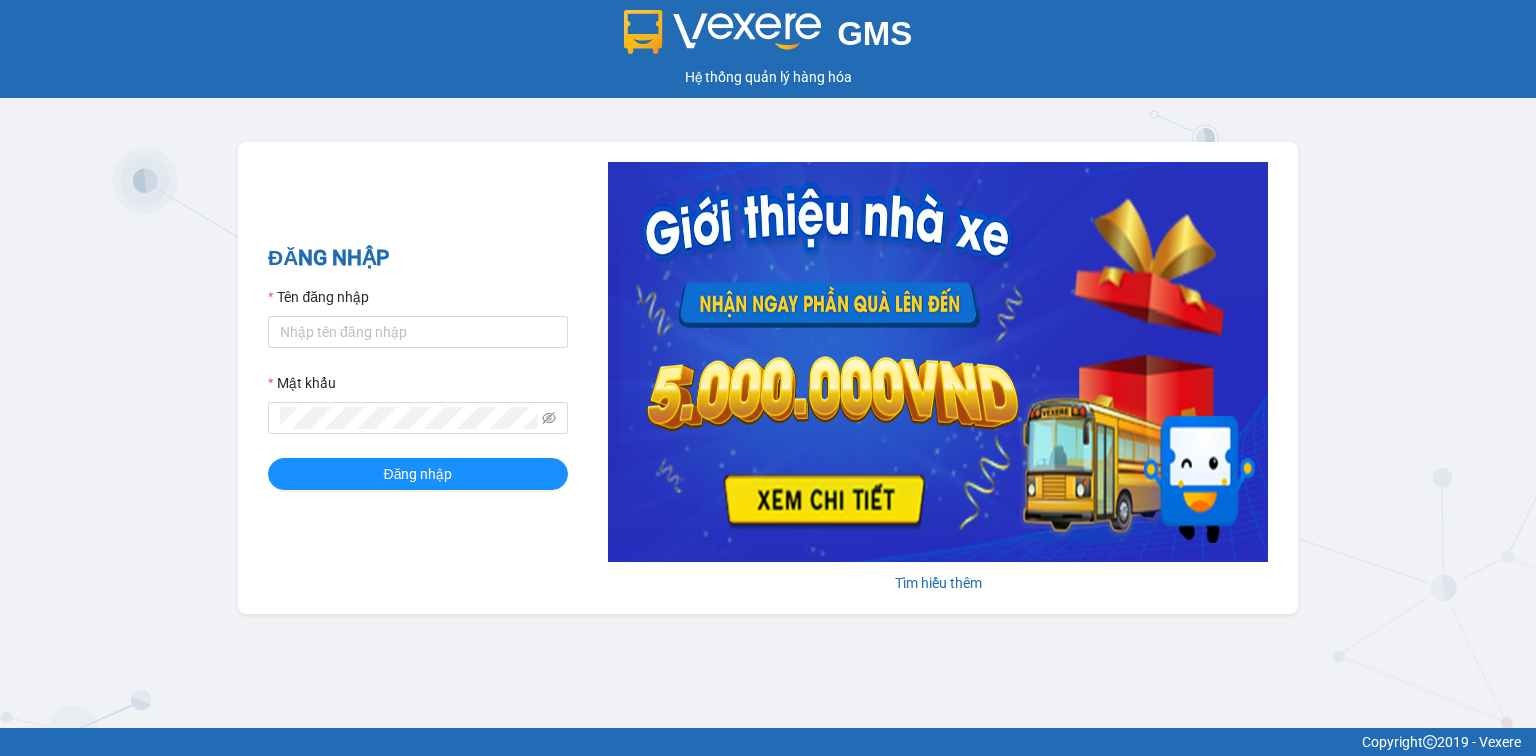 scroll, scrollTop: 0, scrollLeft: 0, axis: both 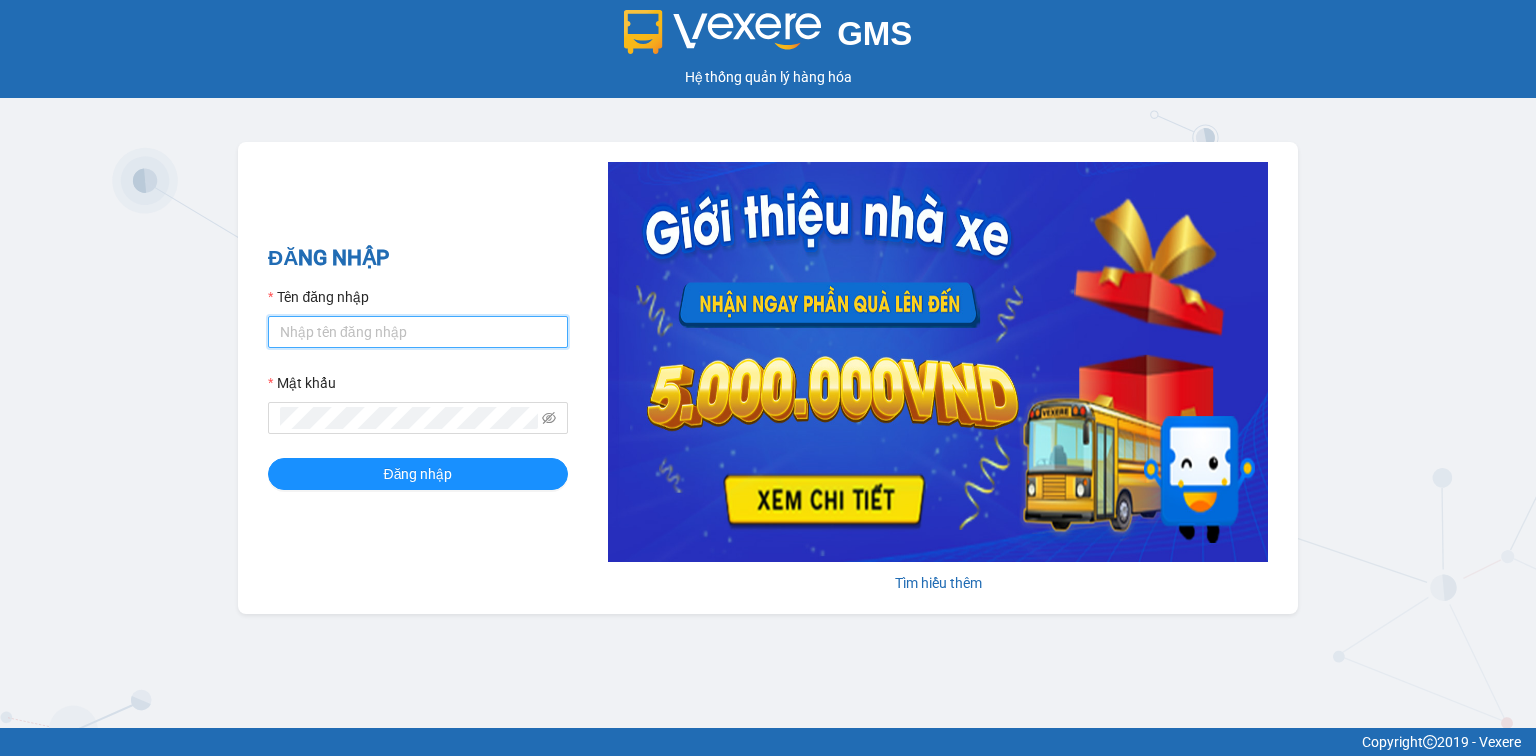 click on "Tên đăng nhập" at bounding box center [418, 332] 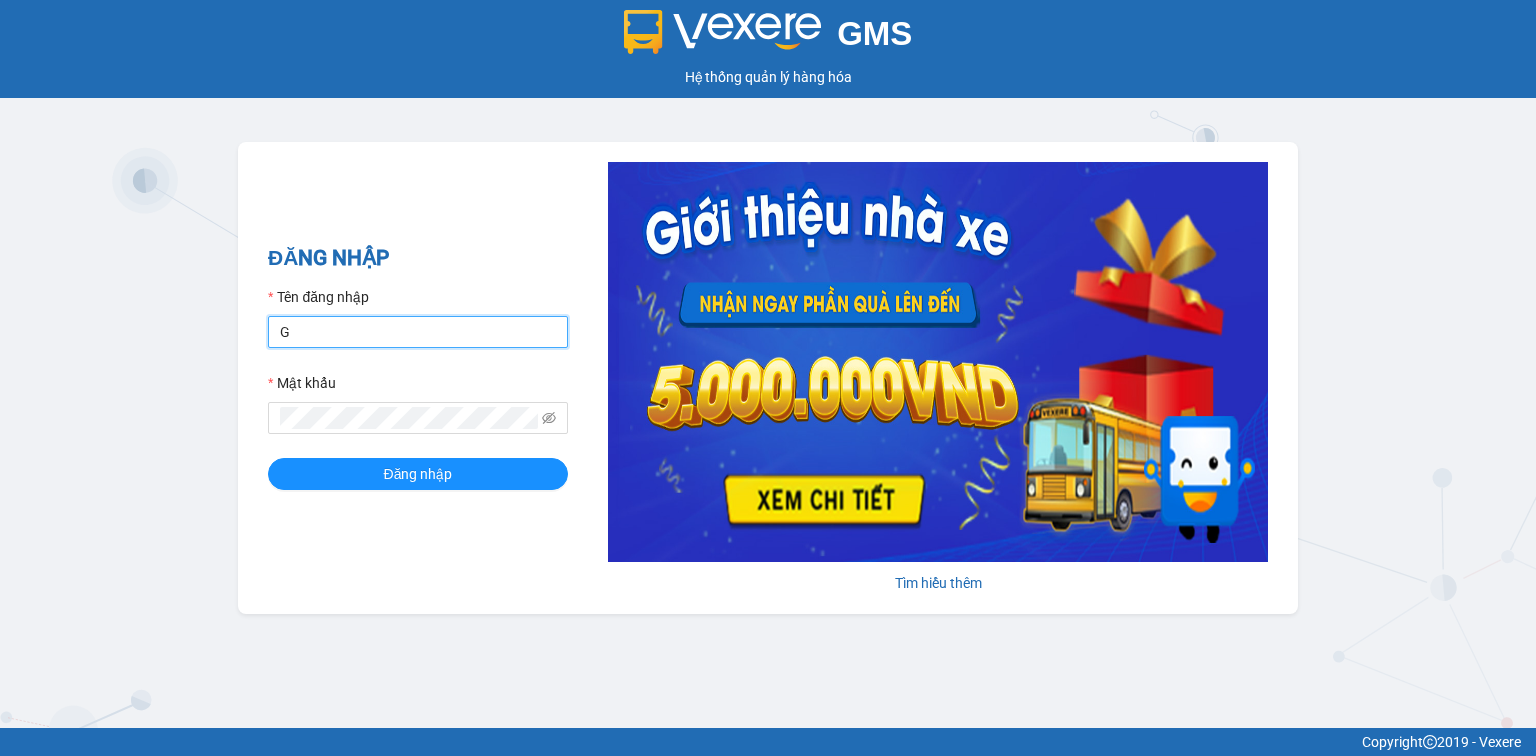 type on "giangmth_hhlc.saoviet" 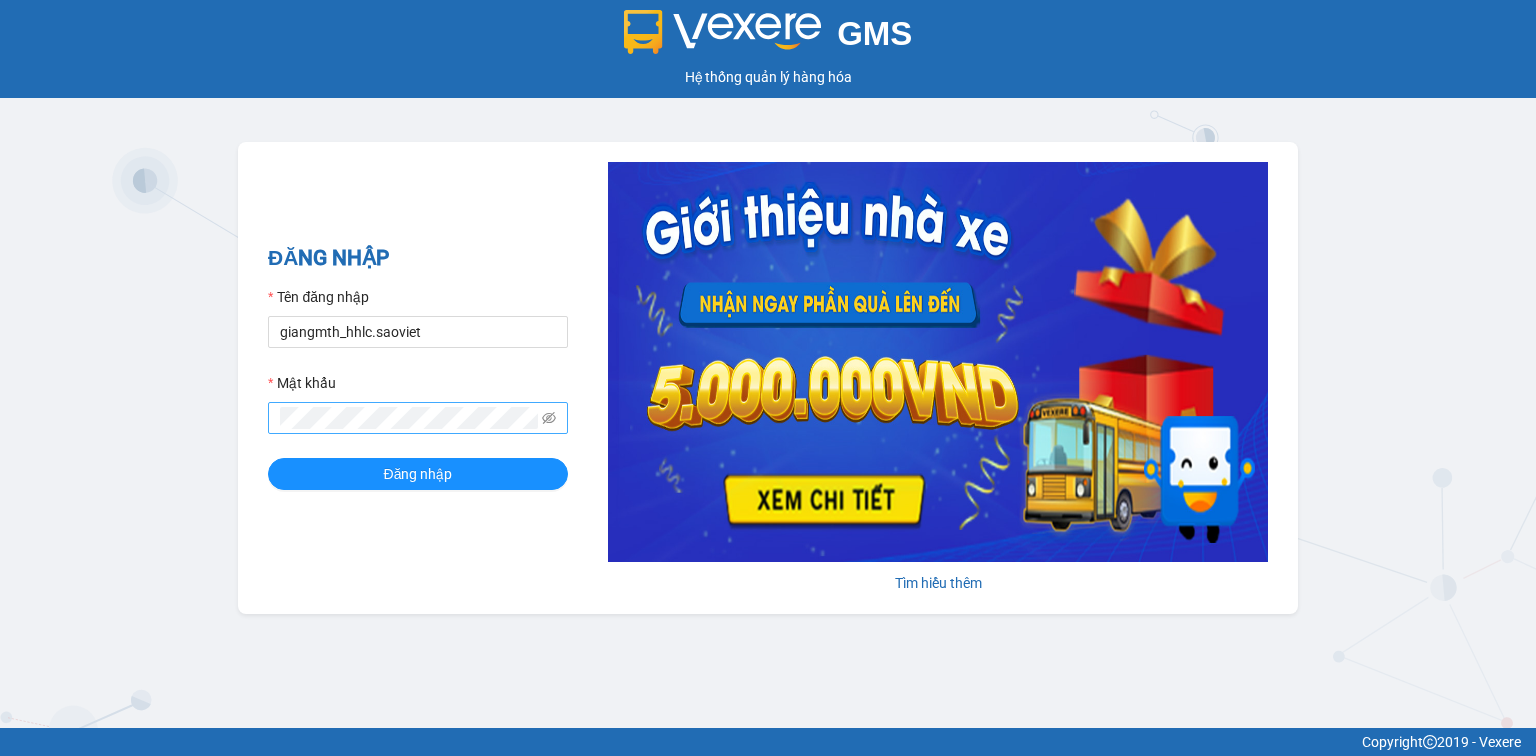 click at bounding box center [418, 418] 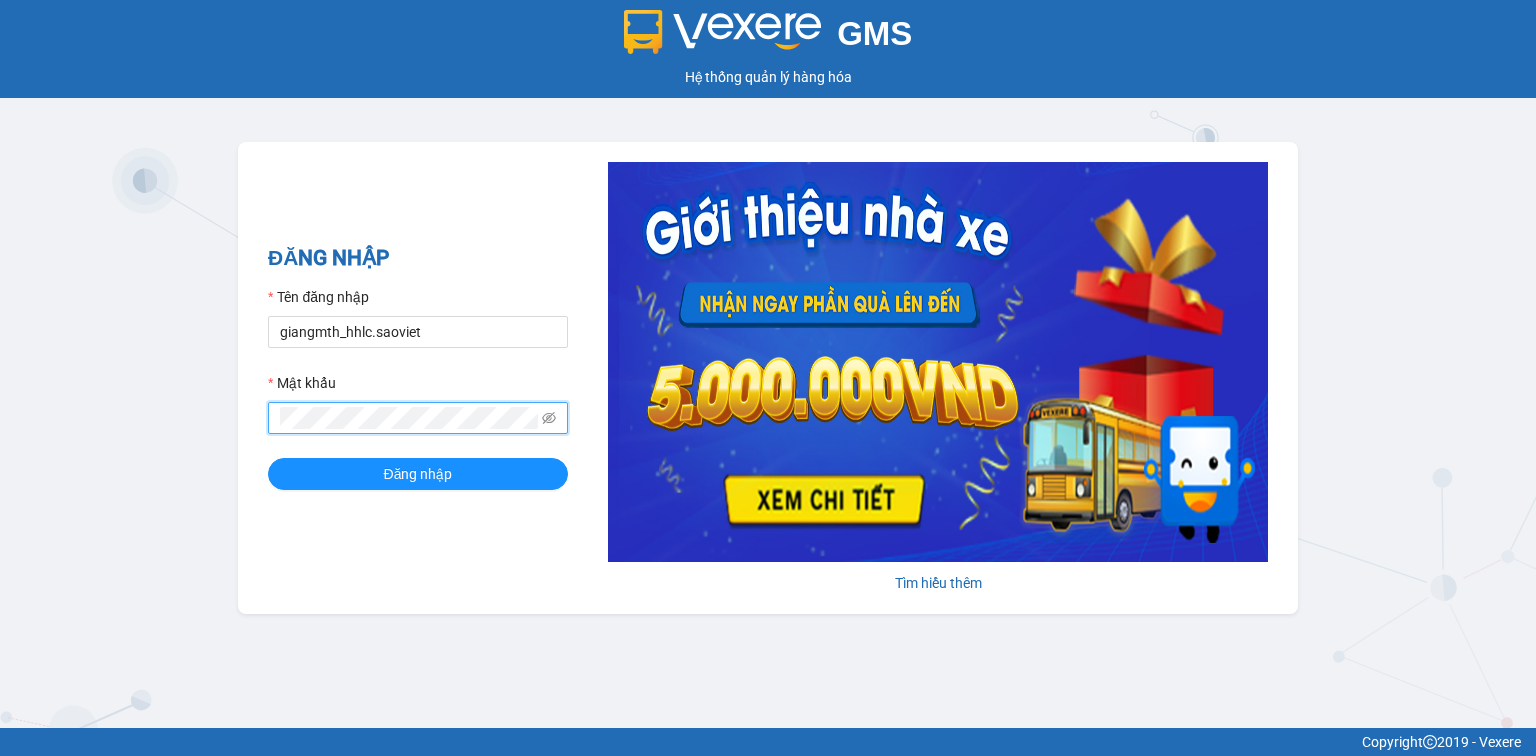 click on "Đăng nhập" at bounding box center [418, 474] 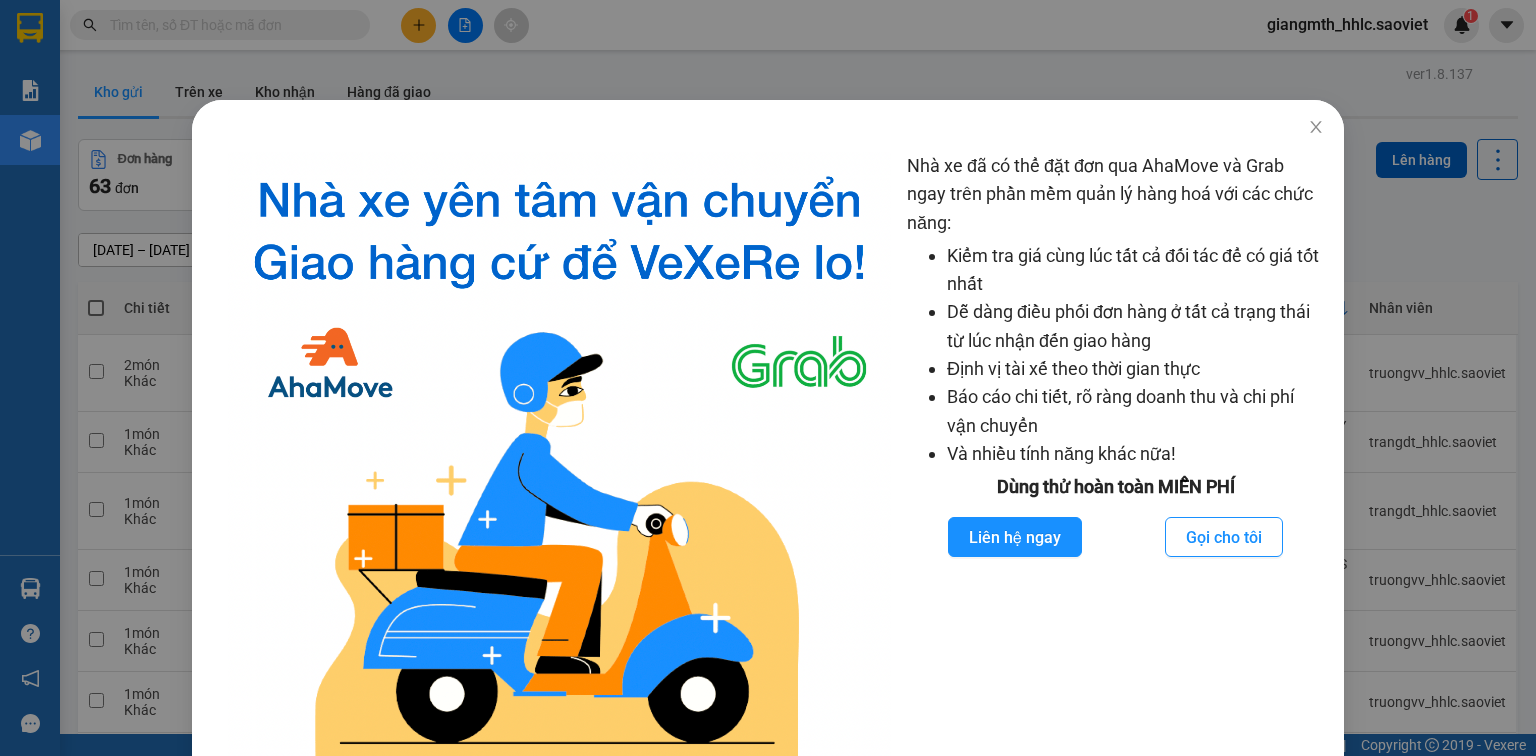 click on "Nhà xe đã có thể đặt đơn qua AhaMove và Grab ngay trên phần mềm quản lý hàng hoá với các chức năng: Kiểm tra giá cùng lúc tất cả đối tác để có giá tốt nhất Dễ dàng điều phối đơn hàng ở tất cả trạng thái từ lúc nhận đến giao hàng Định vị tài xế theo thời gian thực Báo cáo chi tiết, rõ ràng doanh thu và chi phí vận chuyển Và nhiều tính năng khác nữa! Dùng thử hoàn toàn MIỄN PHÍ Liên hệ ngay Gọi cho tôi" at bounding box center [1115, 465] 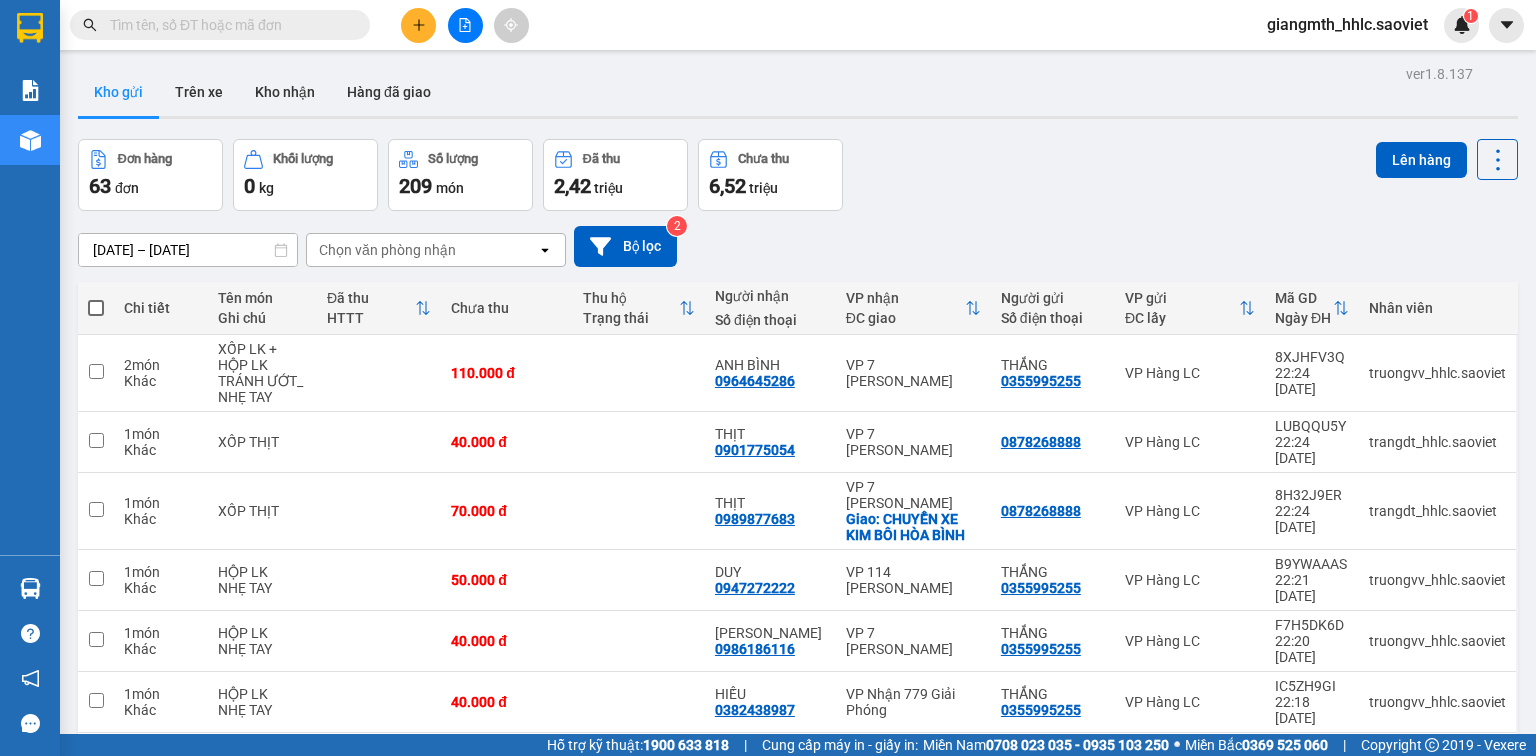 click at bounding box center (220, 25) 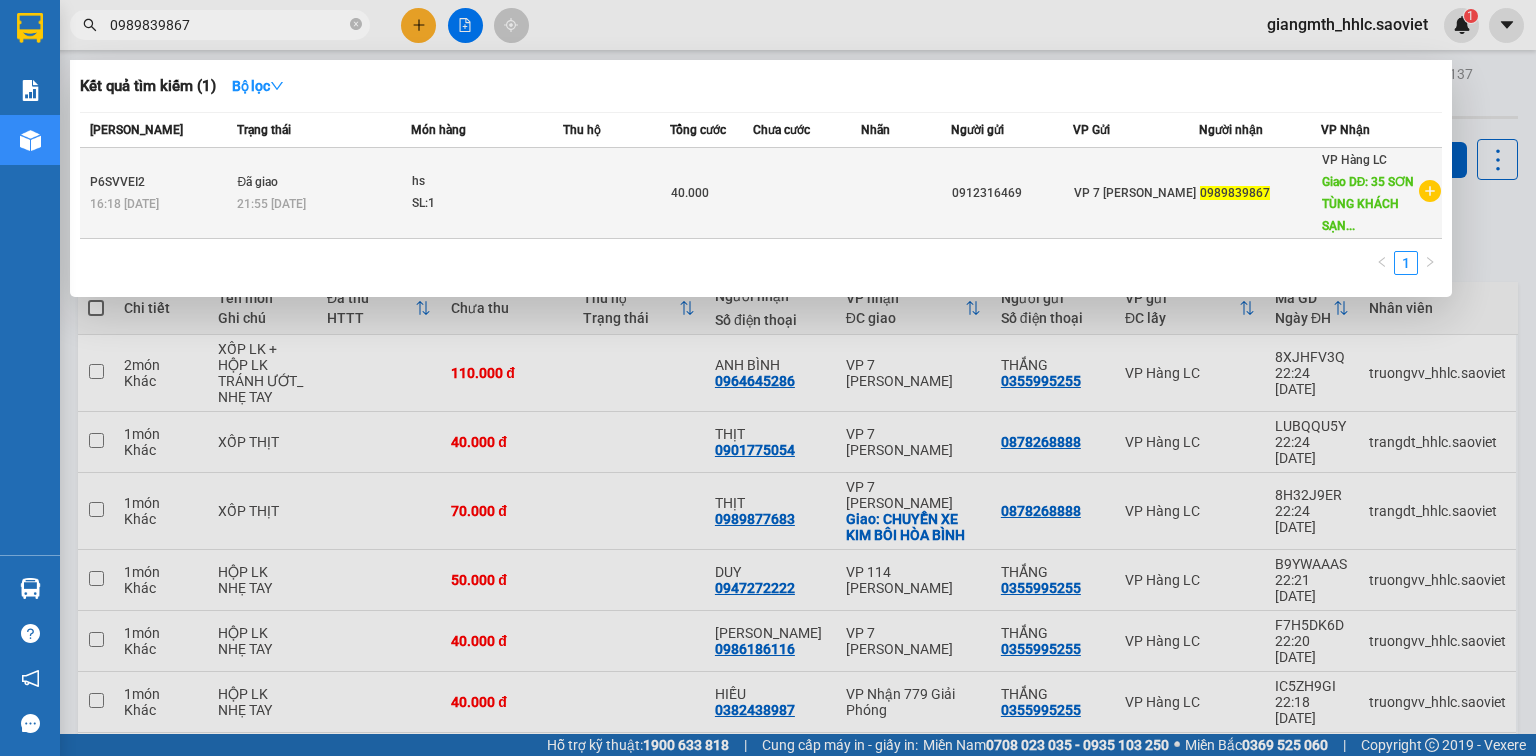 type on "0989839867" 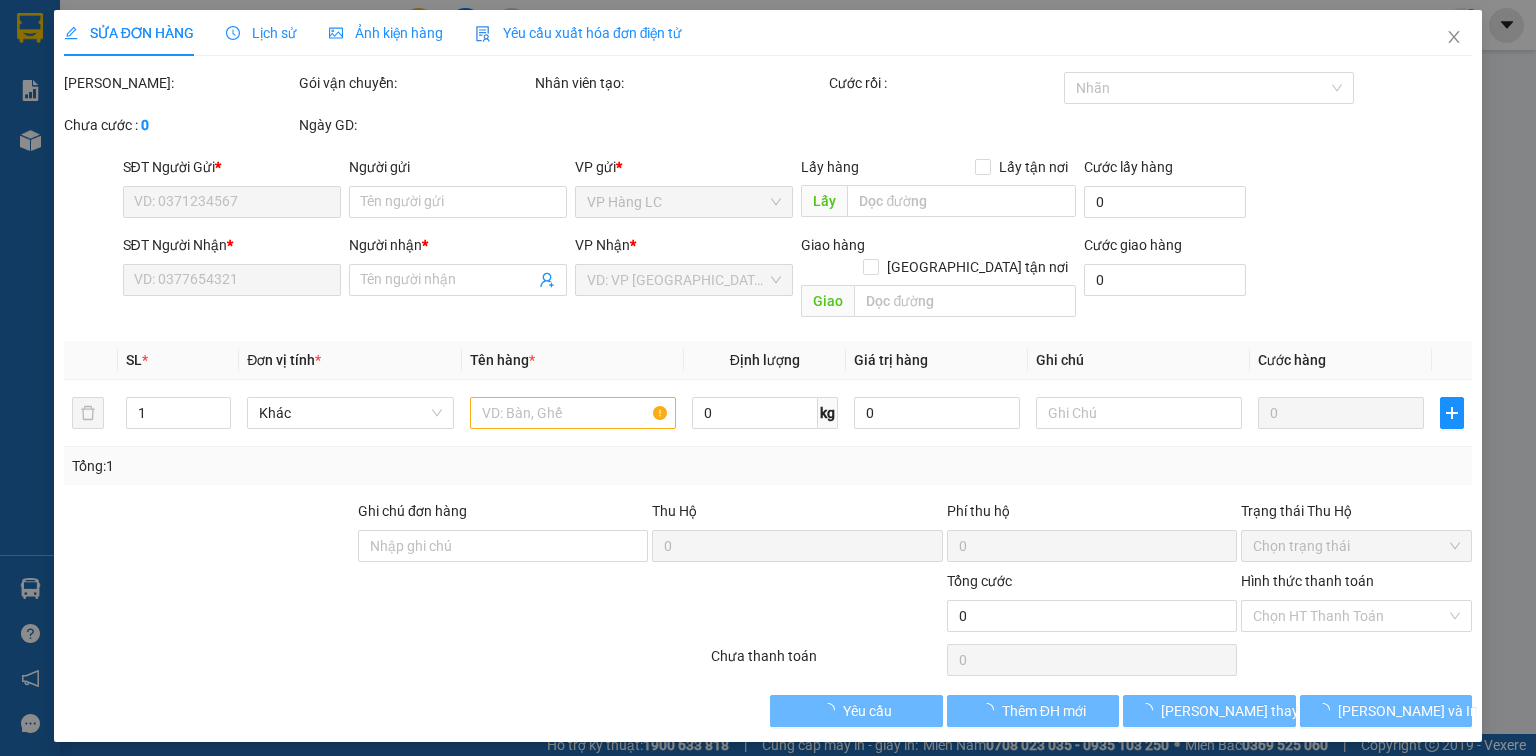 type on "0912316469" 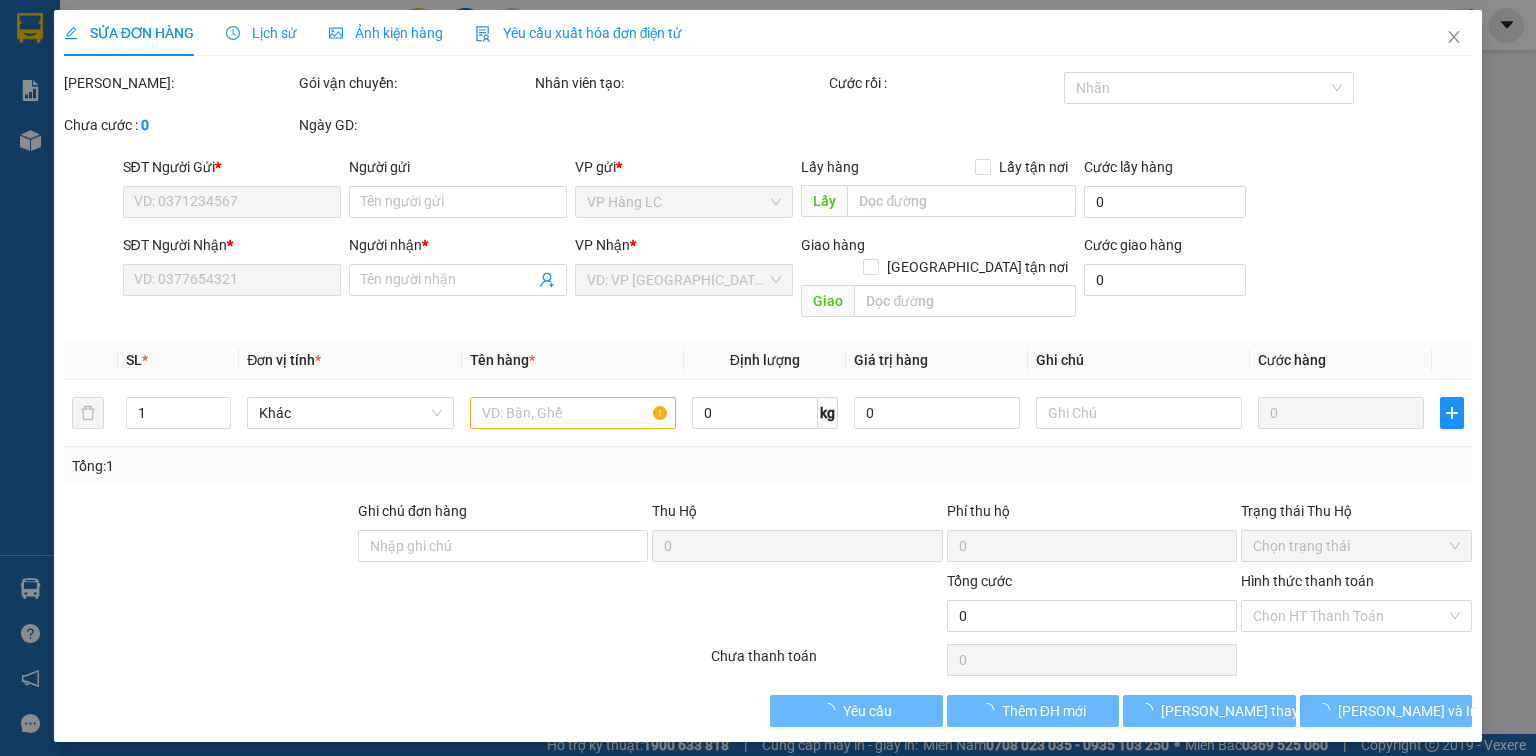 type on "0989839867" 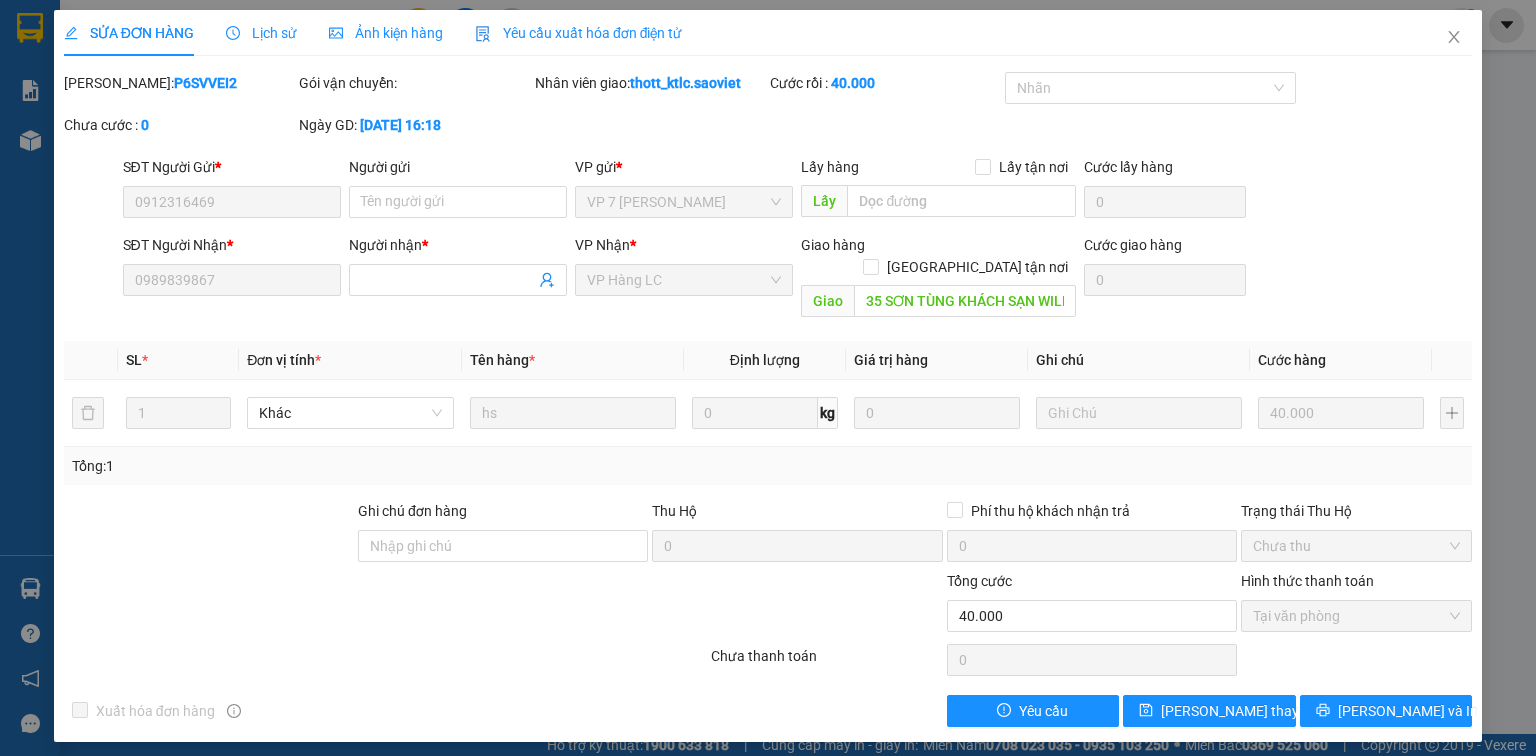 click on "Lịch sử" at bounding box center [261, 33] 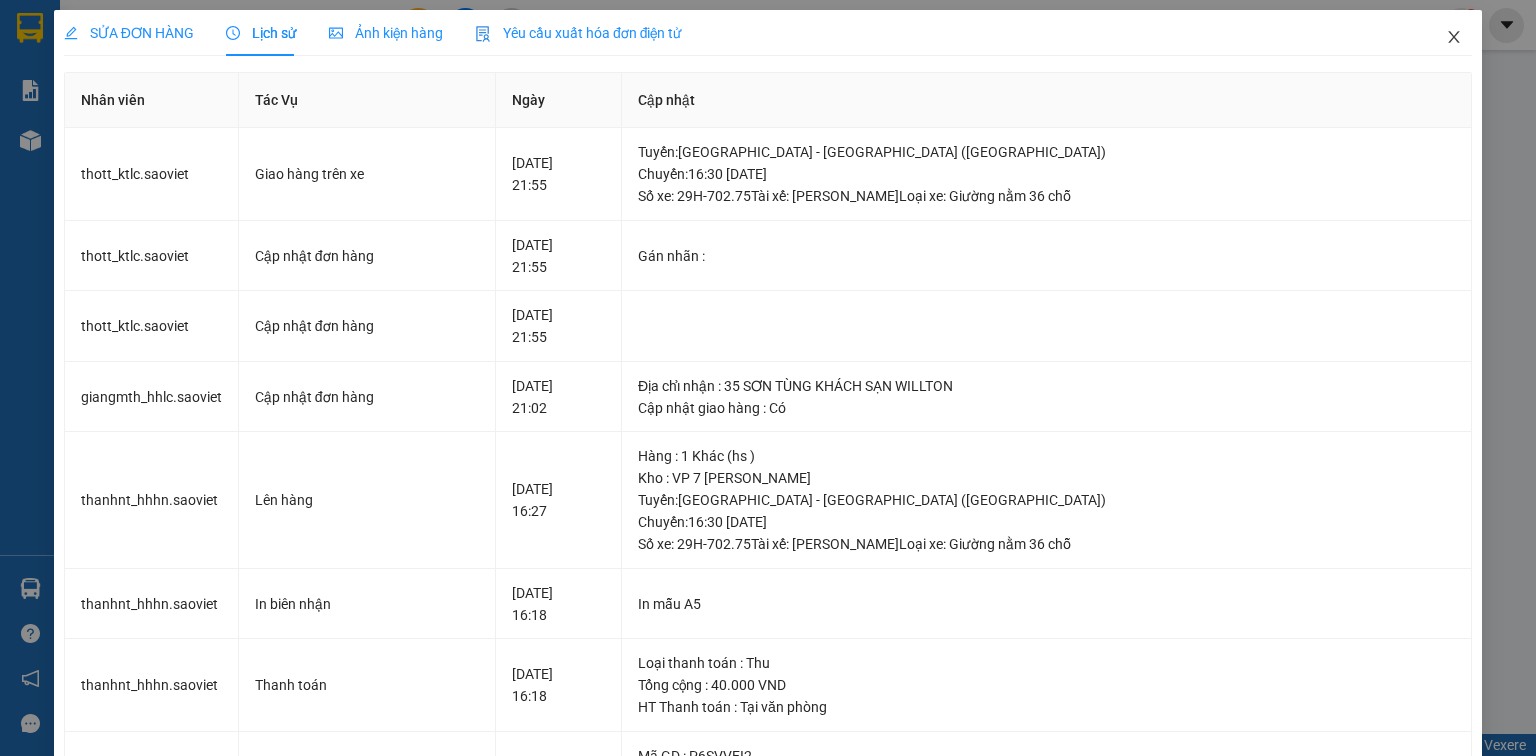 click 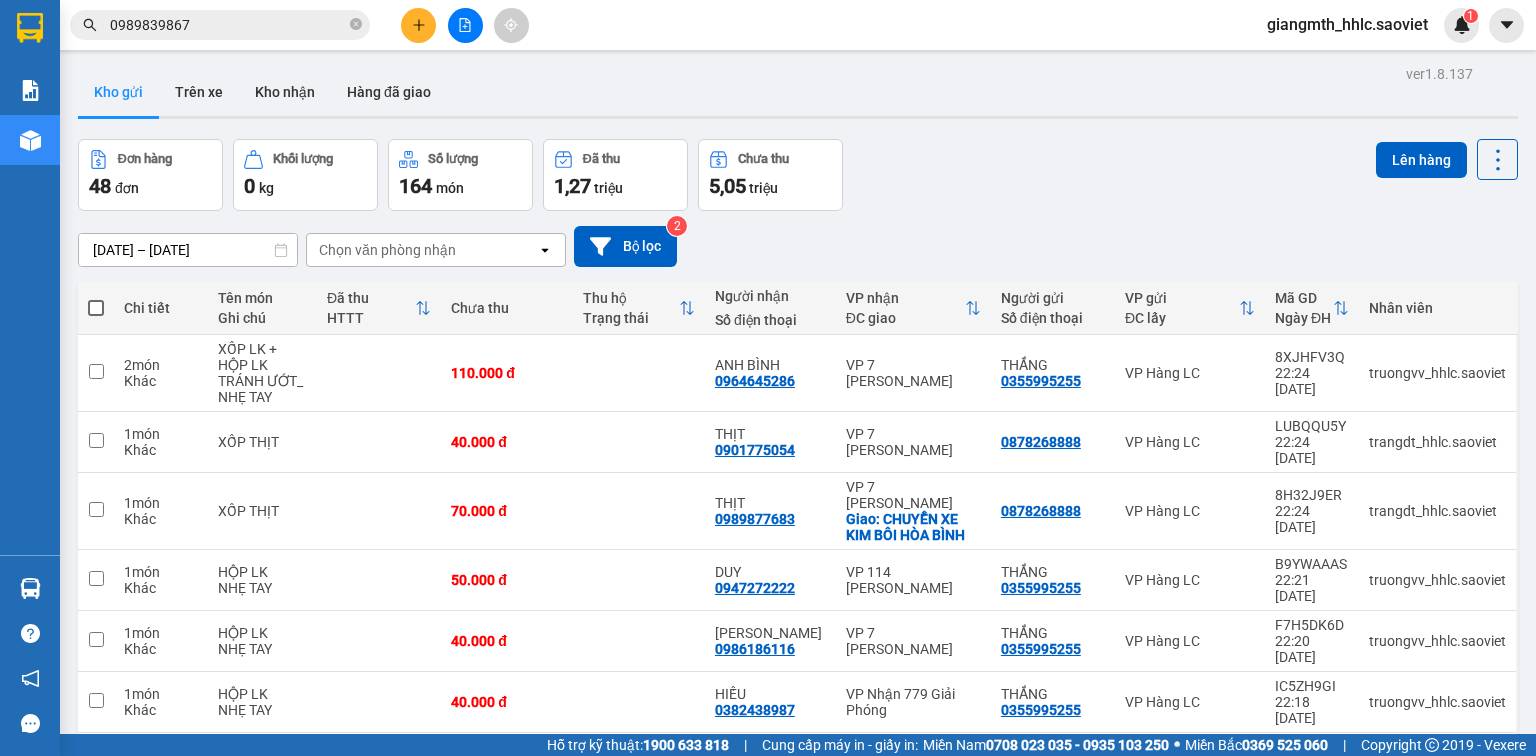 click on "0989839867" at bounding box center (228, 25) 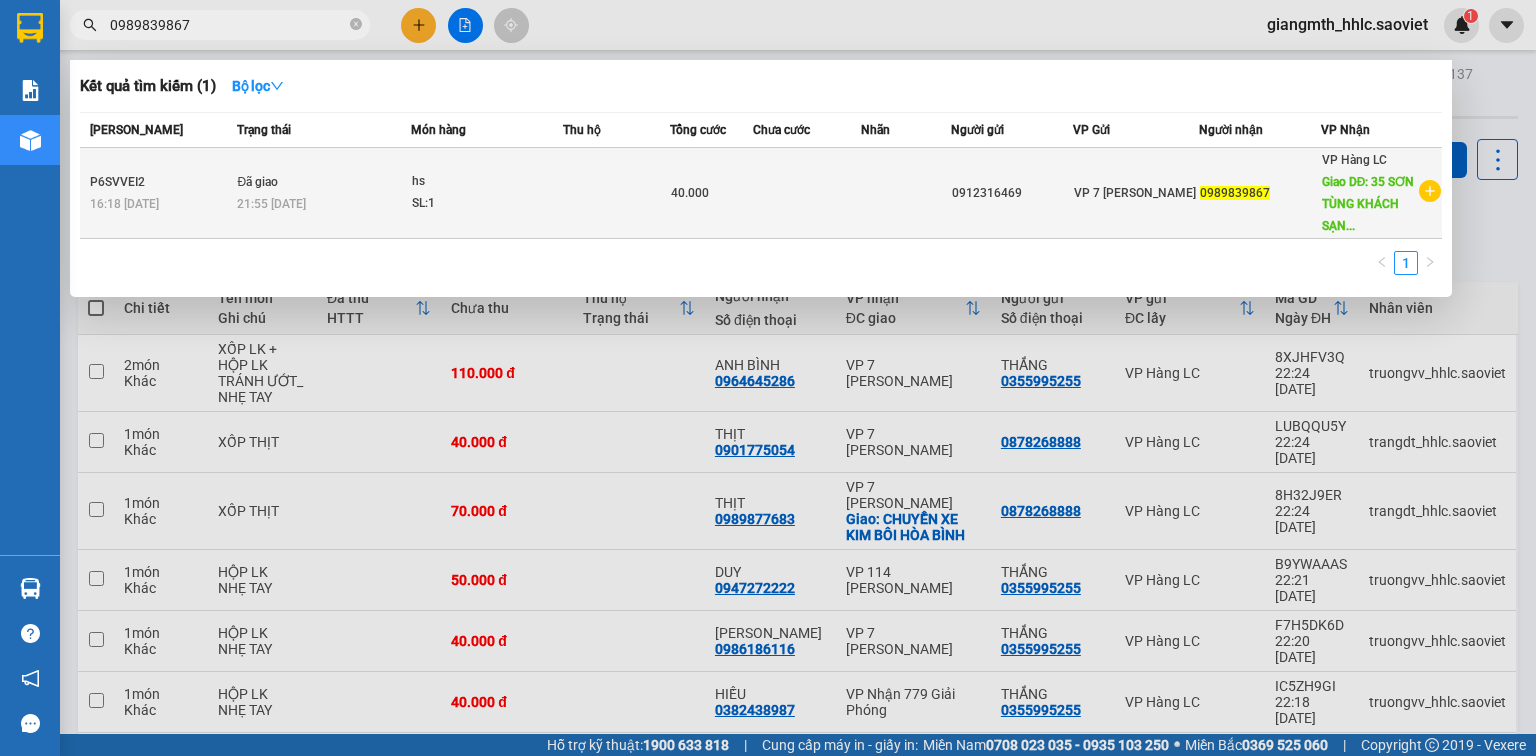 click at bounding box center [807, 193] 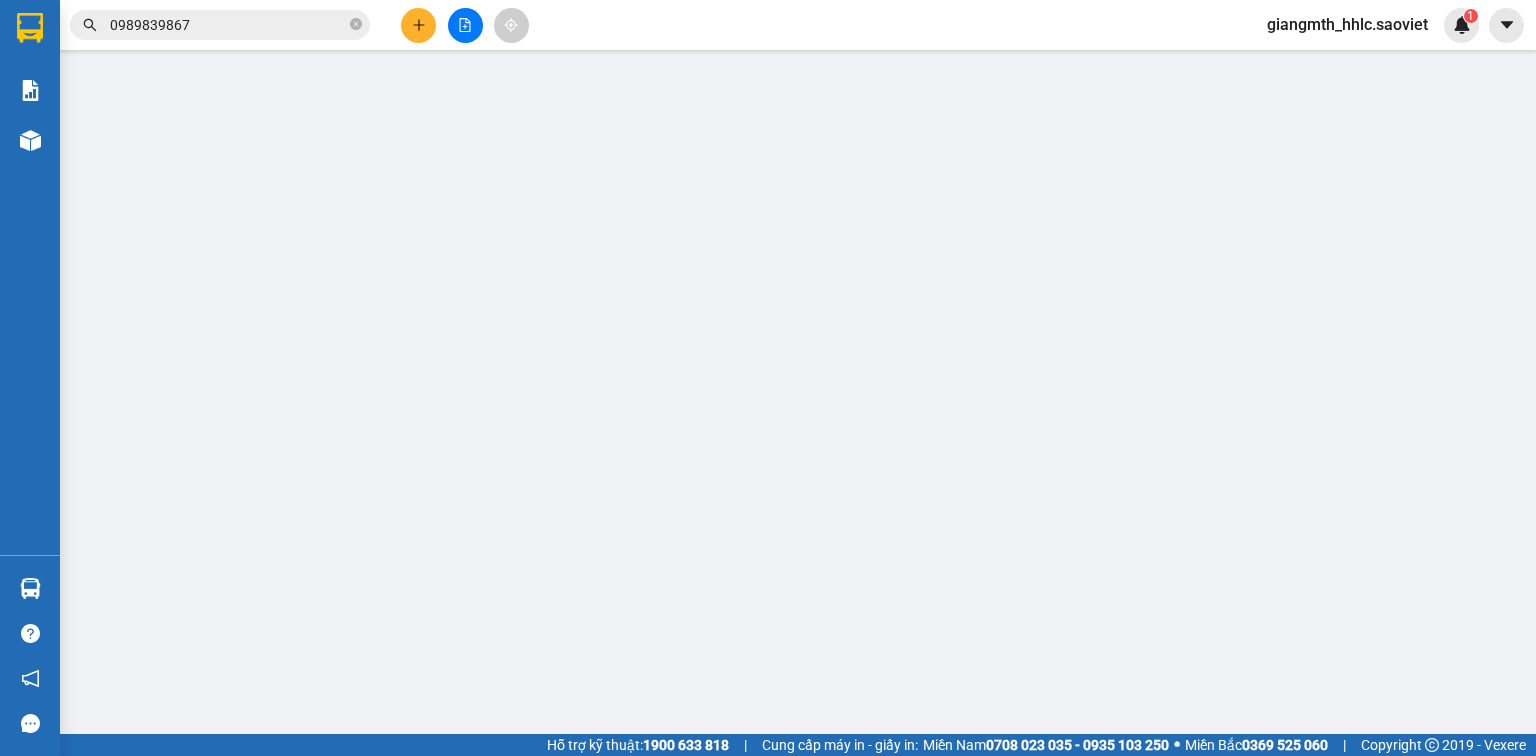 click on "SỬA ĐƠN HÀNG Lịch sử Ảnh kiện hàng Yêu cầu xuất hóa đơn điện tử Total Paid Fee Total UnPaid Fee Cash Collection Total Fee Mã ĐH: Gói vận chuyển:   Nhân viên tạo:   Cước rồi :     Nhãn Chưa cước :   0 Ngày GD:   SĐT Người Gửi  * VD: 0371234567 Người gửi Tên người gửi VP gửi  * VP Hàng LC Lấy hàng Lấy tận nơi Lấy Cước lấy hàng 0 SĐT Người Nhận  * VD: 0377654321 Người nhận  * Tên người nhận VP Nhận  * VD: VP Sài Gòn Giao hàng Giao tận nơi Giao Cước giao hàng 0 SL  * Đơn vị tính  * Tên hàng  * Định lượng Giá trị hàng Ghi chú Cước hàng                   1 Khác 0 kg 0 0 Tổng:  1 Ghi chú đơn hàng Thu Hộ 0 Phí thu hộ 0 Trạng thái Thu Hộ   Chọn trạng thái Tổng cước 0 Hình thức thanh toán Chọn HT Thanh Toán Số tiền thu trước Chưa thanh toán 0 Chọn HT Thanh Toán Yêu cầu Thêm ĐH mới Lưu thay đổi Lưu và In" at bounding box center [768, 378] 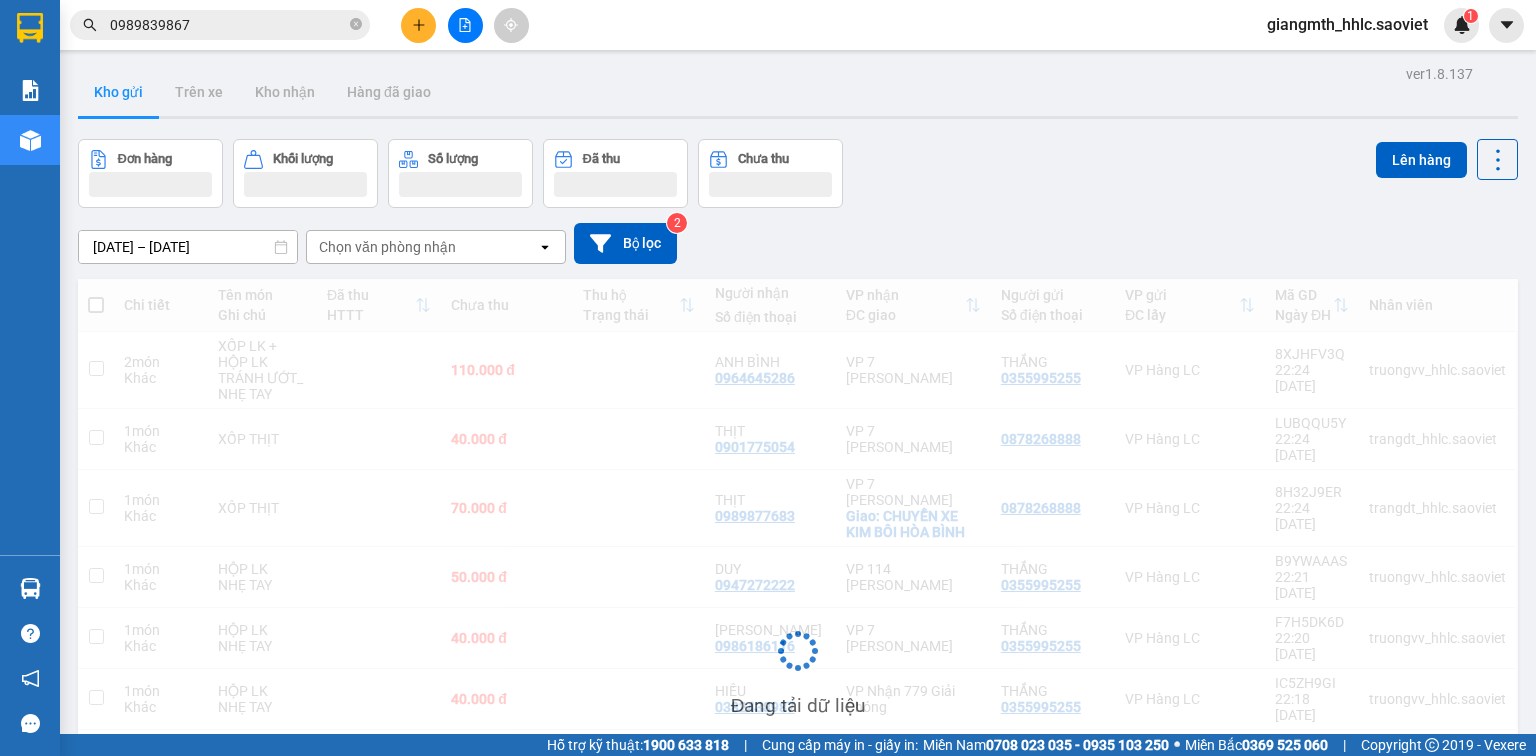 click on "0989839867" at bounding box center [228, 25] 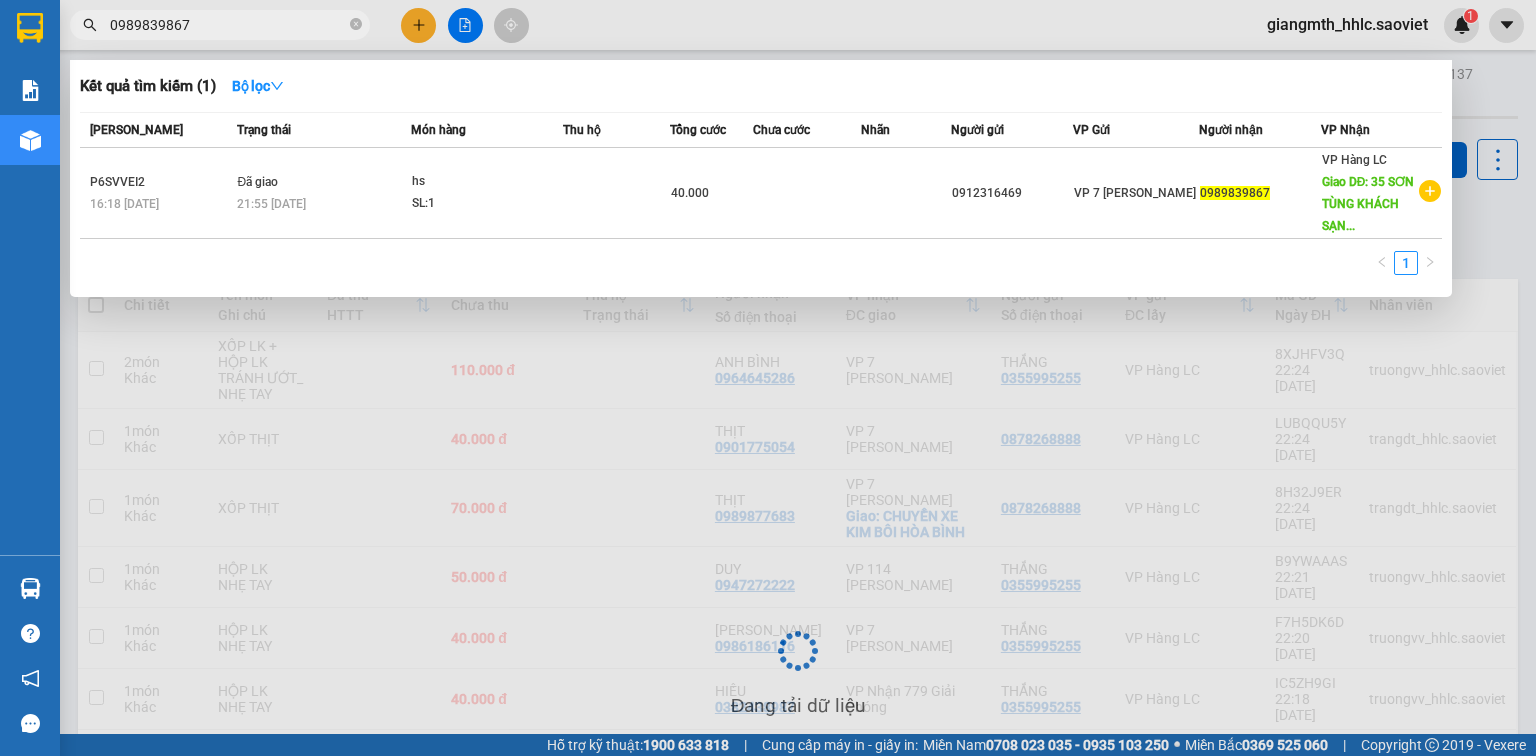 click on "0989839867" at bounding box center [228, 25] 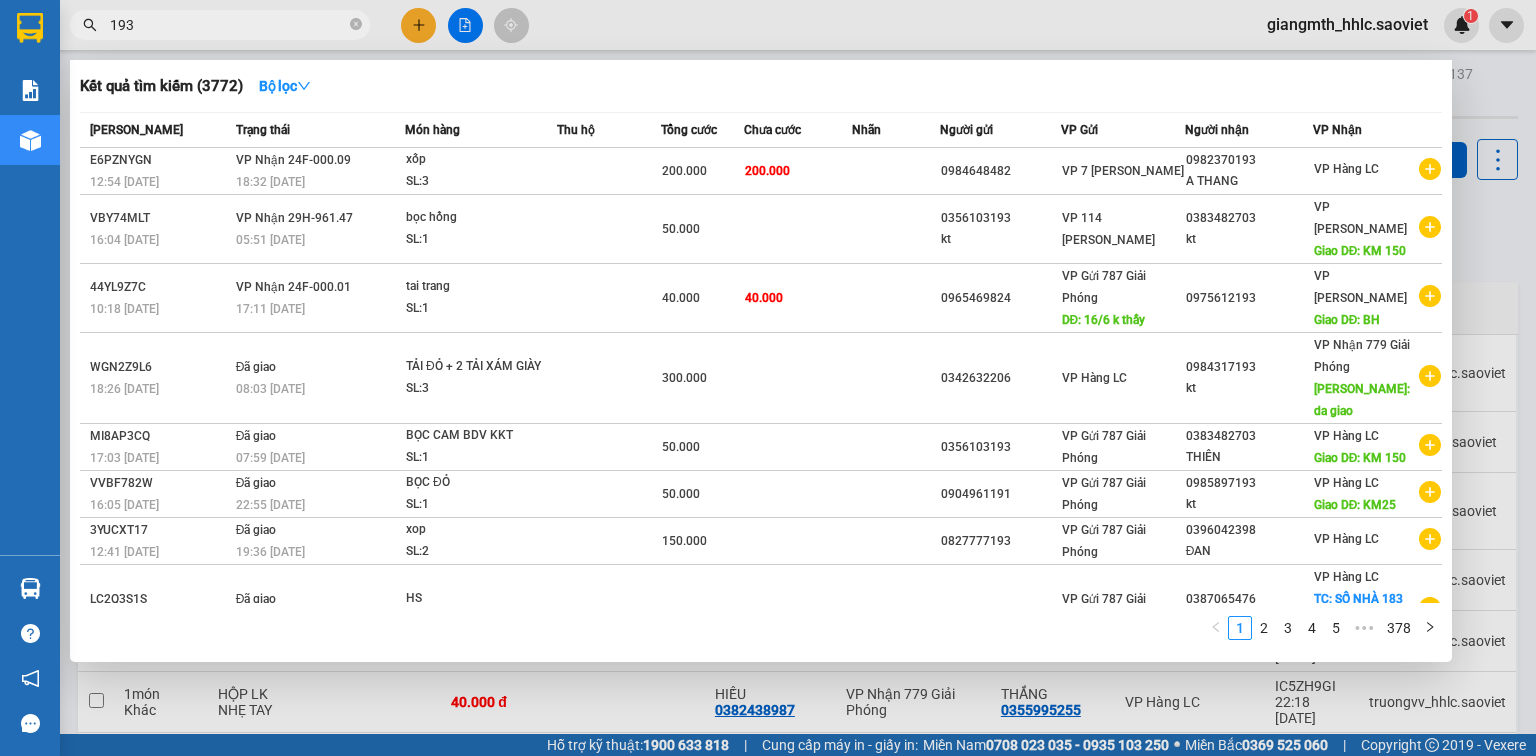 scroll, scrollTop: 0, scrollLeft: 2712, axis: horizontal 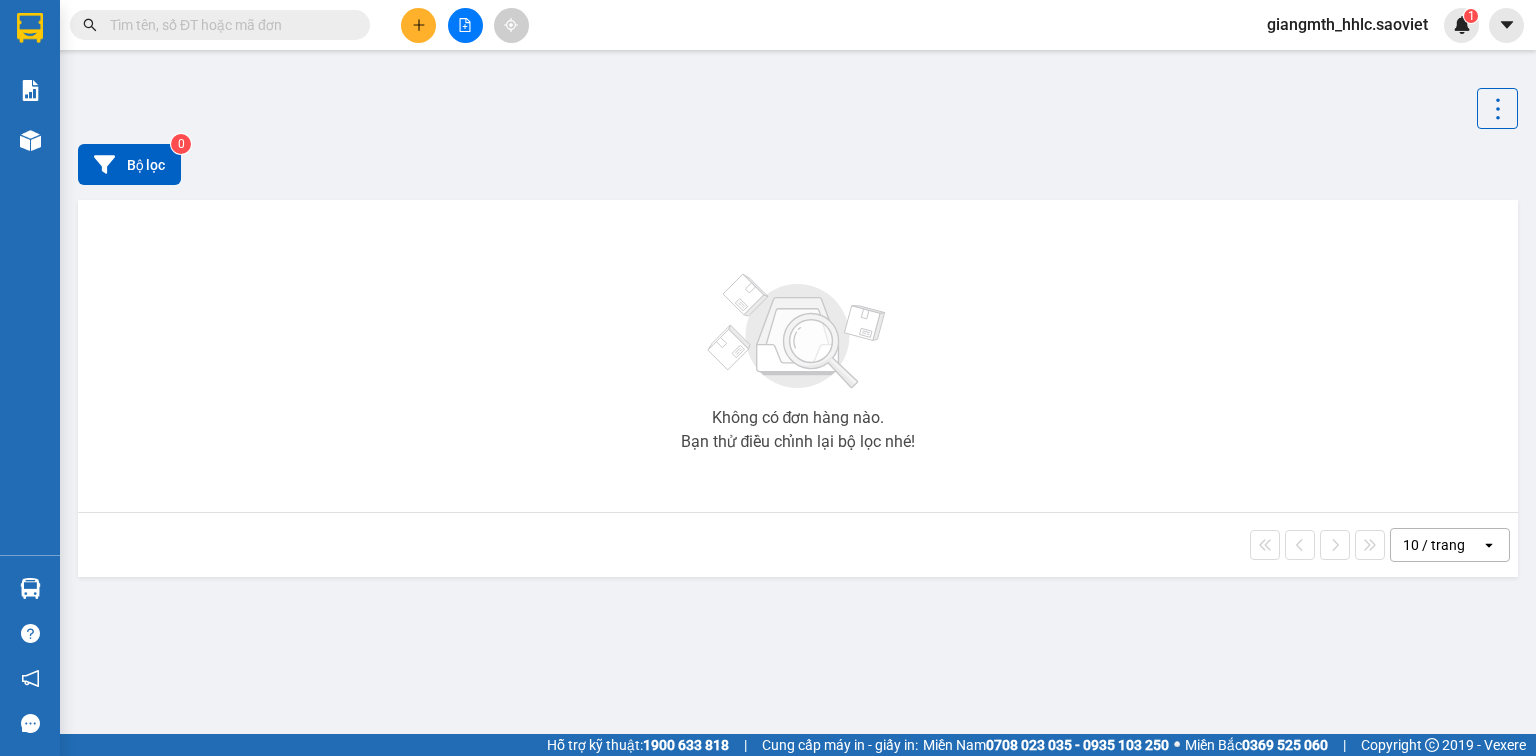 click at bounding box center (228, 25) 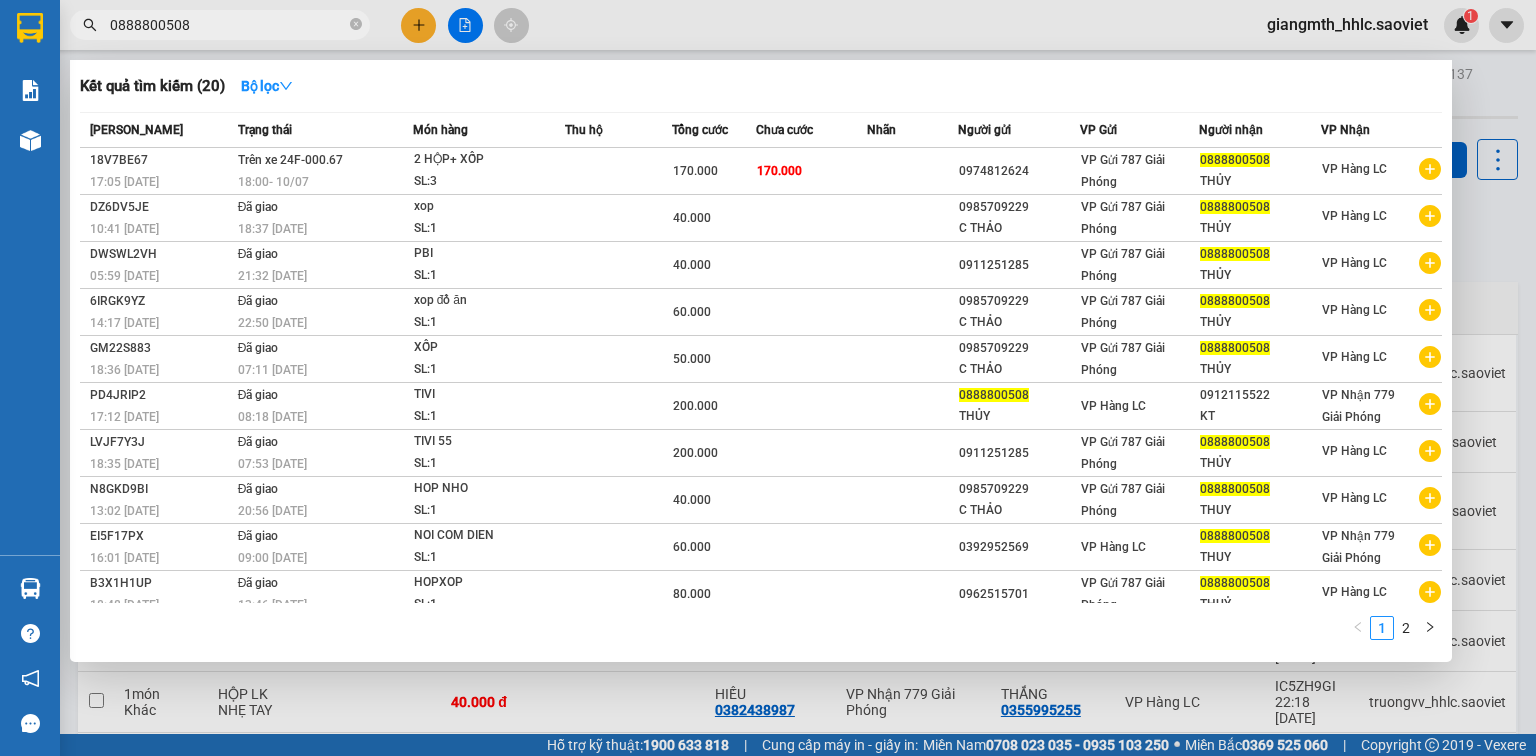 click on "0888800508" at bounding box center [228, 25] 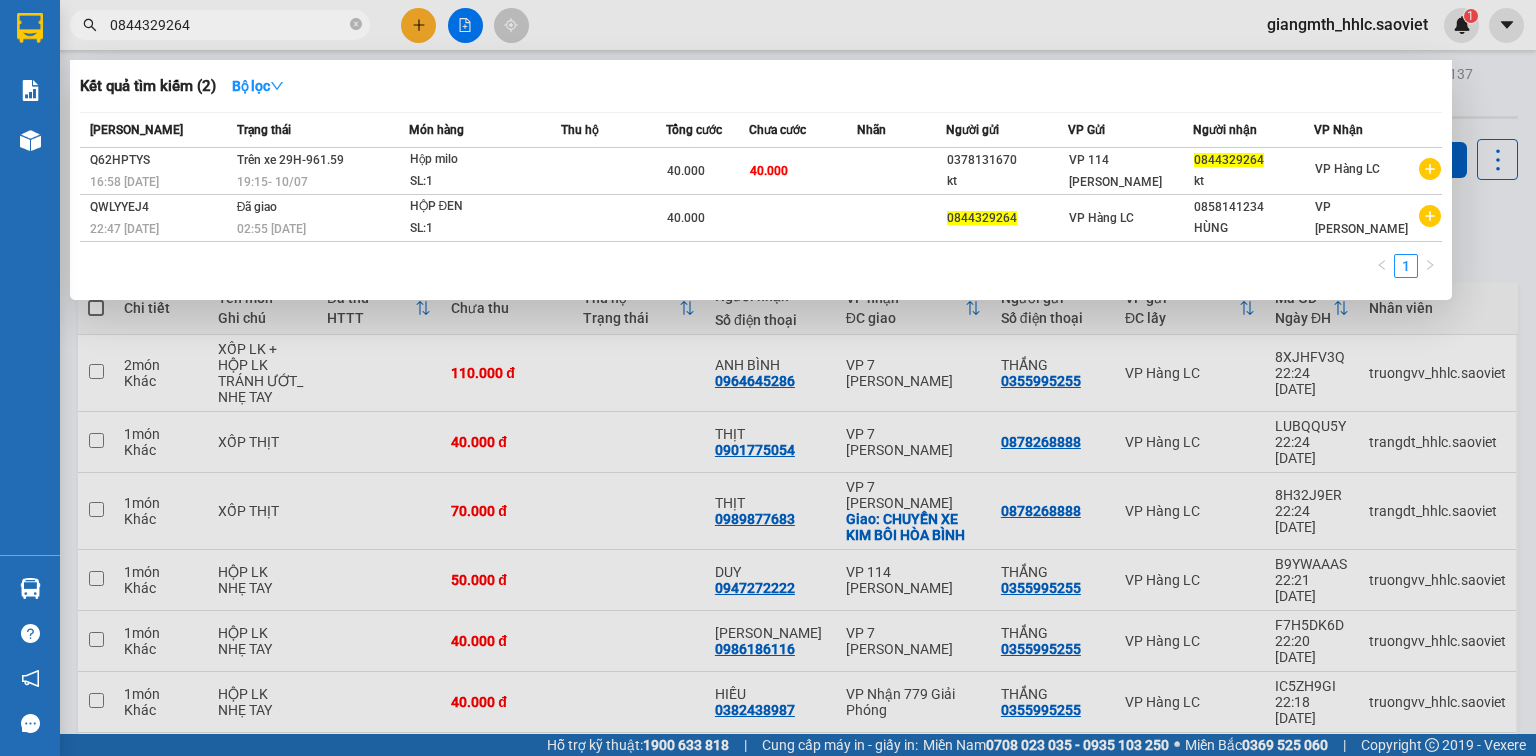 type on "0844329264" 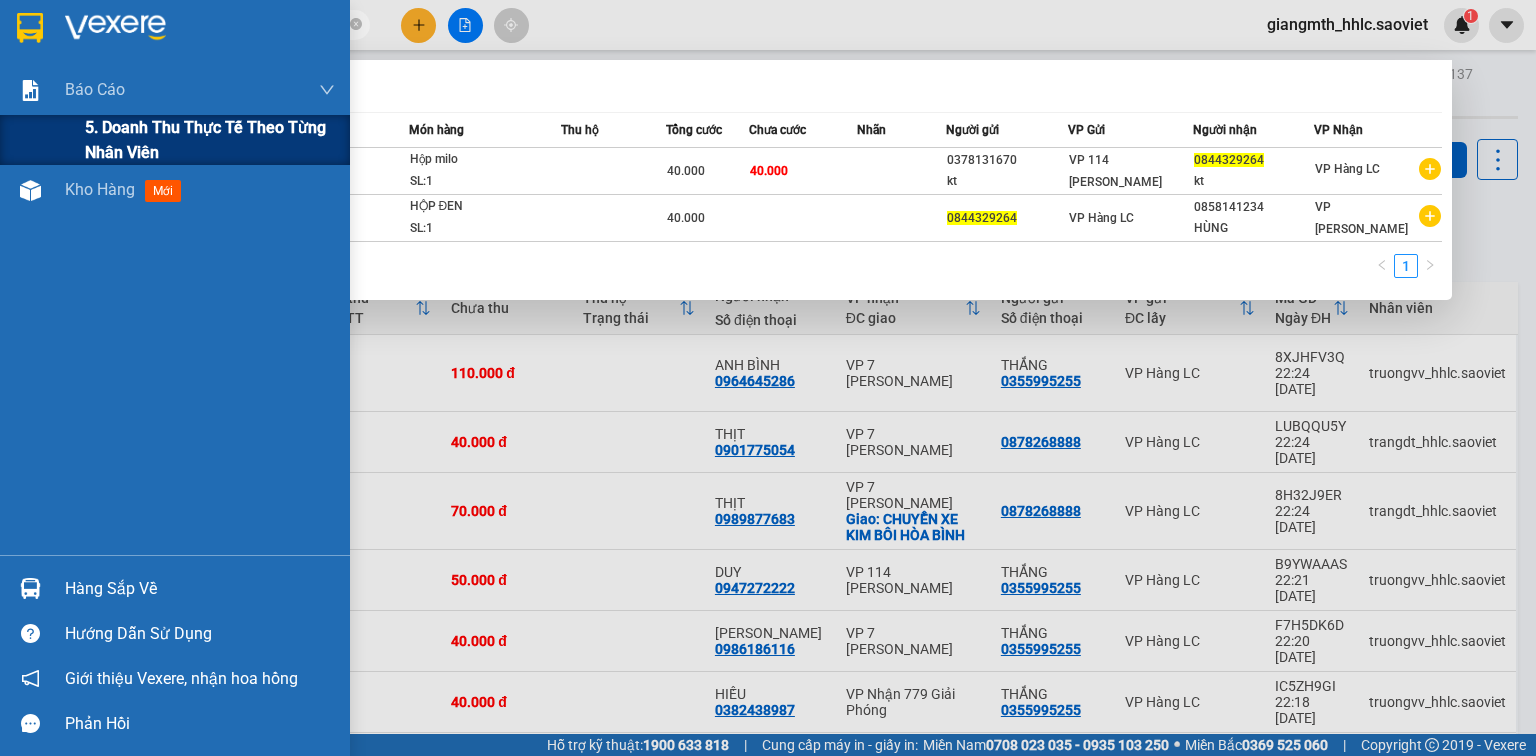 click on "5. Doanh thu thực tế theo từng nhân viên" at bounding box center (210, 140) 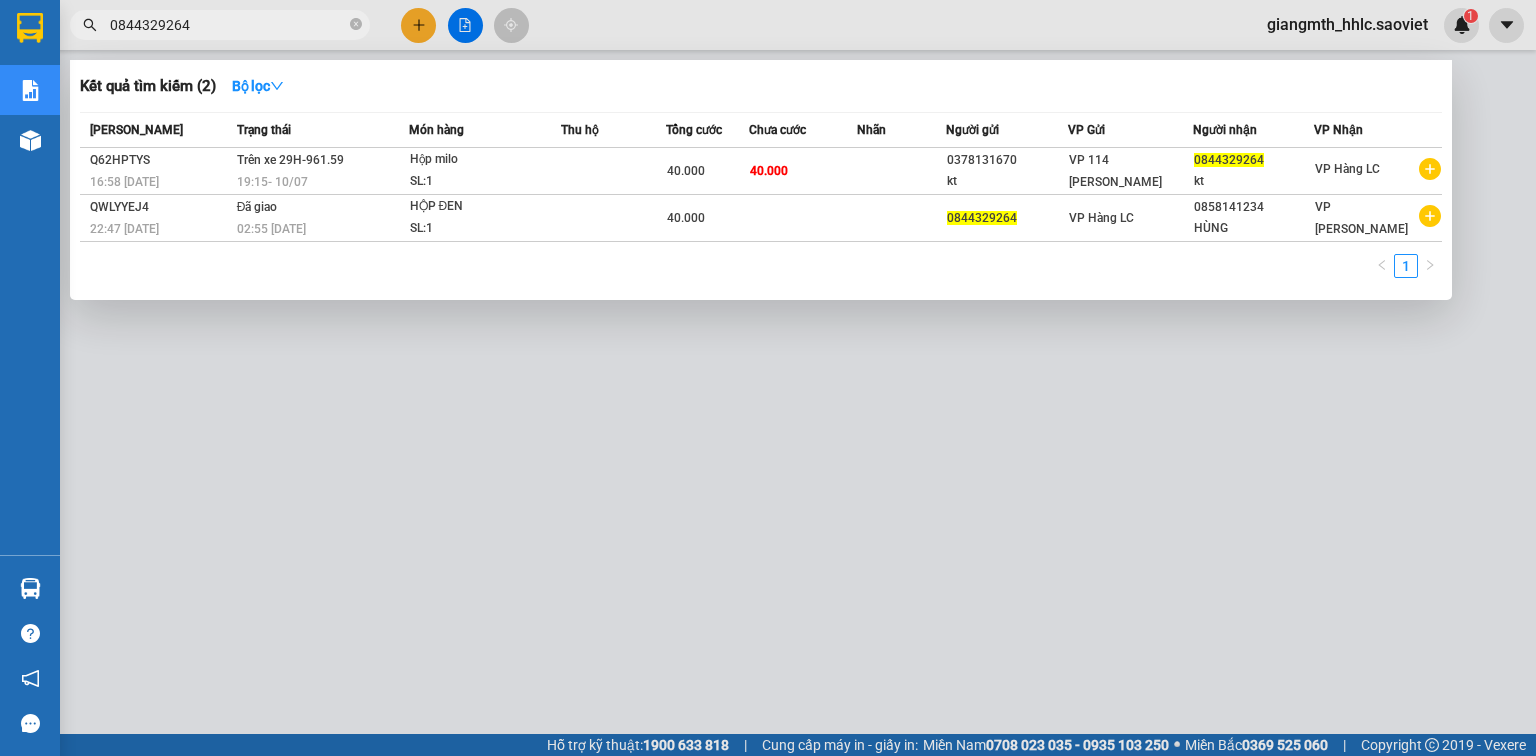 click at bounding box center (768, 378) 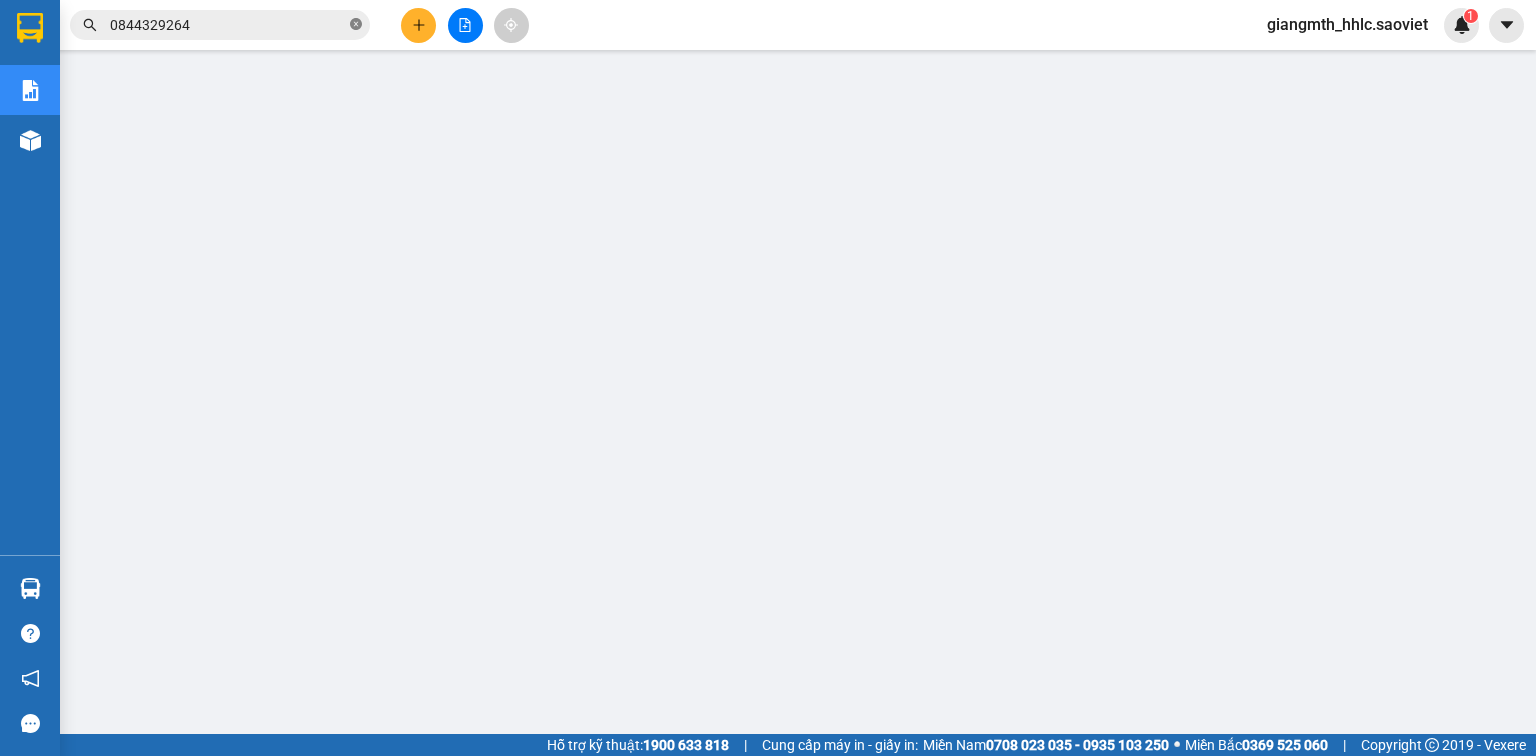 click 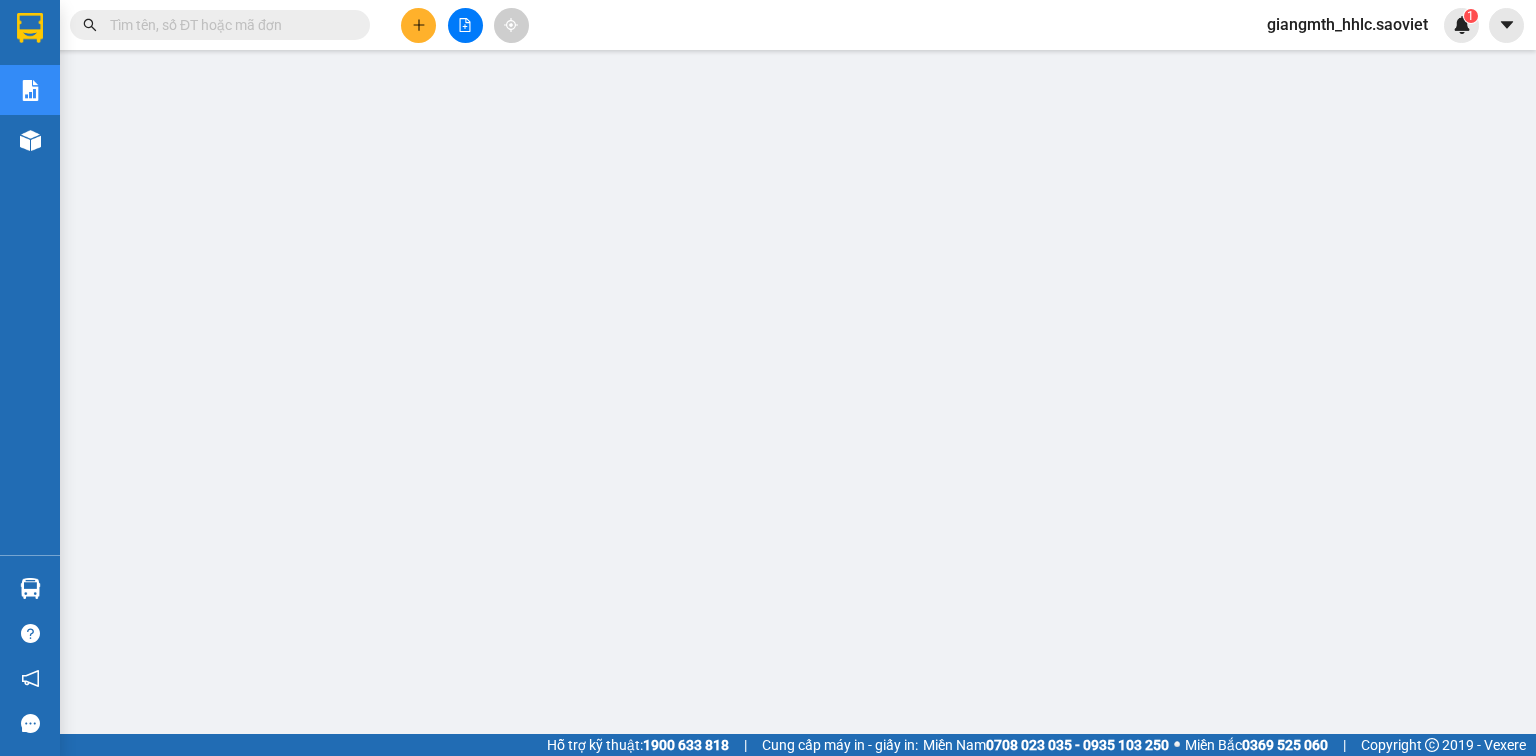 click at bounding box center [228, 25] 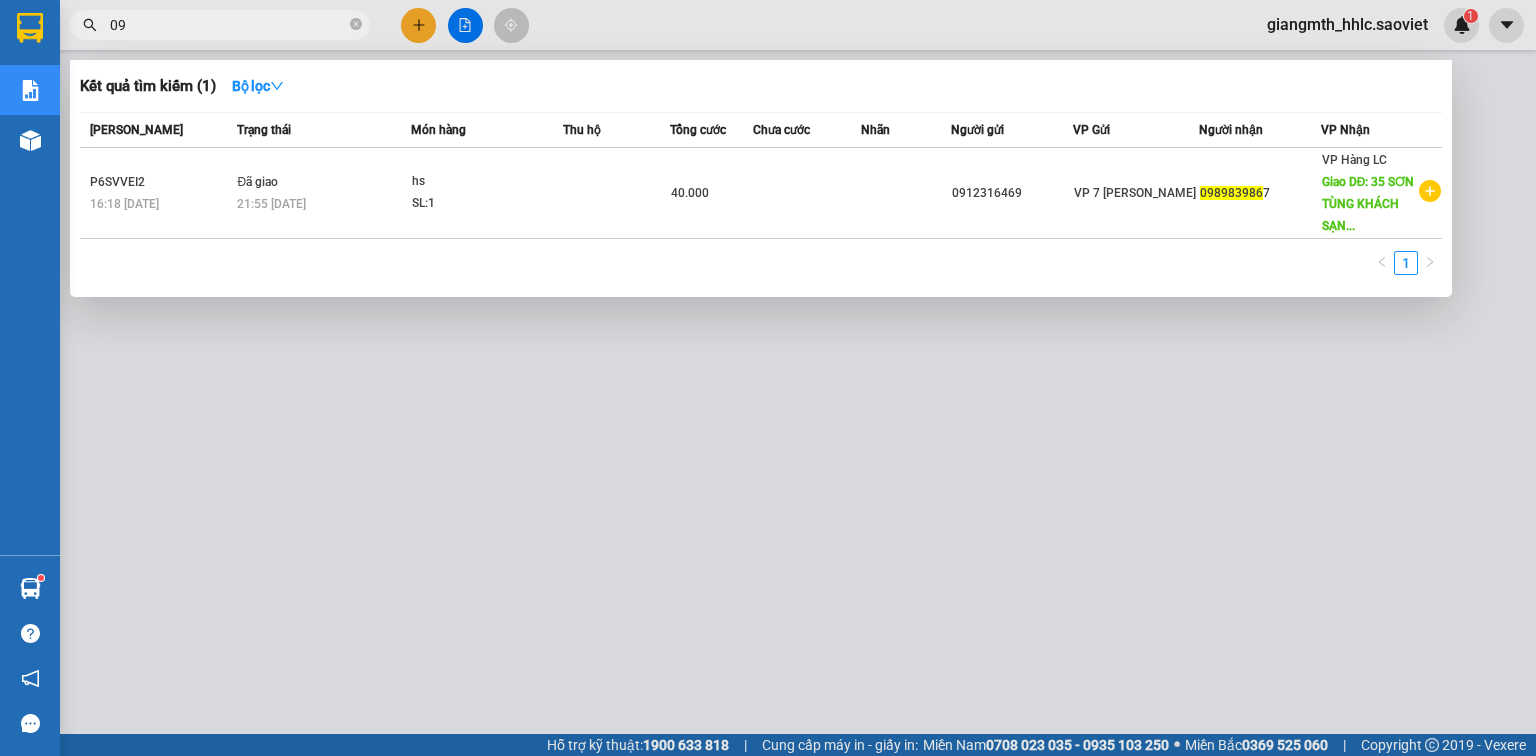 type on "0" 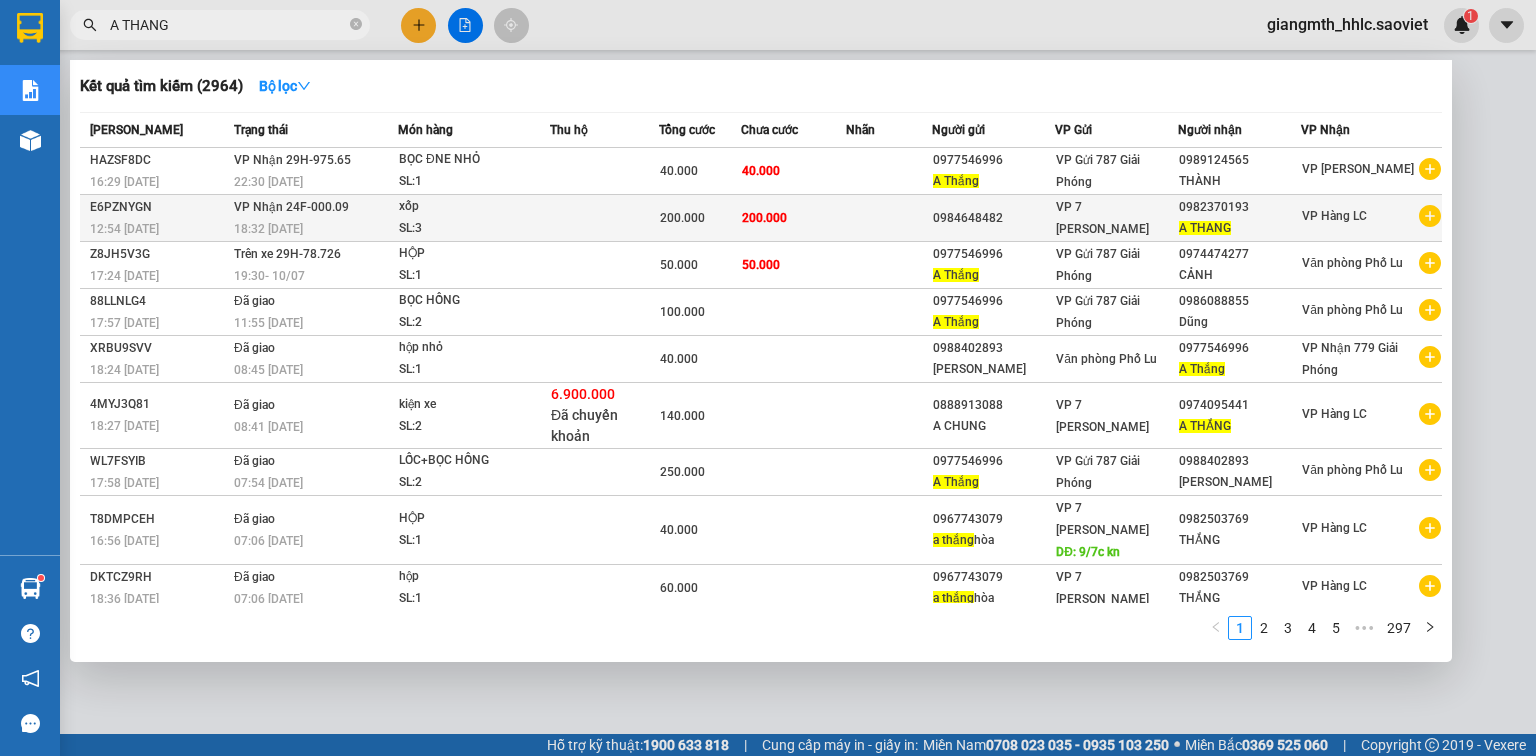 type on "A THANG" 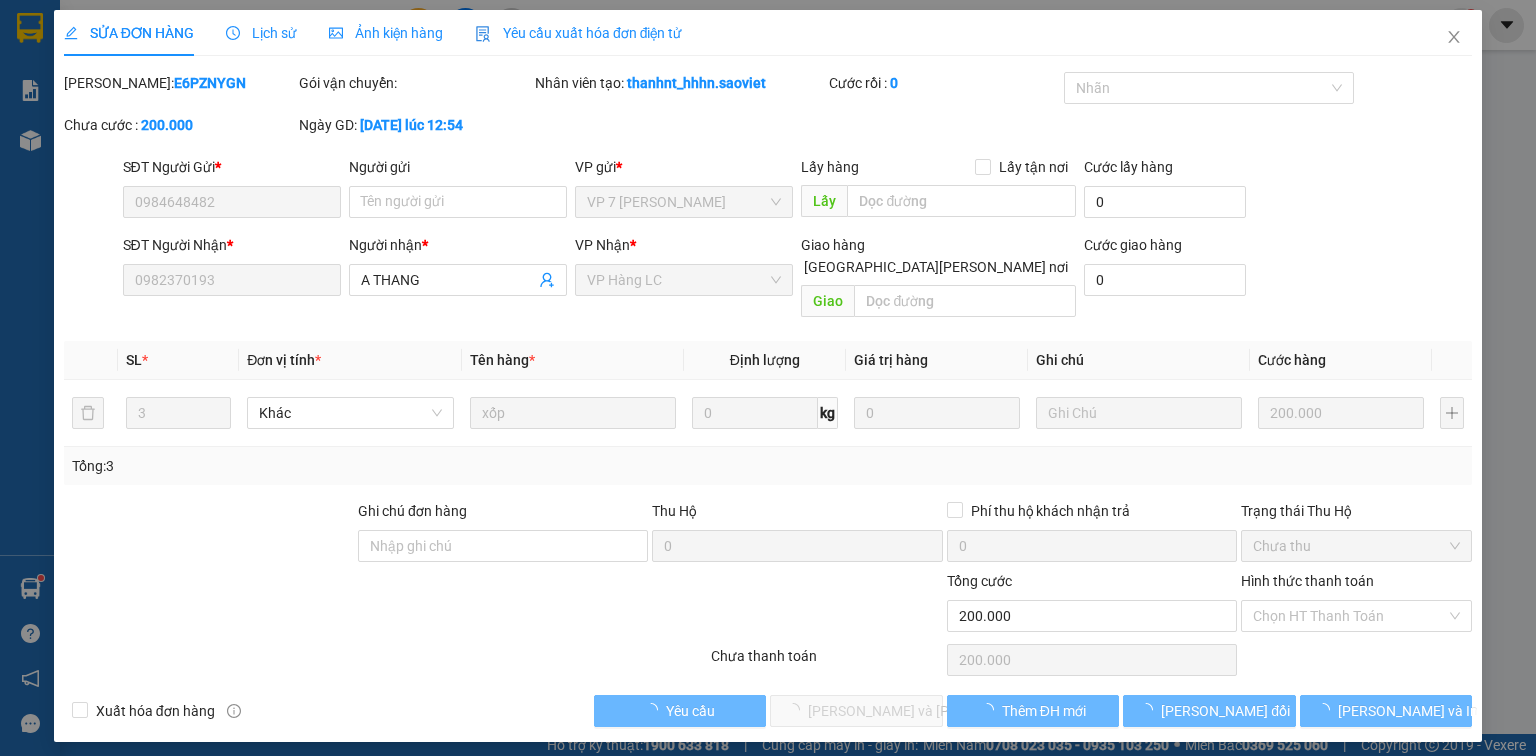 type on "0984648482" 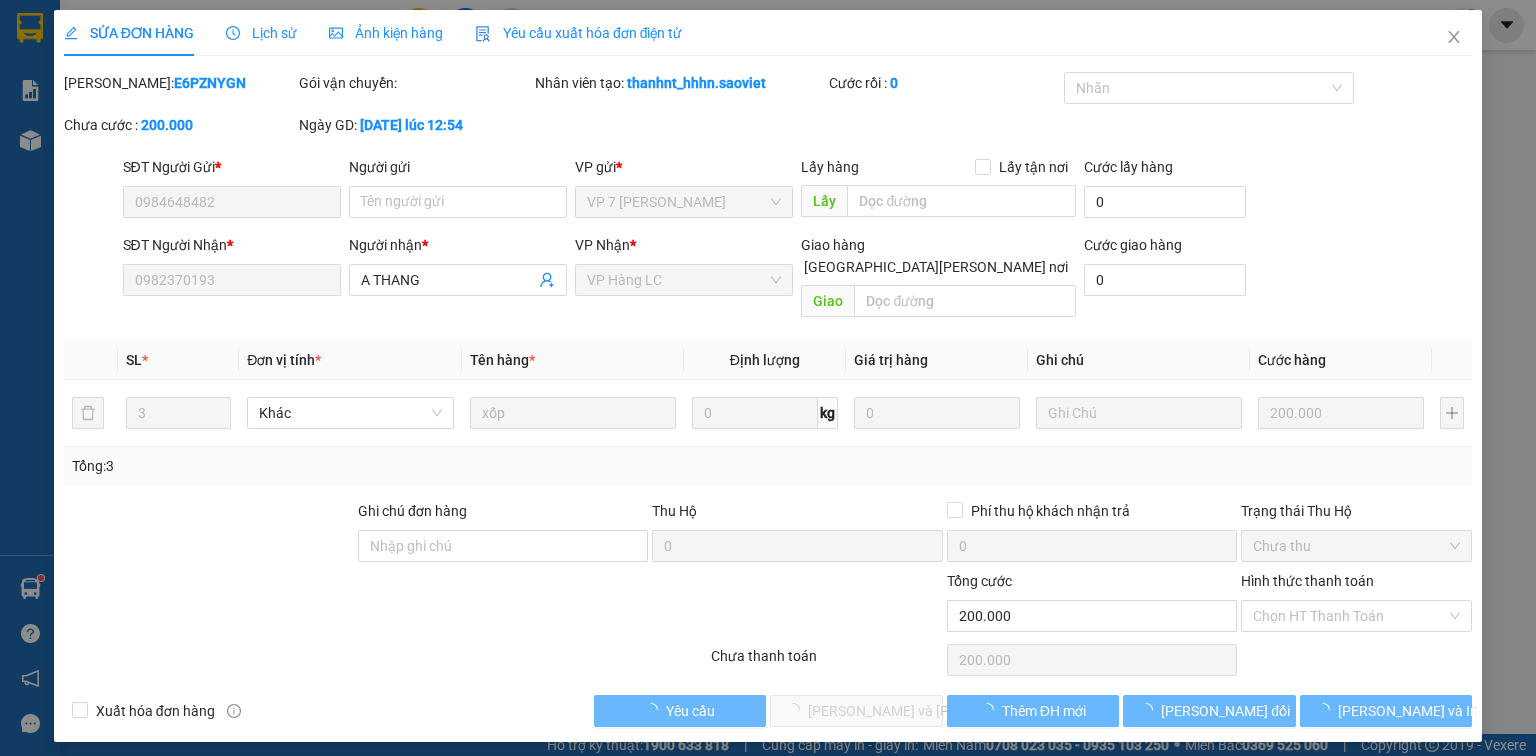 type on "0982370193" 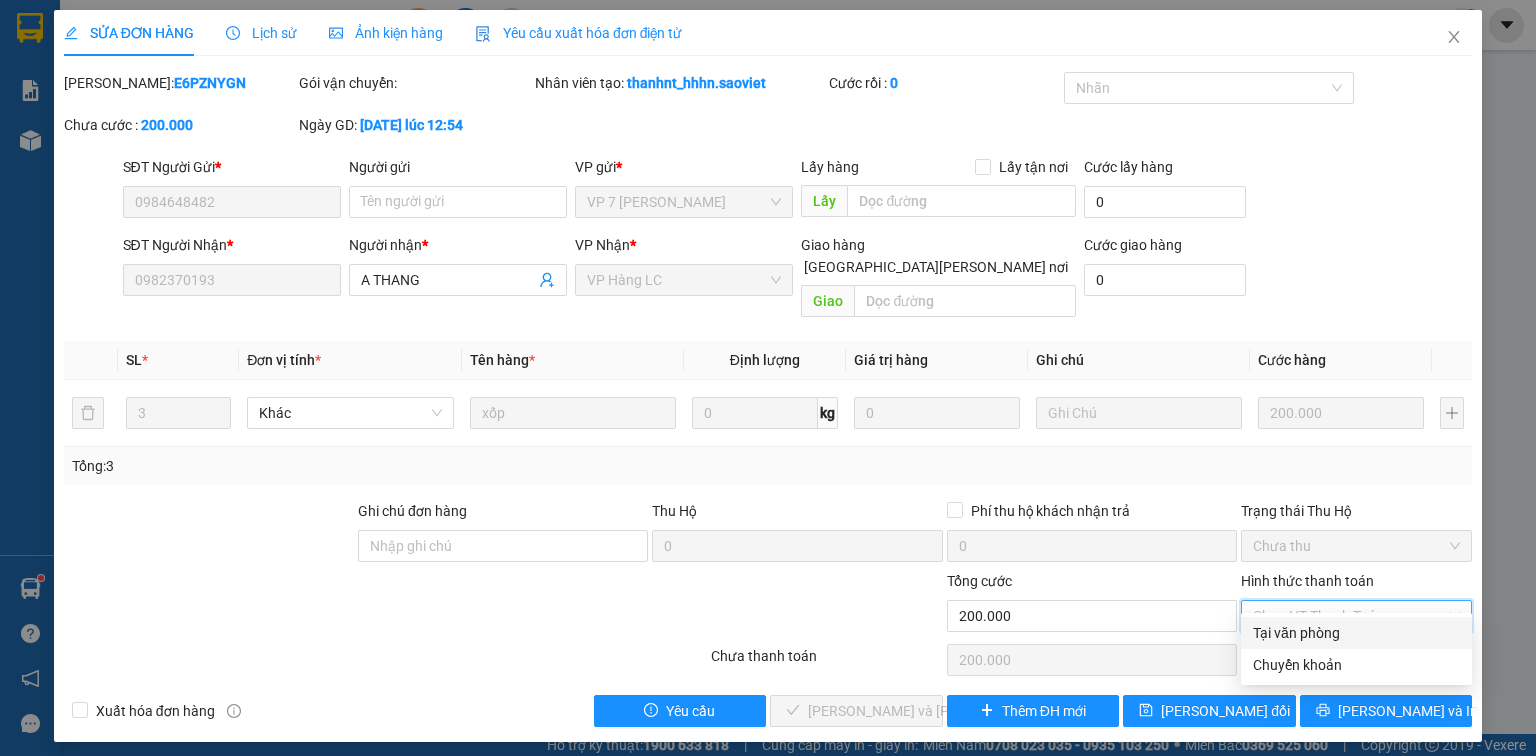 click on "Tại văn phòng" at bounding box center (1356, 633) 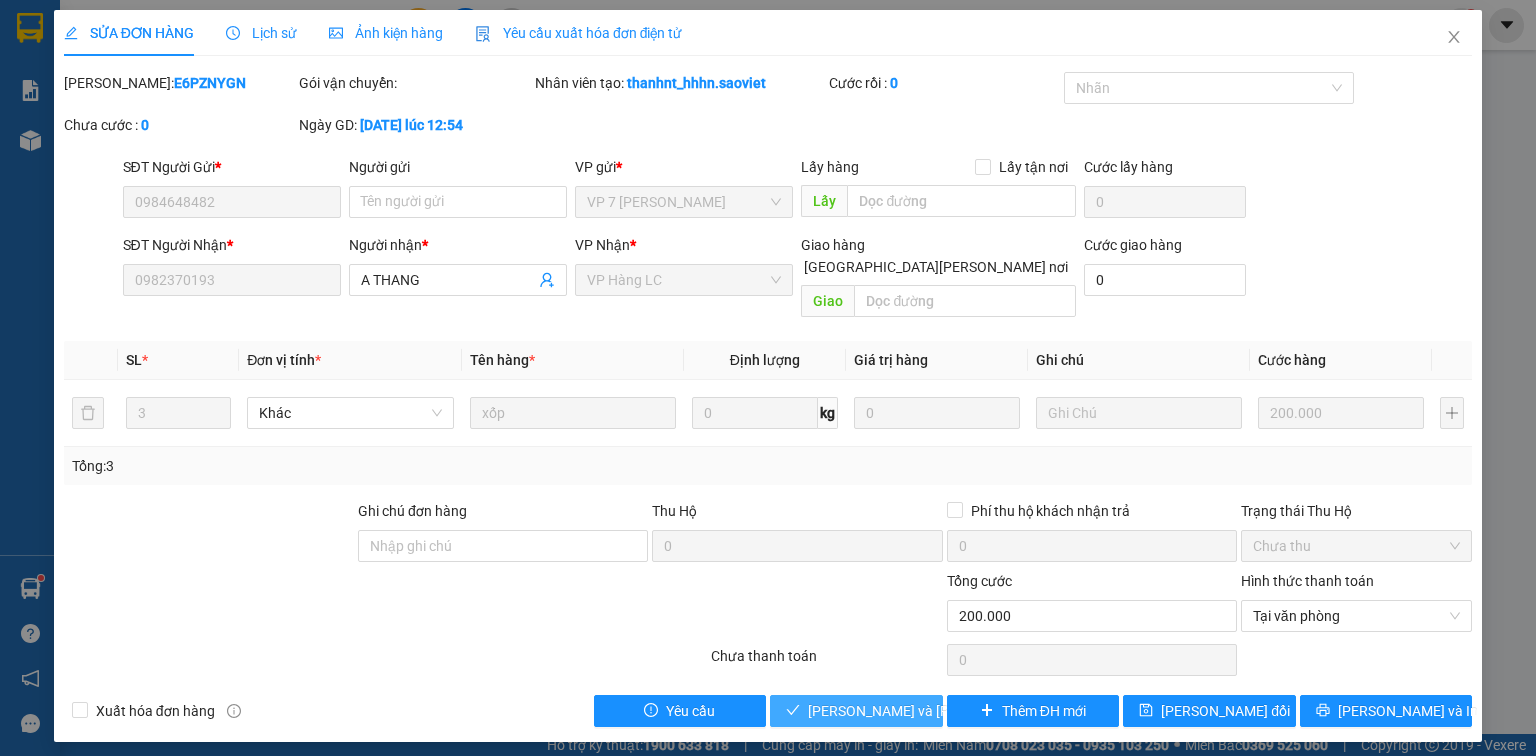 click on "[PERSON_NAME] và [PERSON_NAME] hàng" at bounding box center [943, 711] 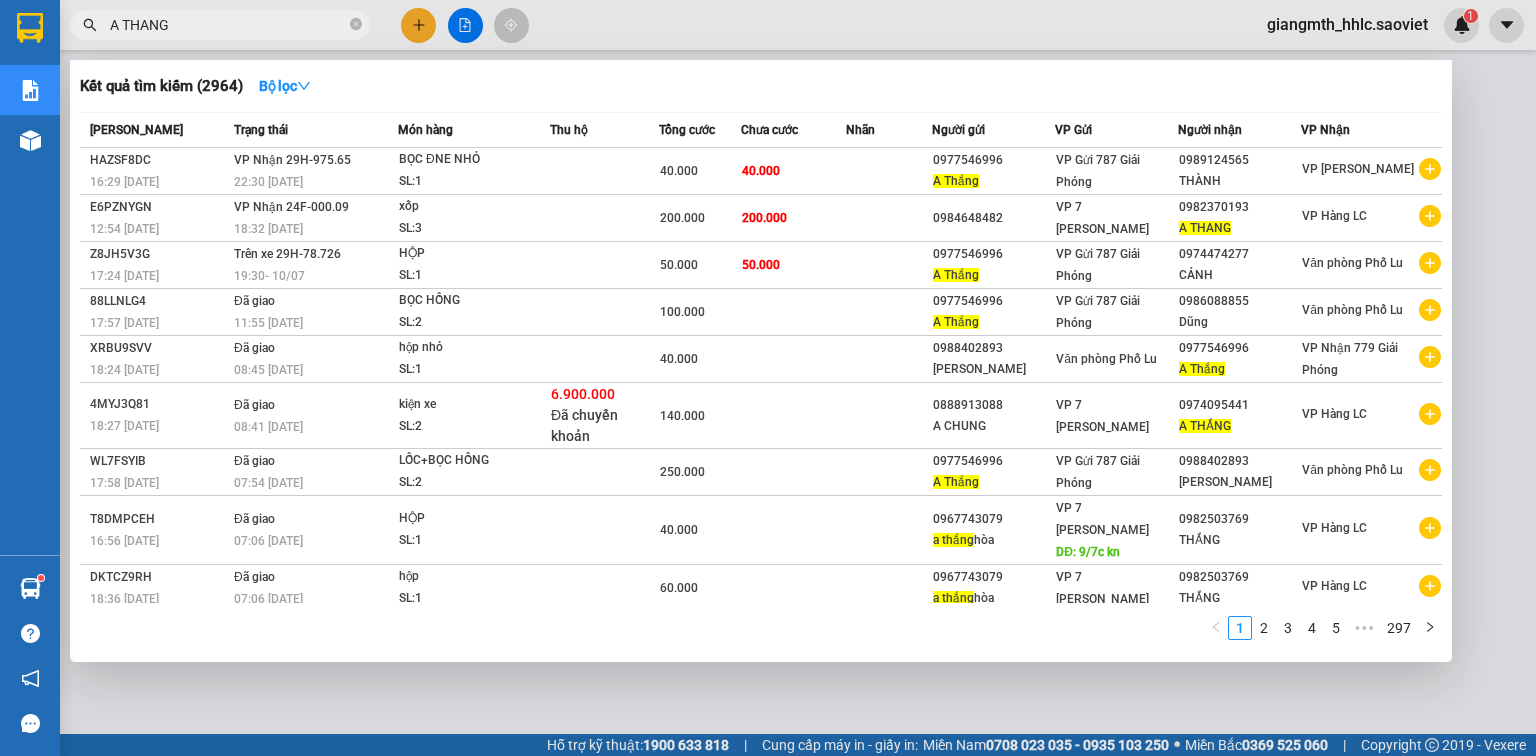 click on "A THANG" at bounding box center [228, 25] 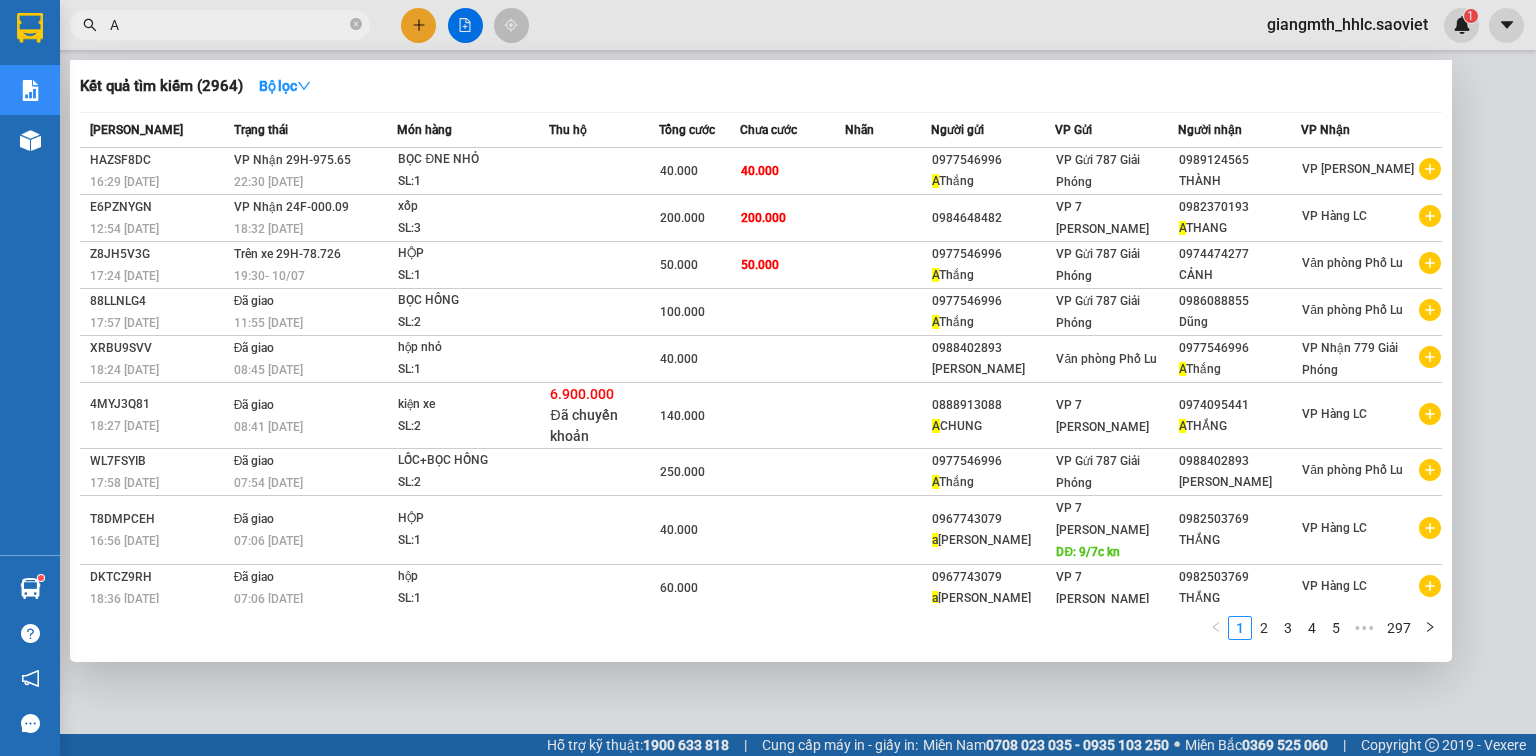 type on "A" 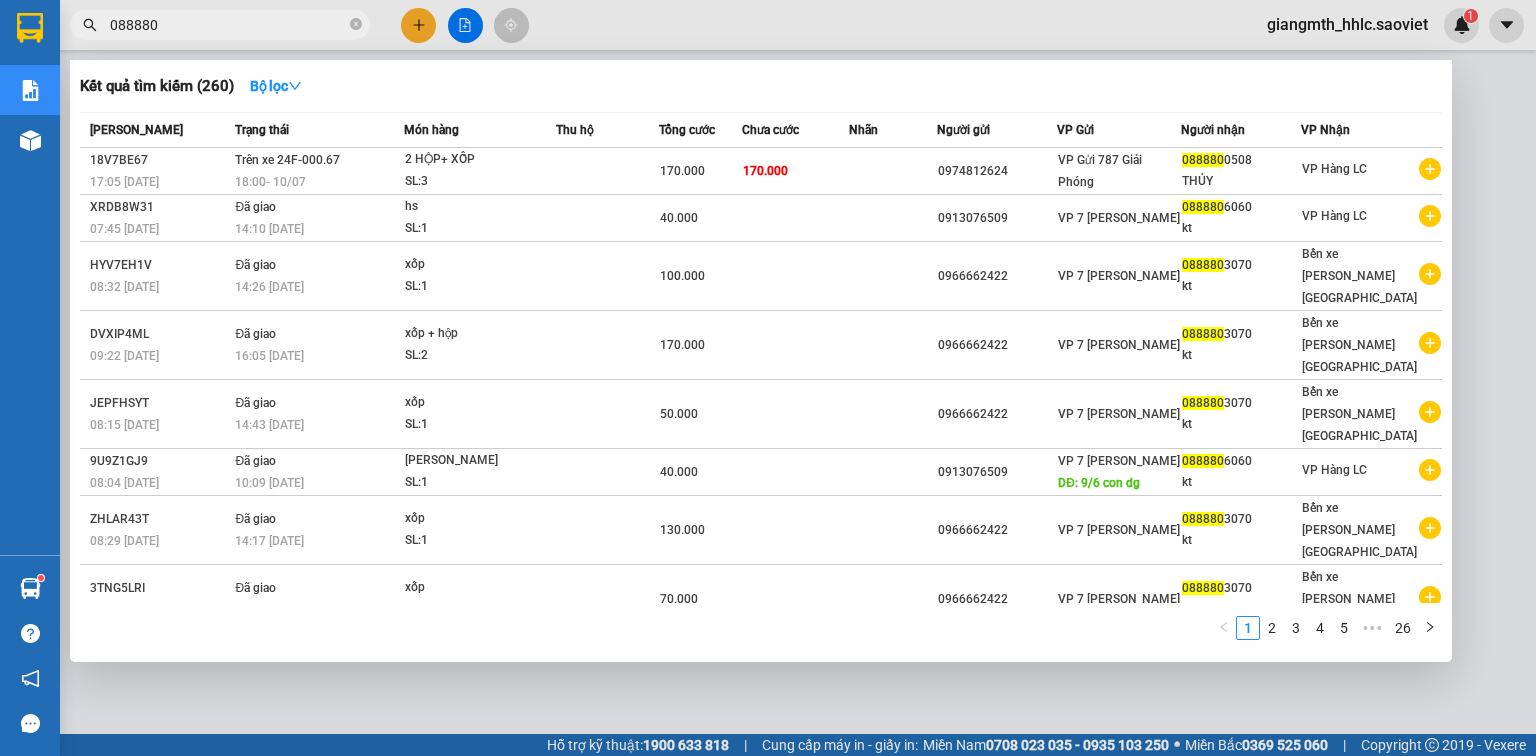 click at bounding box center (768, 378) 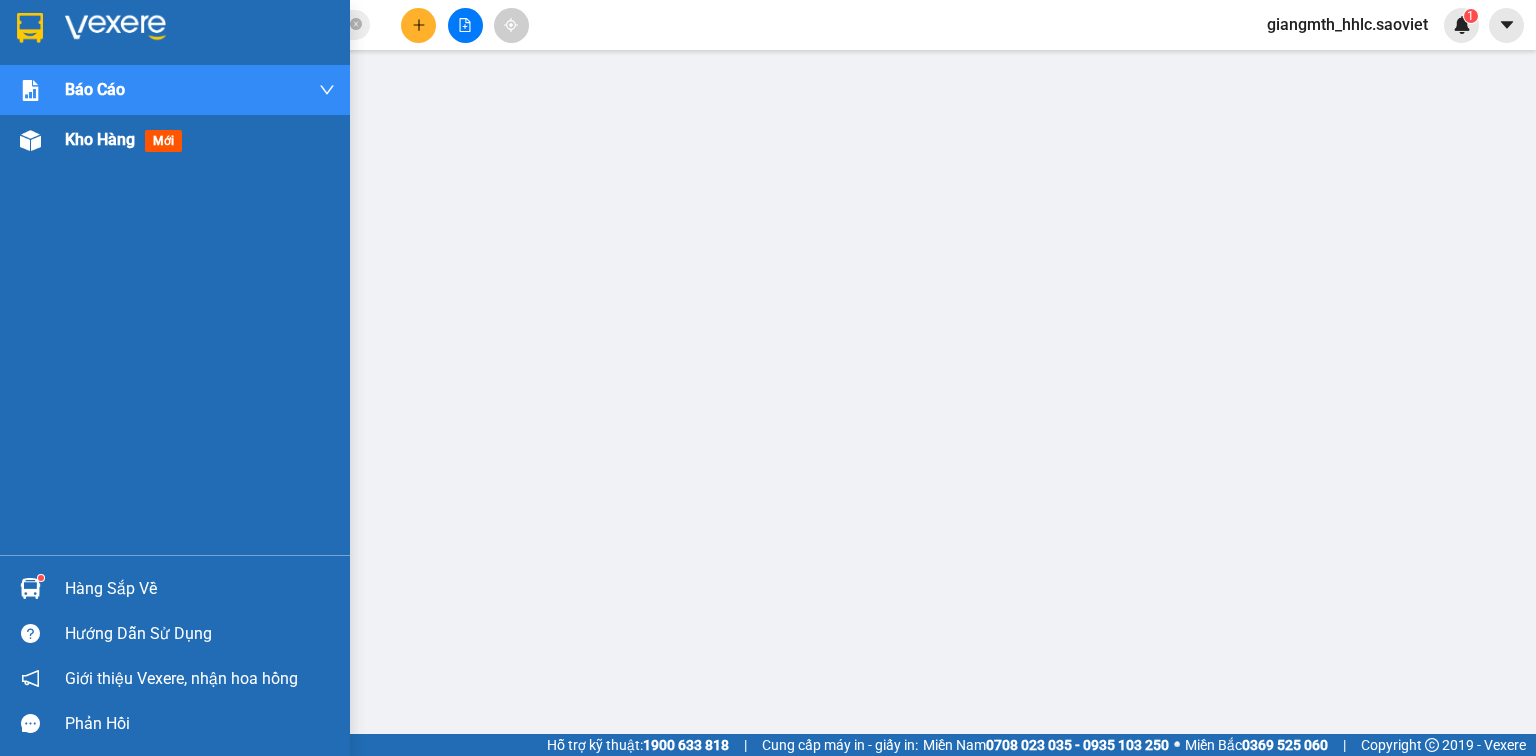 click on "Kho hàng" at bounding box center [100, 139] 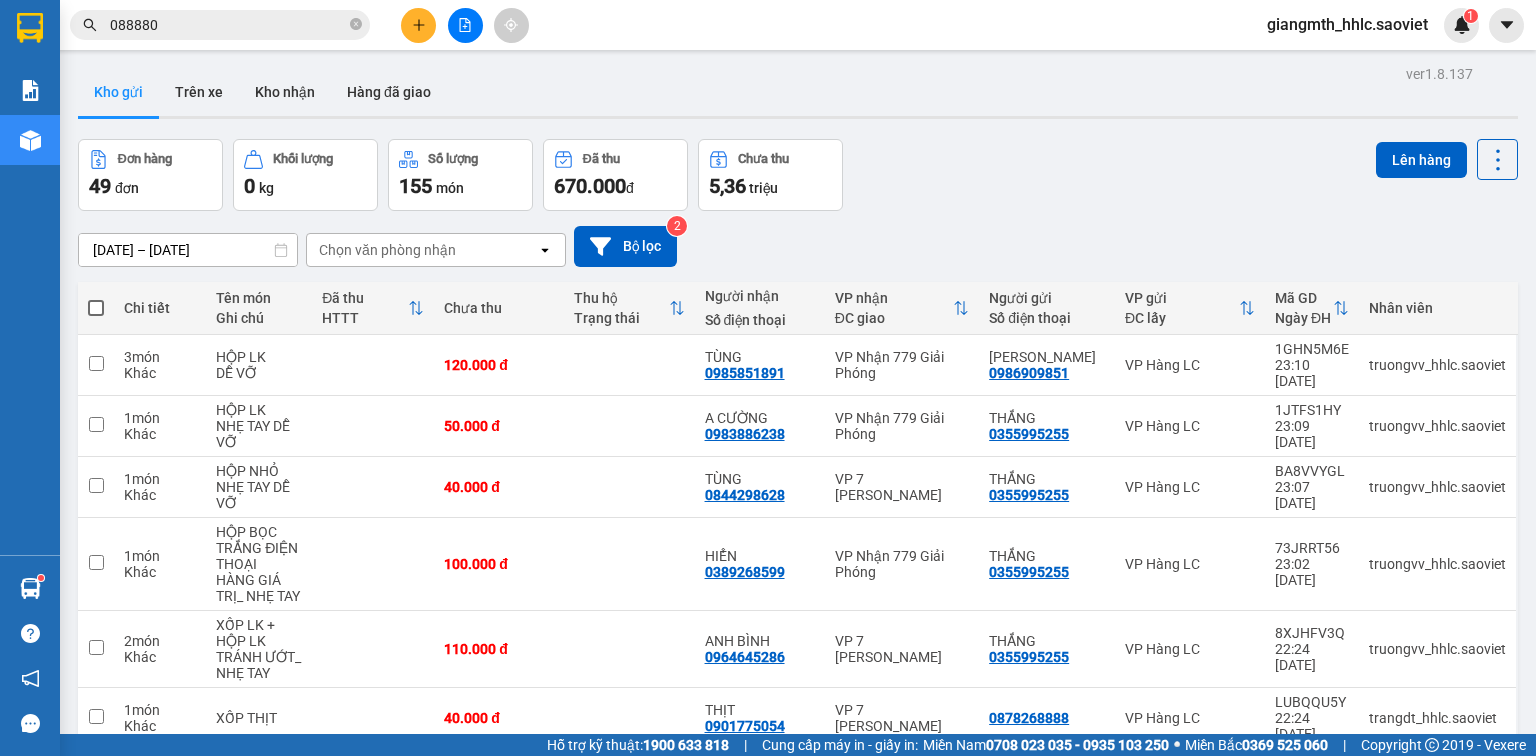 click on "088880" at bounding box center (228, 25) 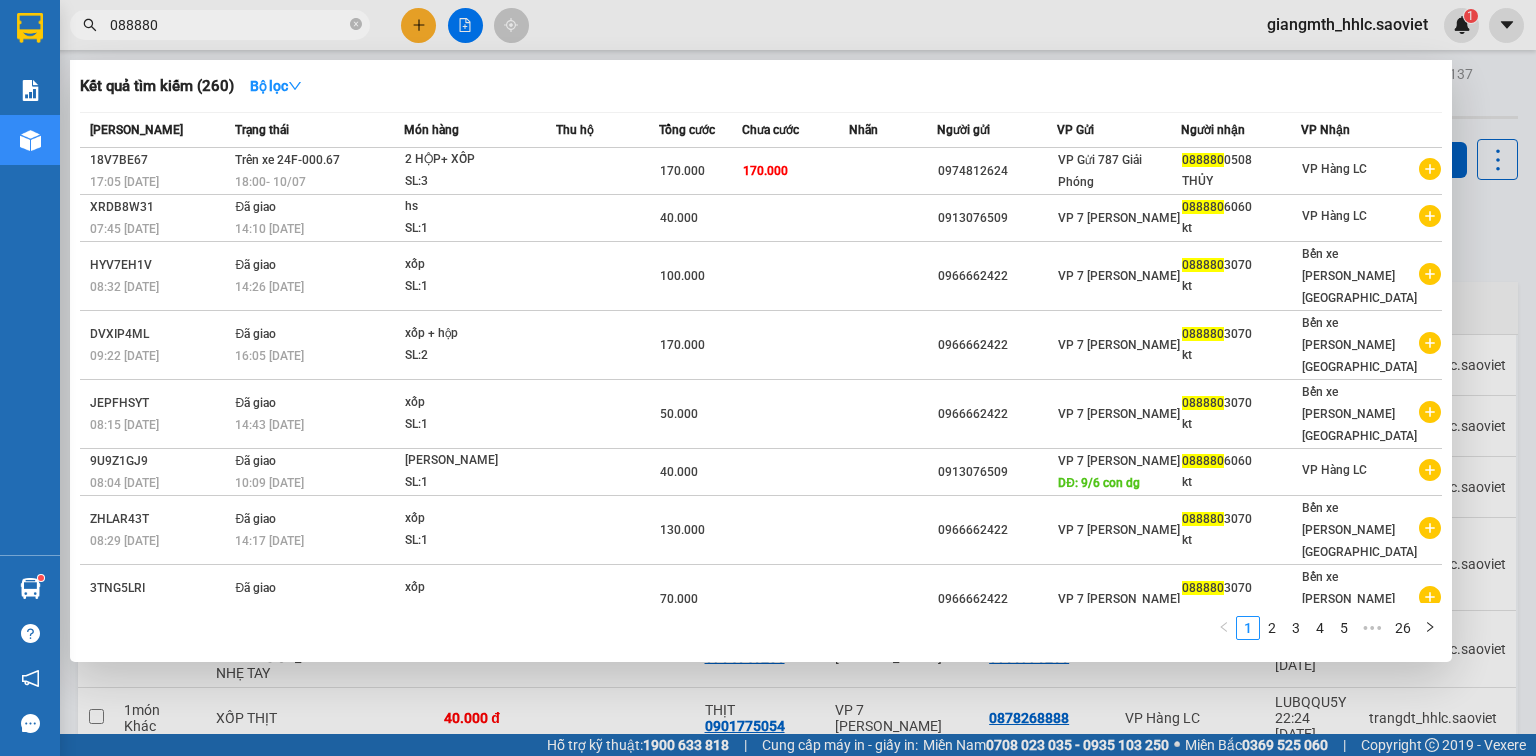 click on "088880" at bounding box center [228, 25] 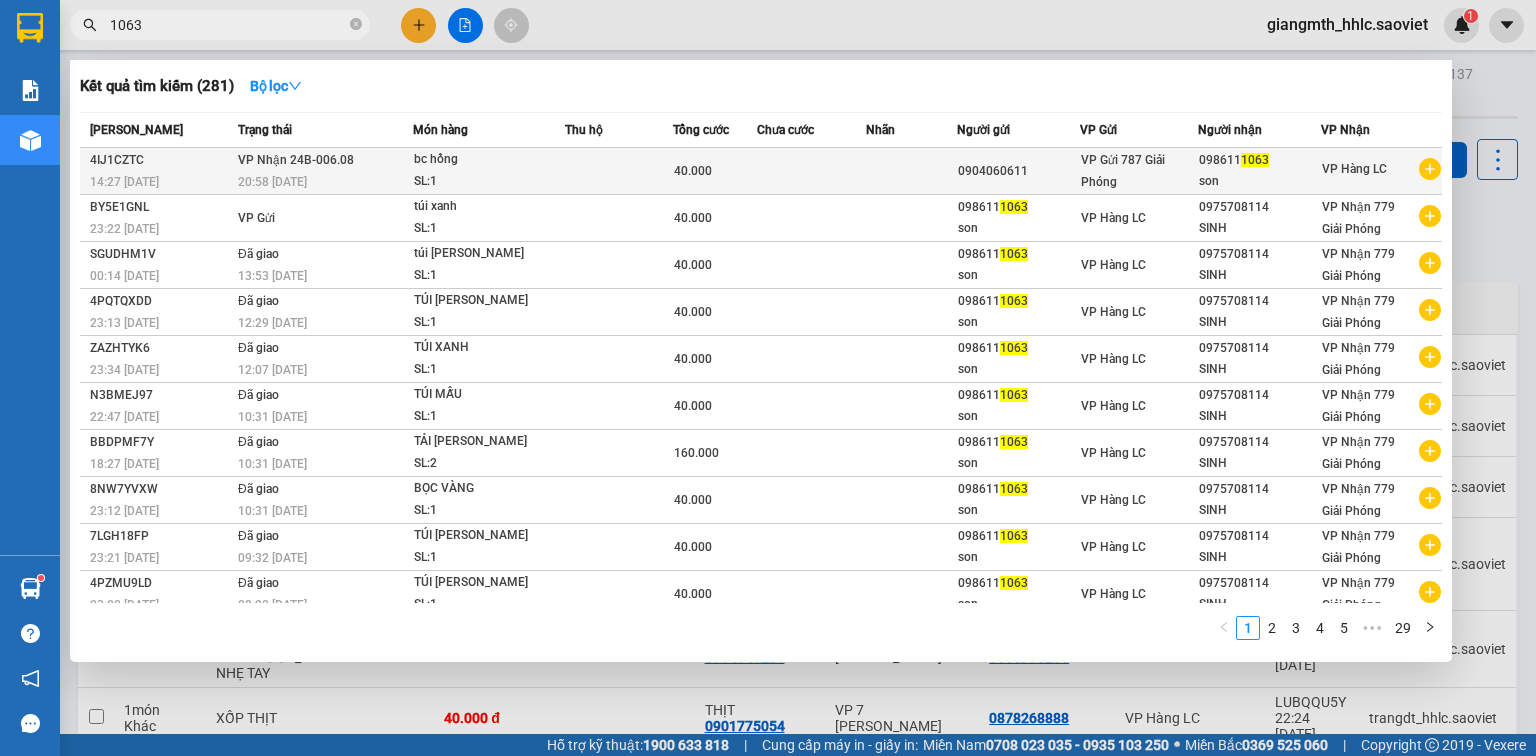type on "1063" 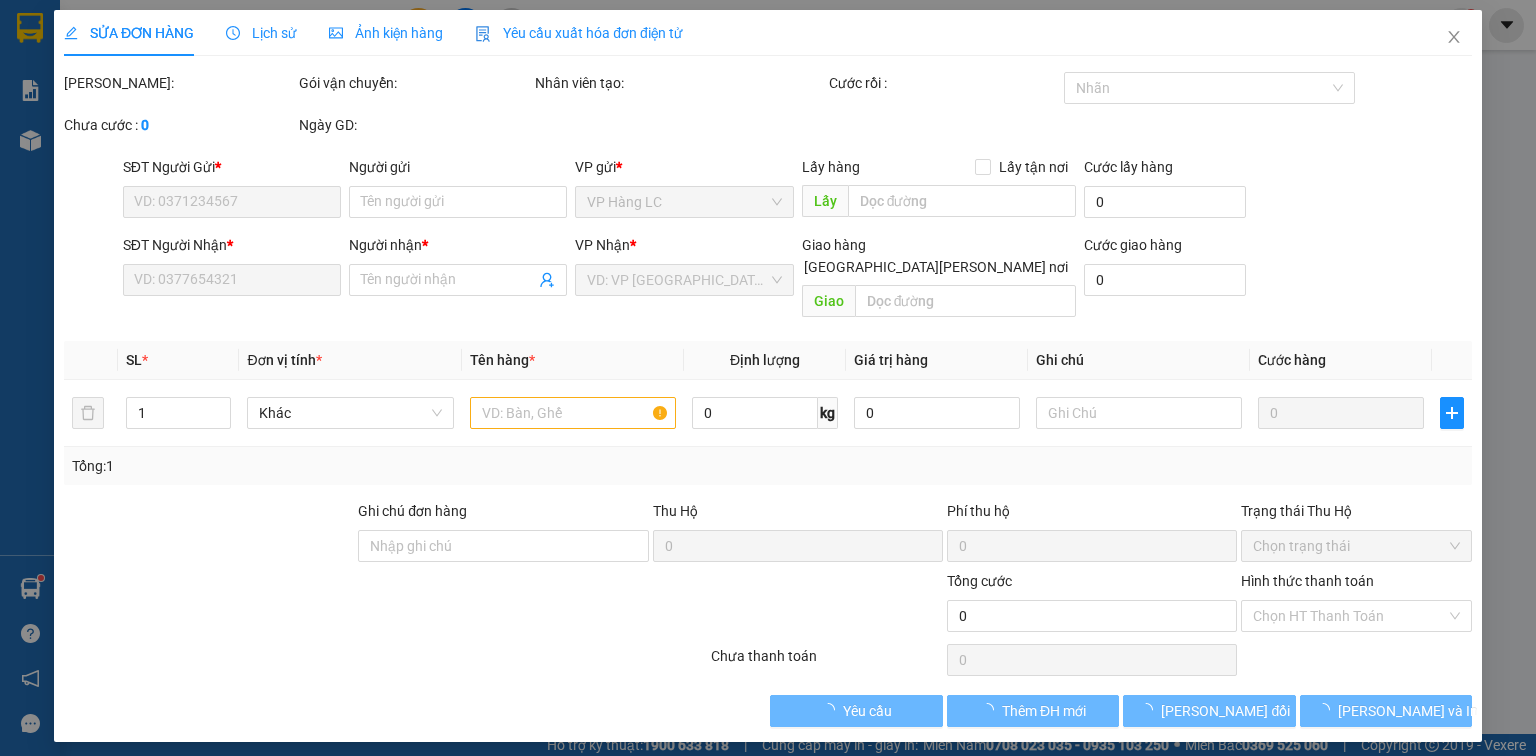 type on "0904060611" 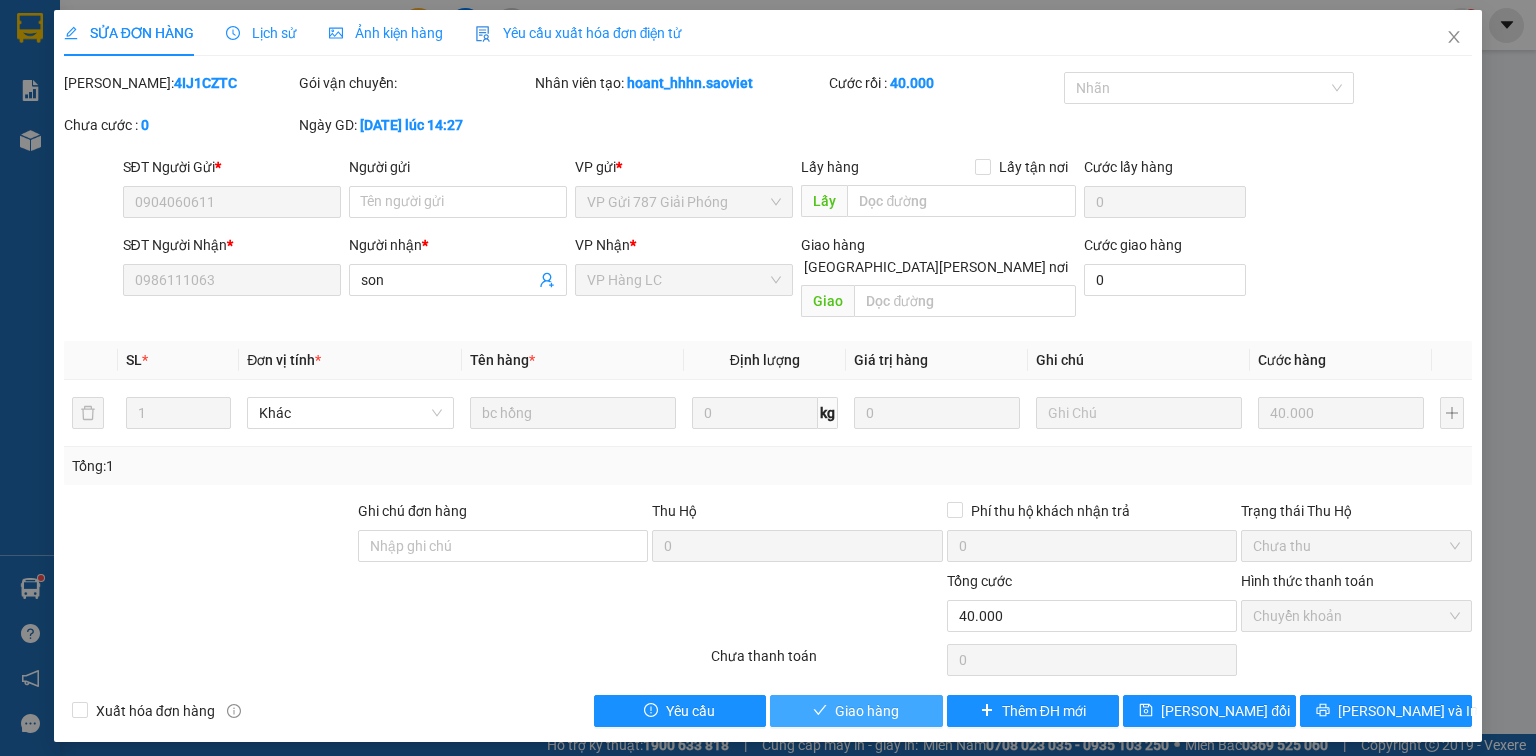 click on "Giao hàng" at bounding box center [856, 711] 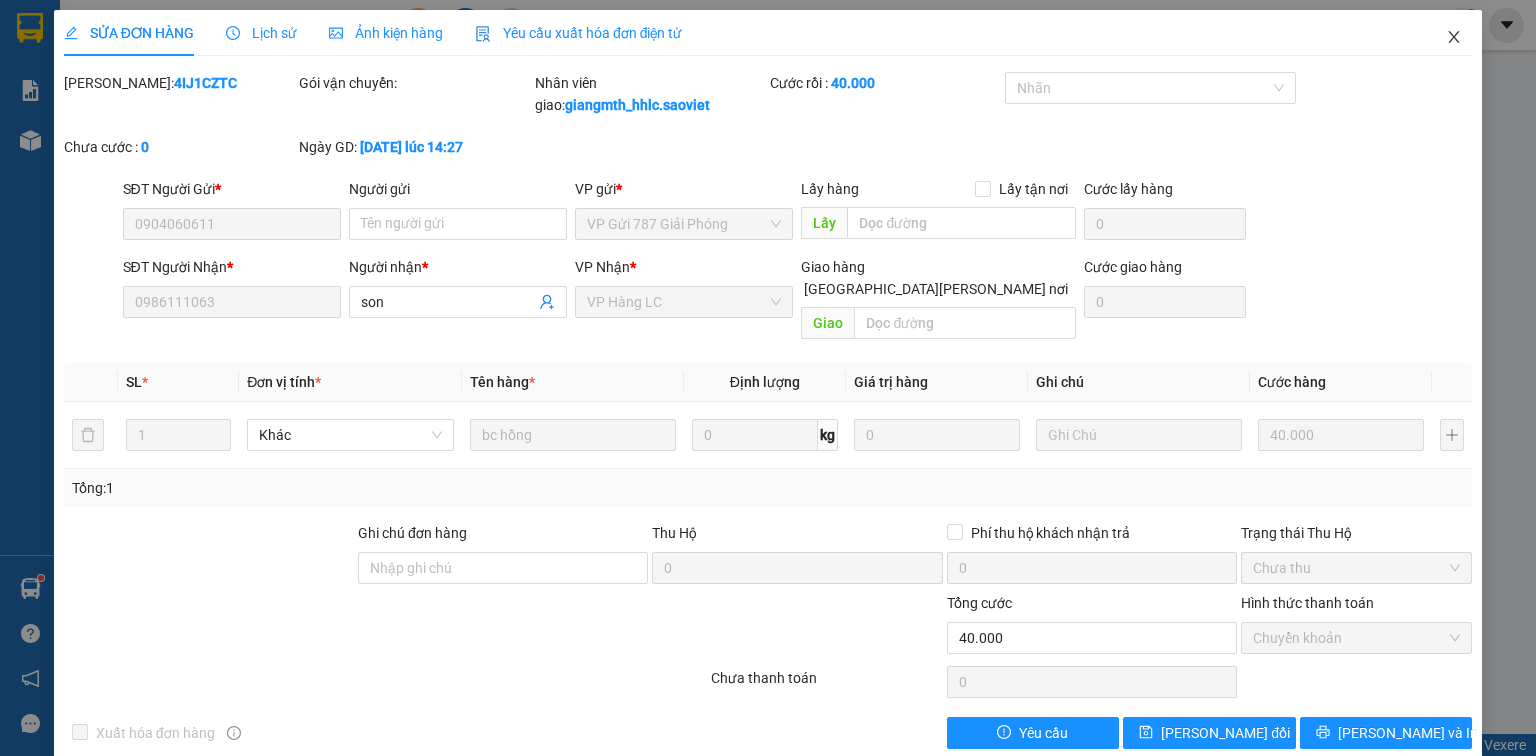 click at bounding box center [1454, 38] 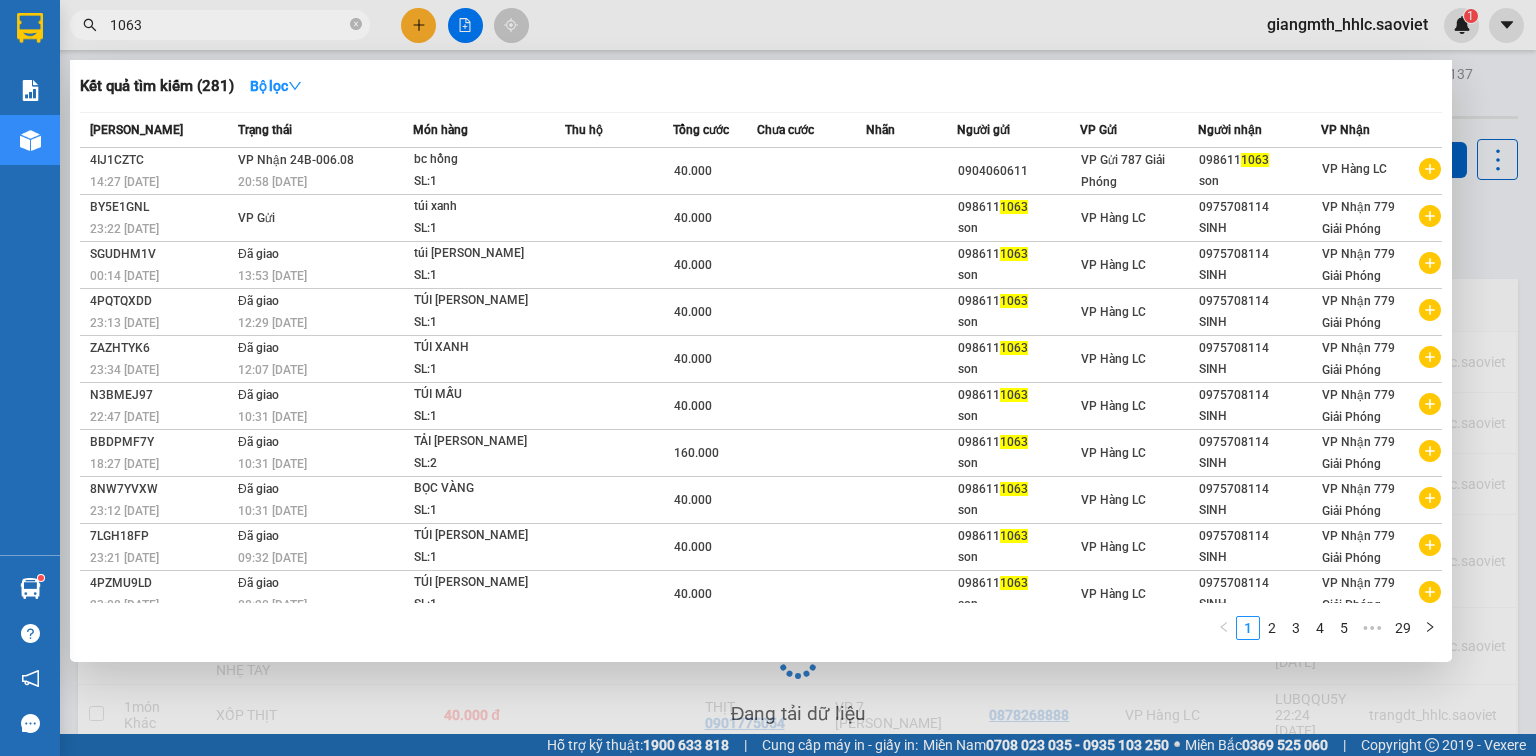 click on "1063" at bounding box center [228, 25] 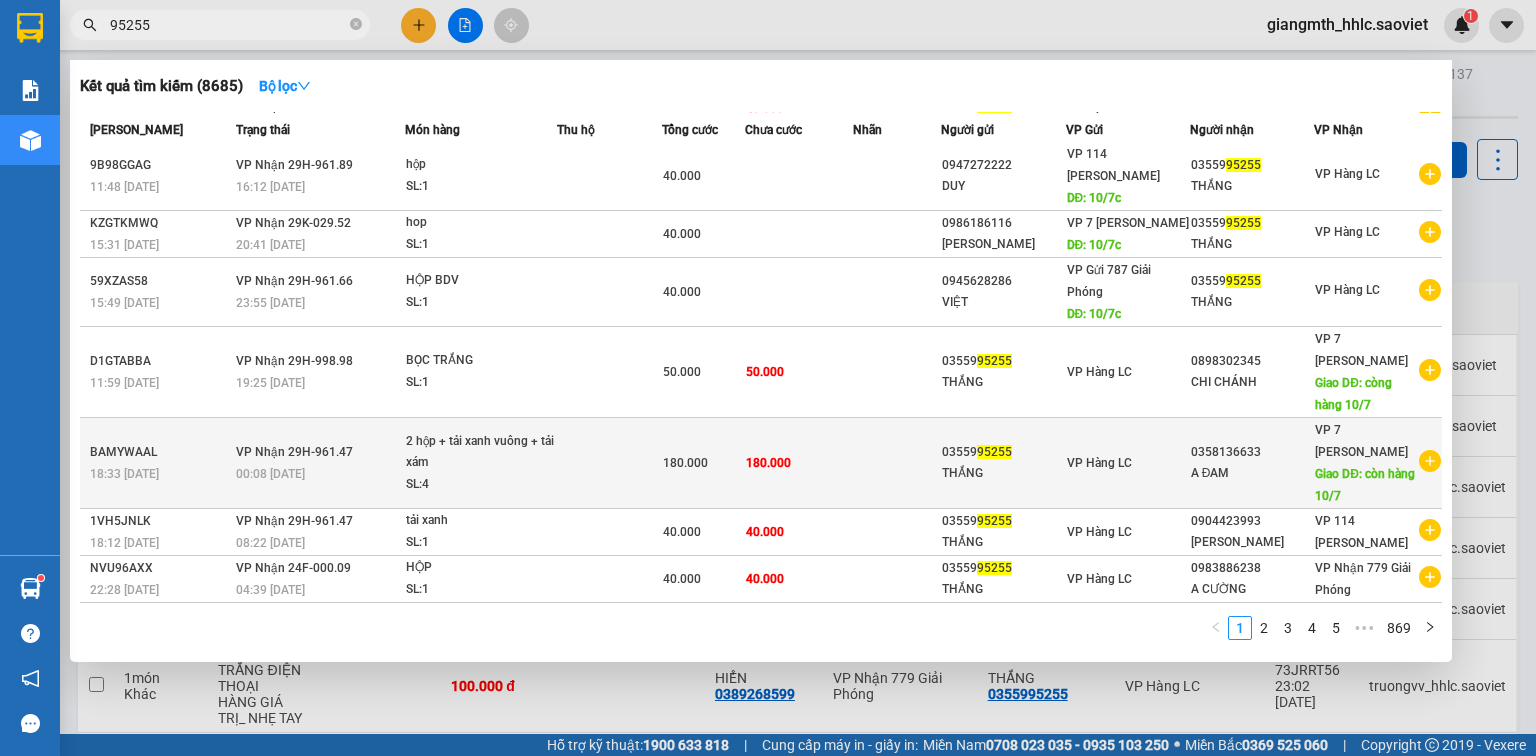 scroll, scrollTop: 161, scrollLeft: 0, axis: vertical 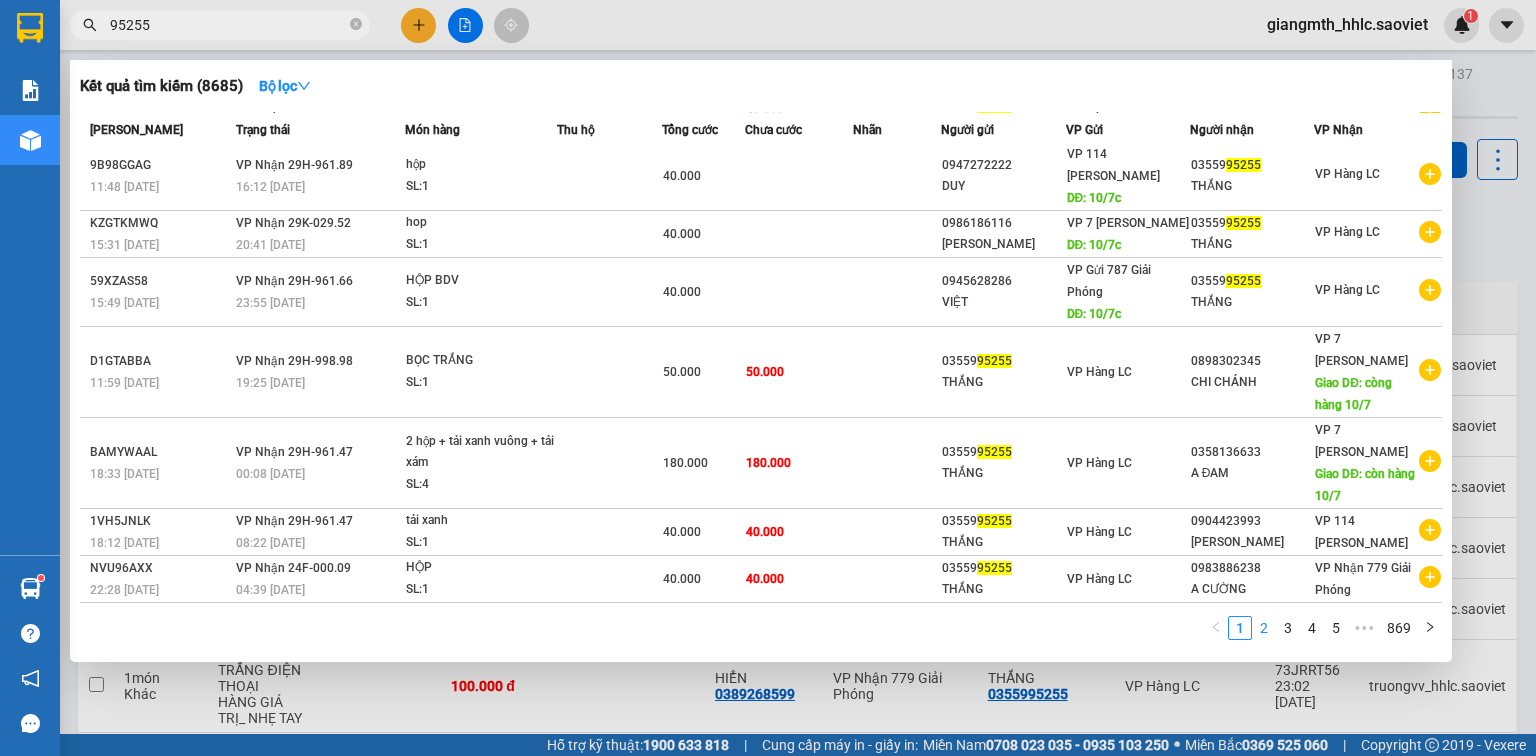 type on "95255" 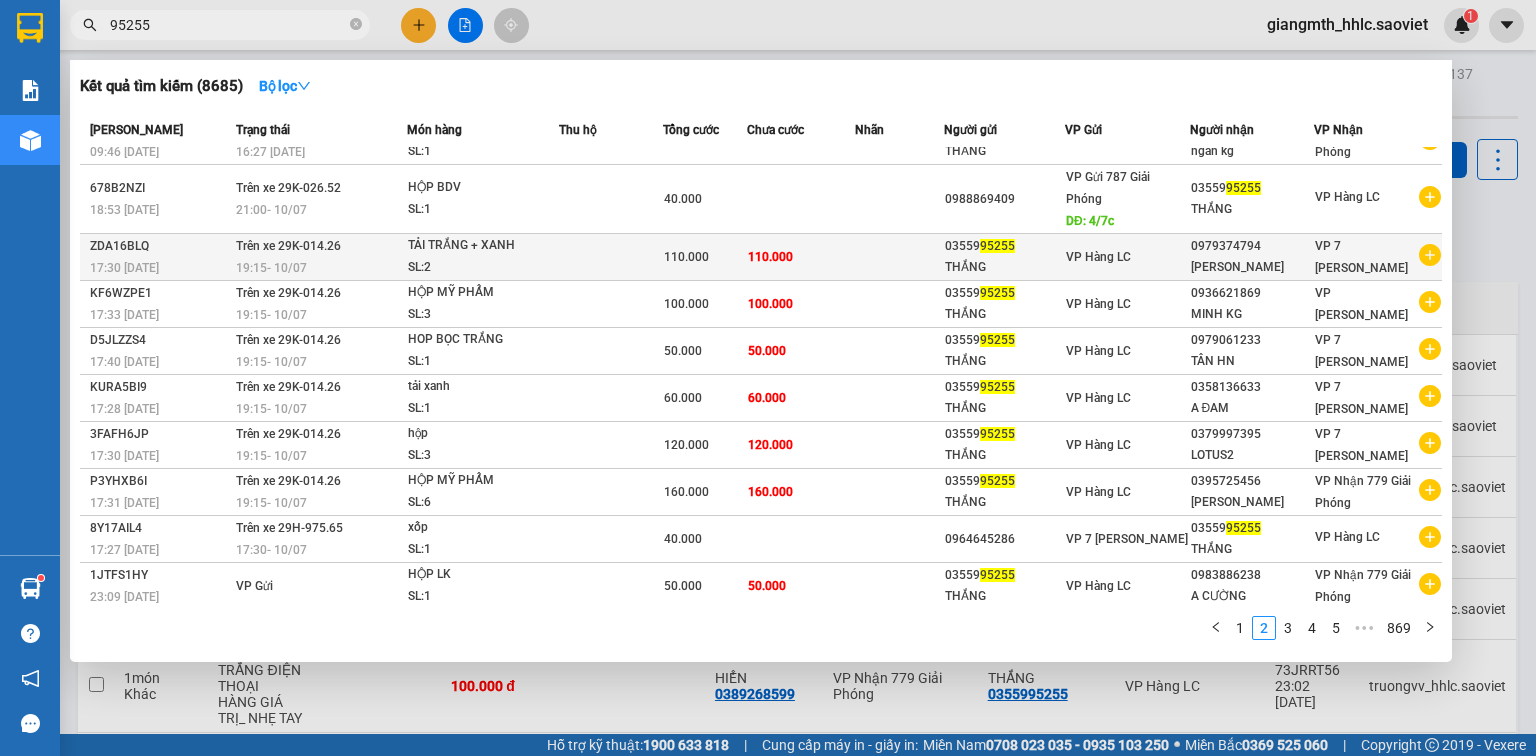 scroll, scrollTop: 30, scrollLeft: 0, axis: vertical 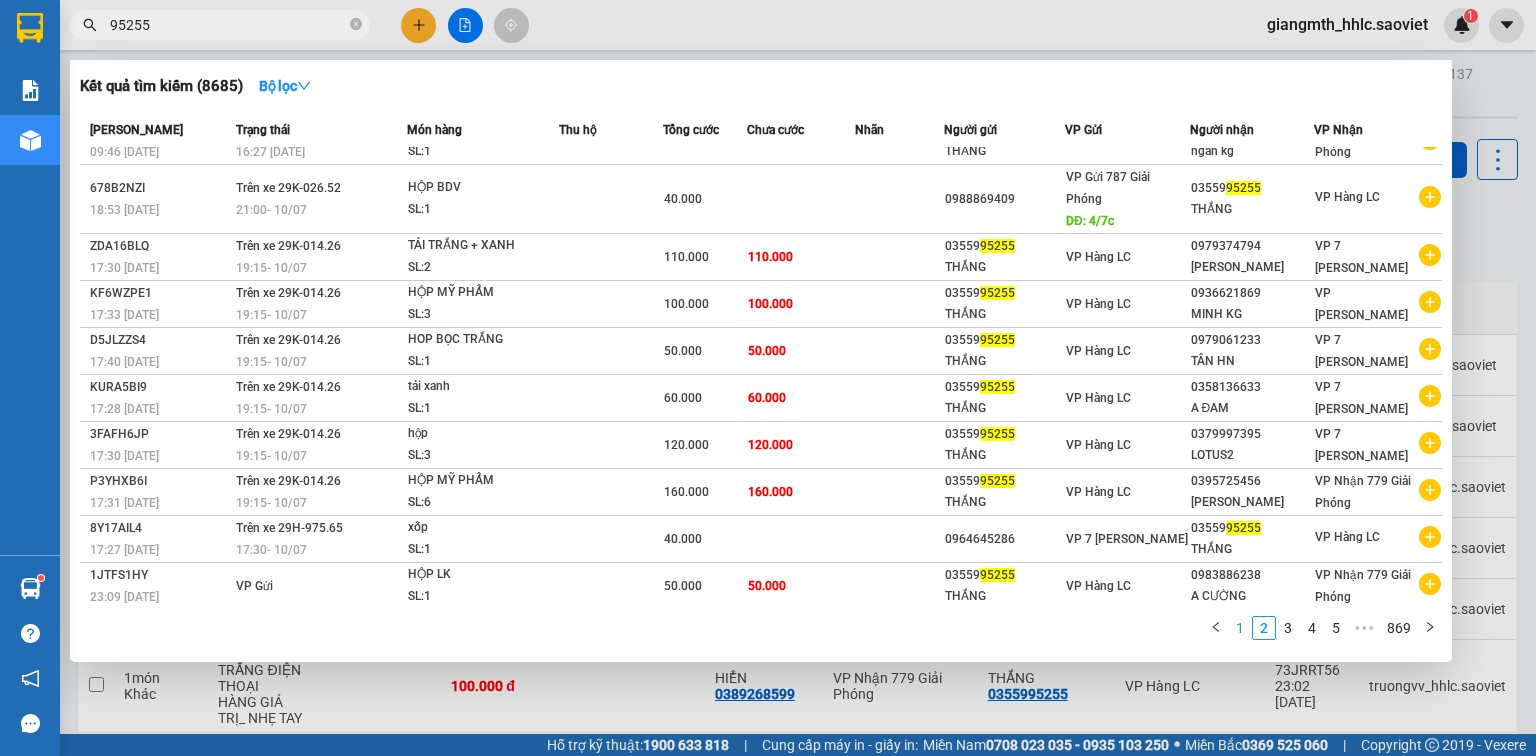 click on "1" at bounding box center (1240, 628) 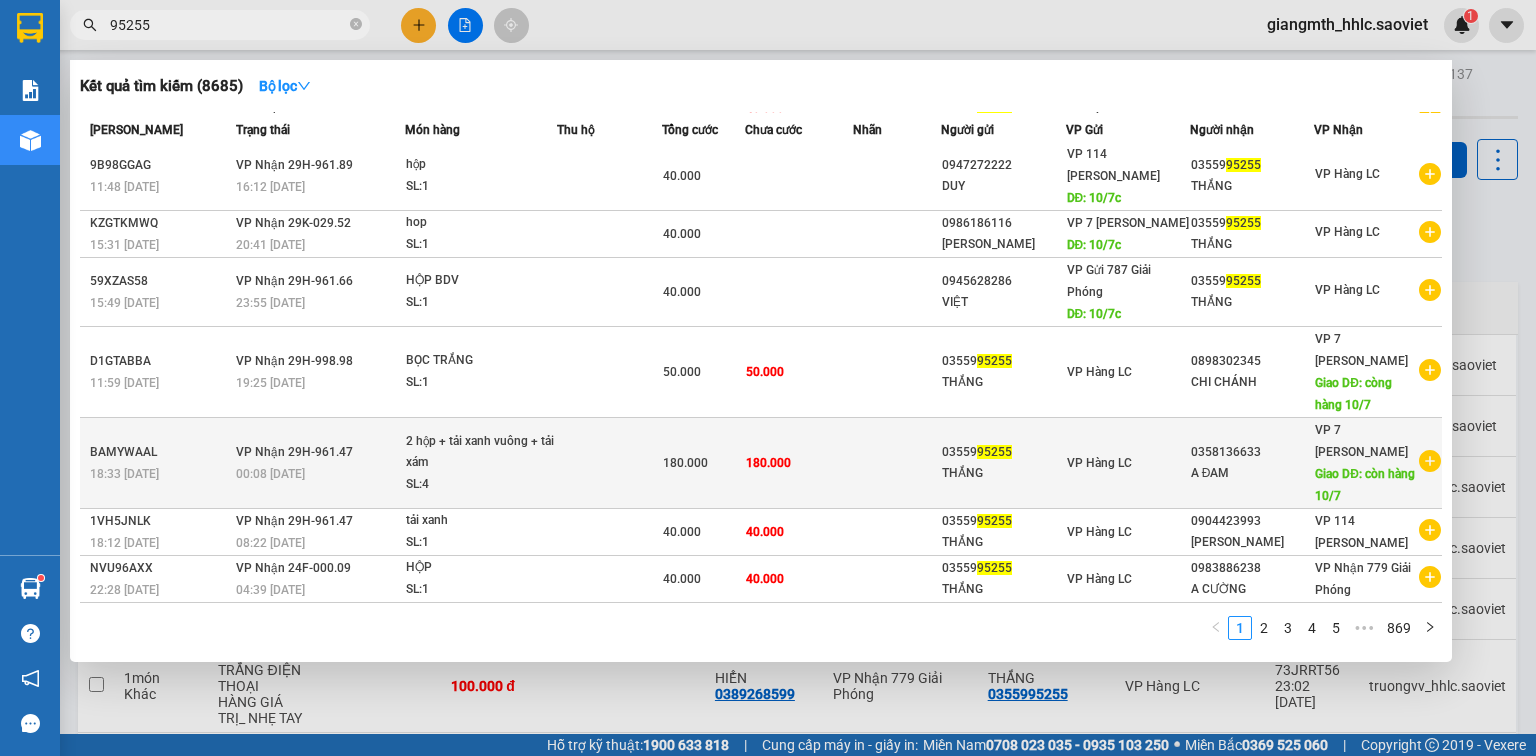 scroll, scrollTop: 0, scrollLeft: 0, axis: both 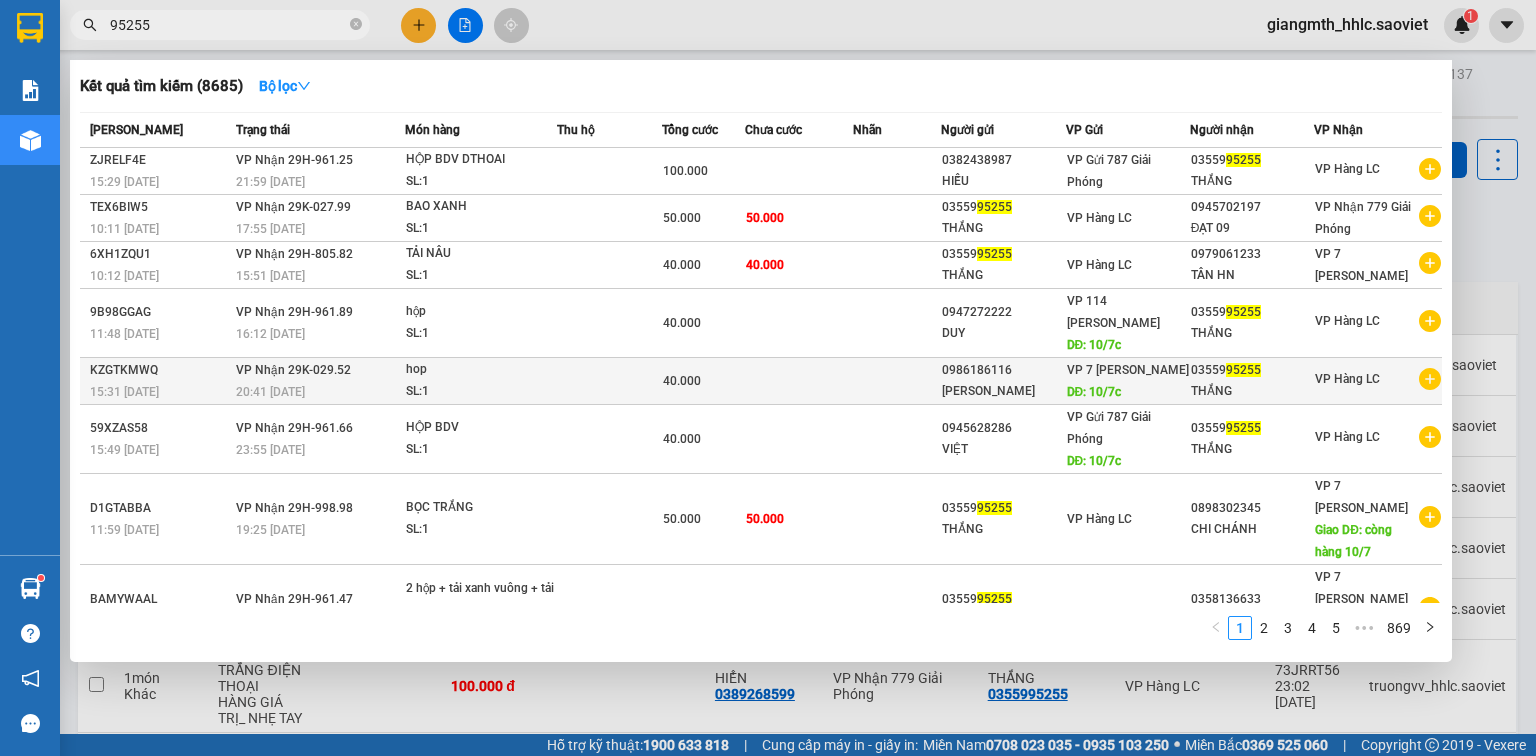 click at bounding box center [799, 381] 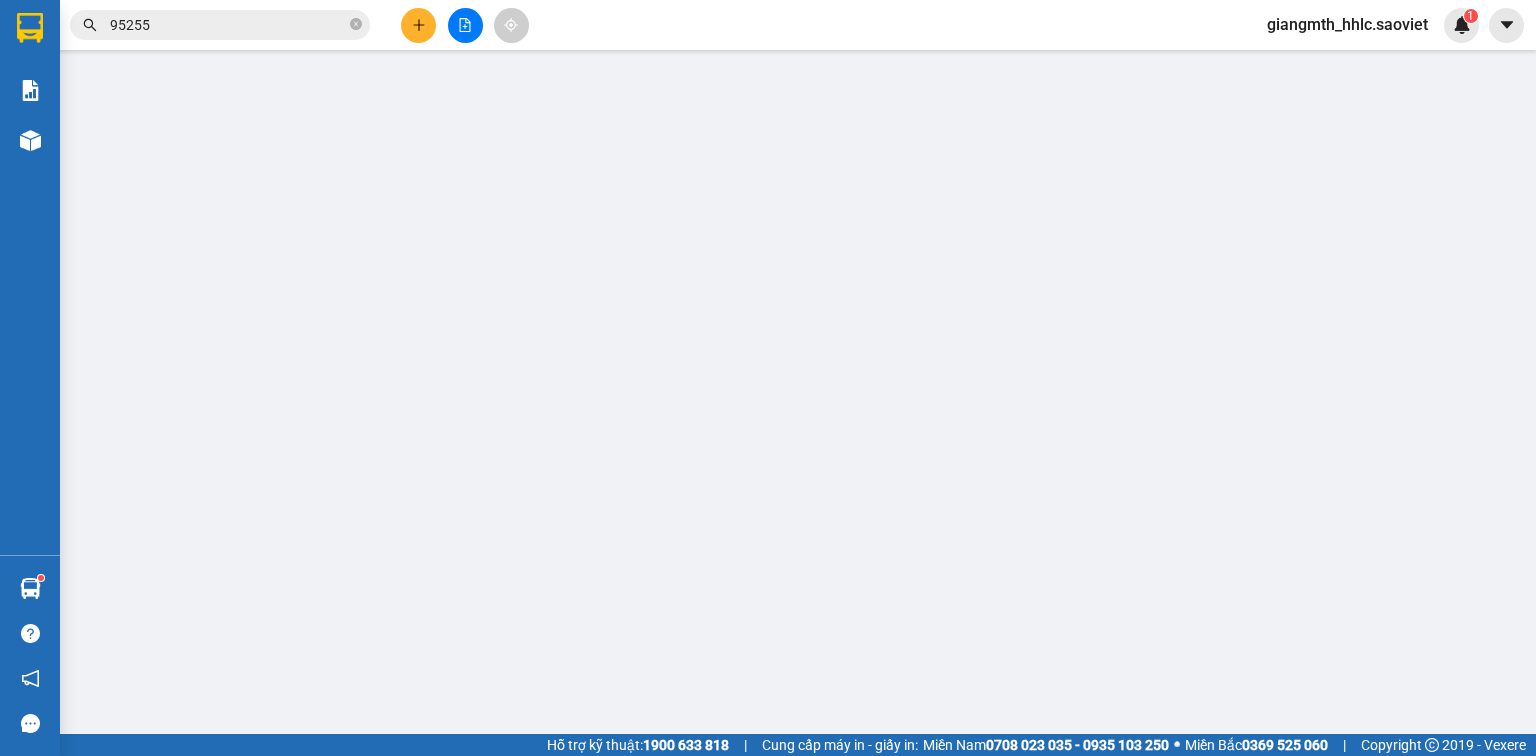 type on "0986186116" 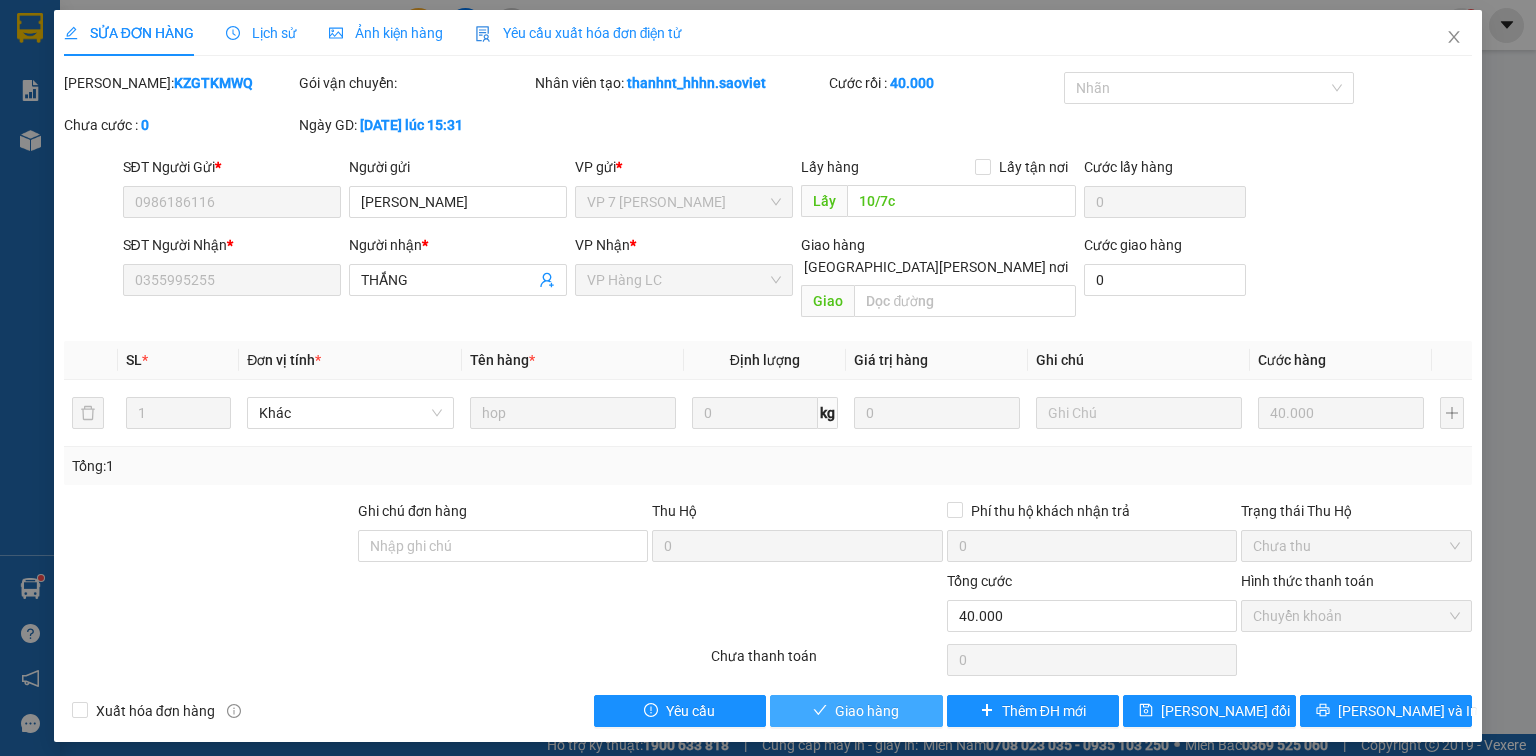 click on "Giao hàng" at bounding box center [867, 711] 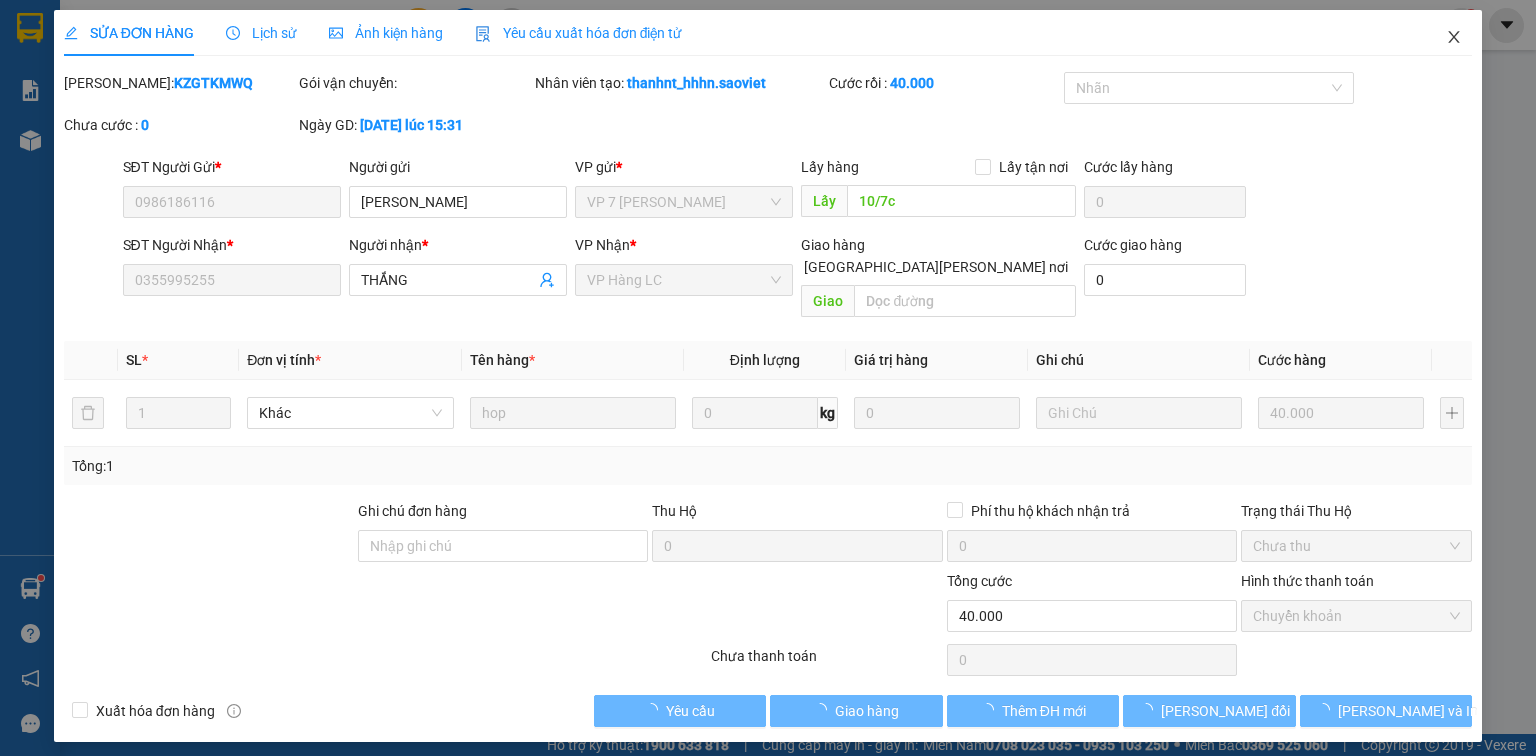 click at bounding box center (1454, 38) 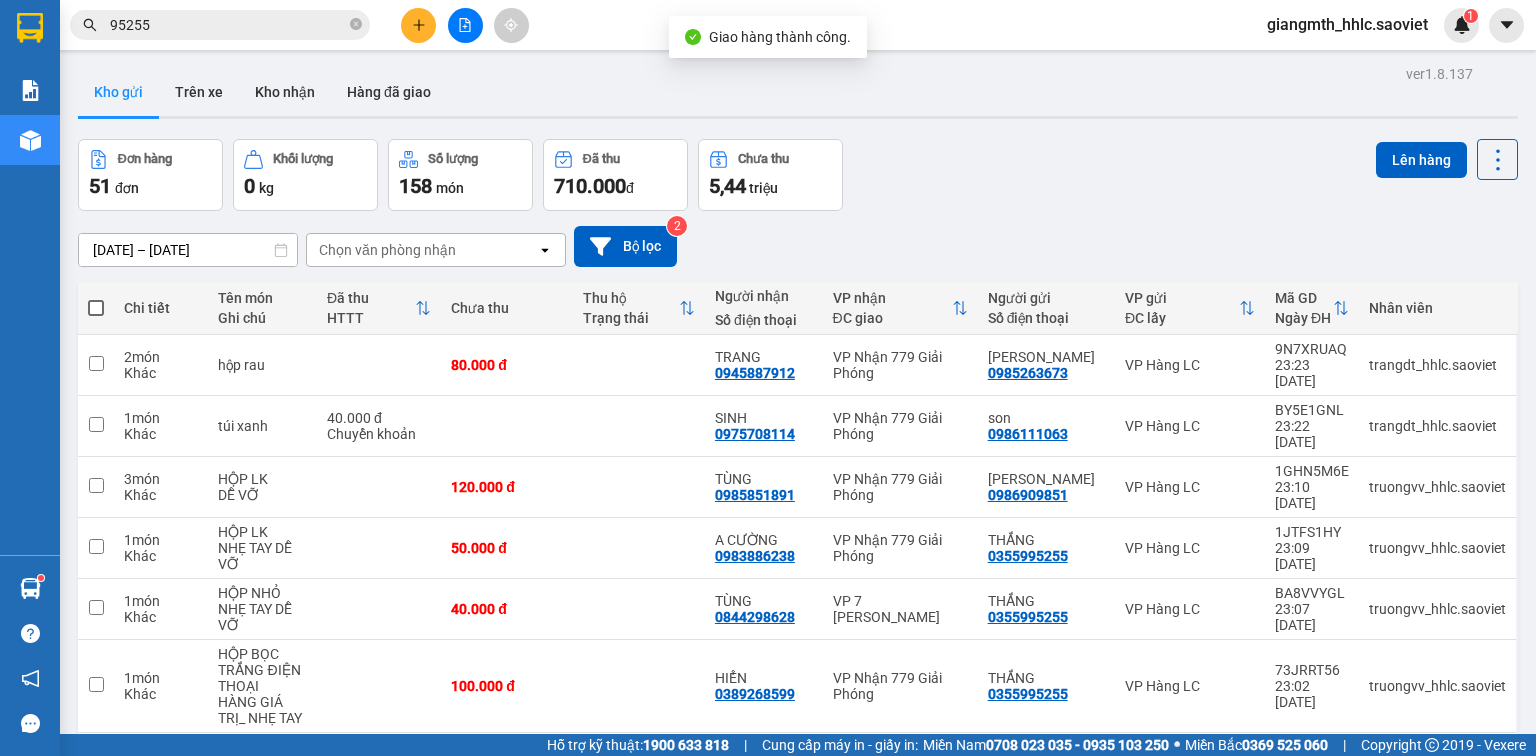 click on "95255" at bounding box center (228, 25) 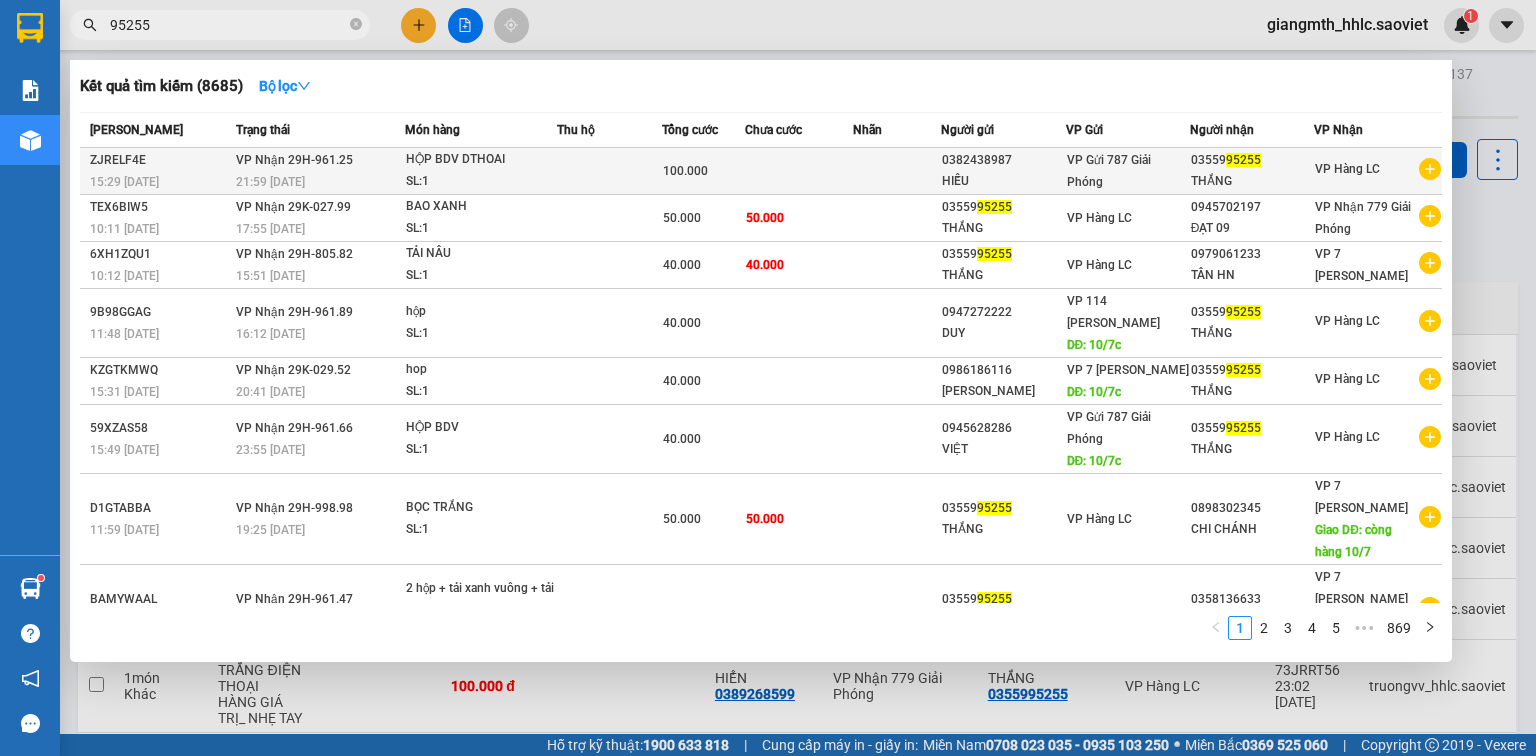 click on "100.000" at bounding box center (685, 171) 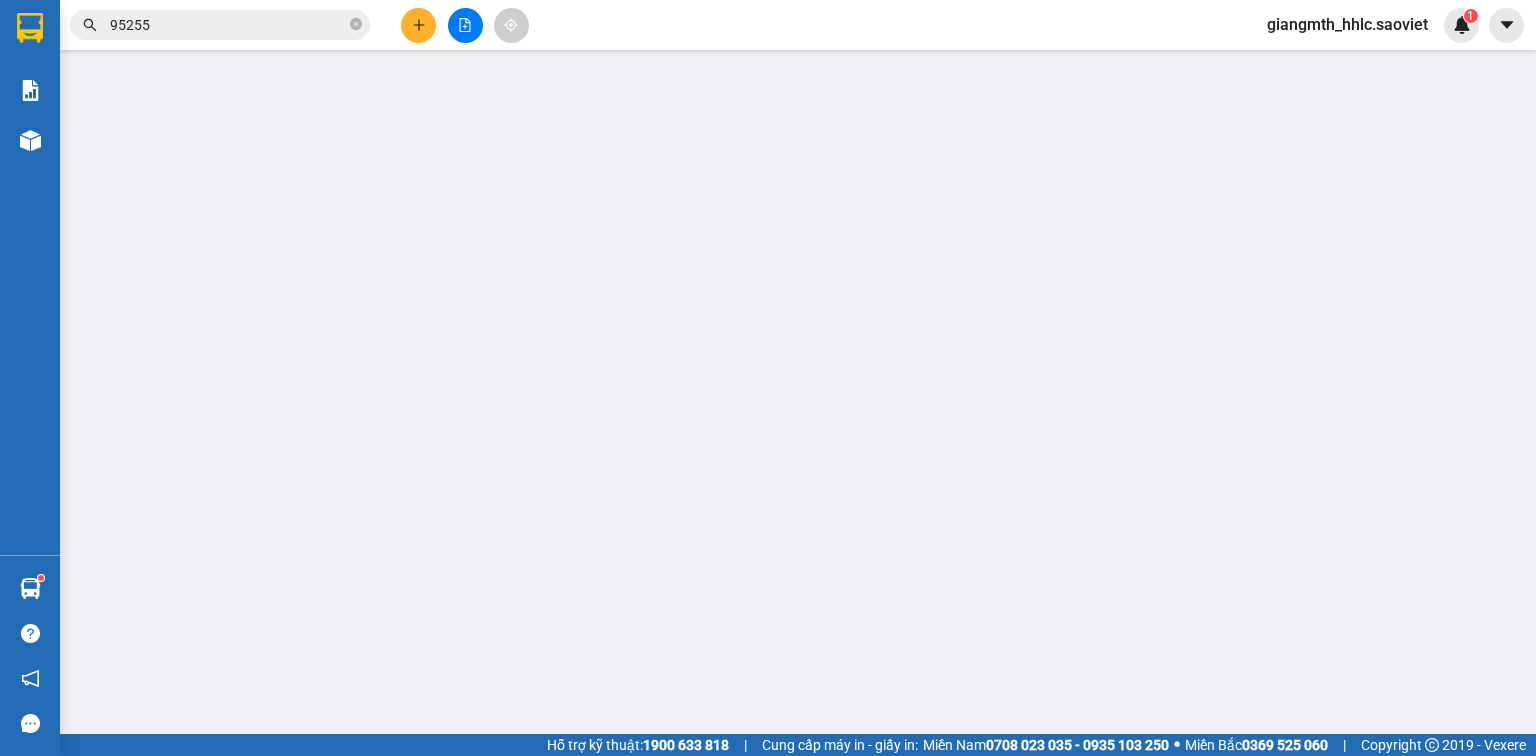 type on "0382438987" 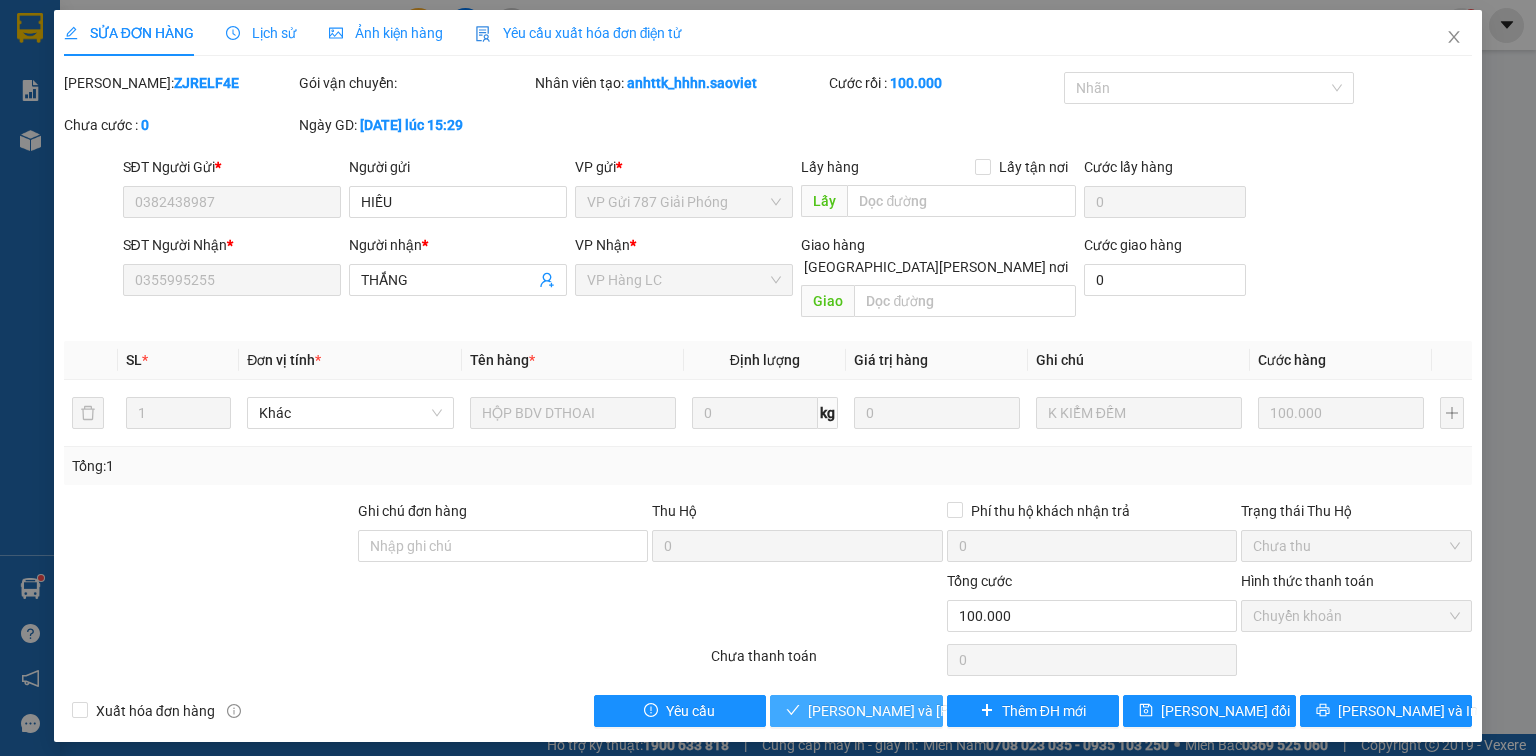 click 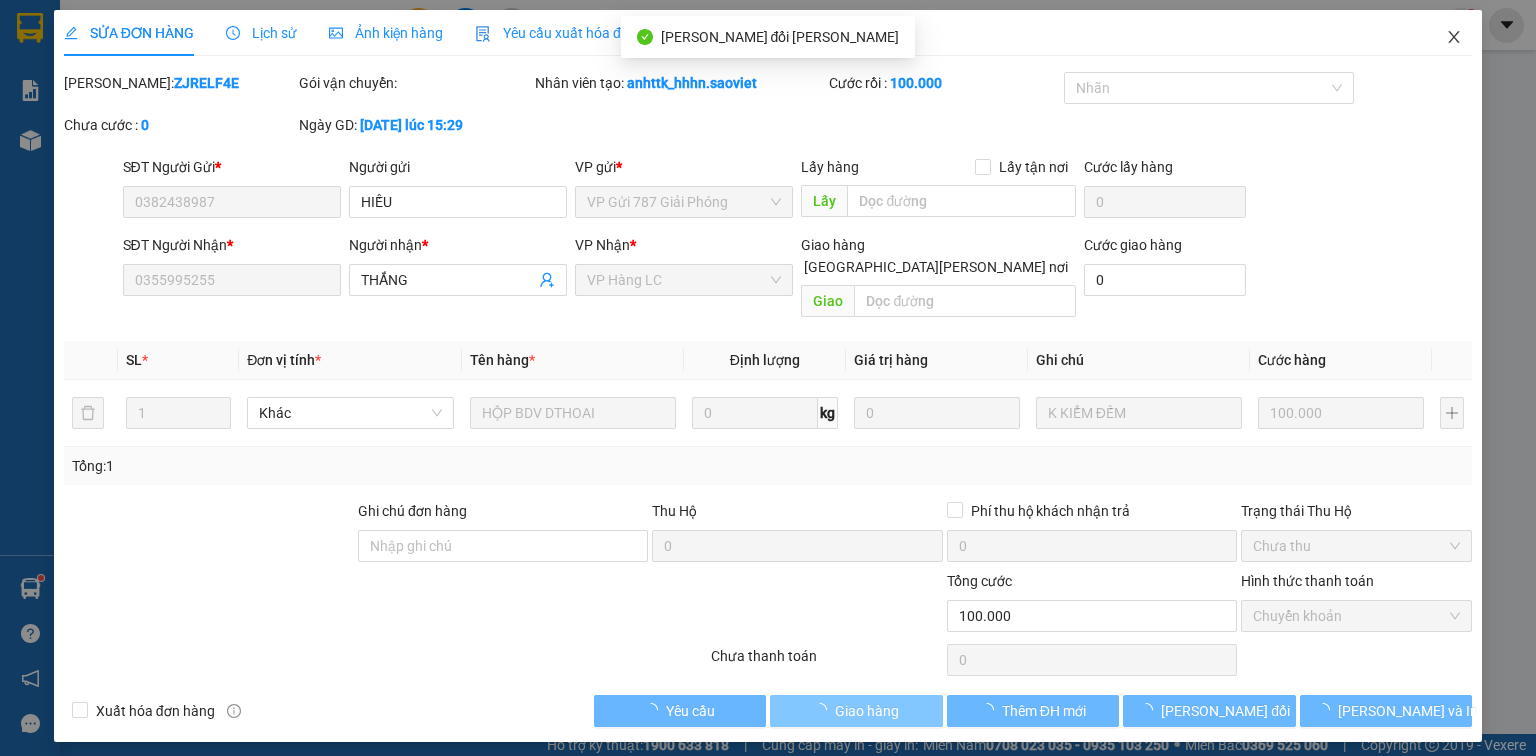 click at bounding box center [1454, 38] 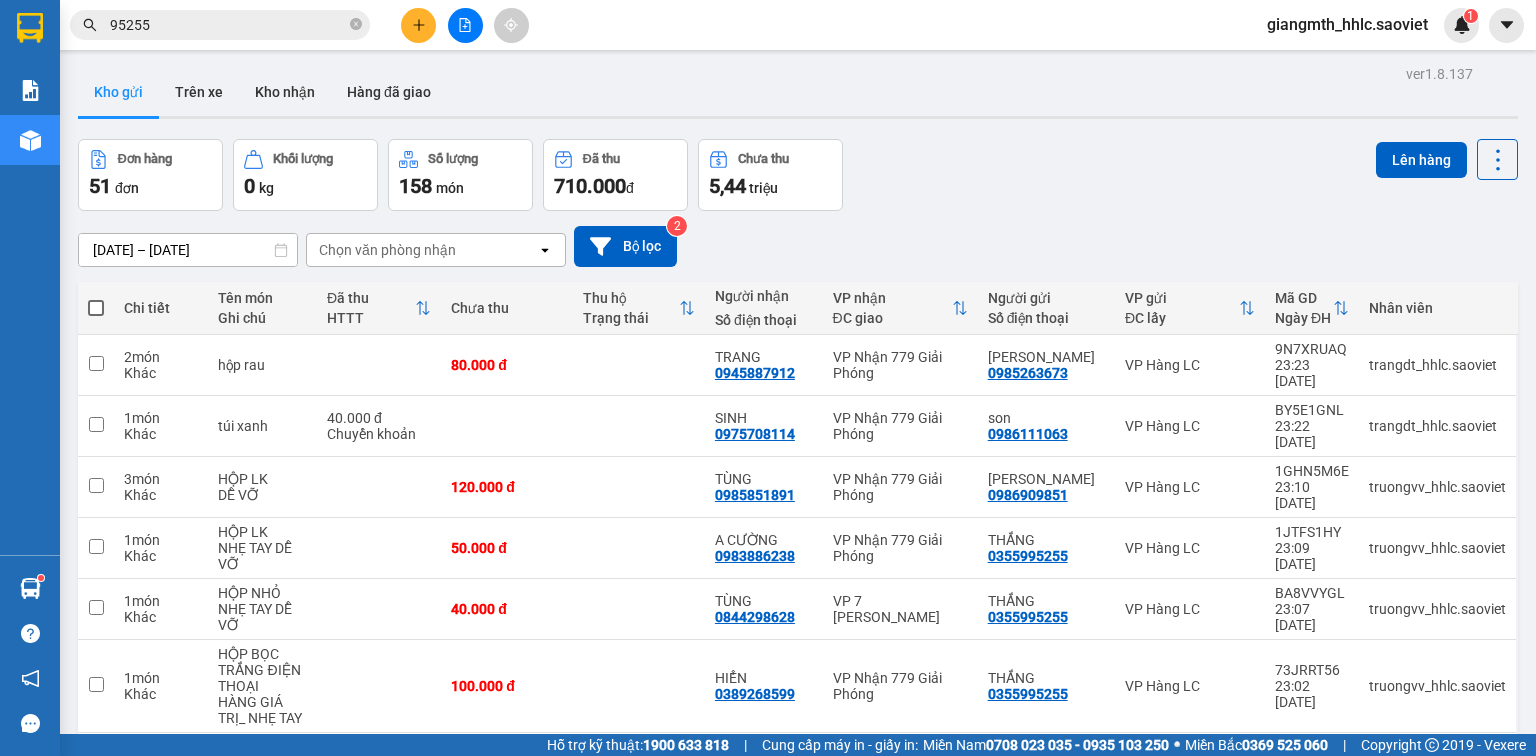 click on "95255" at bounding box center [228, 25] 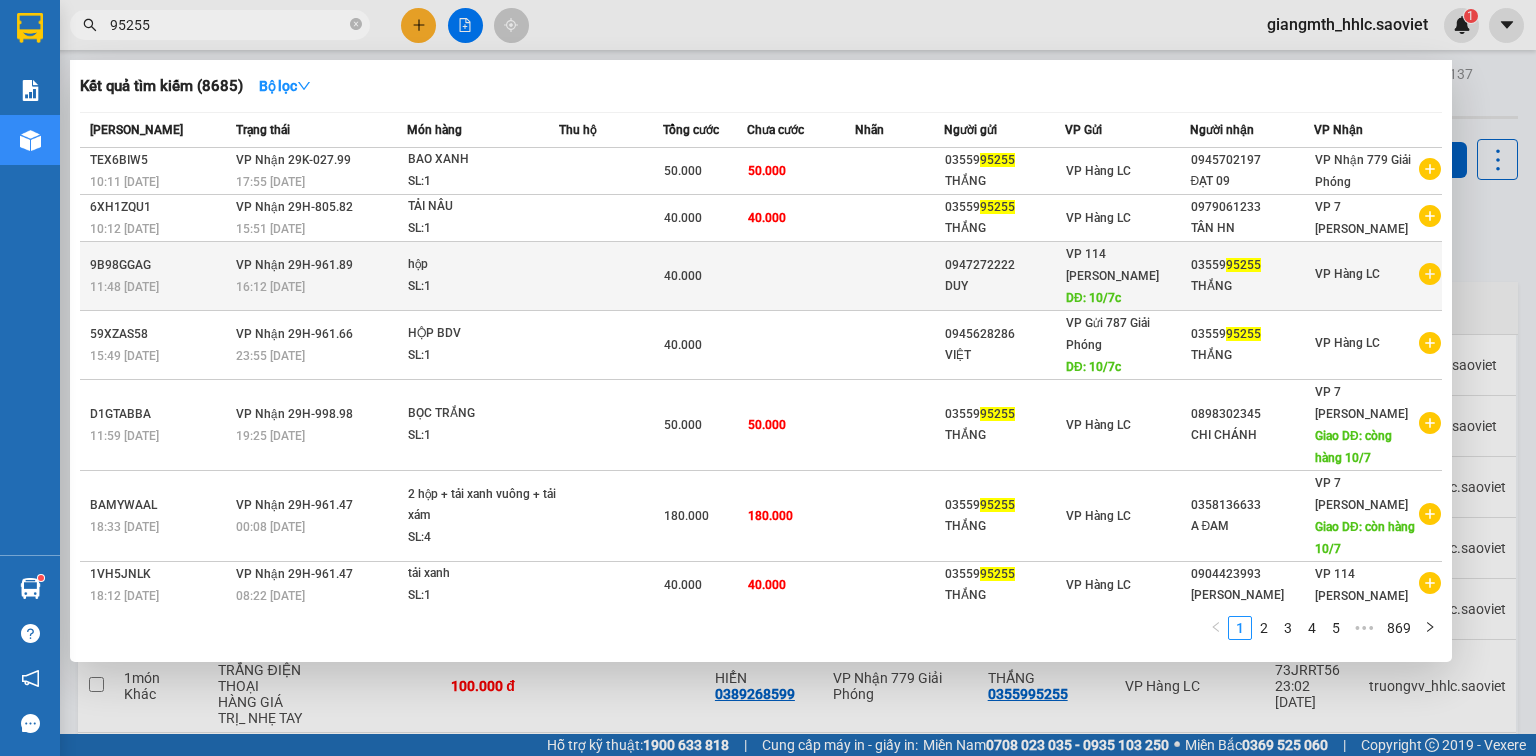 click at bounding box center [611, 276] 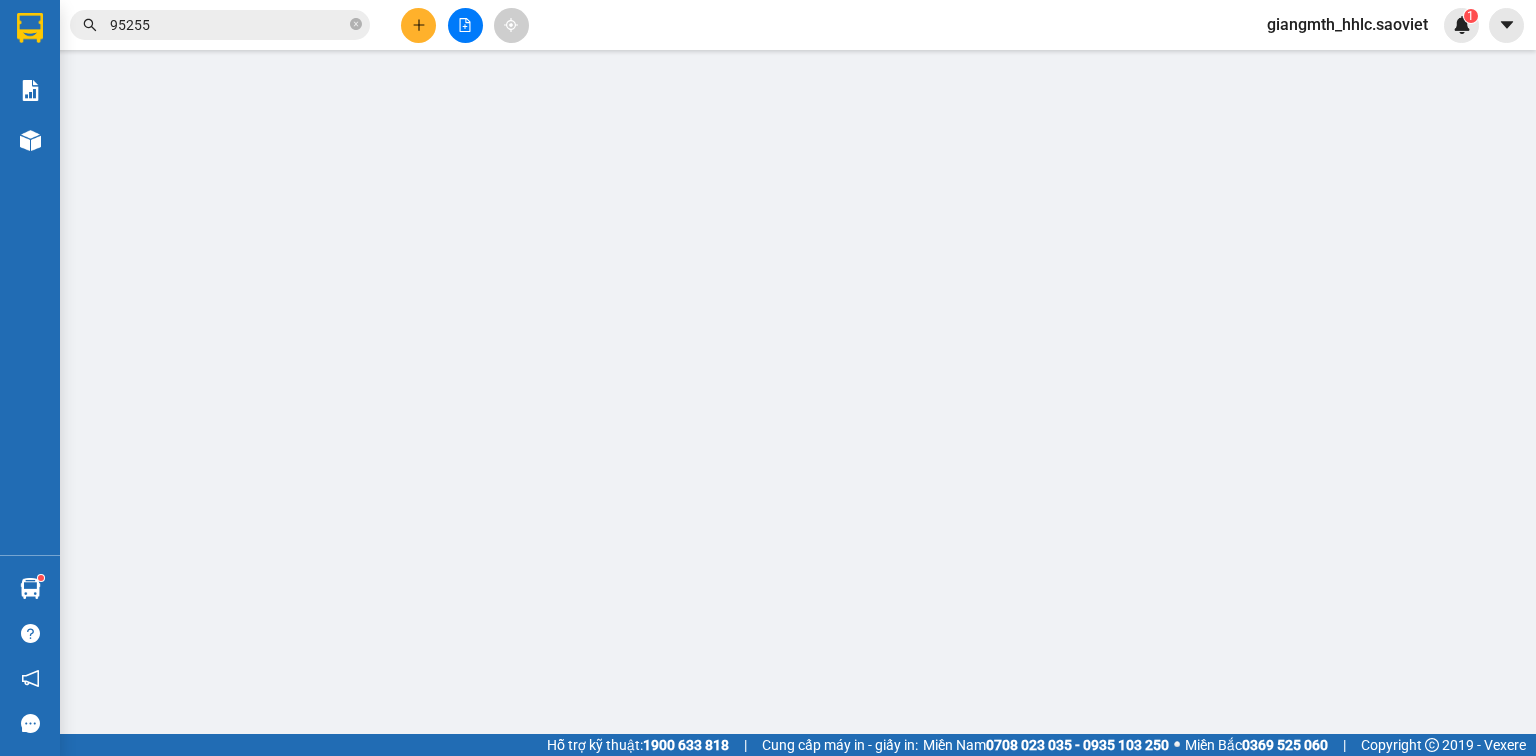 type on "0947272222" 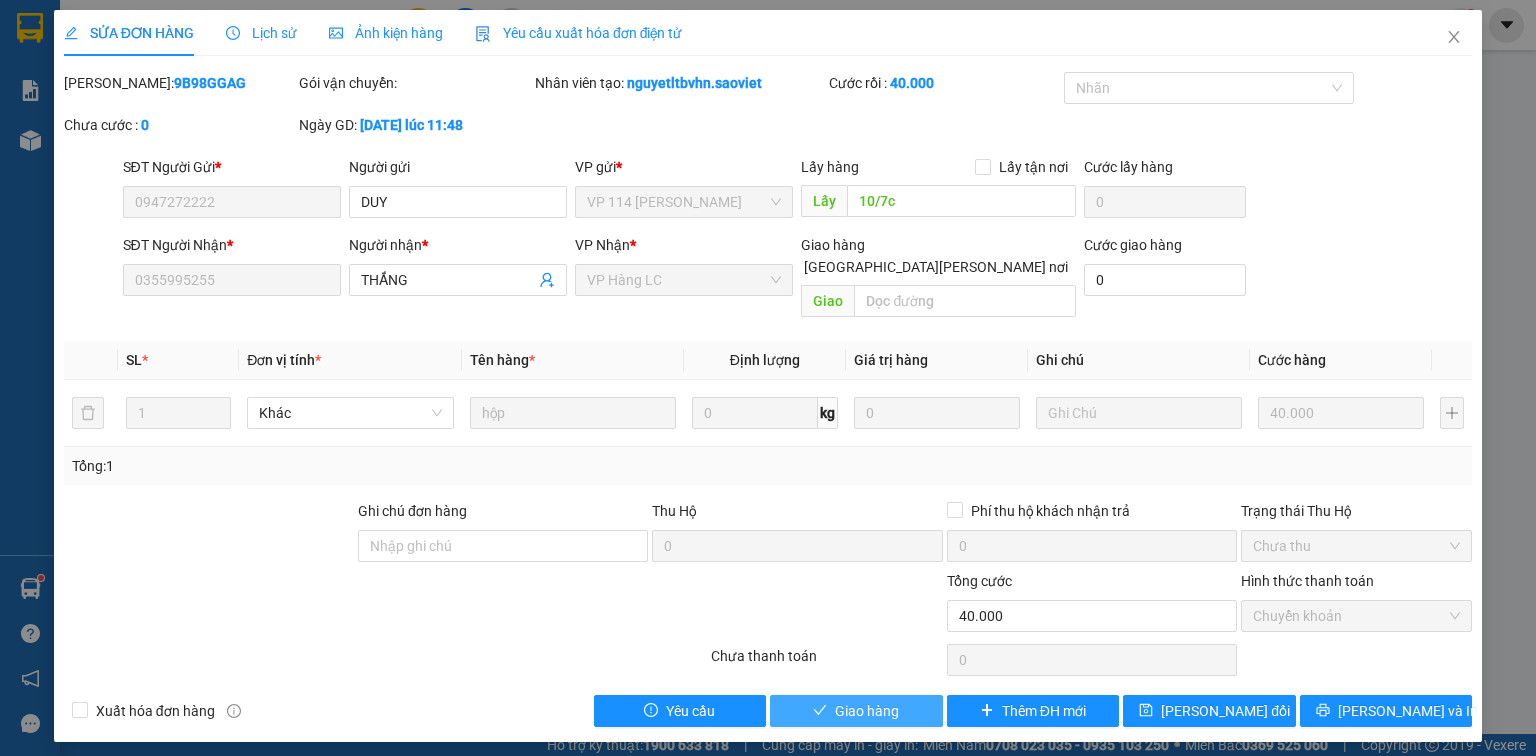 click on "Giao hàng" at bounding box center (867, 711) 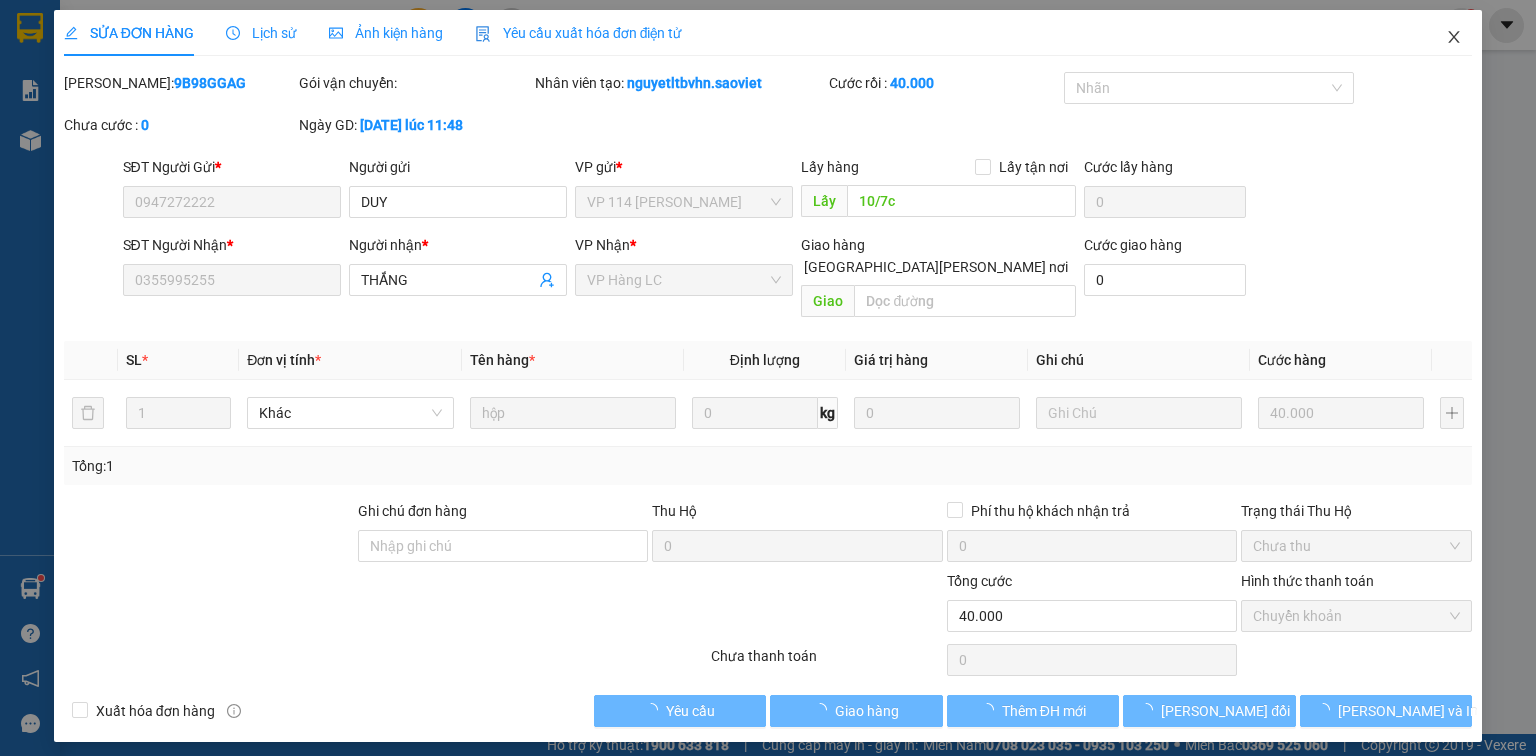 click 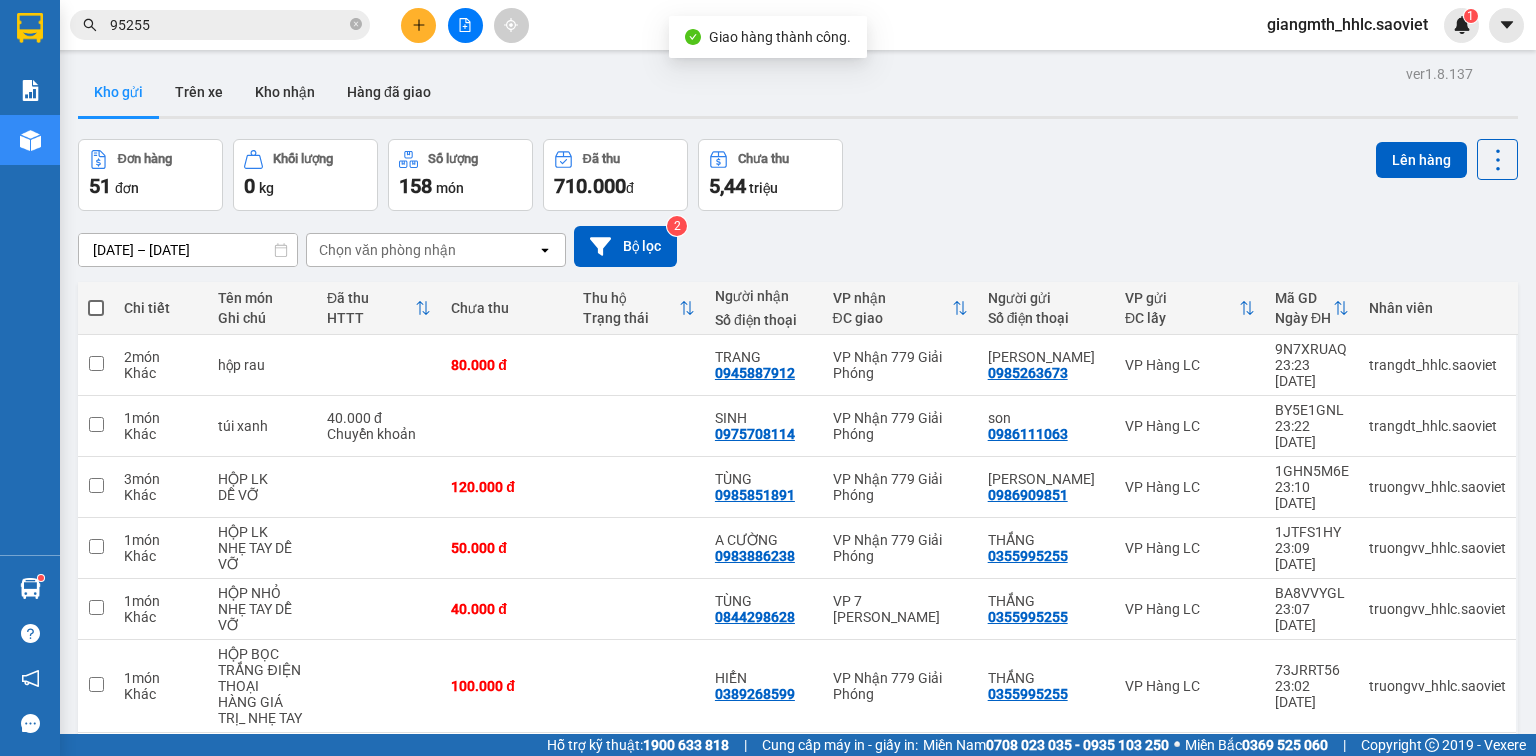click on "95255" at bounding box center [228, 25] 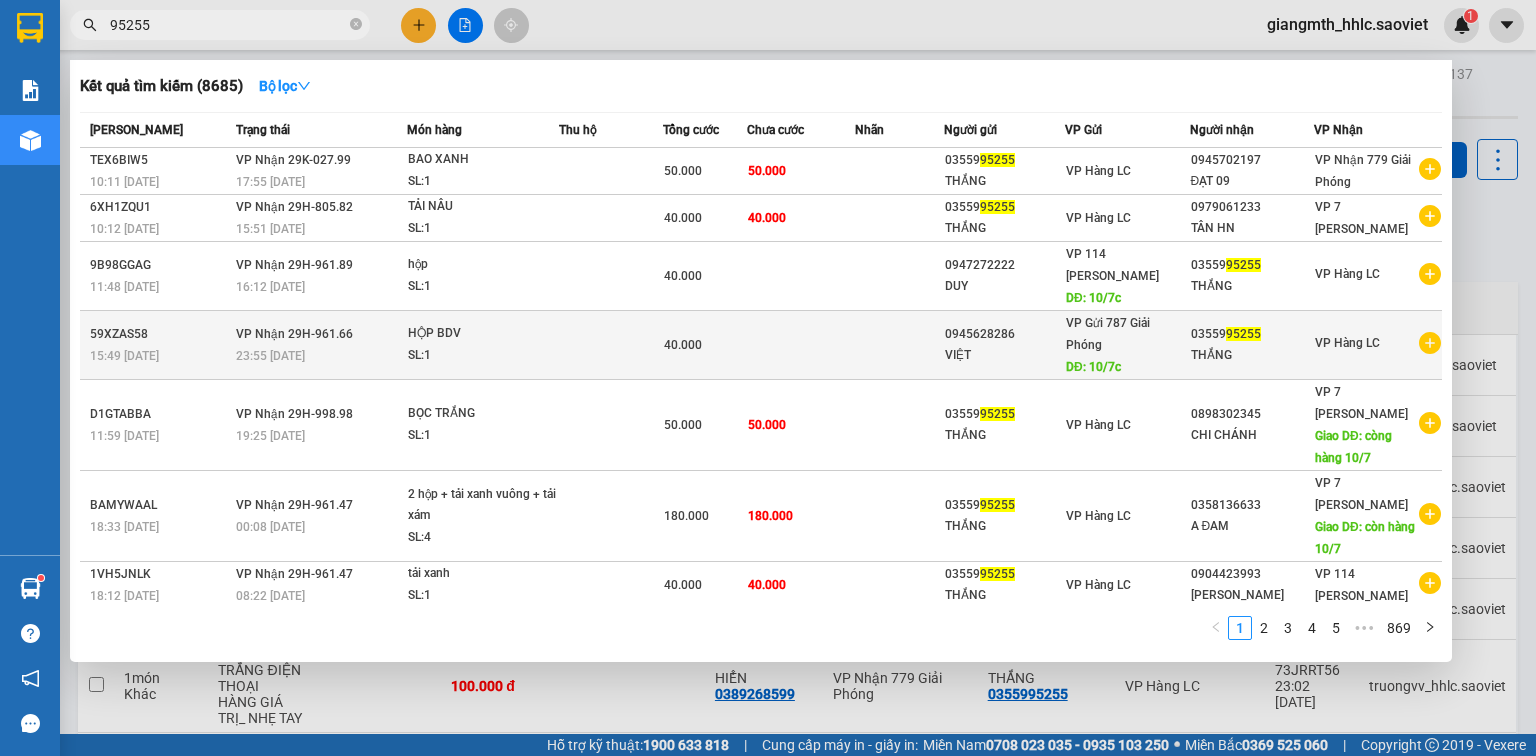click at bounding box center [801, 345] 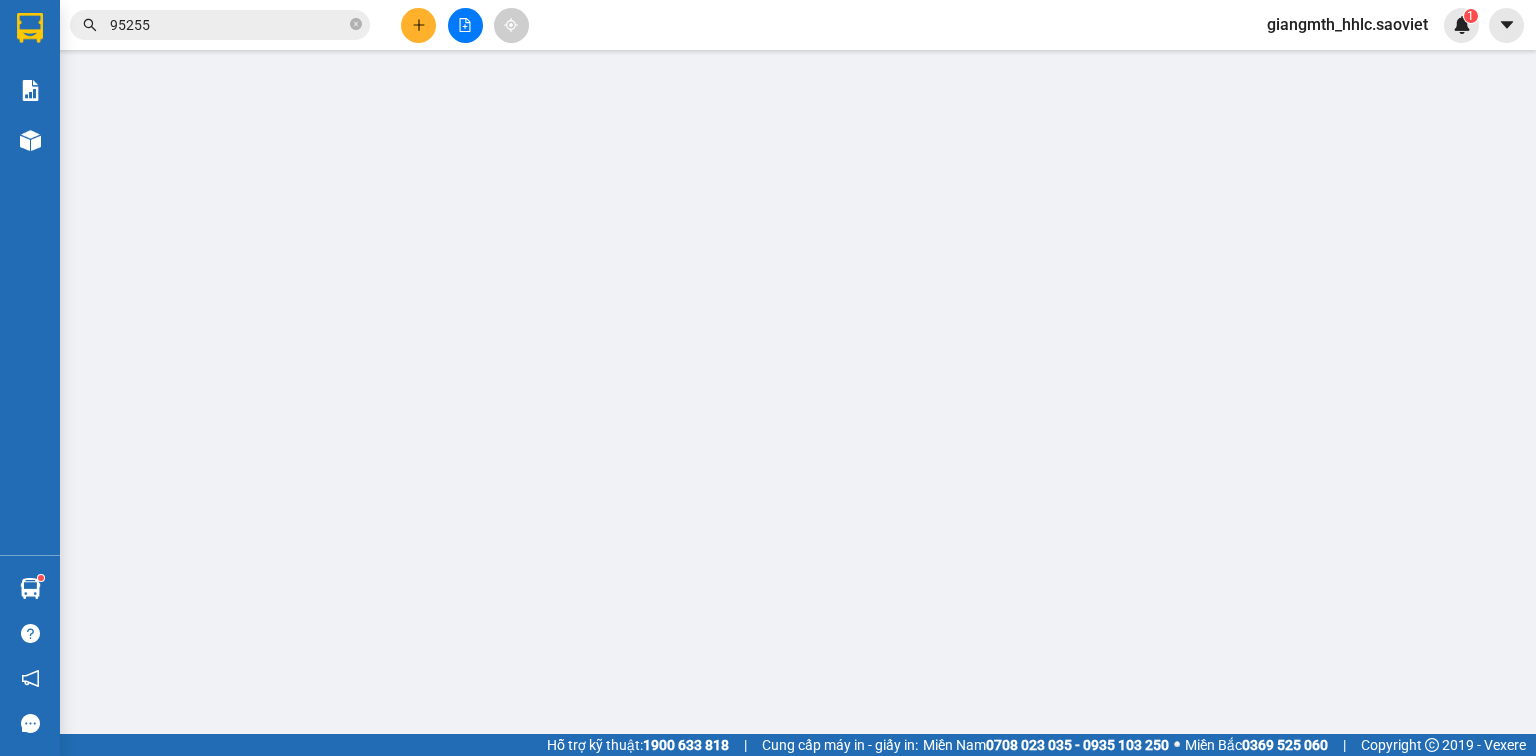 type on "0945628286" 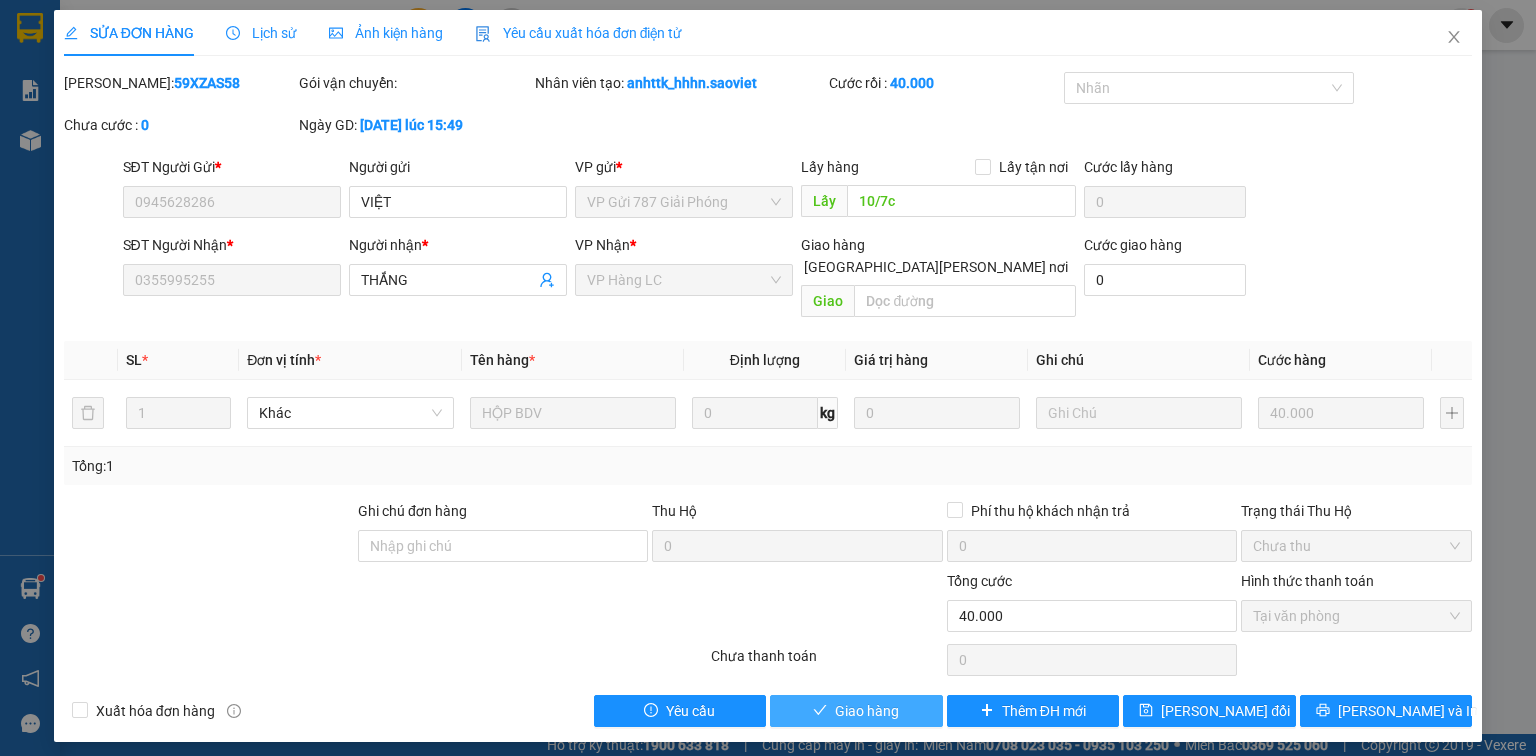 click on "Giao hàng" at bounding box center [867, 711] 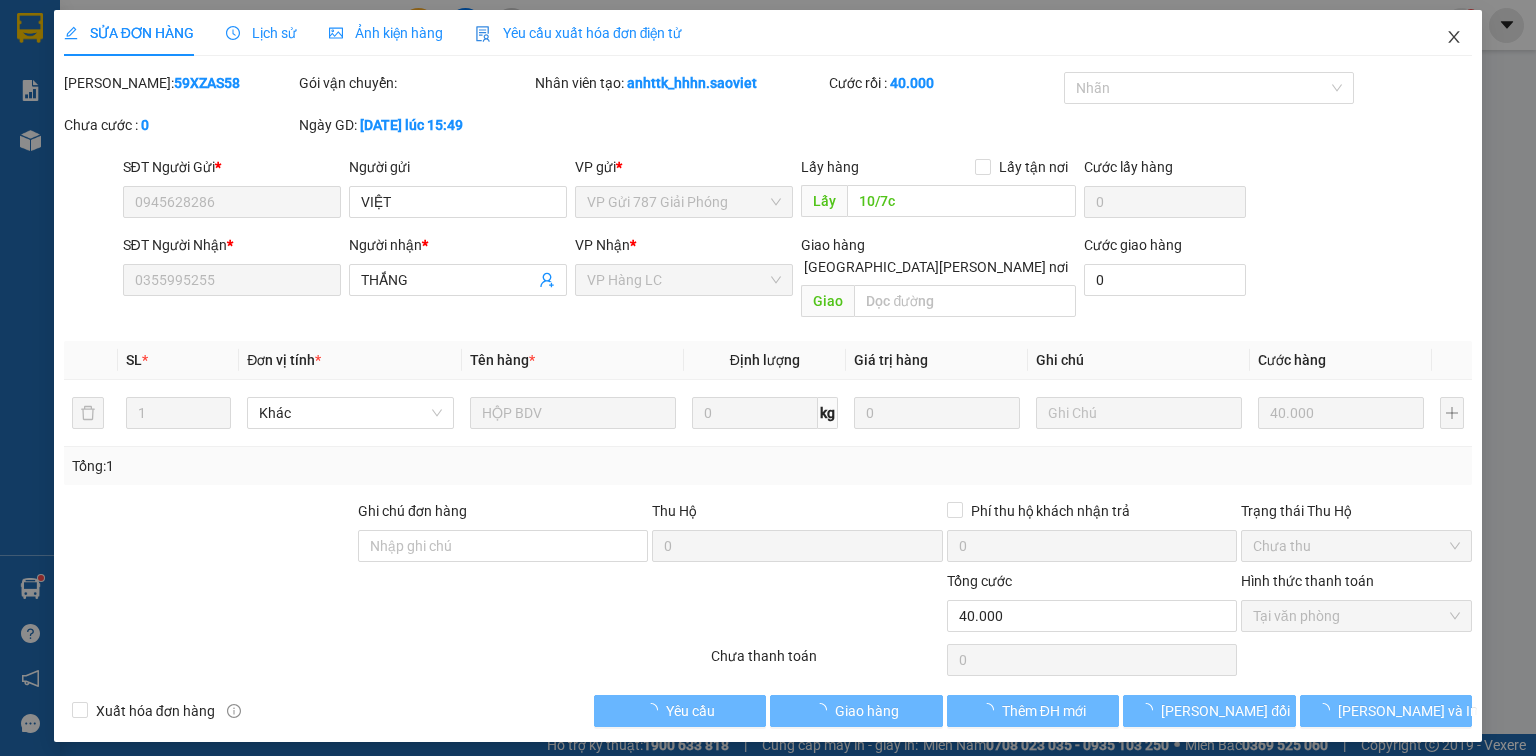 click 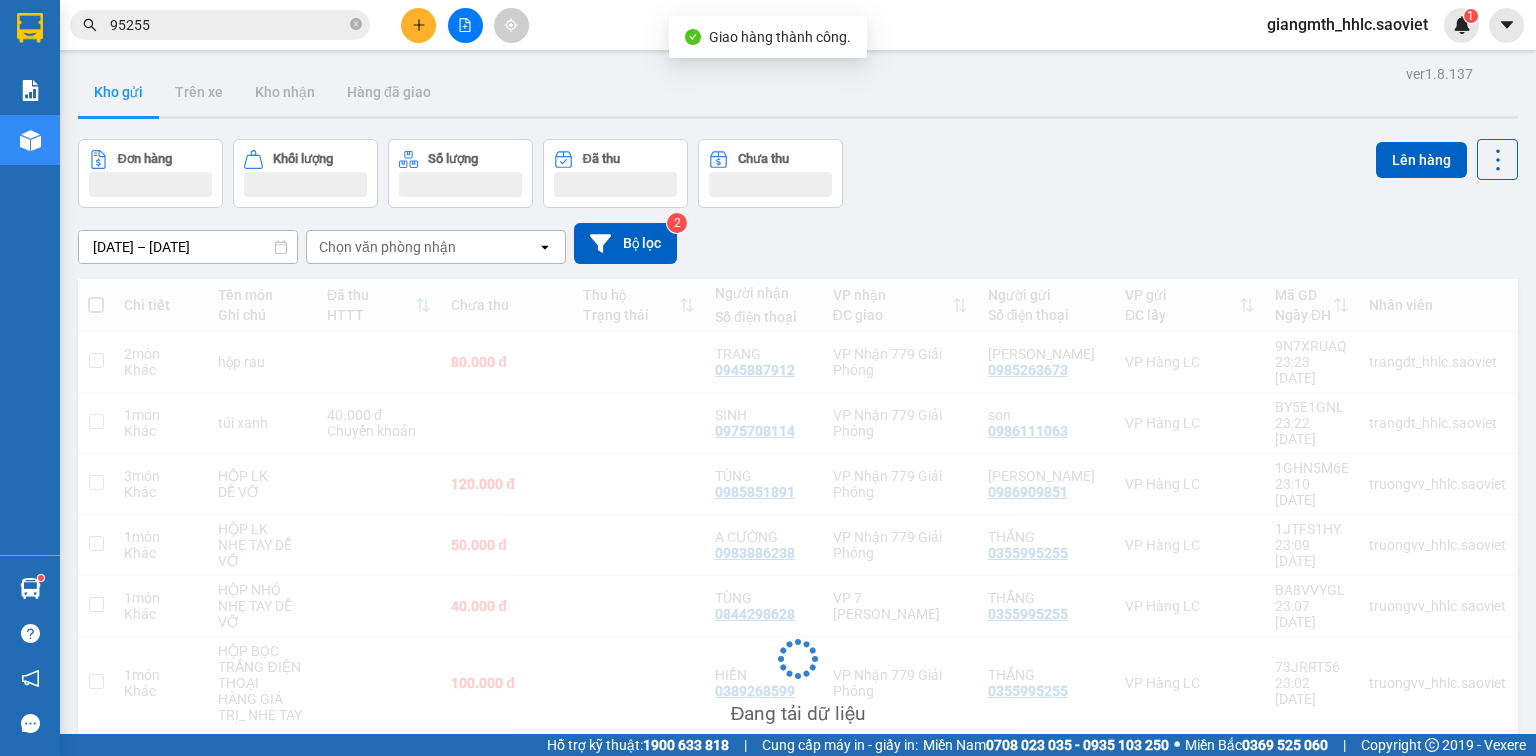 click on "95255" at bounding box center [228, 25] 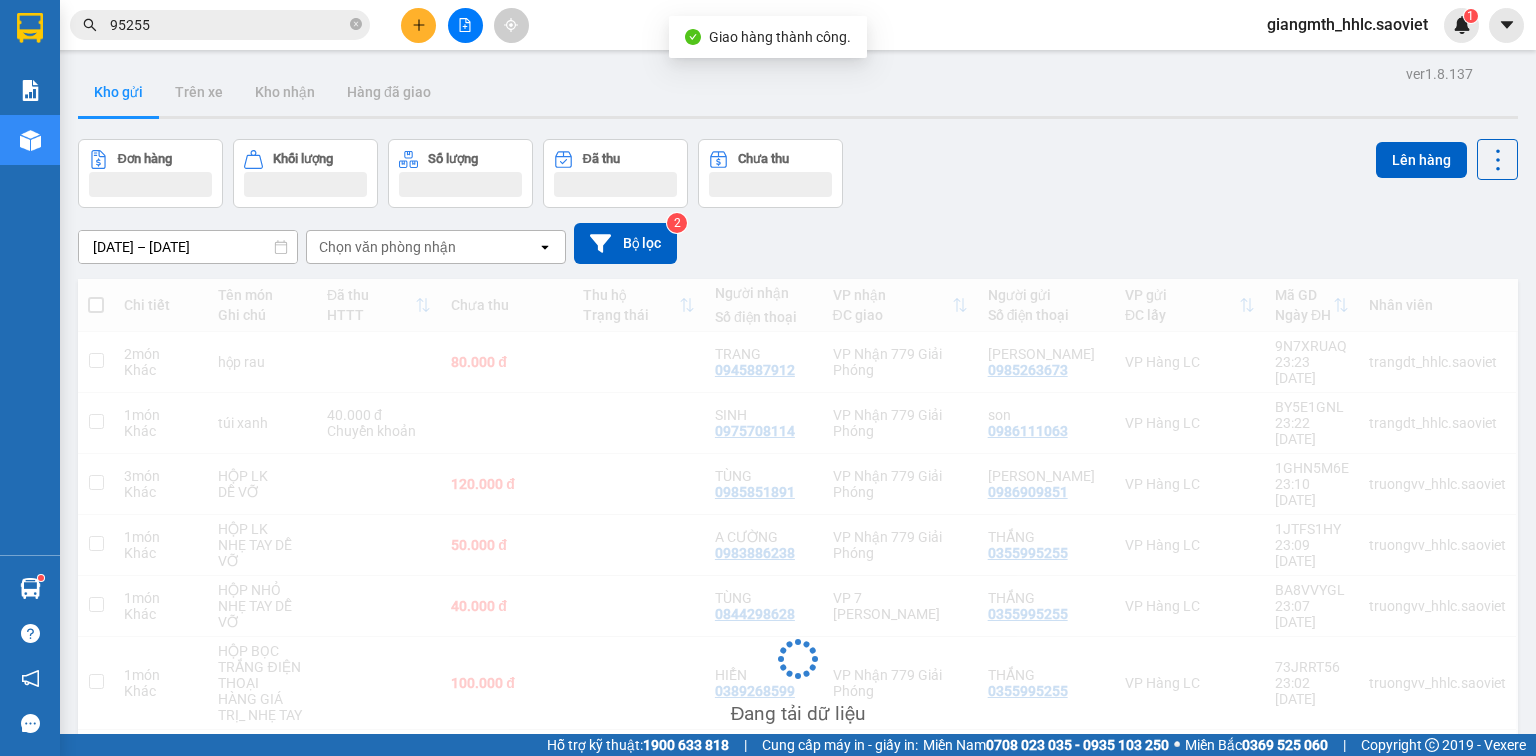click on "95255" at bounding box center (228, 25) 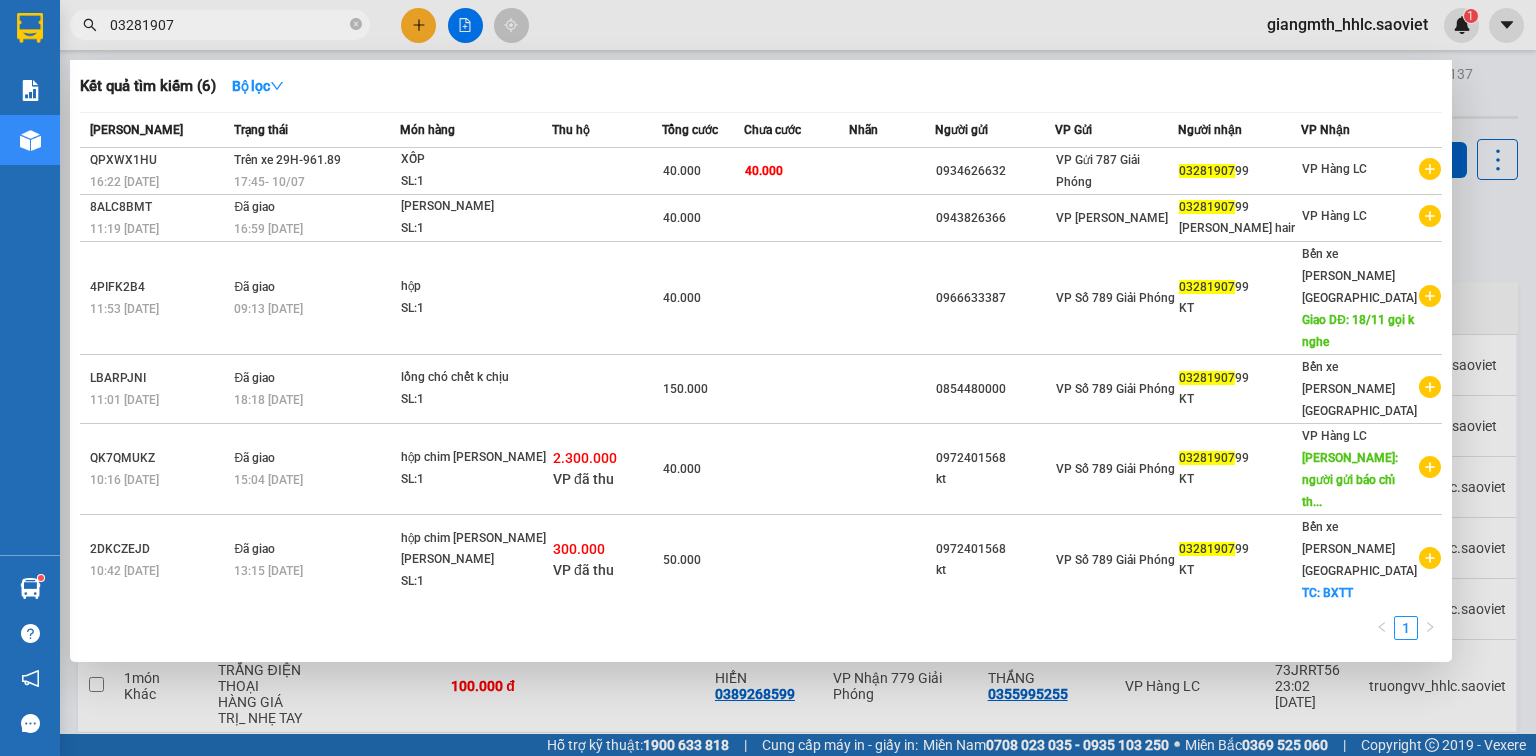 type on "03281907" 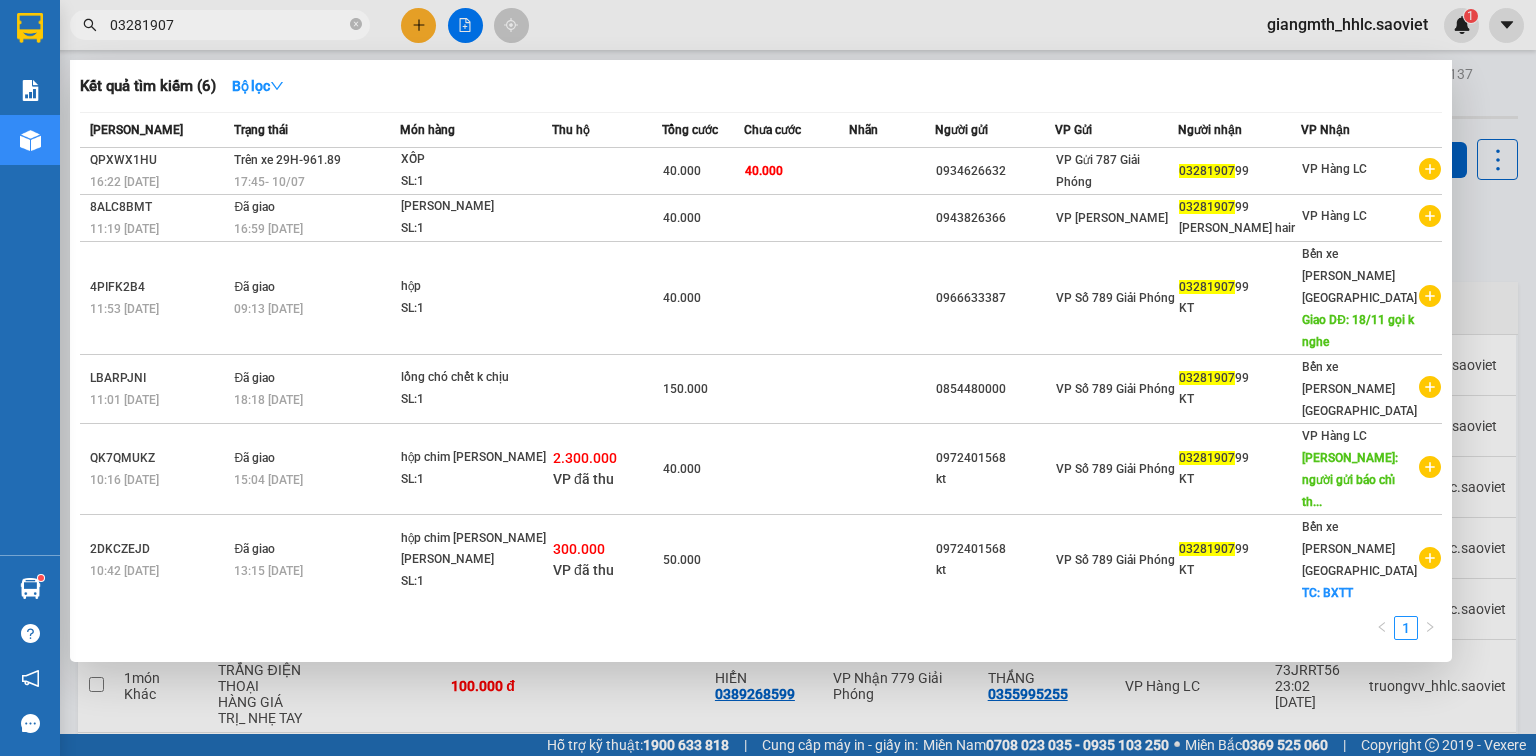 click at bounding box center [768, 378] 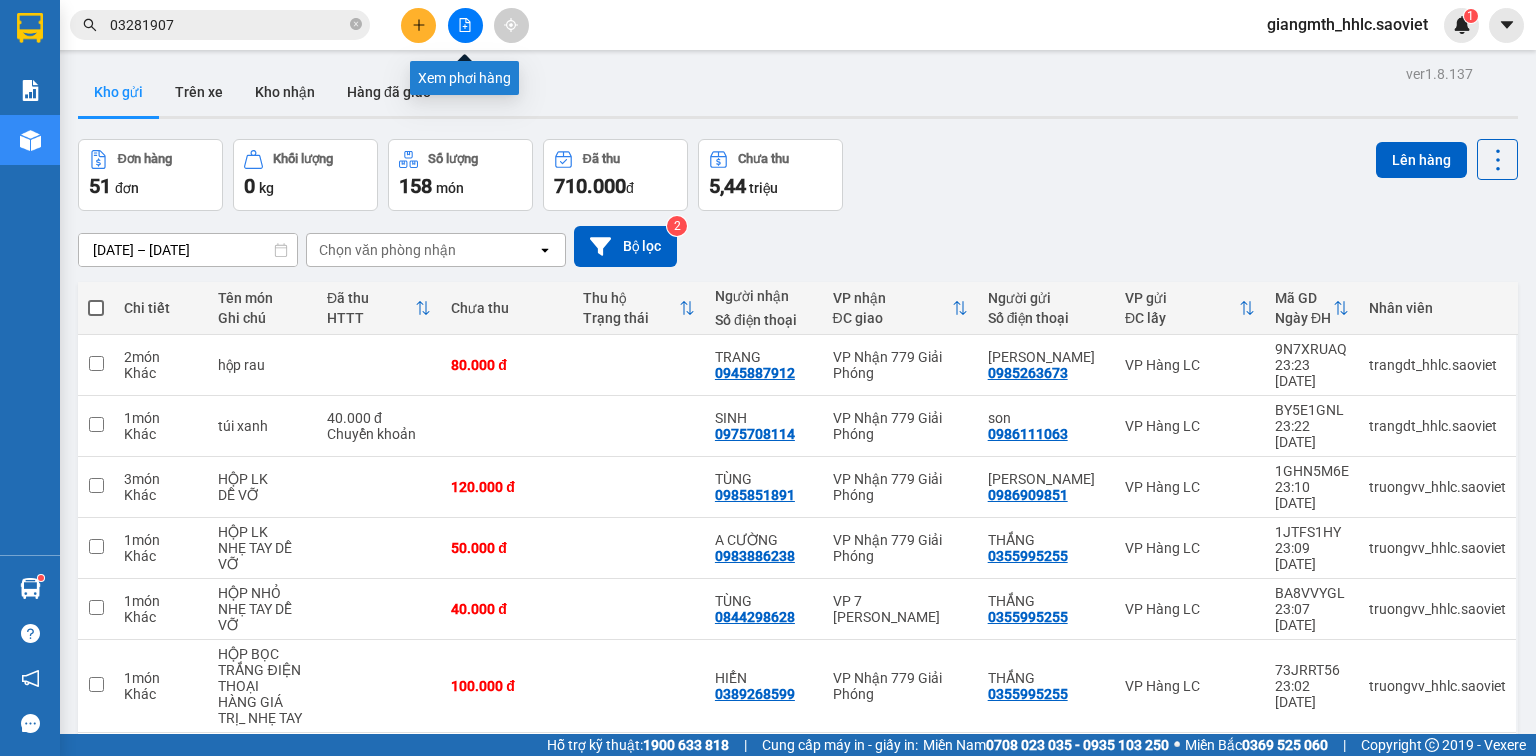 click 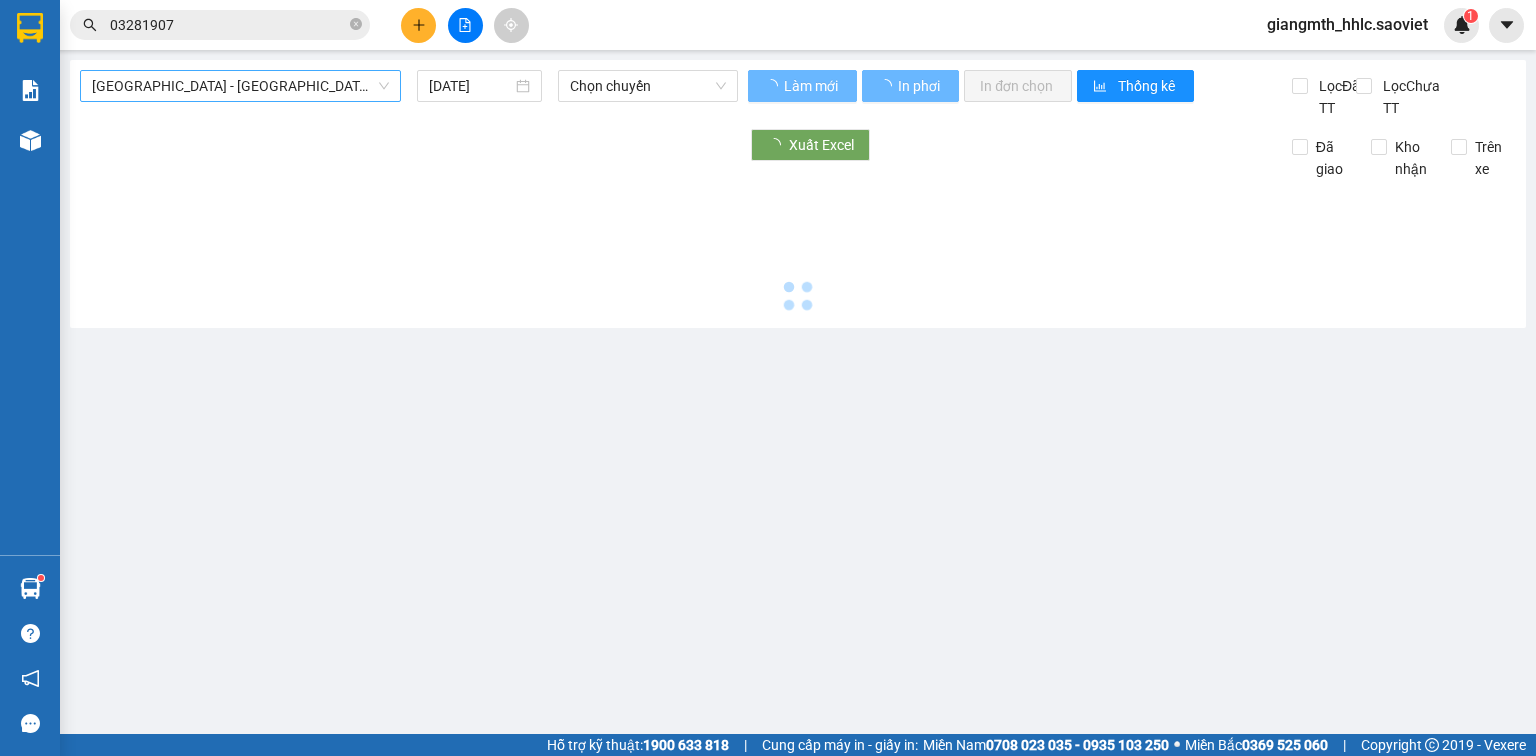 click on "[GEOGRAPHIC_DATA] - [GEOGRAPHIC_DATA] (Cabin)" at bounding box center [240, 86] 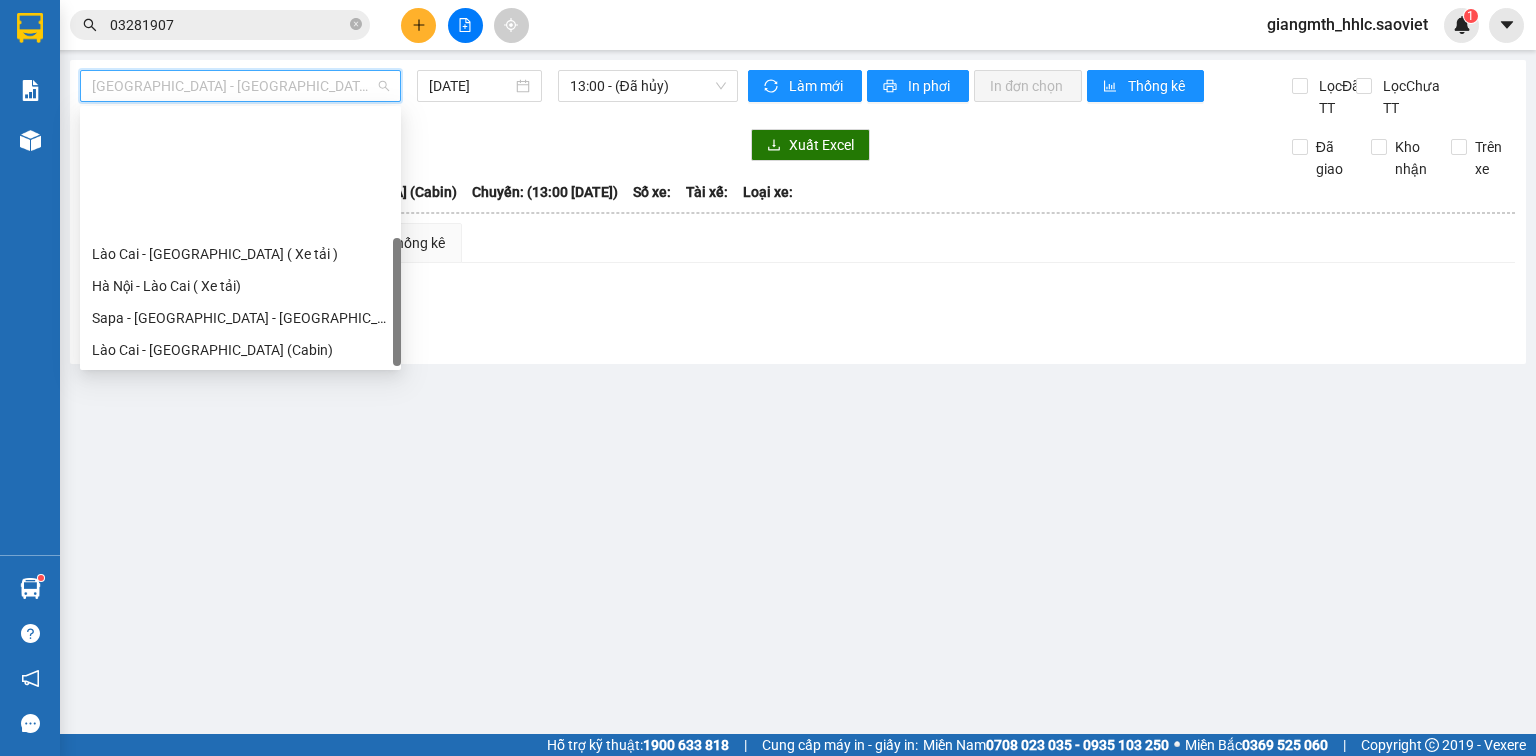 scroll, scrollTop: 160, scrollLeft: 0, axis: vertical 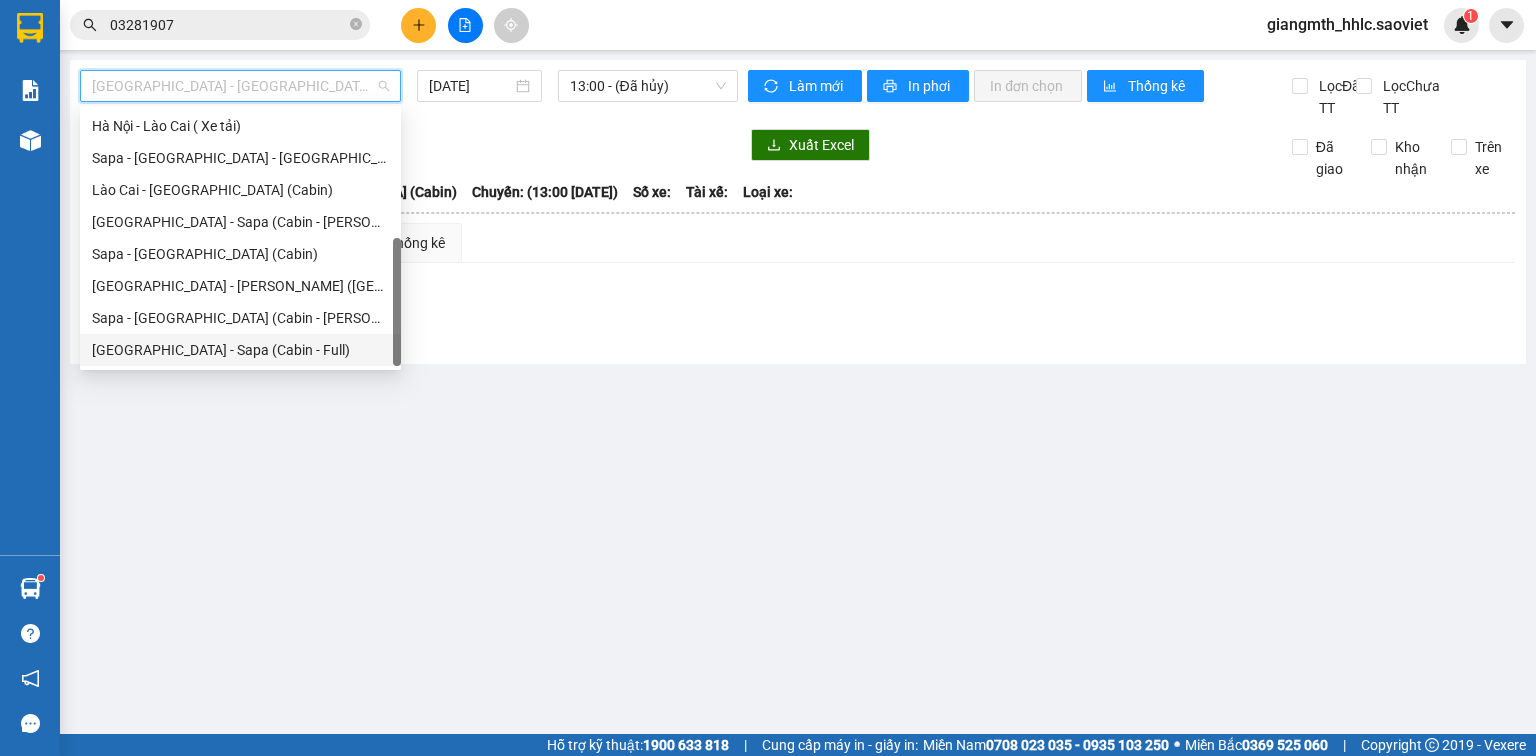 click on "[GEOGRAPHIC_DATA] - Sapa (Cabin - Full)" at bounding box center [240, 350] 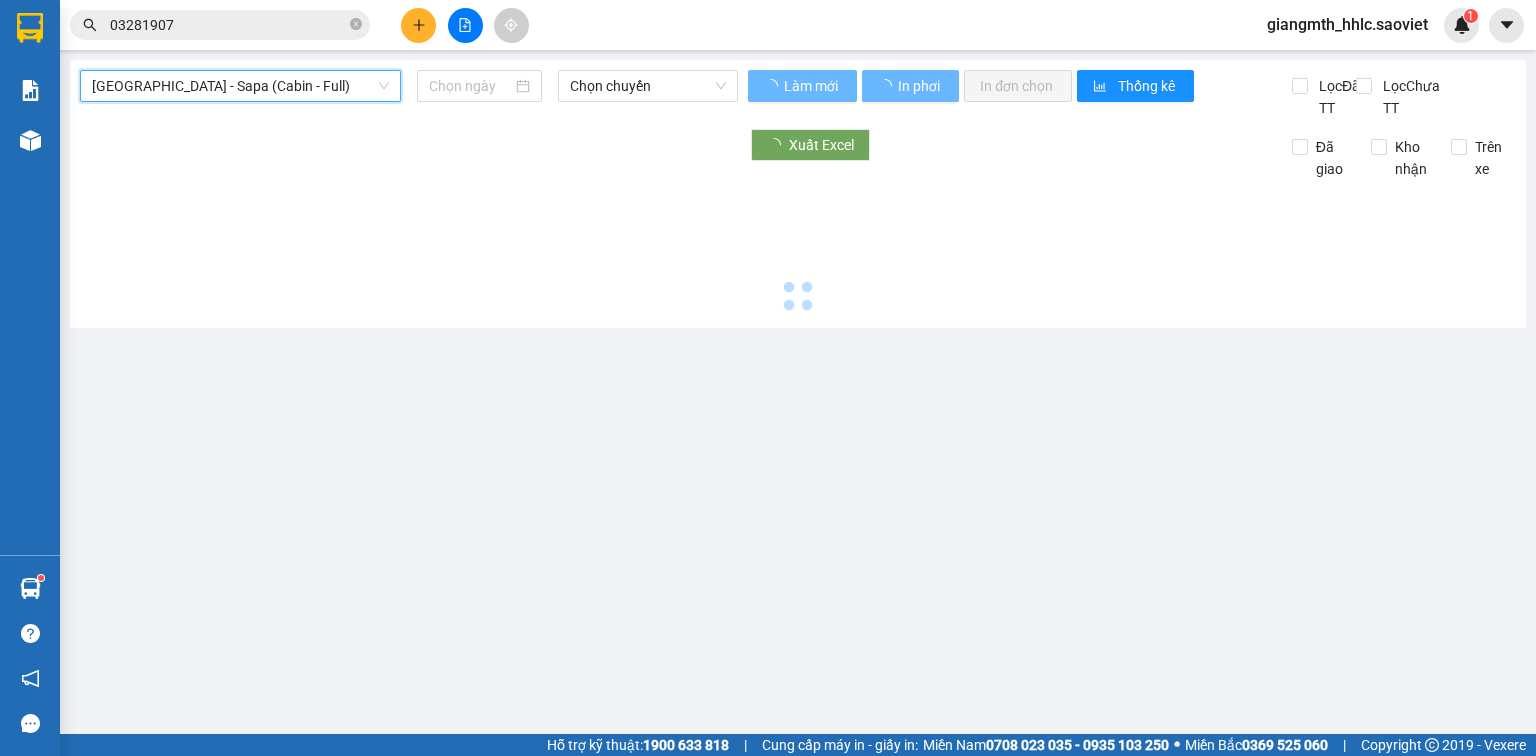 type on "[DATE]" 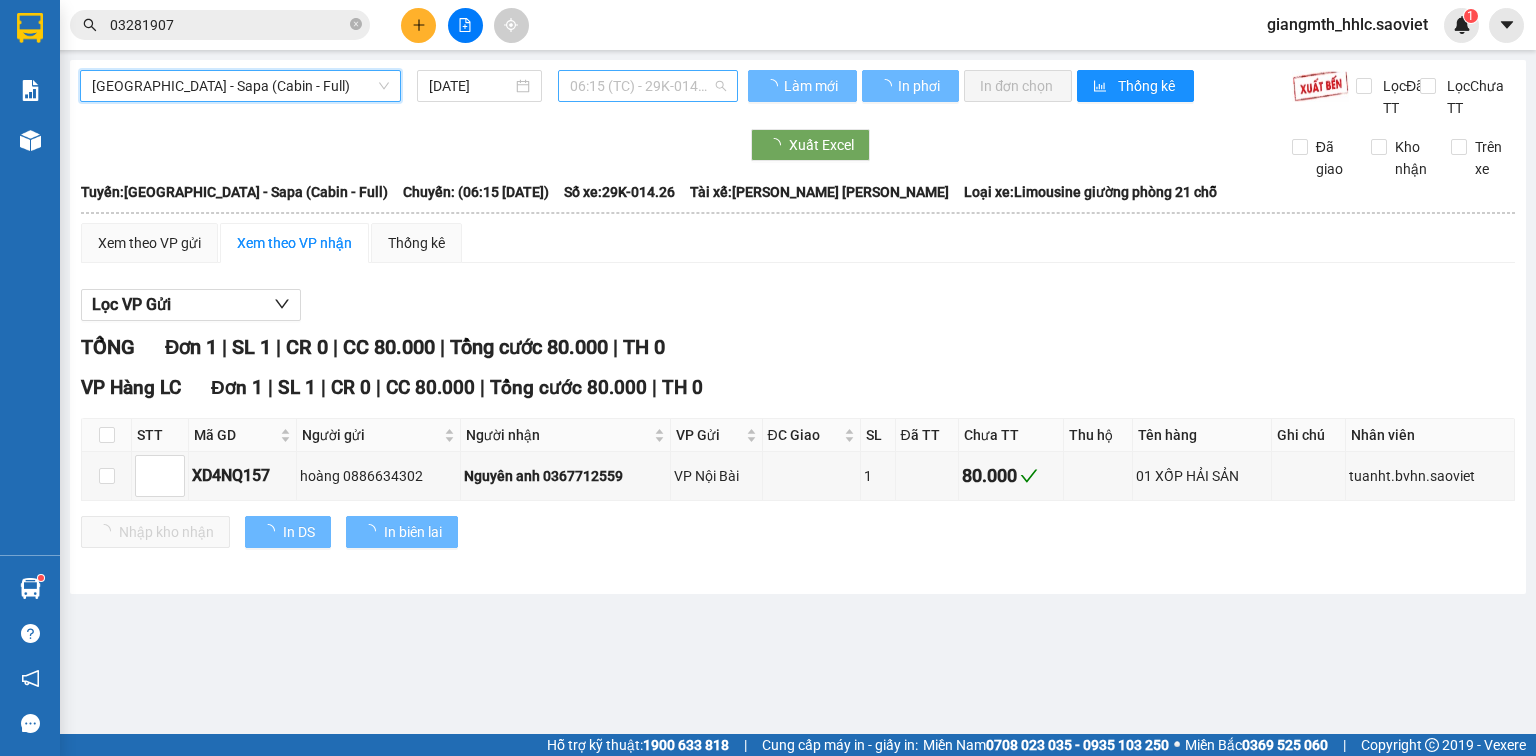 click on "06:15   (TC)   - 29K-014.26" at bounding box center [648, 86] 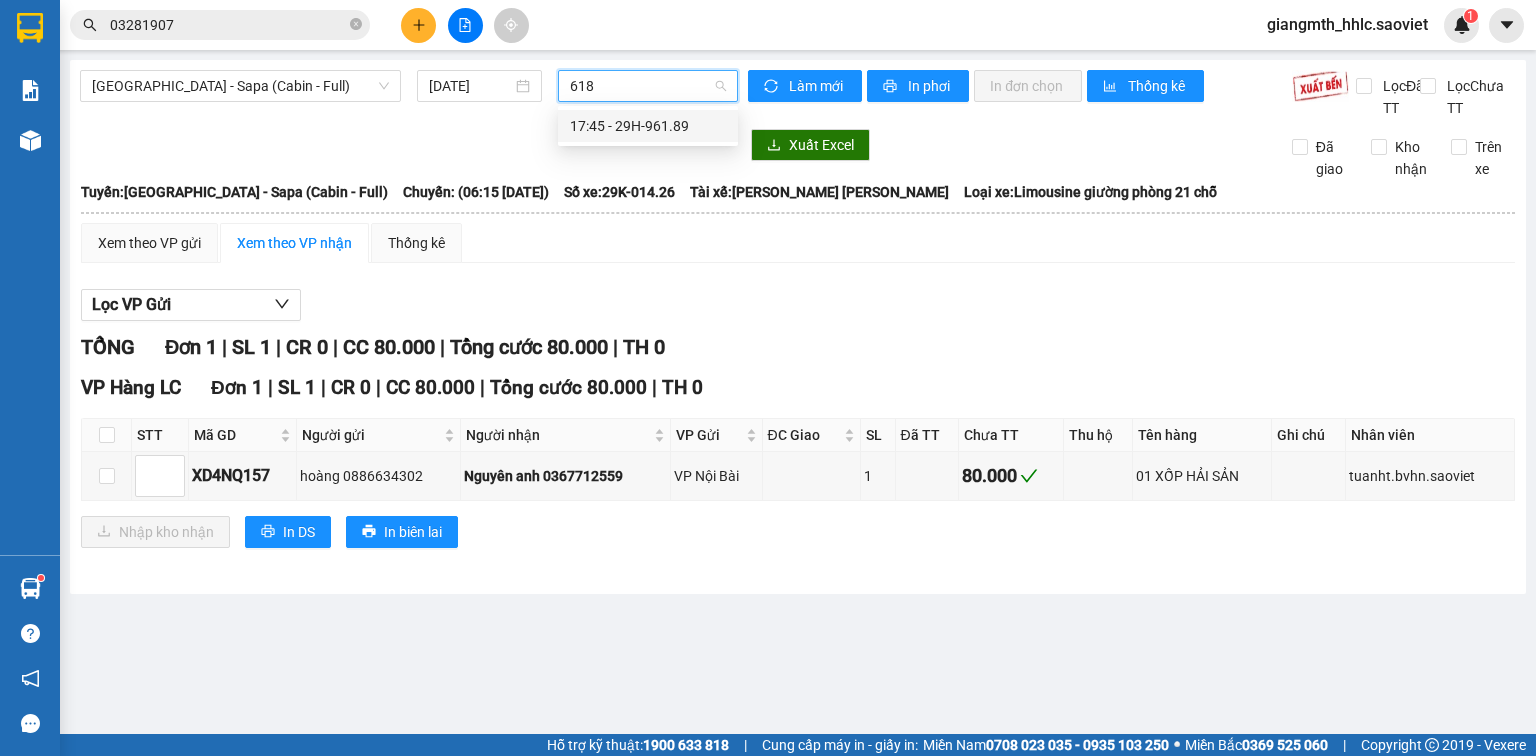 type on "6189" 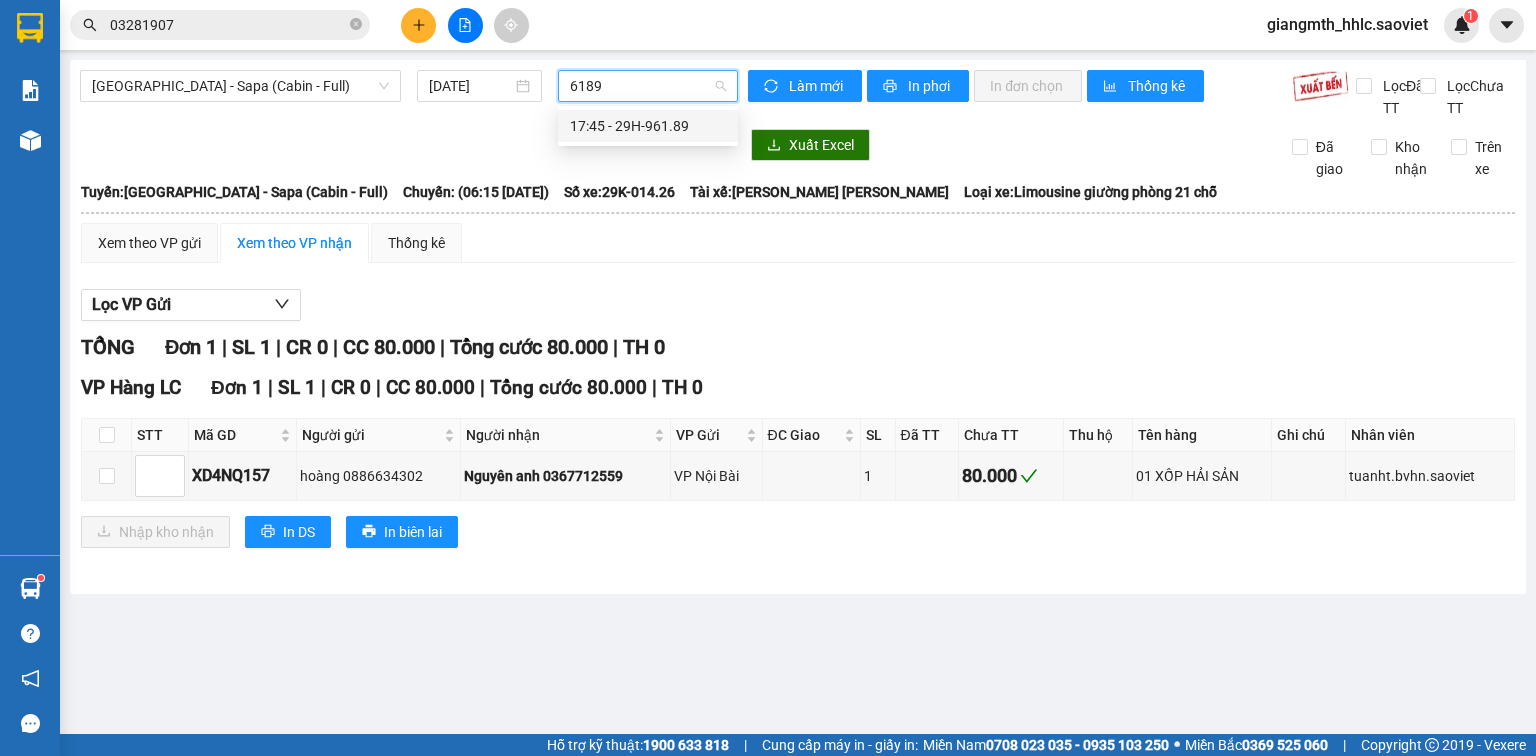 click on "17:45     - 29H-961.89" at bounding box center (648, 126) 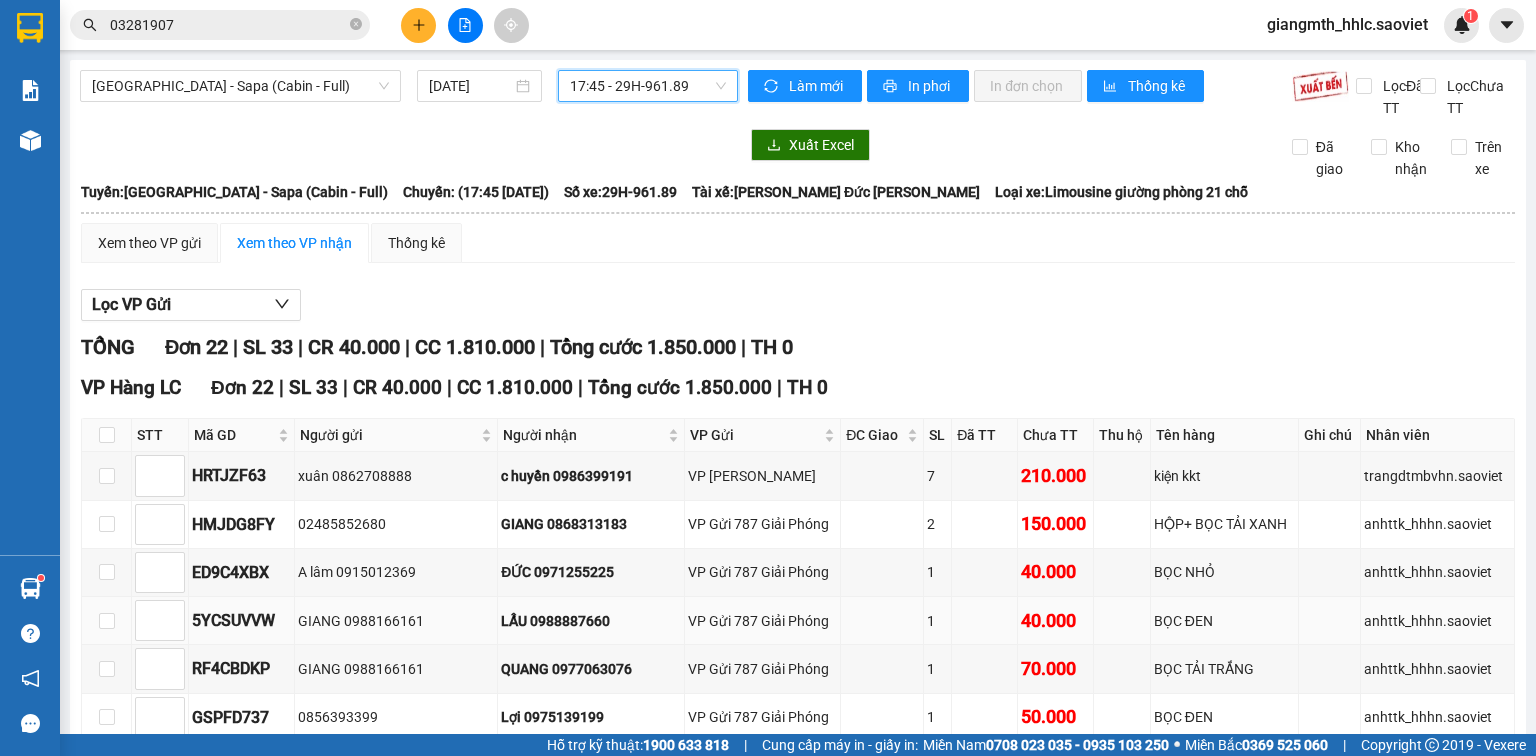 scroll, scrollTop: 240, scrollLeft: 0, axis: vertical 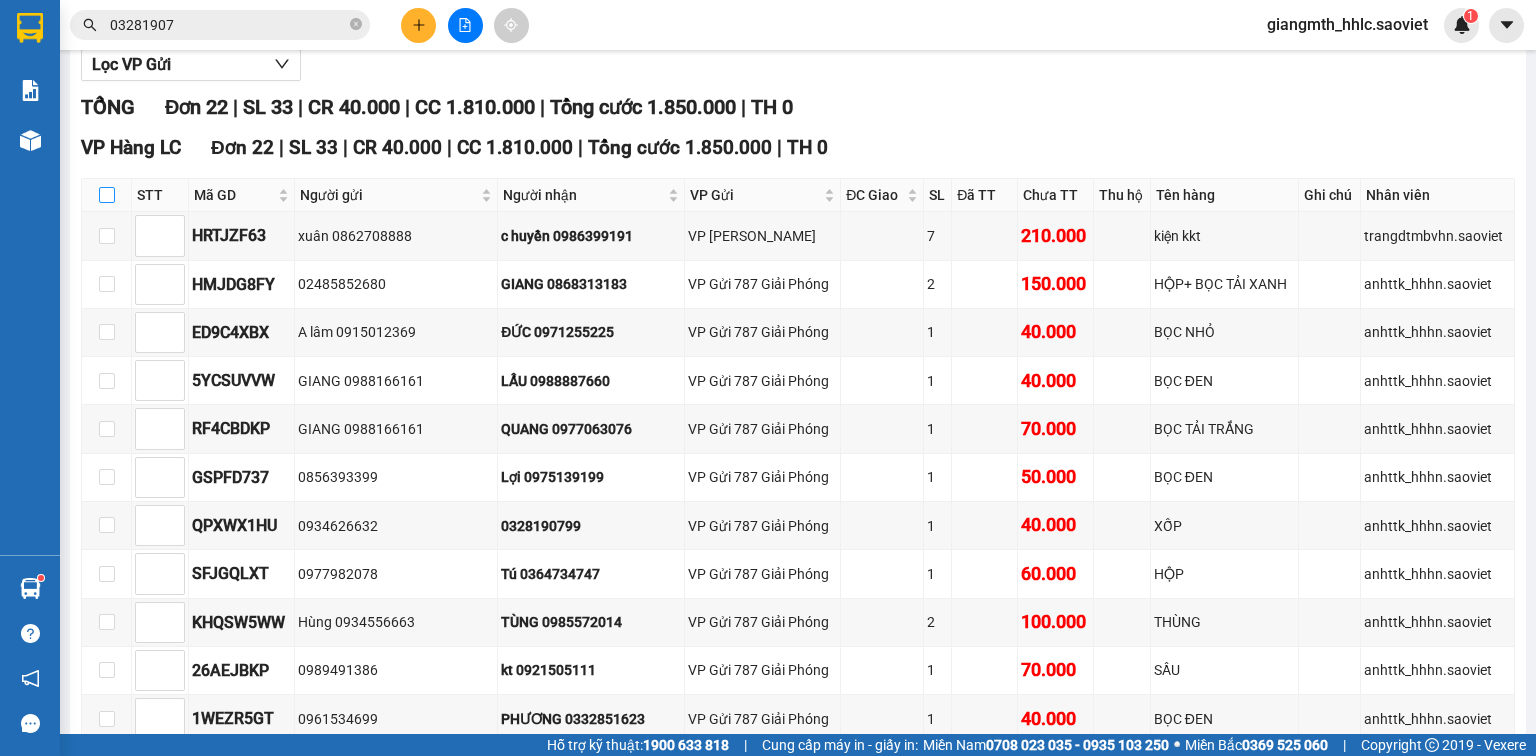 click at bounding box center [107, 195] 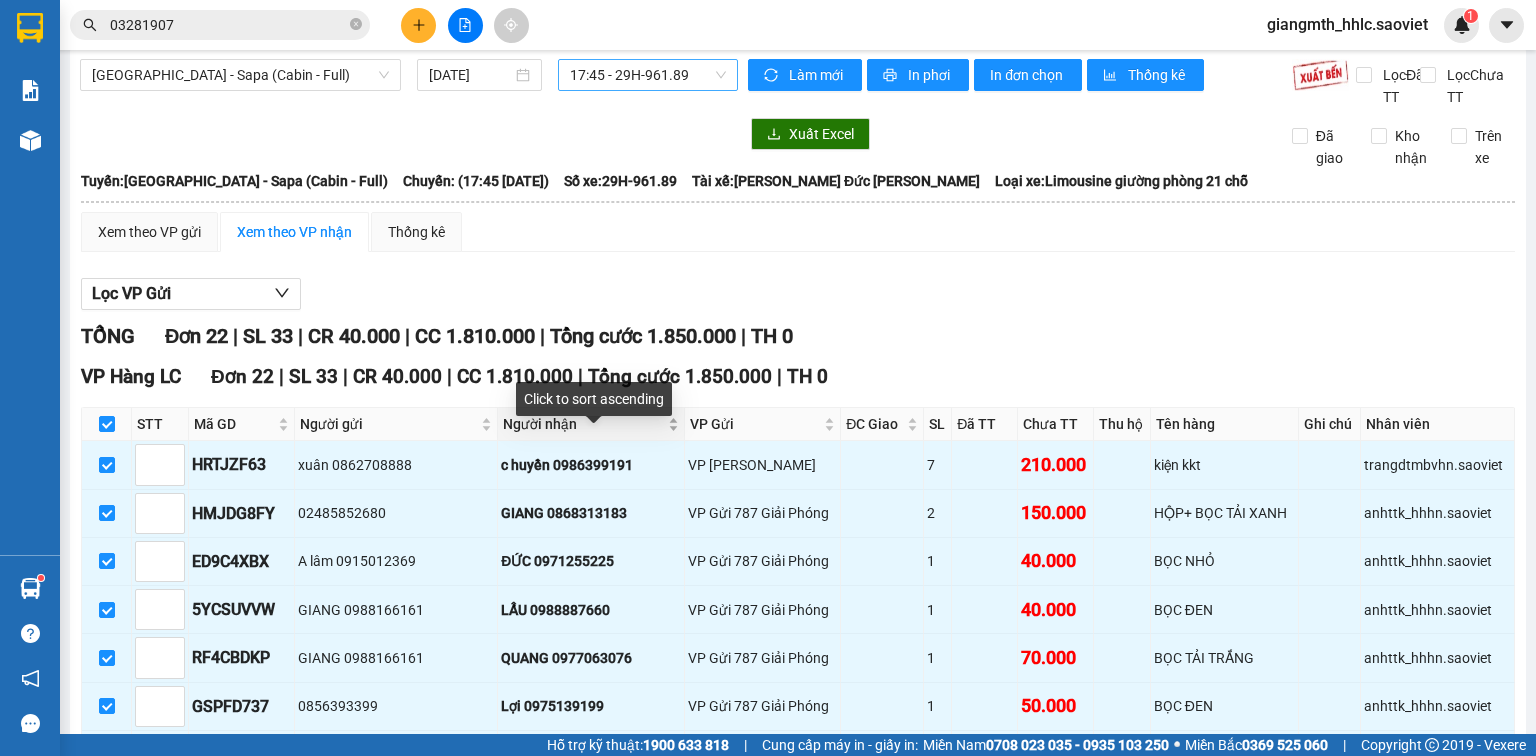 scroll, scrollTop: 0, scrollLeft: 0, axis: both 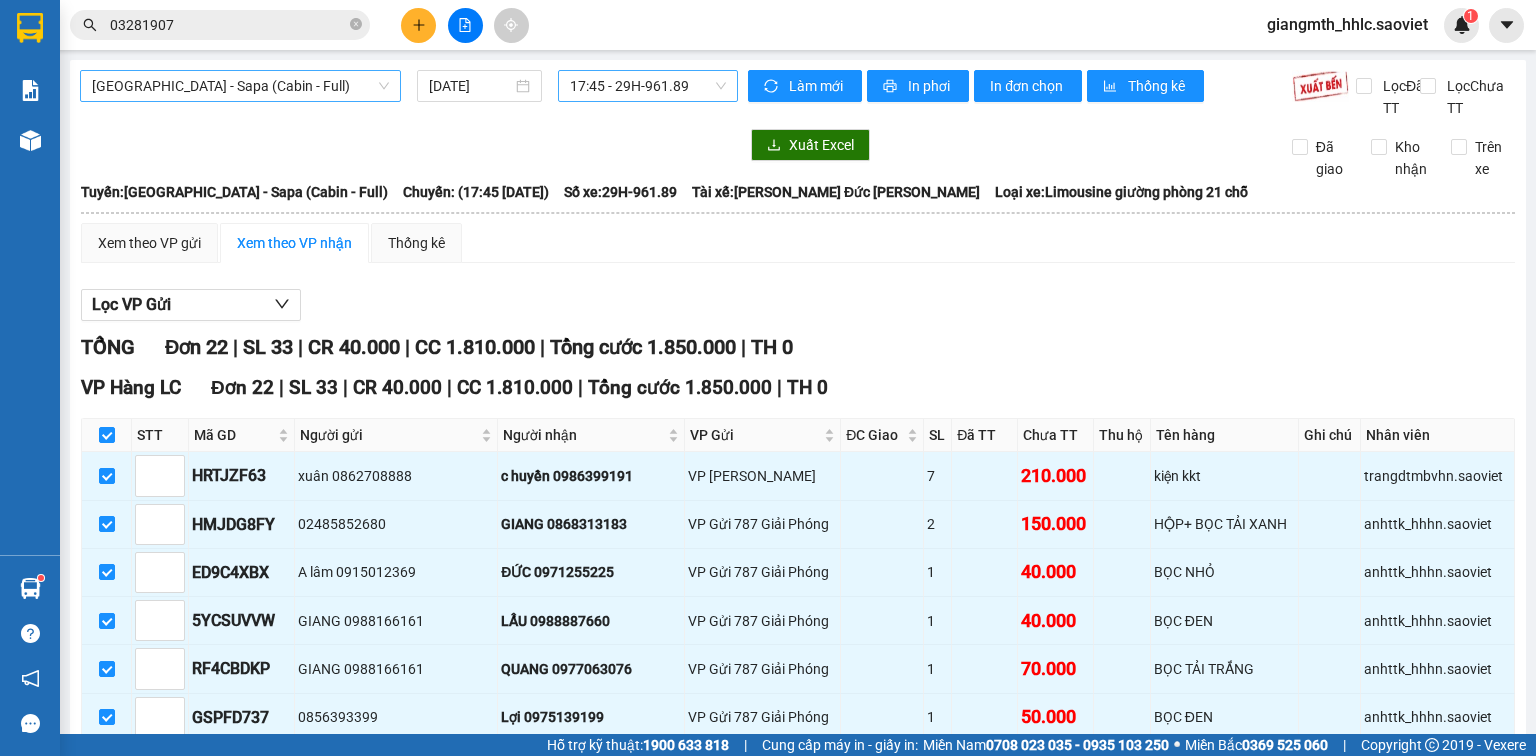 click on "[GEOGRAPHIC_DATA] - Sapa (Cabin - Full)" at bounding box center (240, 86) 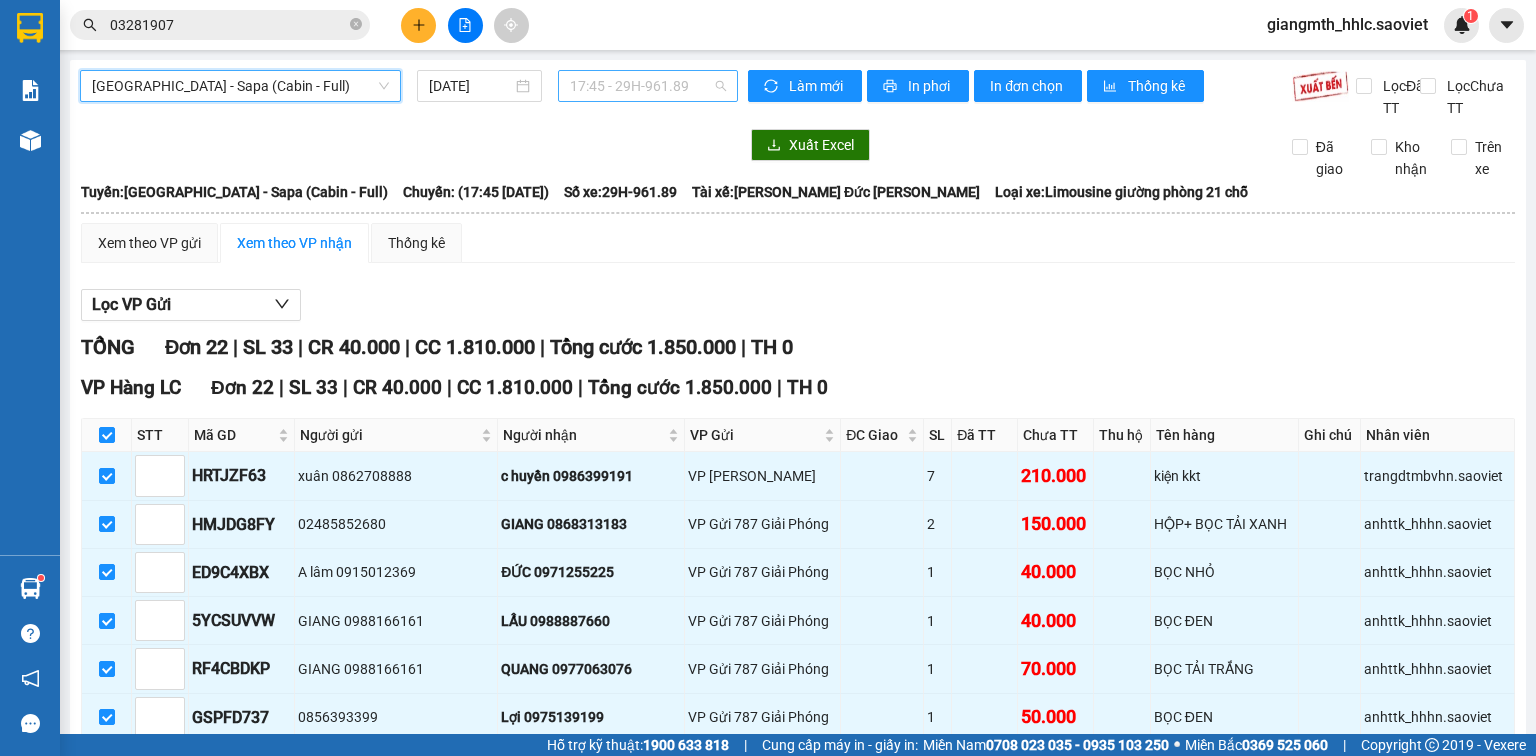 click on "17:45     - 29H-961.89" at bounding box center [648, 86] 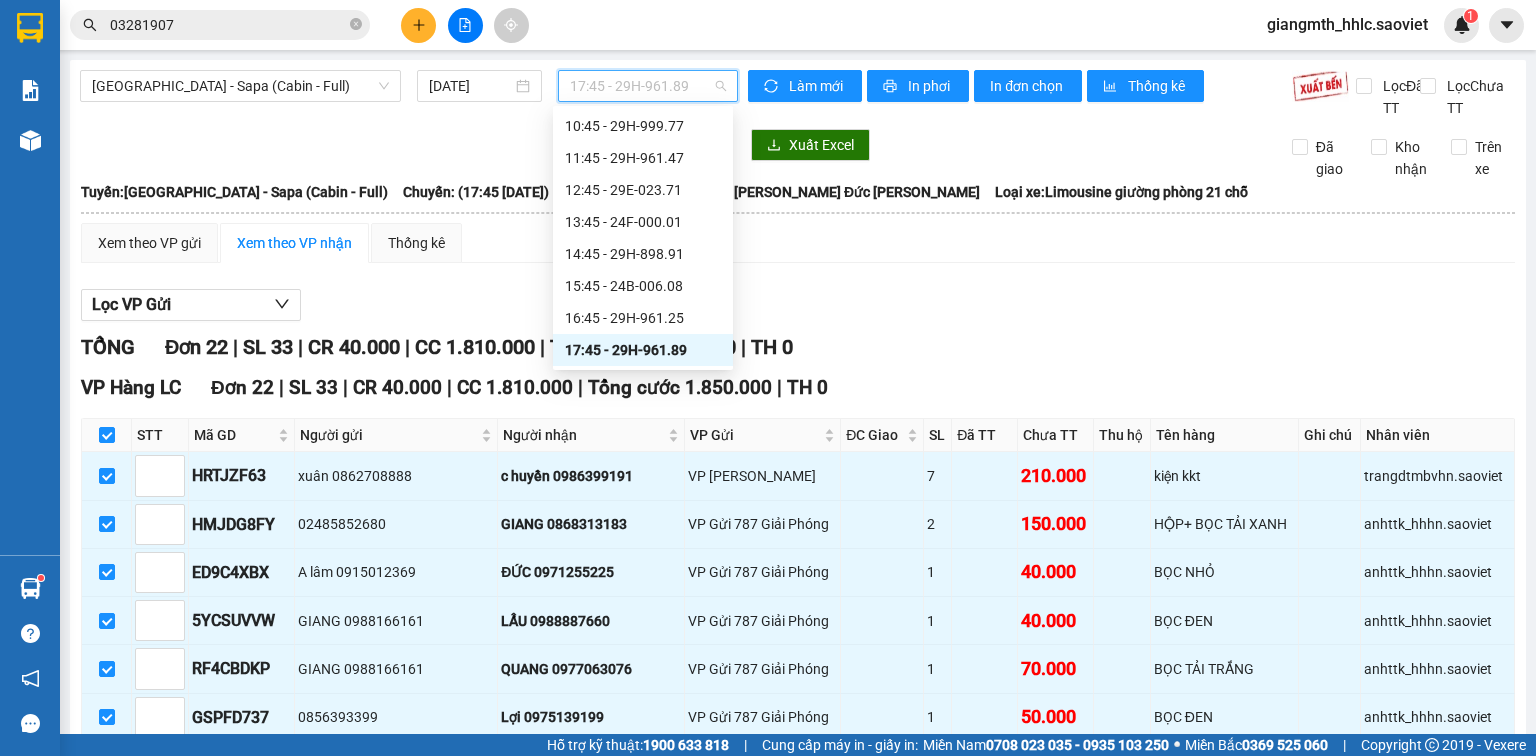 scroll, scrollTop: 304, scrollLeft: 0, axis: vertical 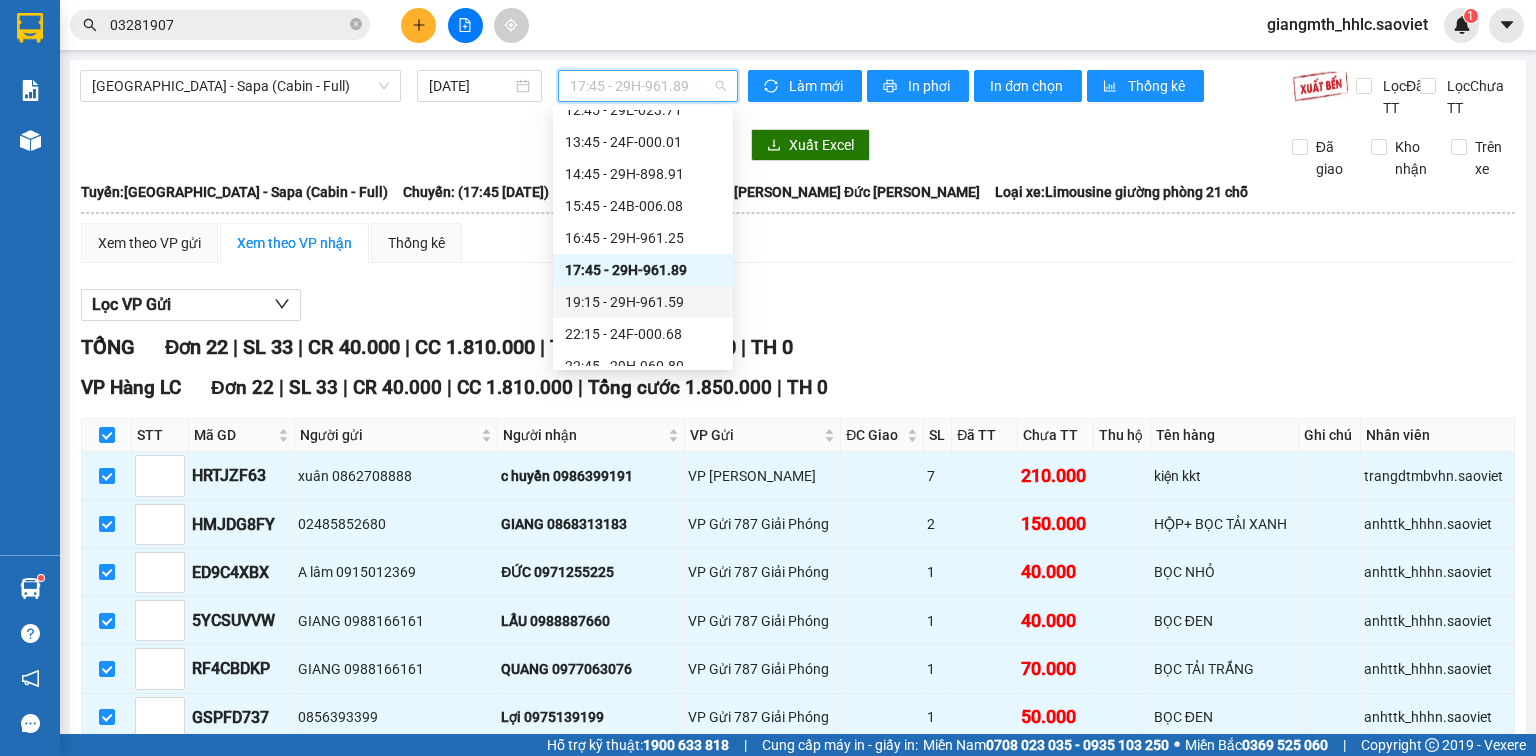 click on "19:15     - 29H-961.59" at bounding box center [643, 302] 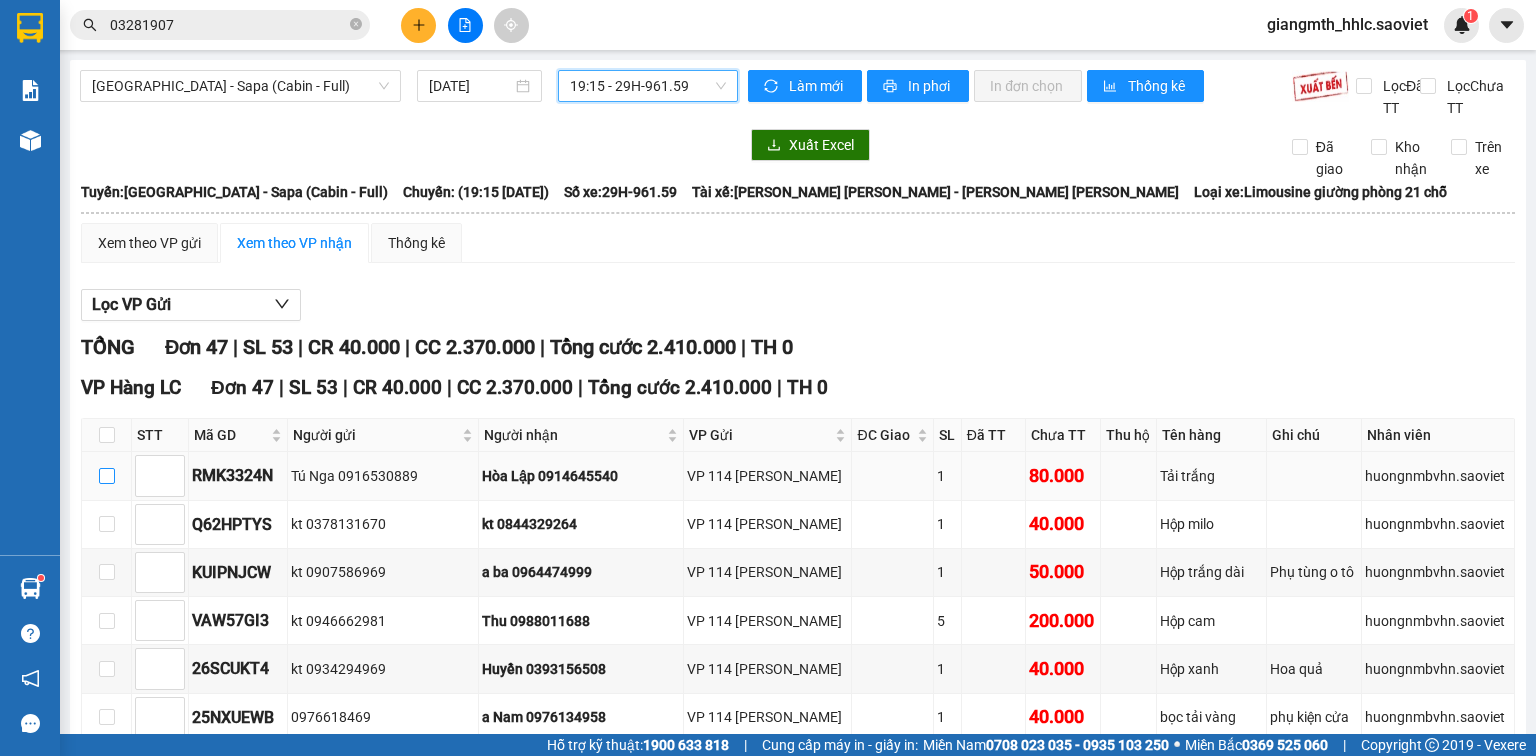scroll, scrollTop: 80, scrollLeft: 0, axis: vertical 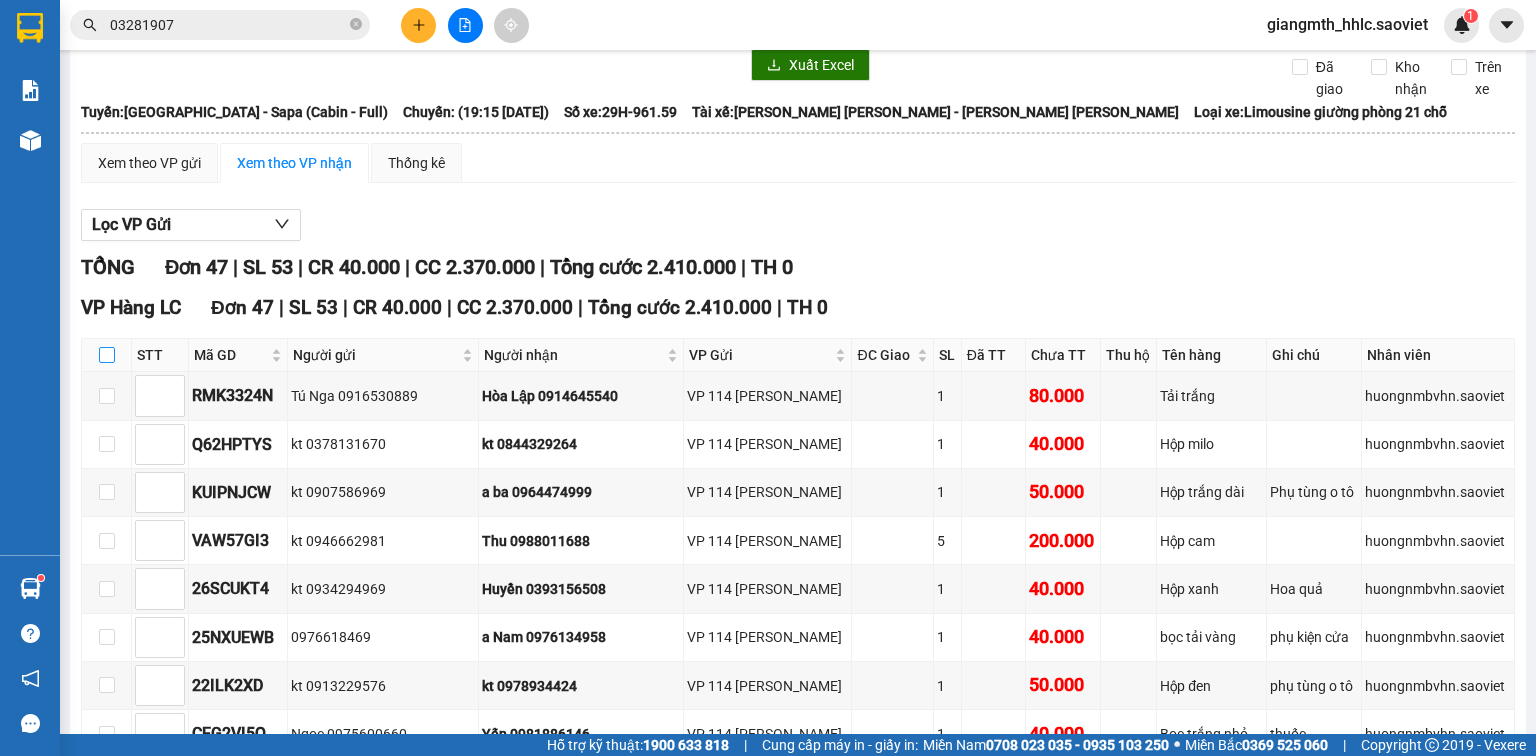 click at bounding box center [107, 355] 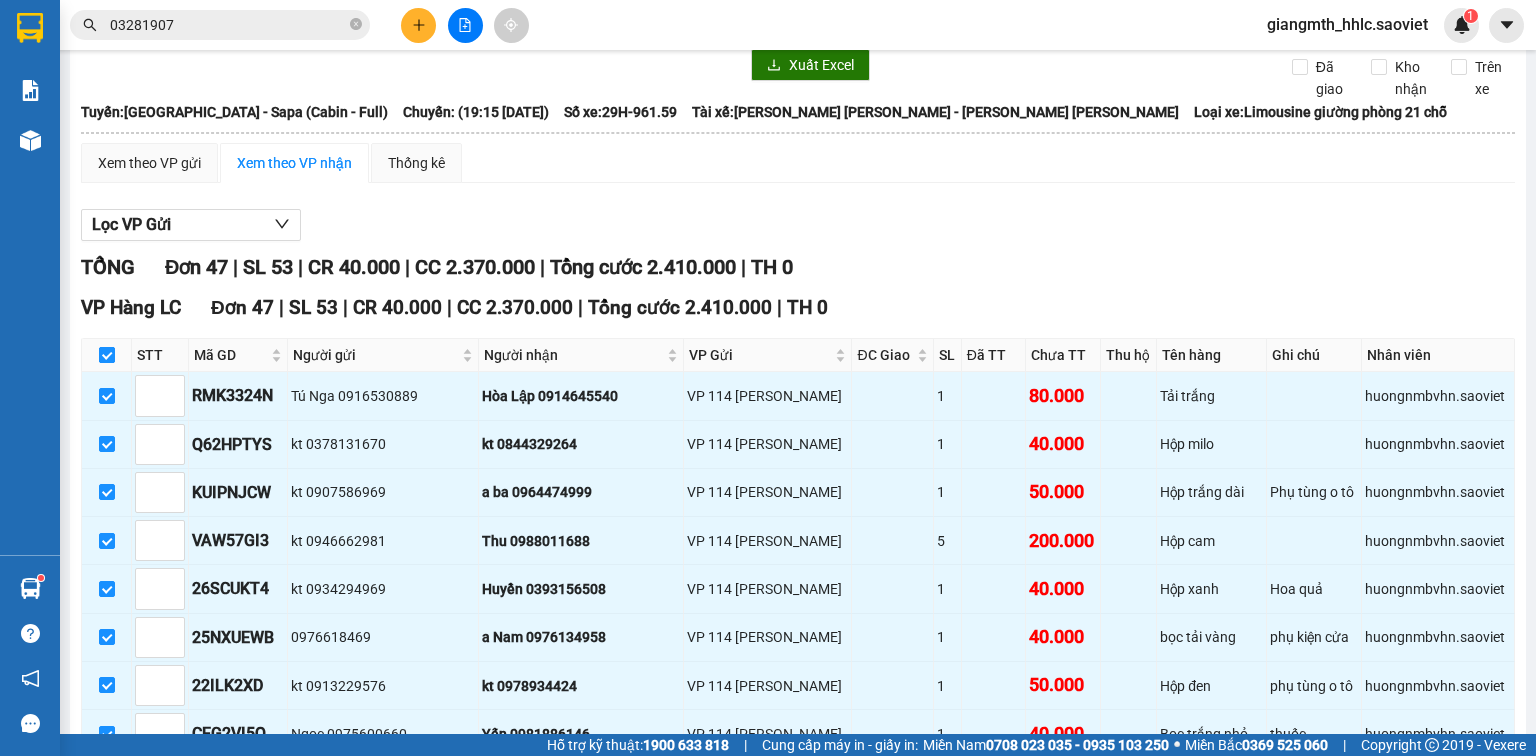 click at bounding box center (107, 355) 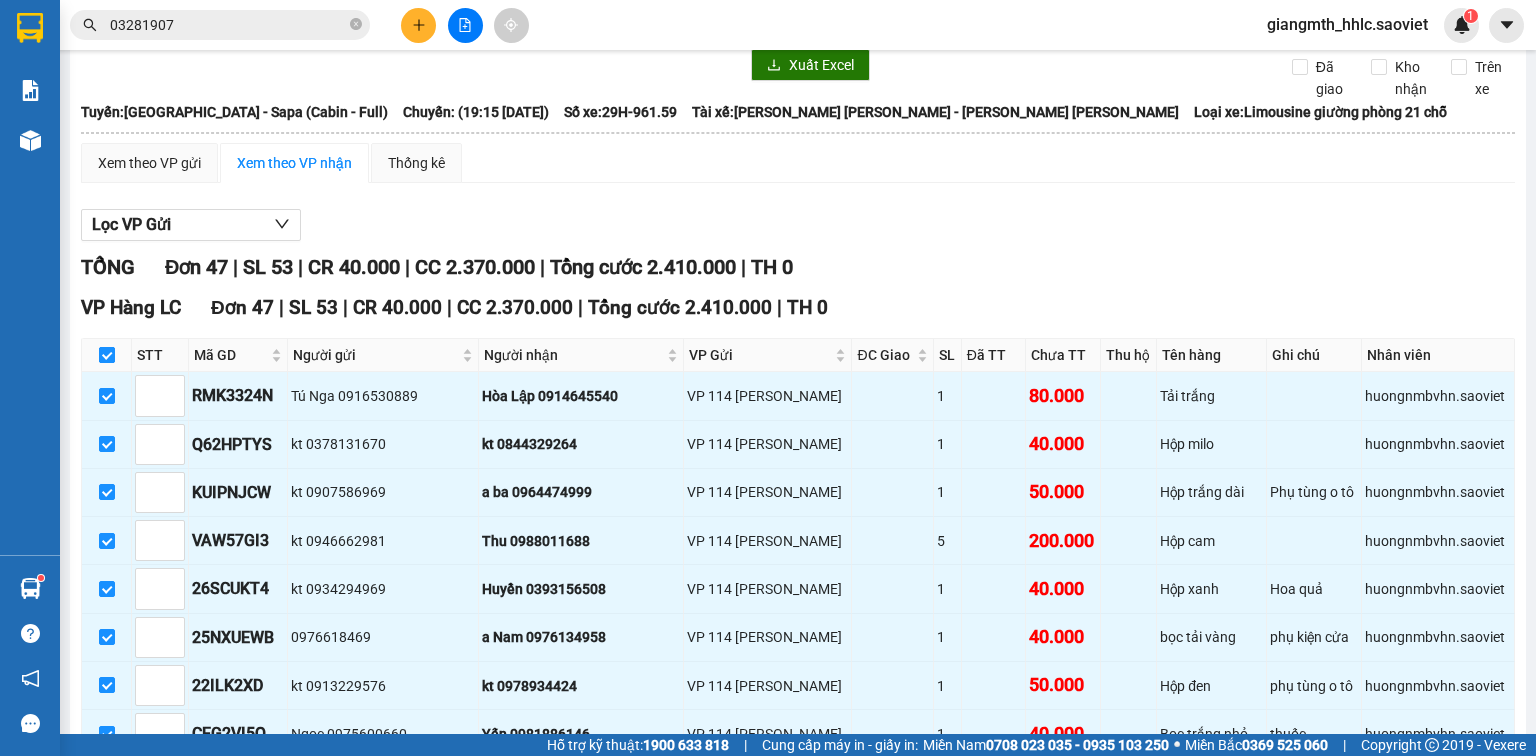 checkbox on "false" 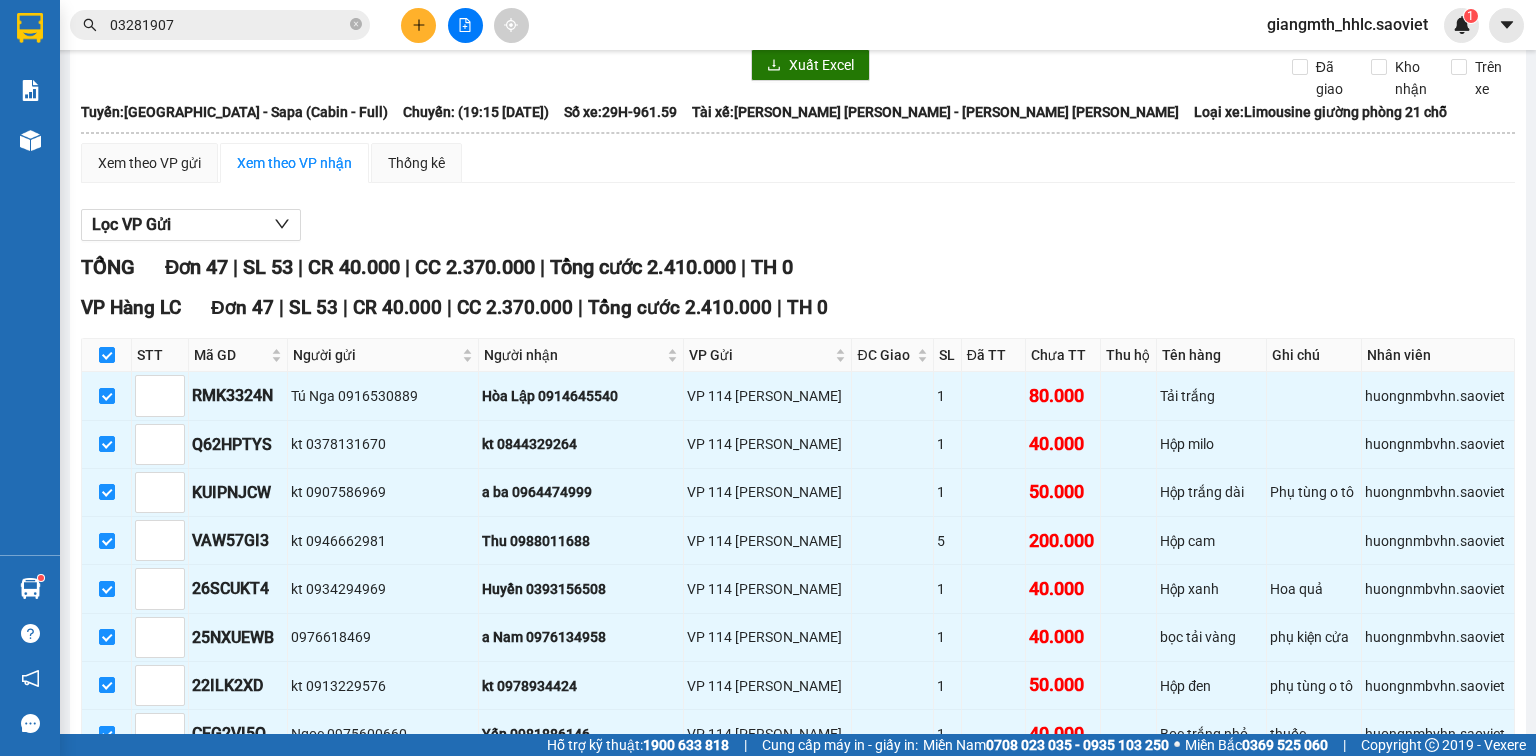 checkbox on "false" 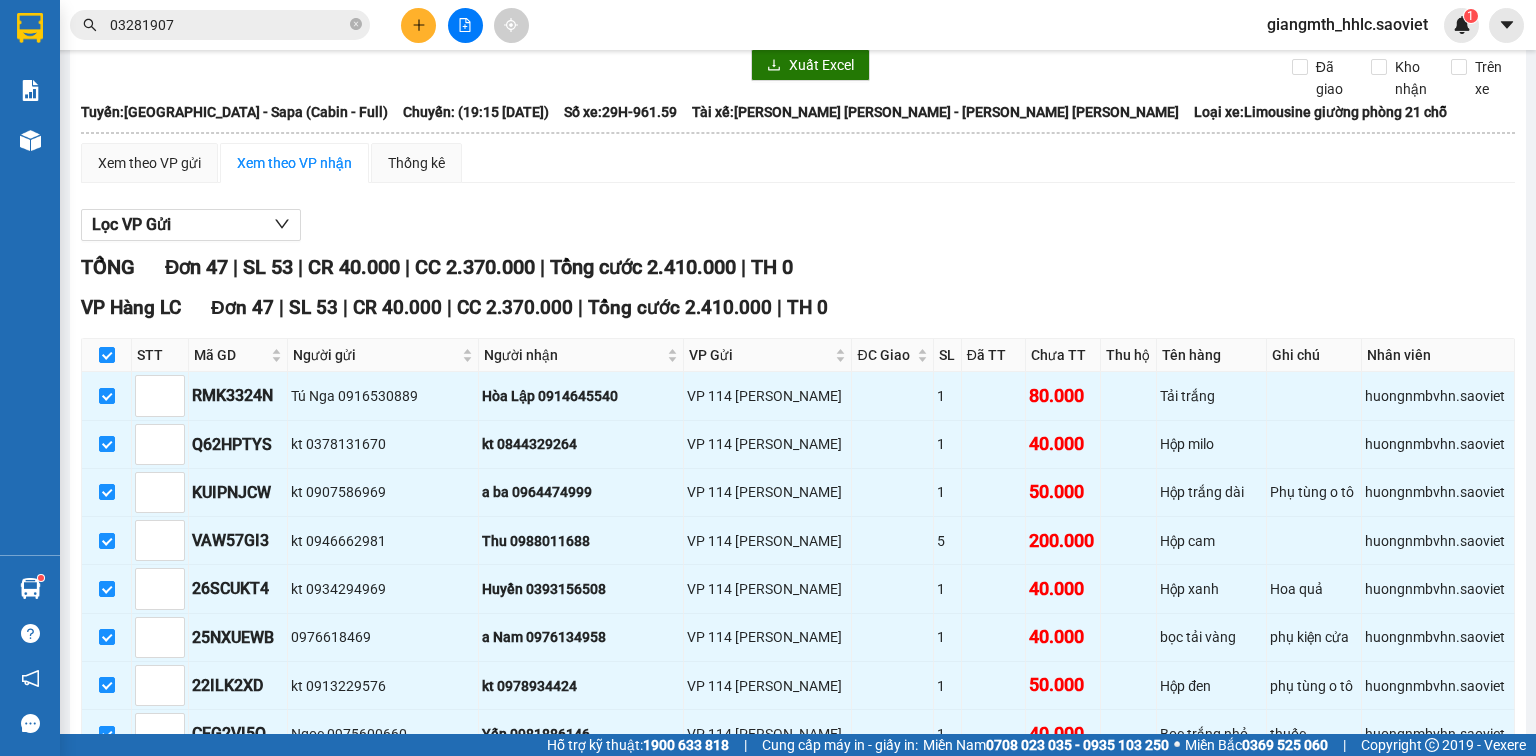 checkbox on "false" 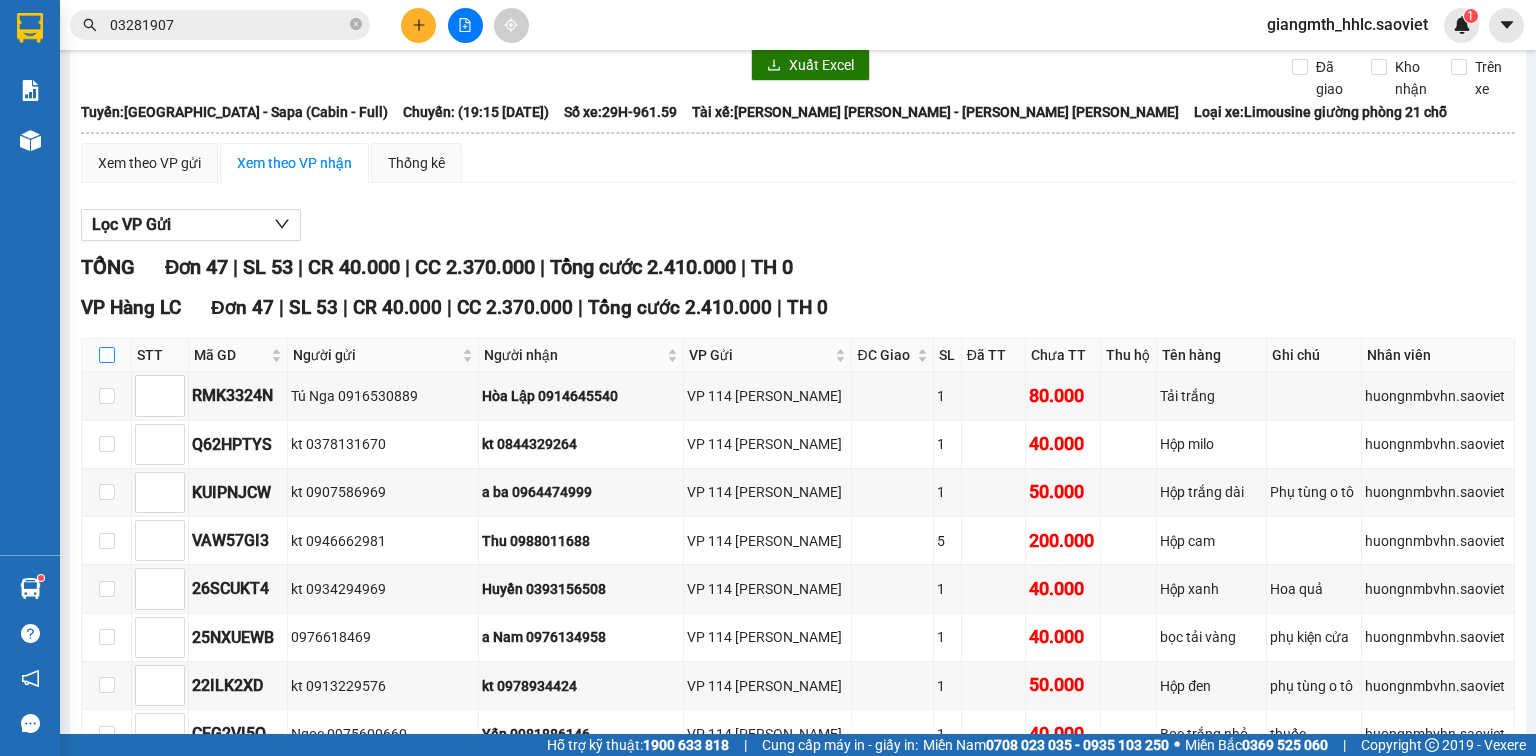 scroll, scrollTop: 0, scrollLeft: 0, axis: both 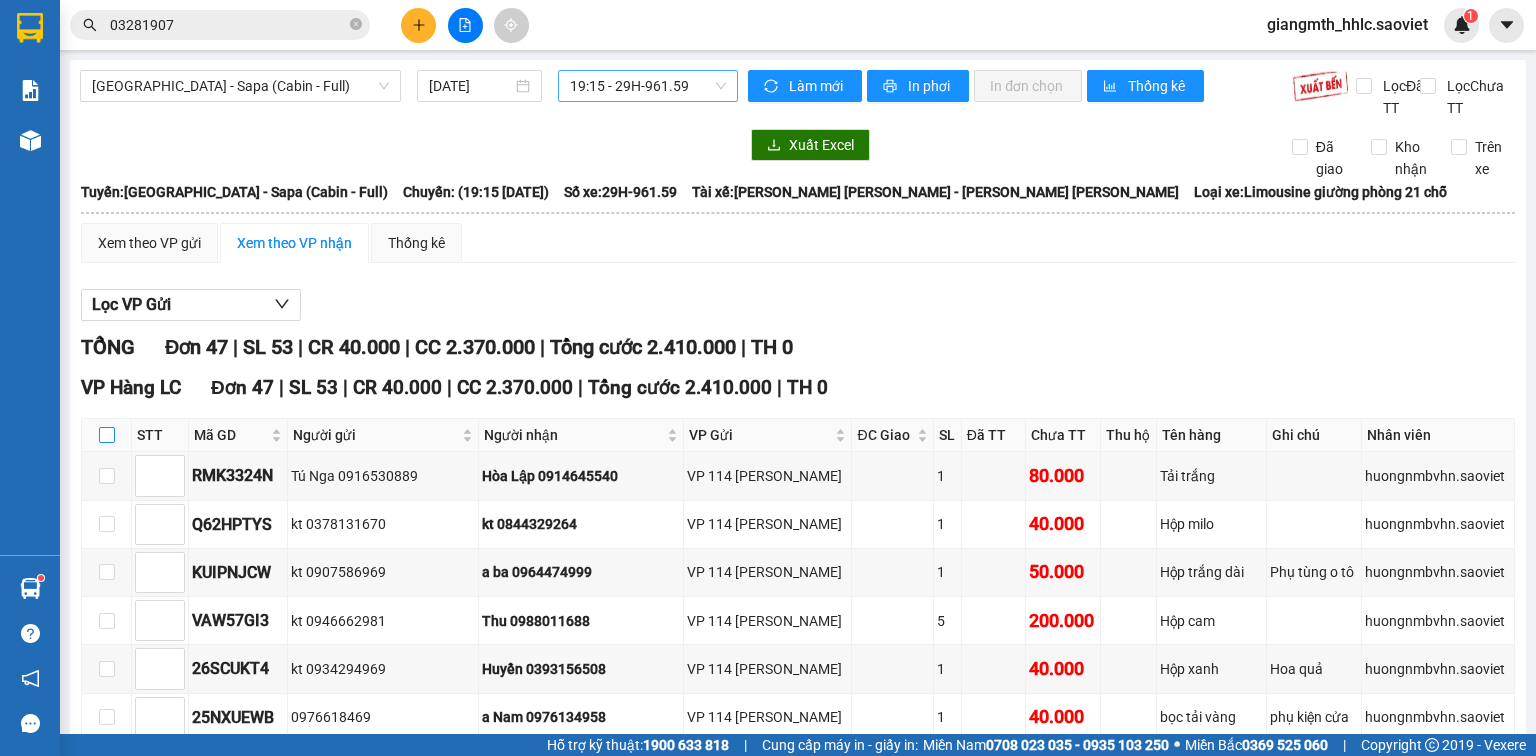 click on "19:15     - 29H-961.59" at bounding box center (648, 86) 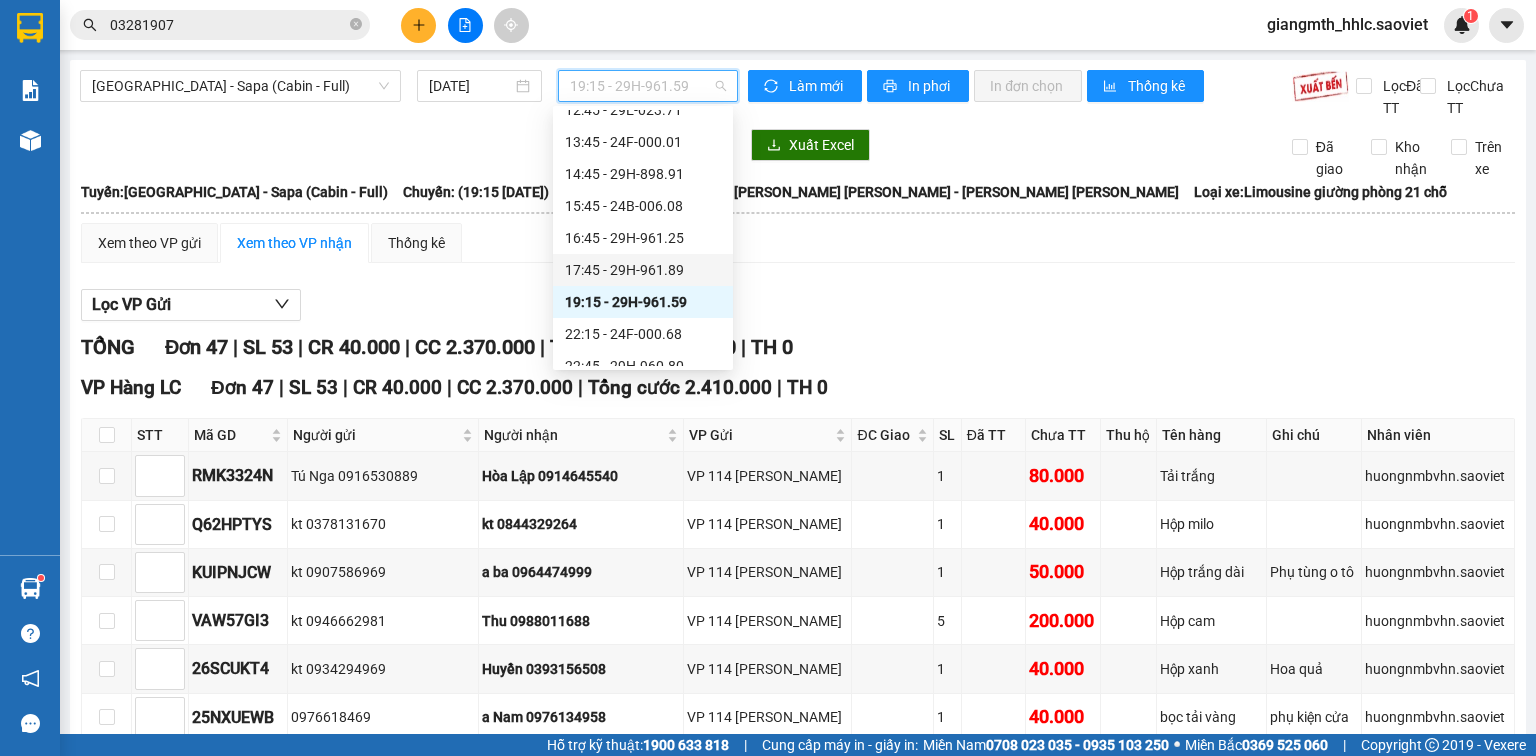 click on "17:45     - 29H-961.89" at bounding box center [643, 270] 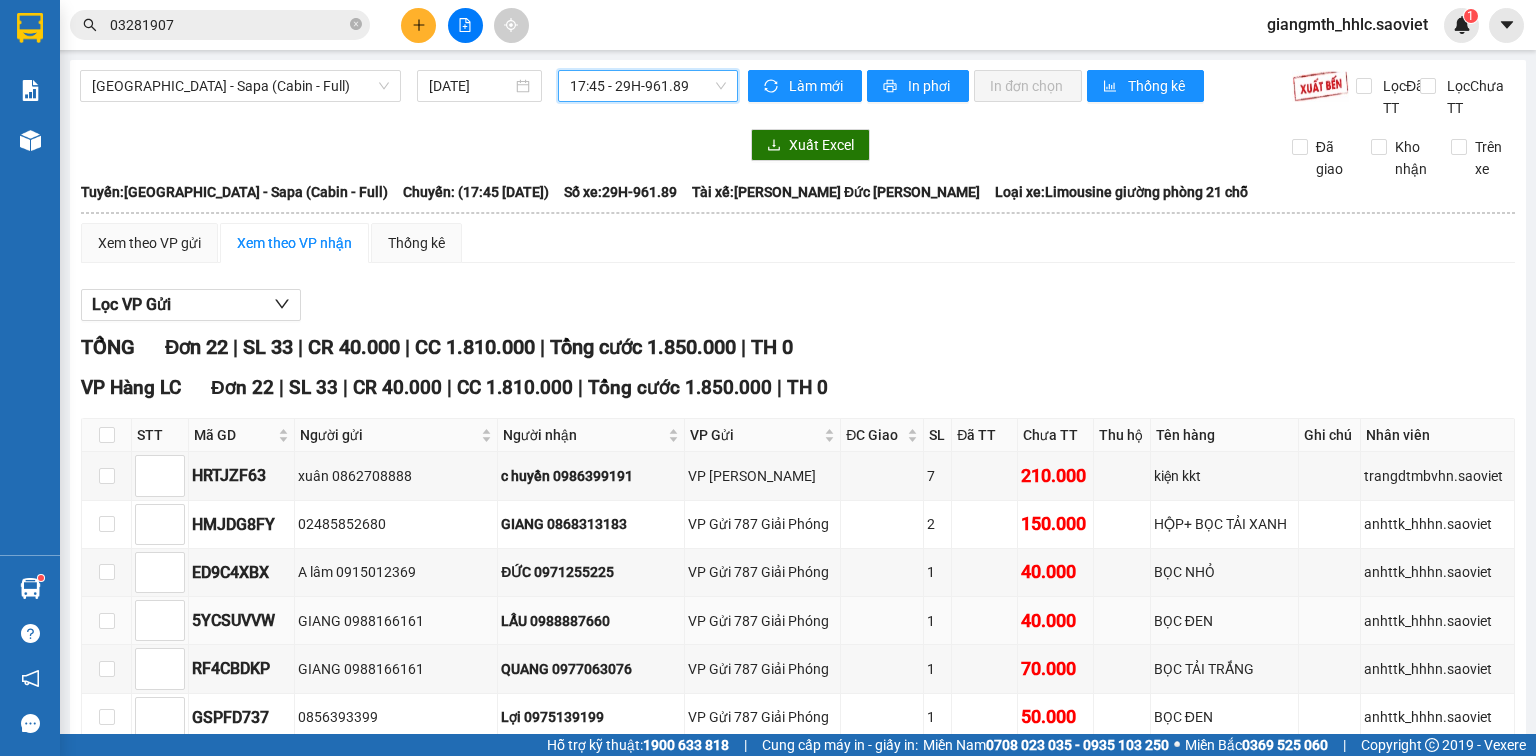 scroll, scrollTop: 240, scrollLeft: 0, axis: vertical 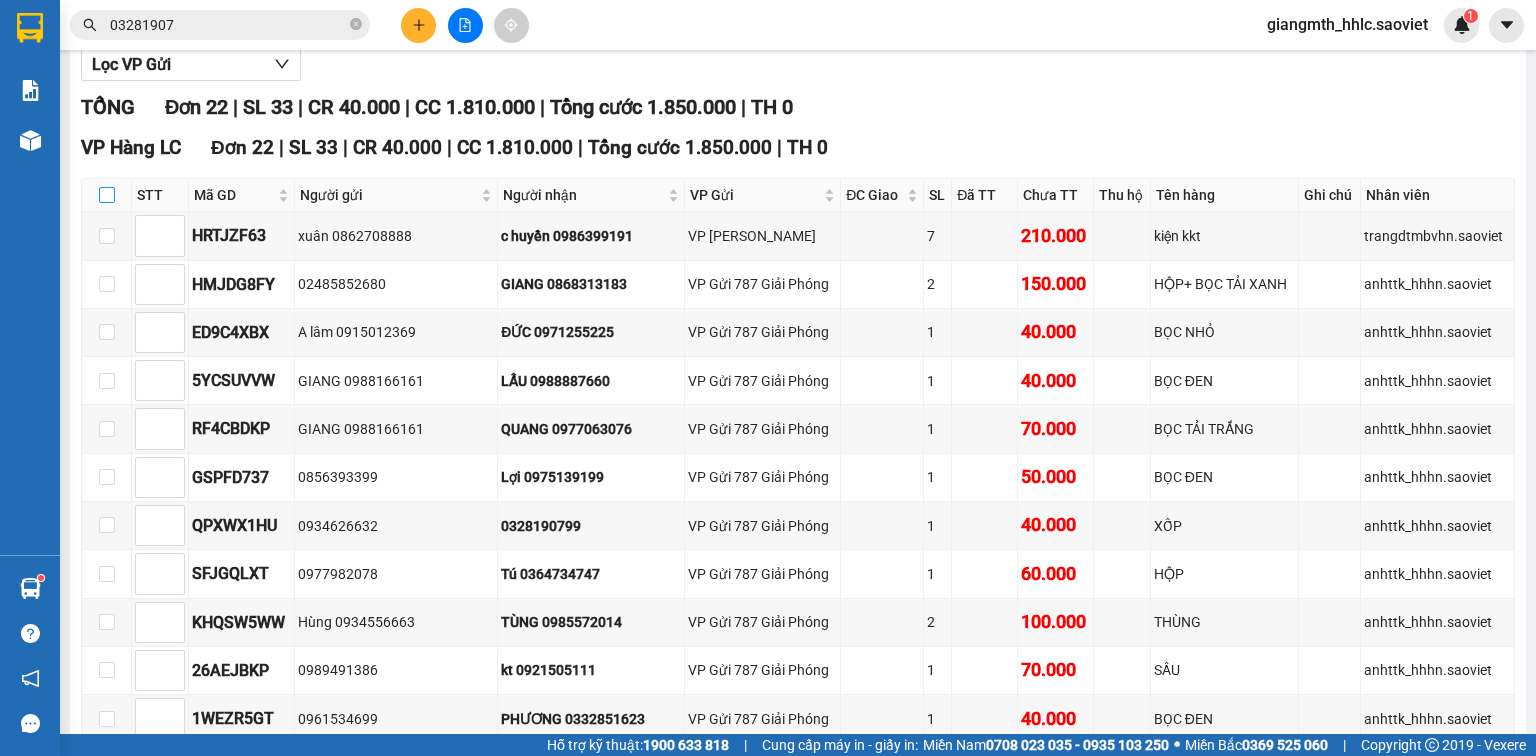 click at bounding box center [107, 195] 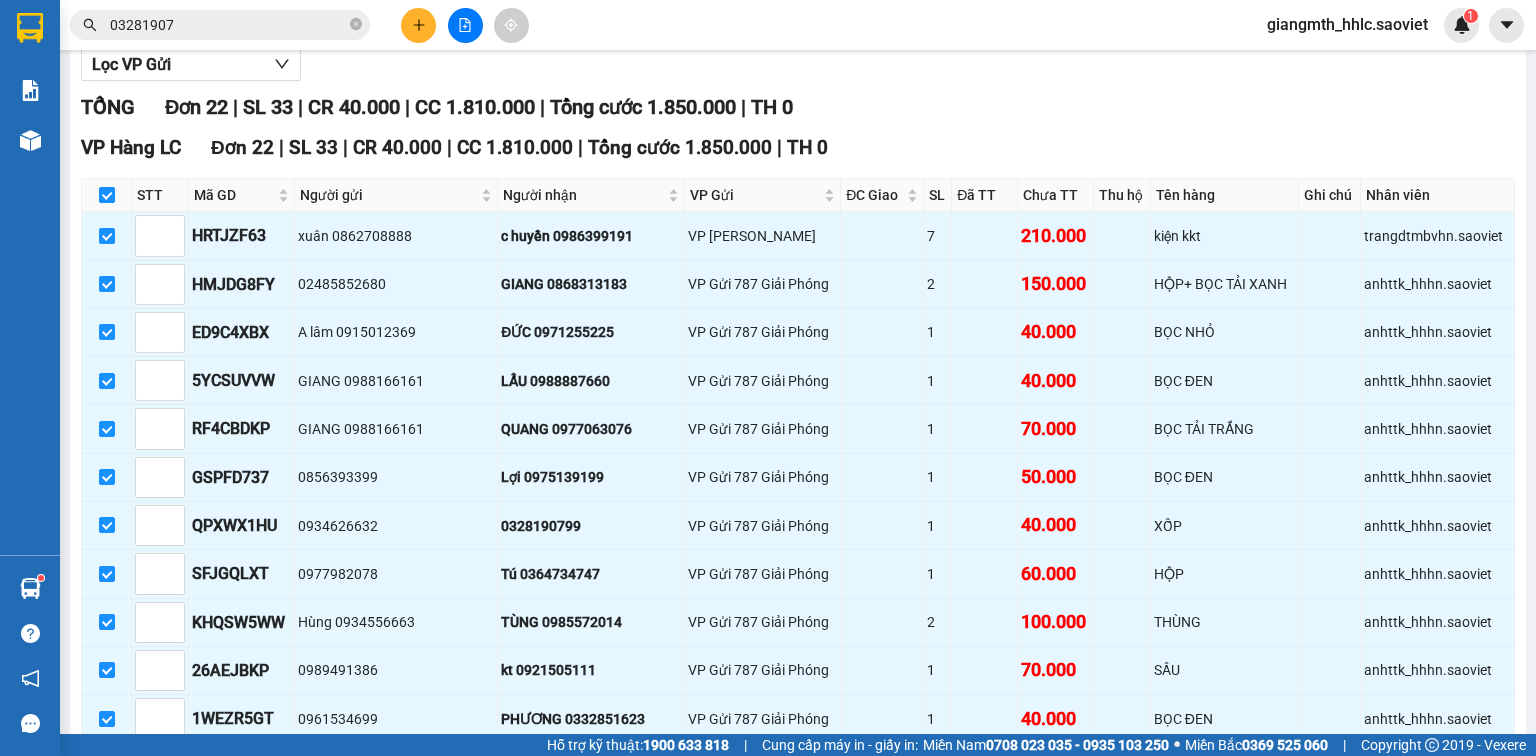 checkbox on "true" 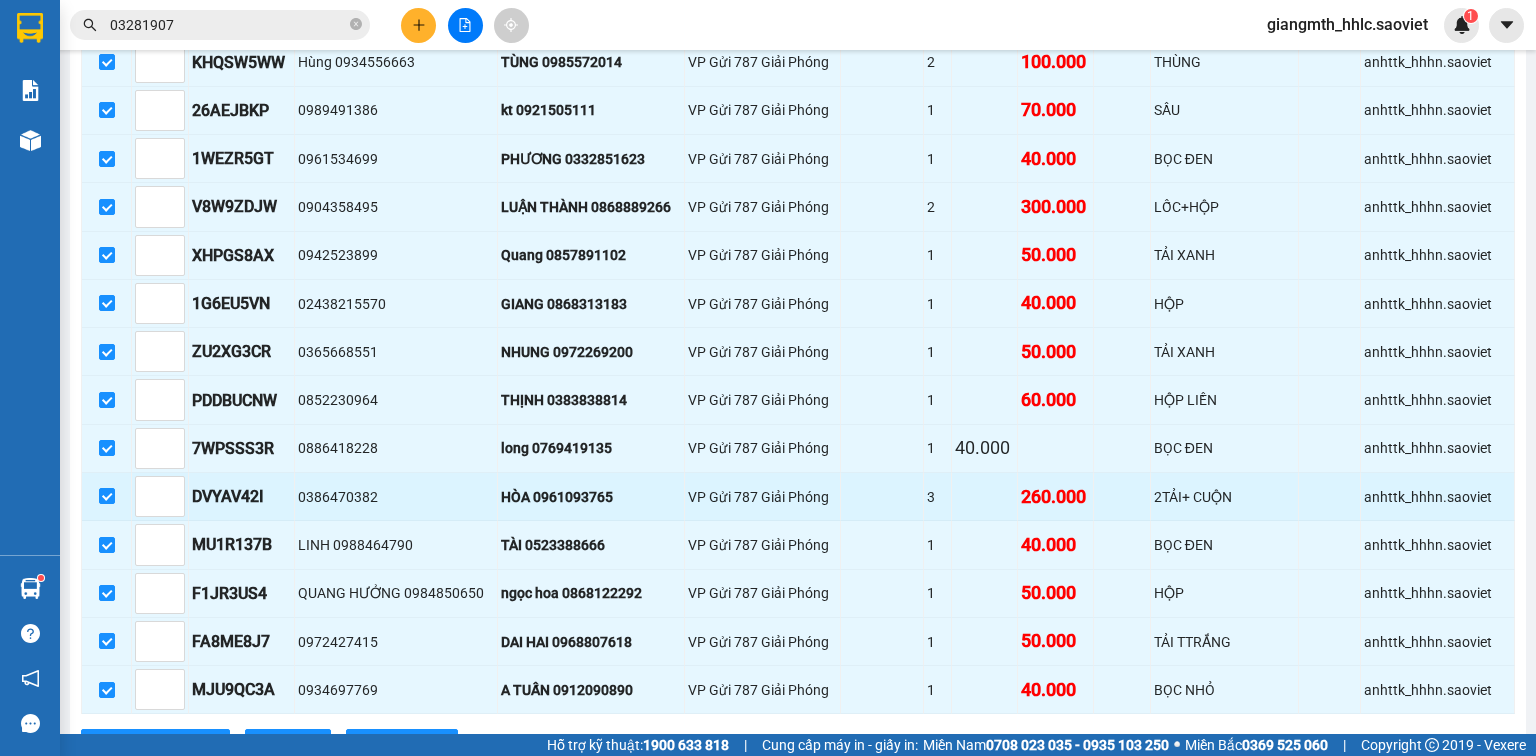 scroll, scrollTop: 891, scrollLeft: 0, axis: vertical 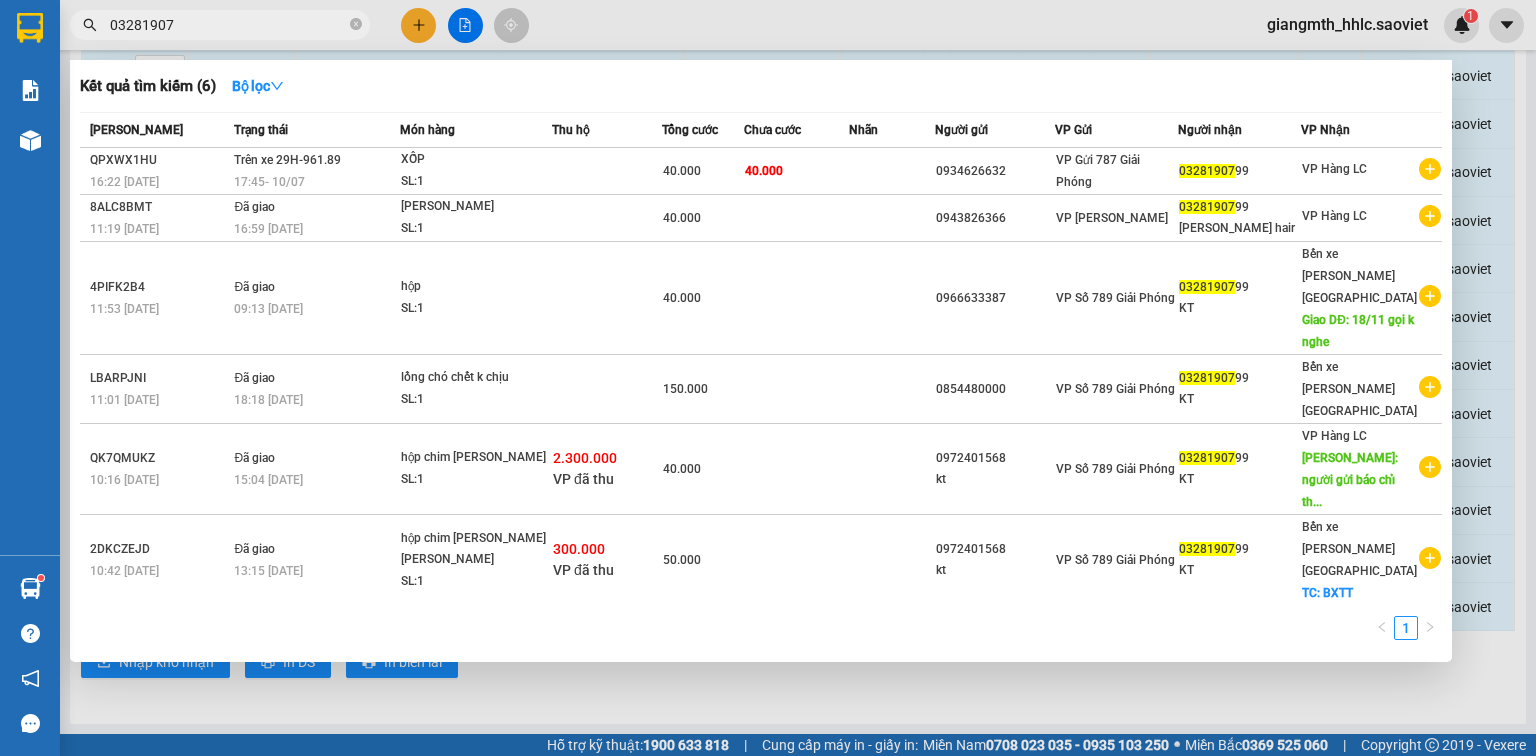 click on "03281907" at bounding box center [228, 25] 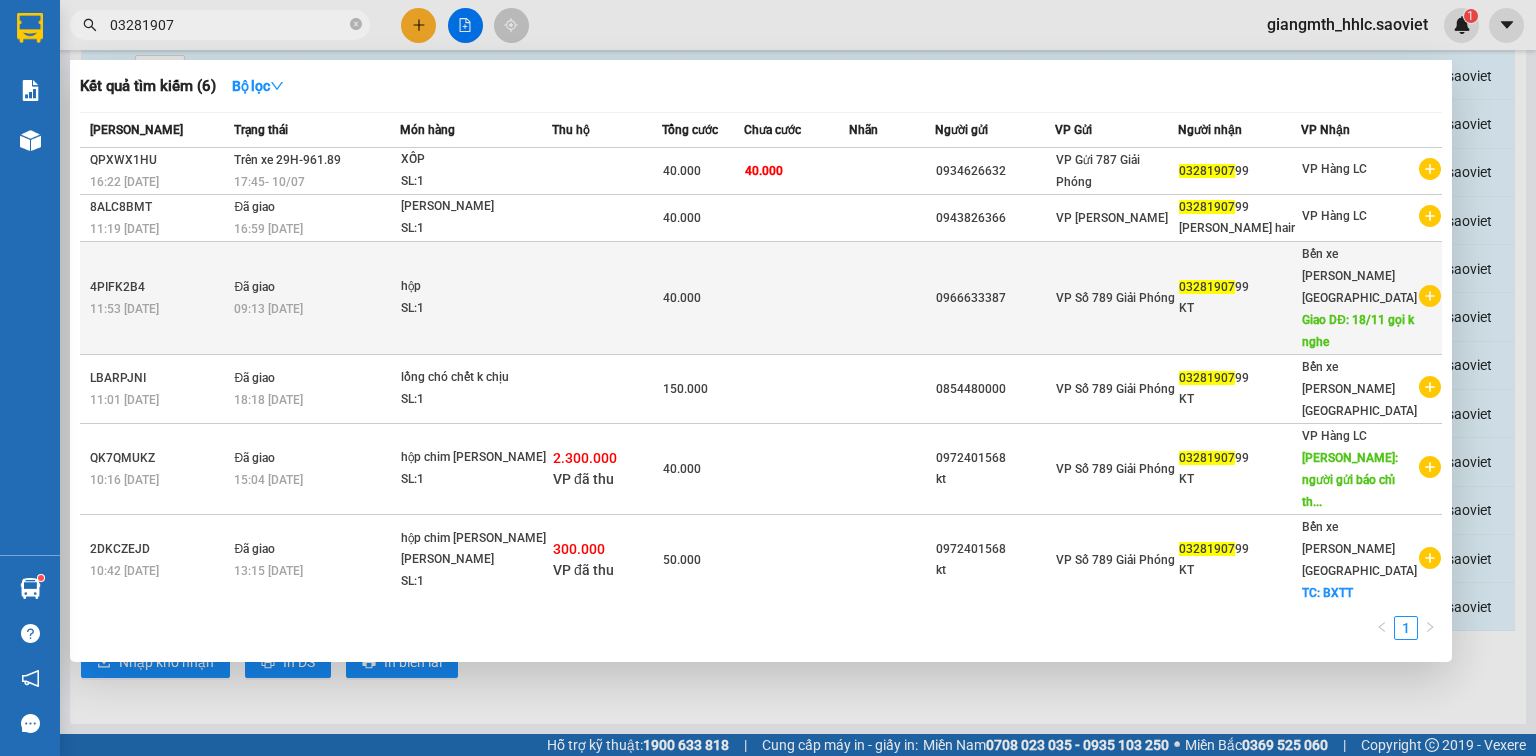 drag, startPoint x: 597, startPoint y: 270, endPoint x: 608, endPoint y: 265, distance: 12.083046 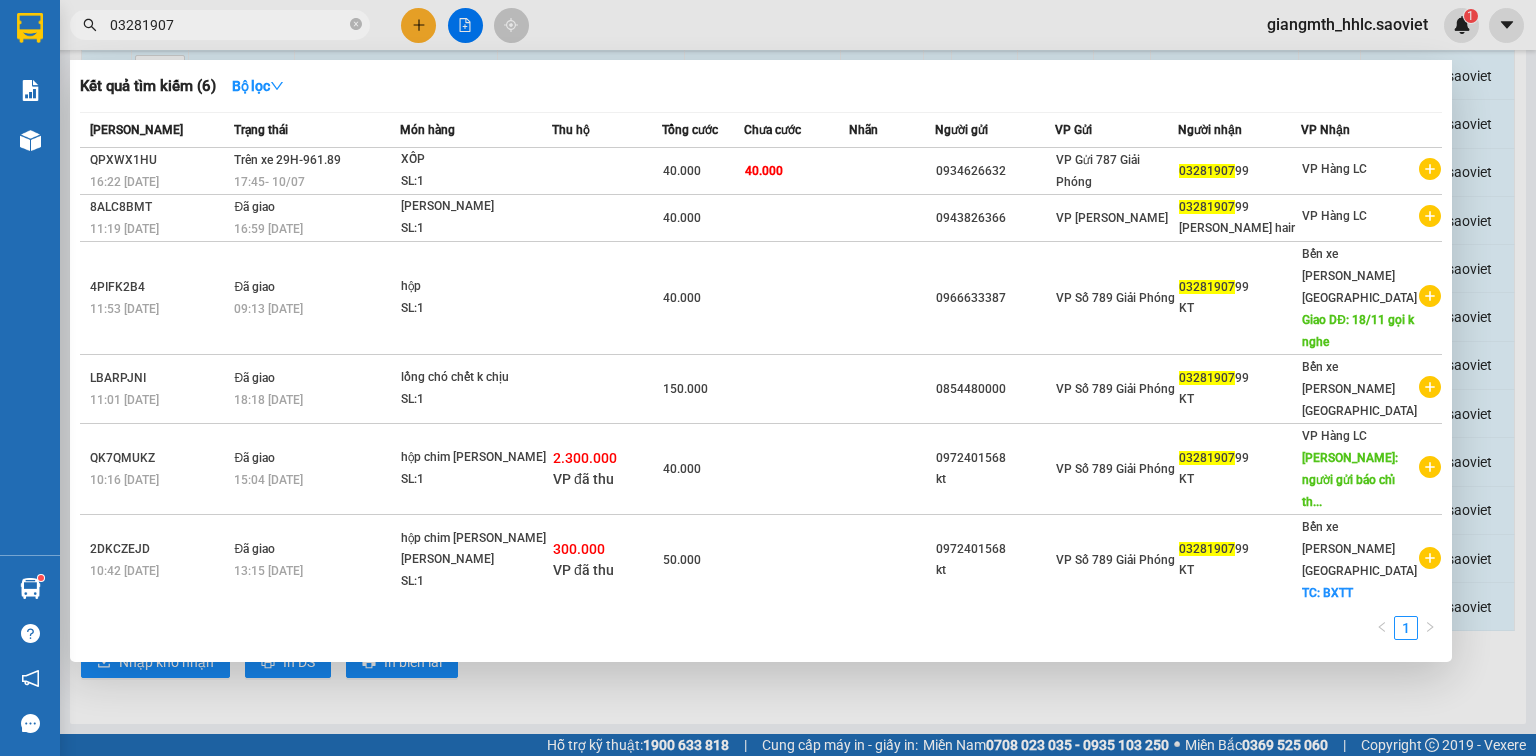 drag, startPoint x: 608, startPoint y: 265, endPoint x: 465, endPoint y: 28, distance: 276.79956 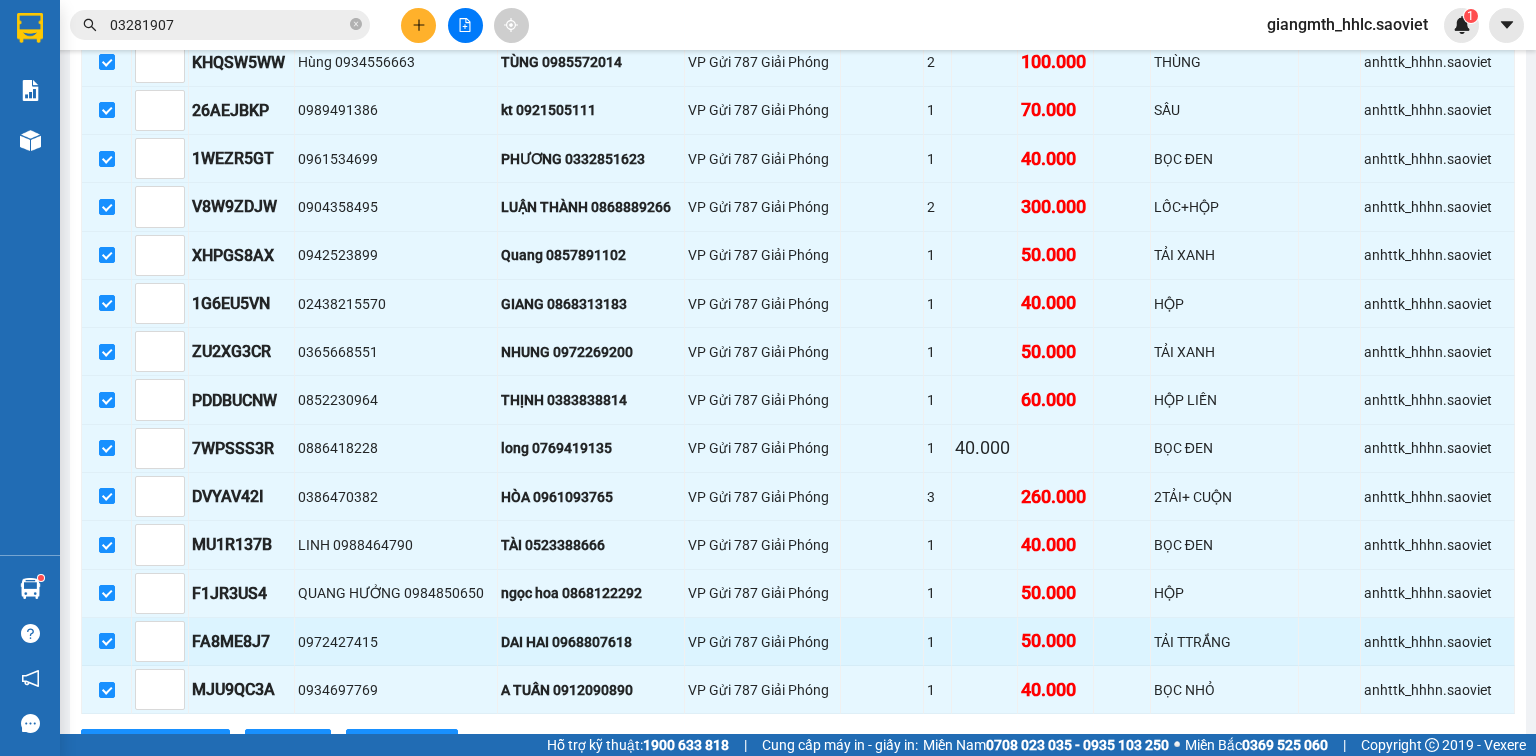scroll, scrollTop: 880, scrollLeft: 0, axis: vertical 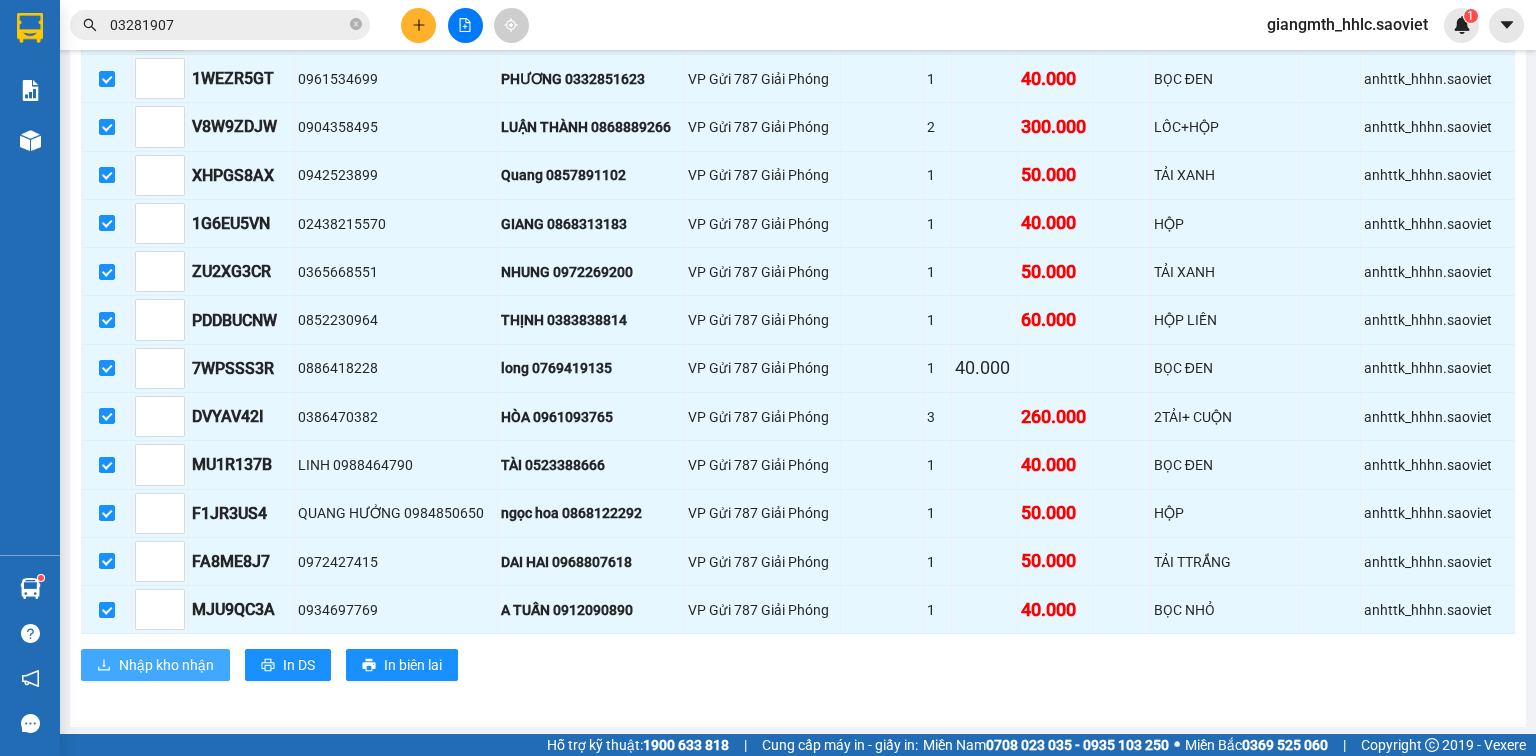 click on "Nhập kho nhận" at bounding box center [166, 665] 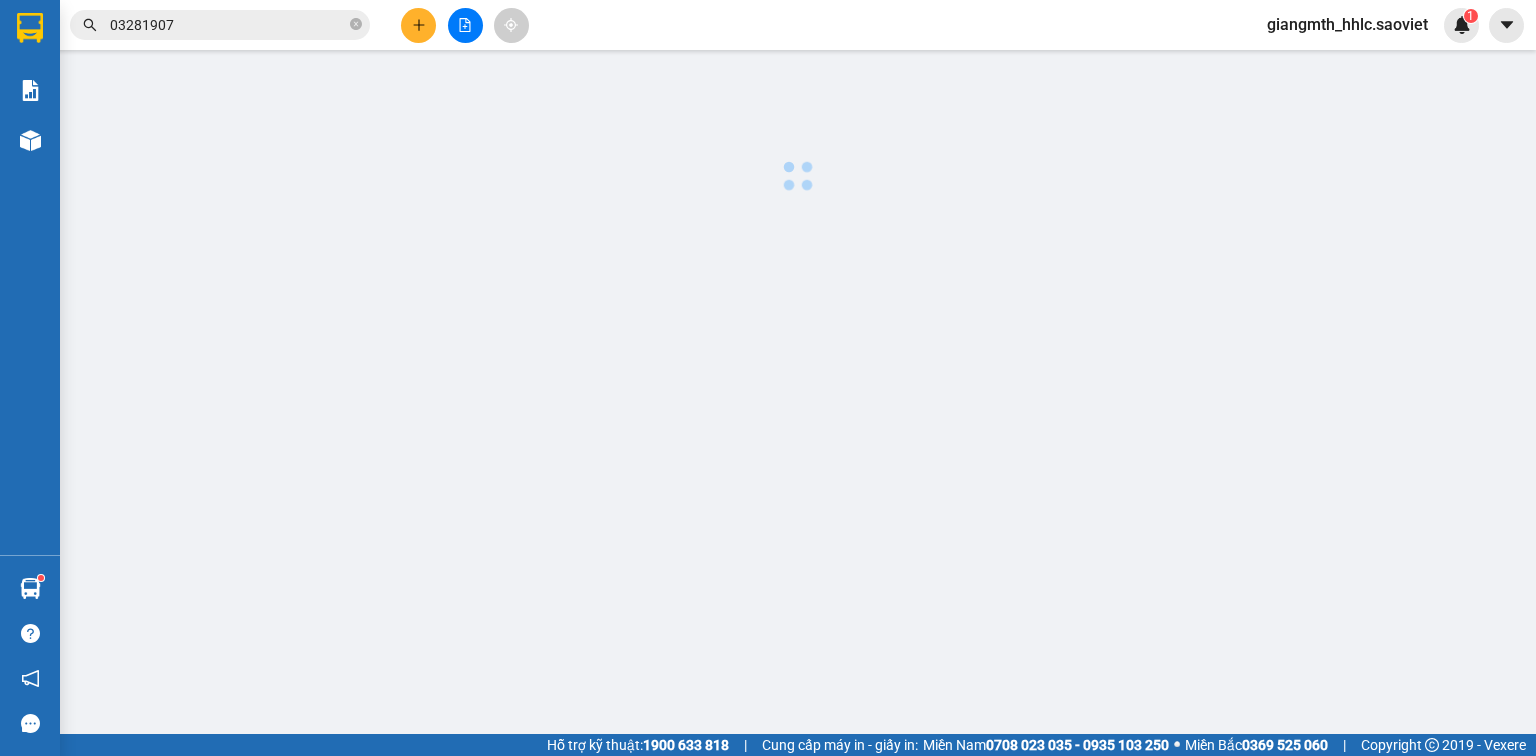 scroll, scrollTop: 0, scrollLeft: 0, axis: both 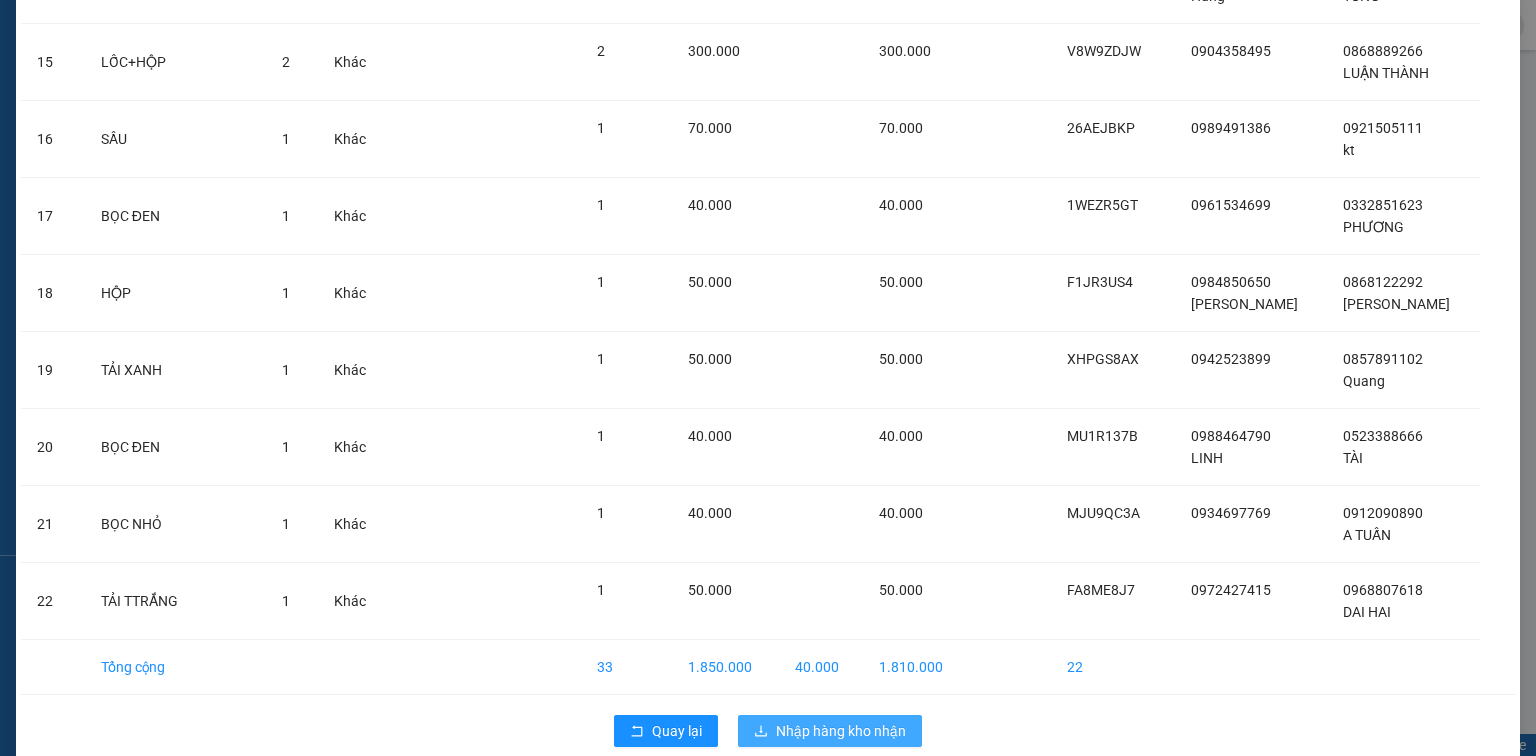 click on "Nhập hàng kho nhận" at bounding box center [841, 731] 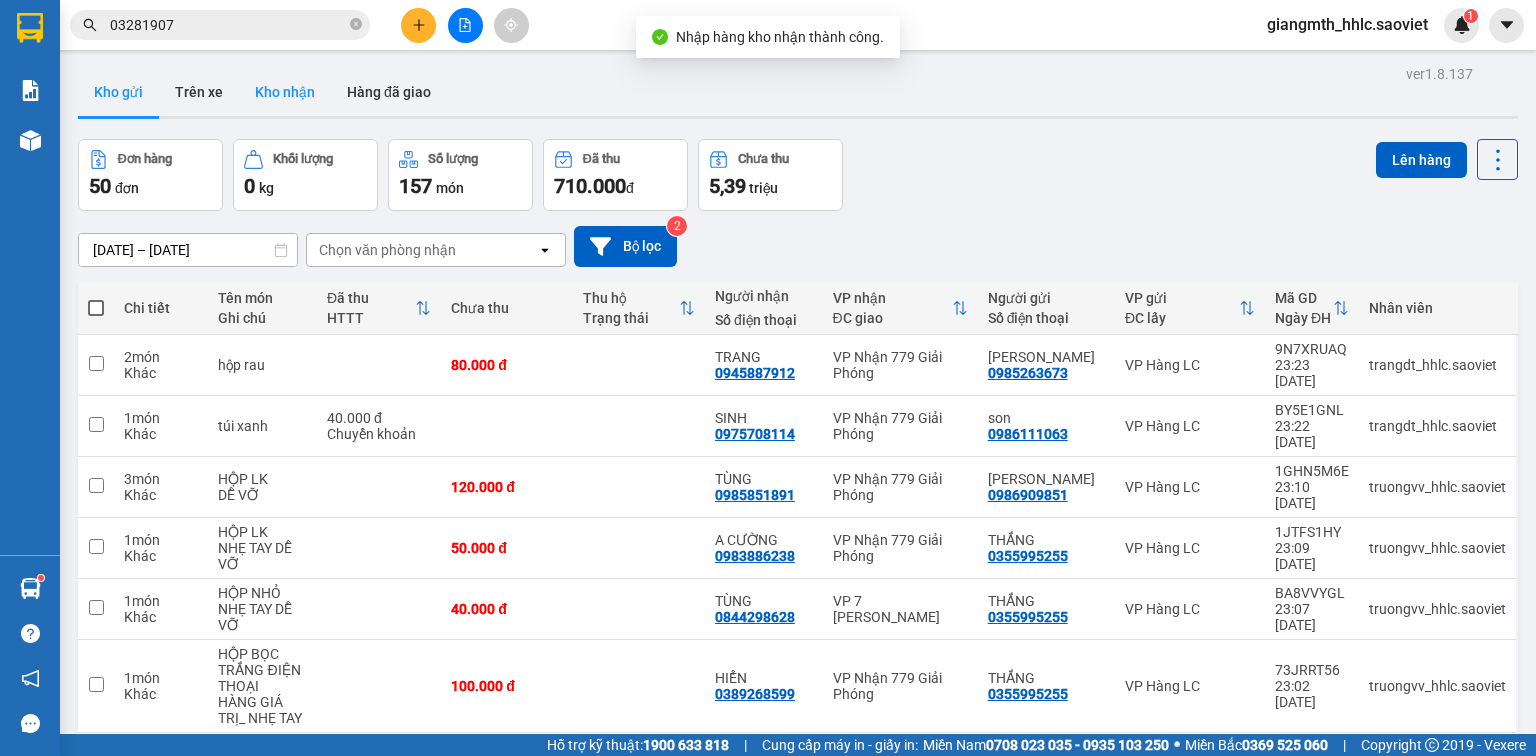 click on "Kho nhận" at bounding box center (285, 92) 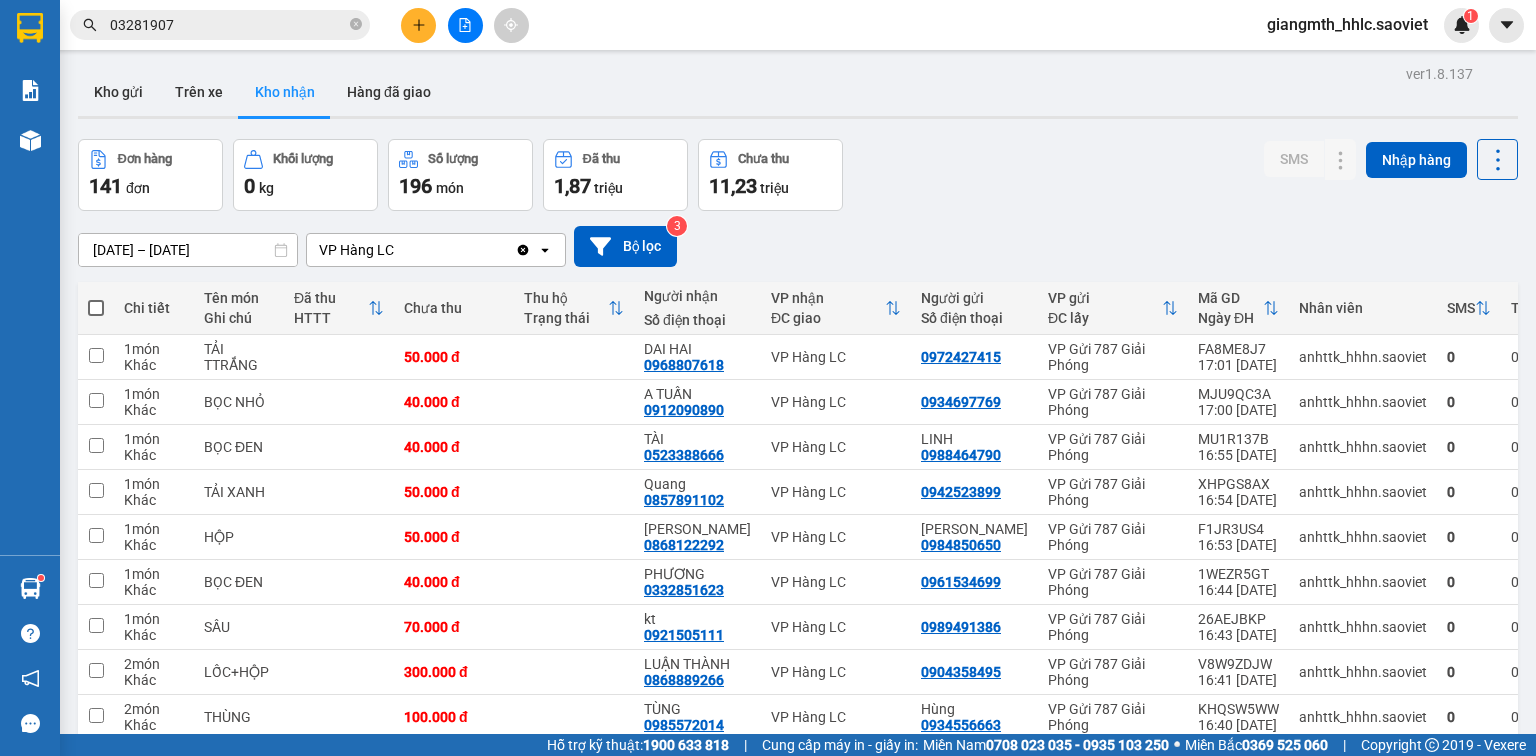 scroll, scrollTop: 153, scrollLeft: 0, axis: vertical 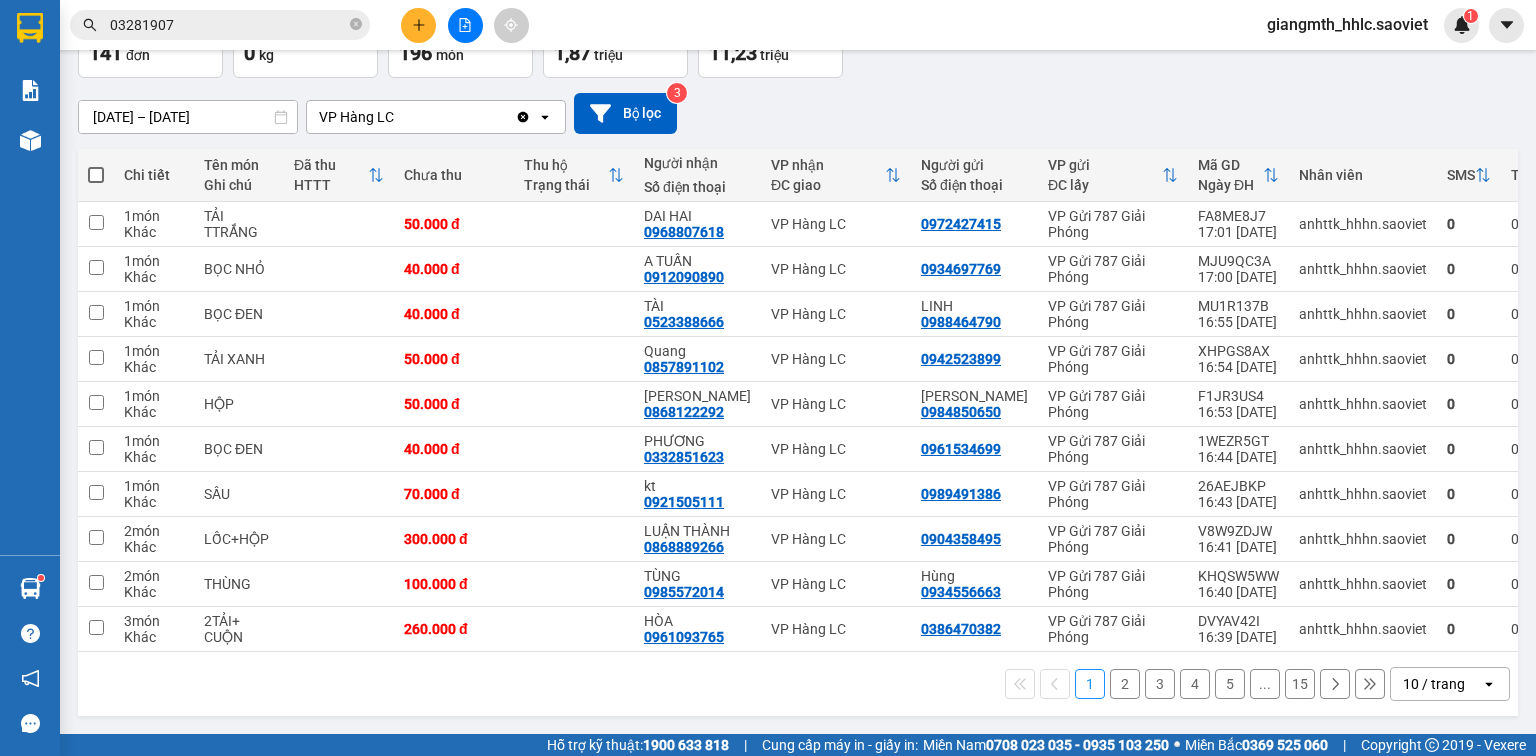 click on "10 / trang" at bounding box center [1436, 684] 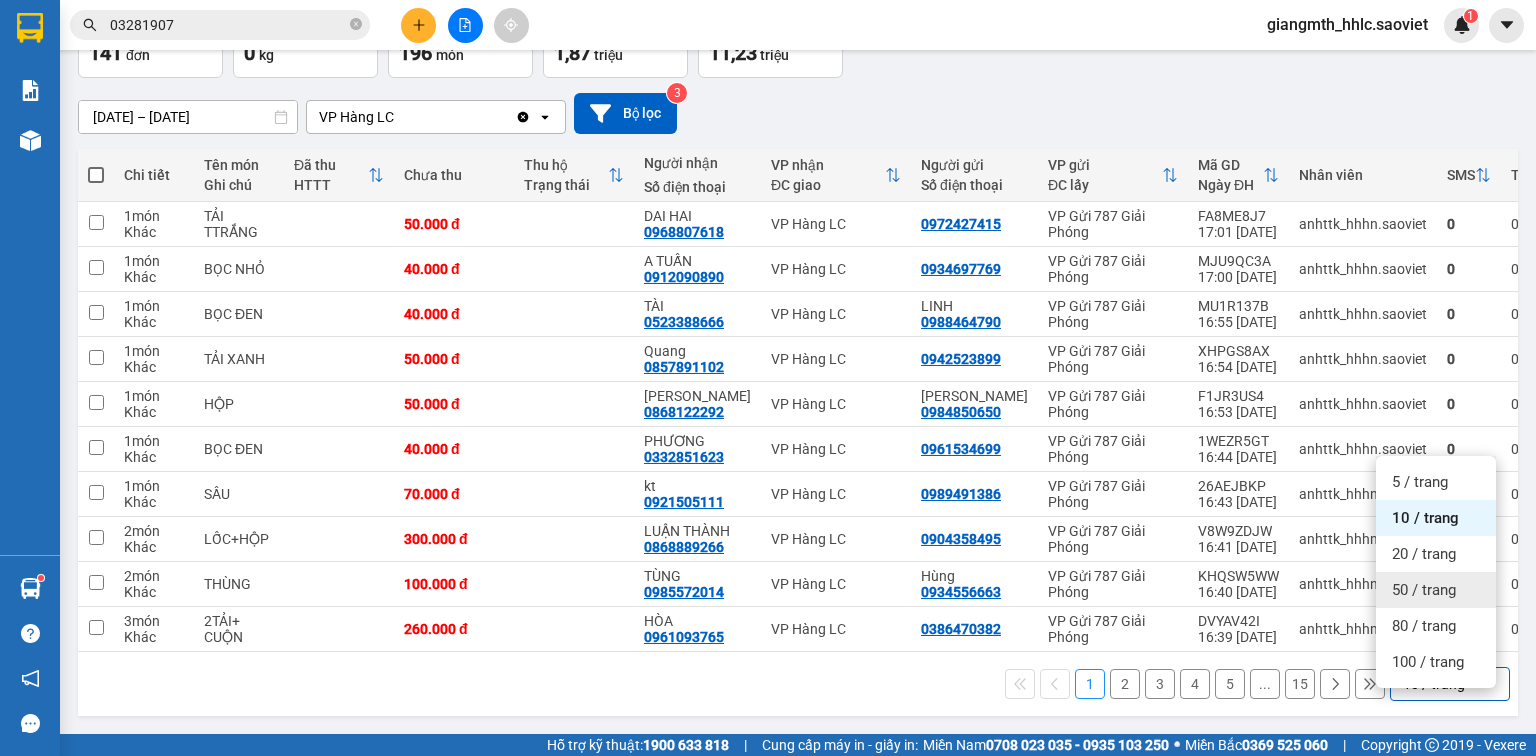 click on "50 / trang" at bounding box center (1424, 590) 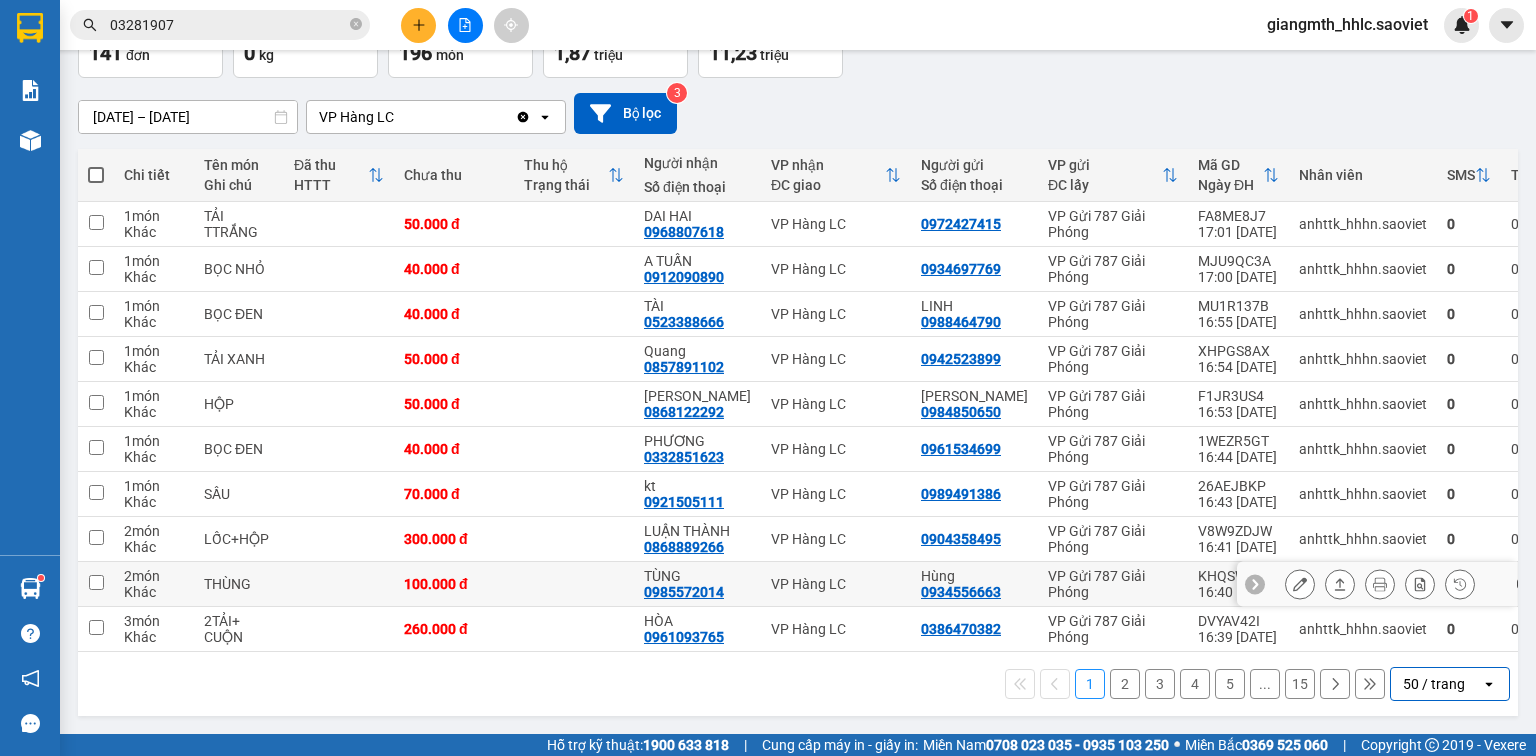 scroll, scrollTop: 150, scrollLeft: 0, axis: vertical 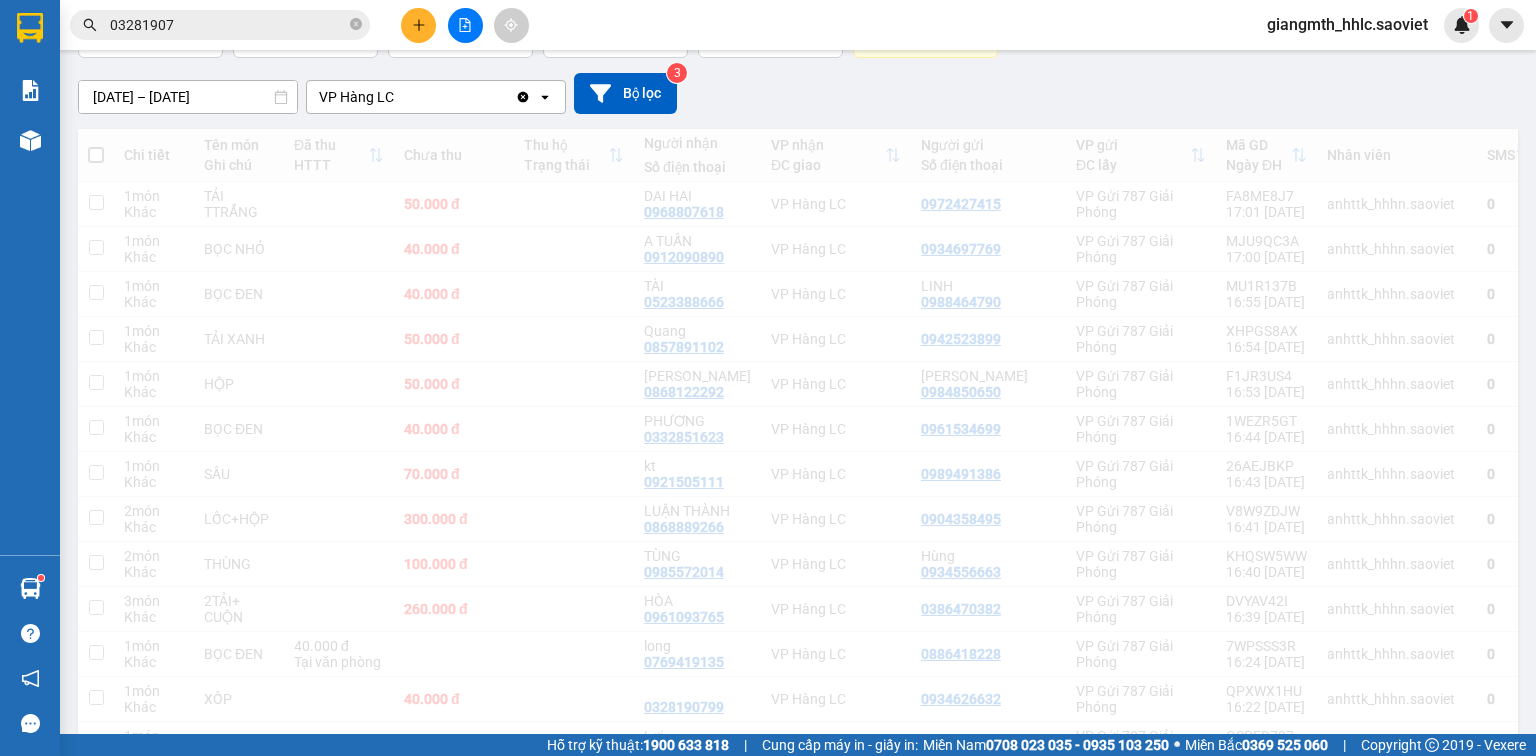 click on "VP Hàng LC" at bounding box center (836, 204) 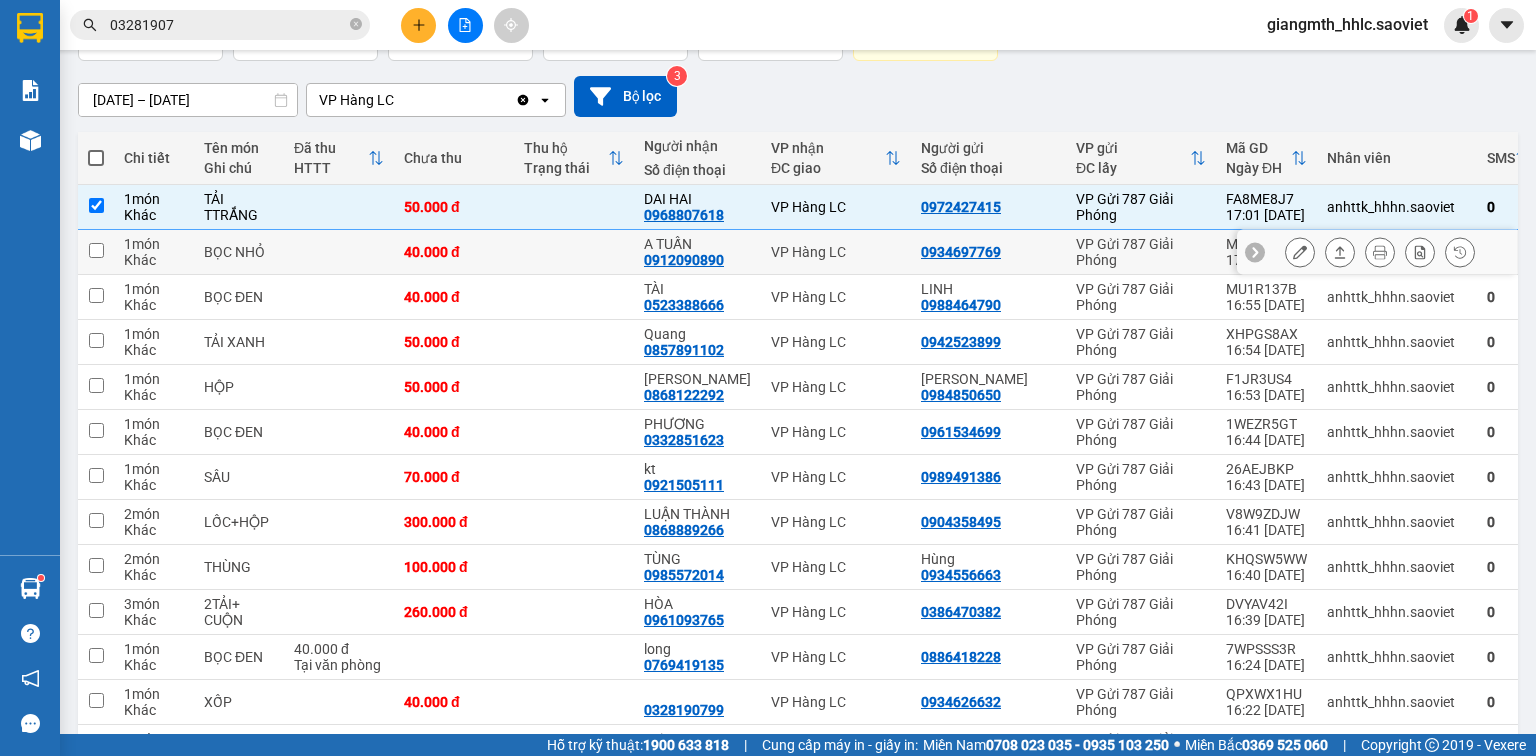 checkbox on "true" 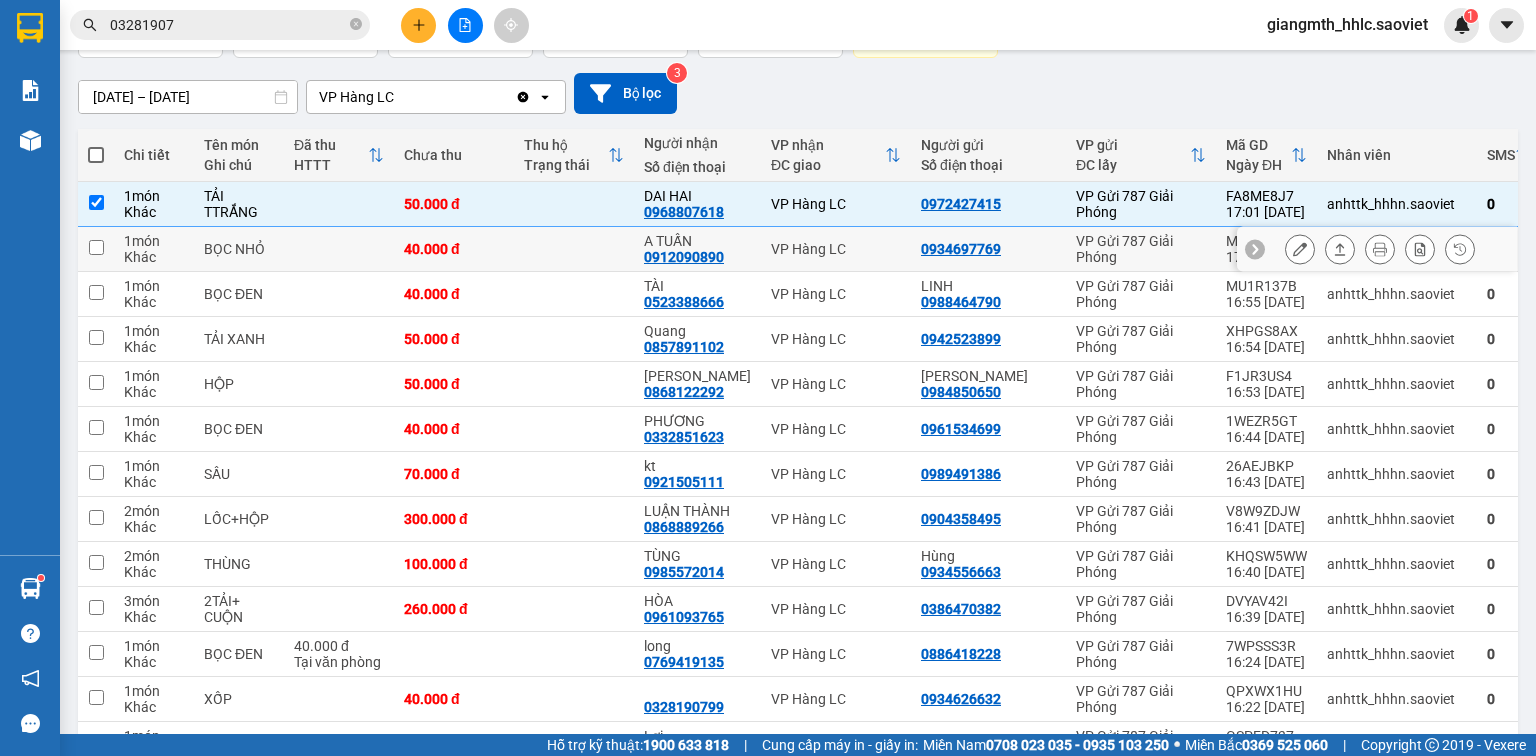 click on "VP Hàng LC" at bounding box center [836, 249] 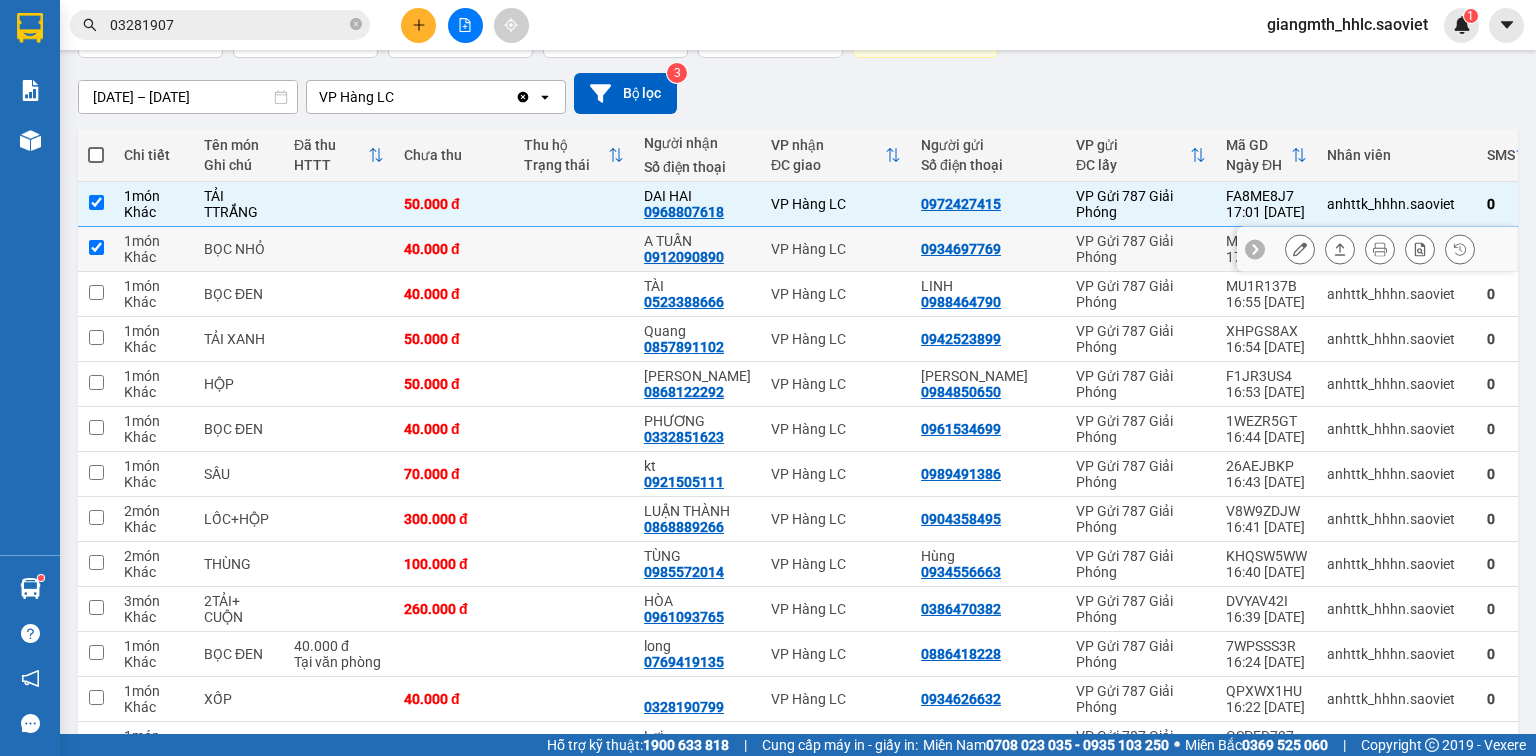 checkbox on "true" 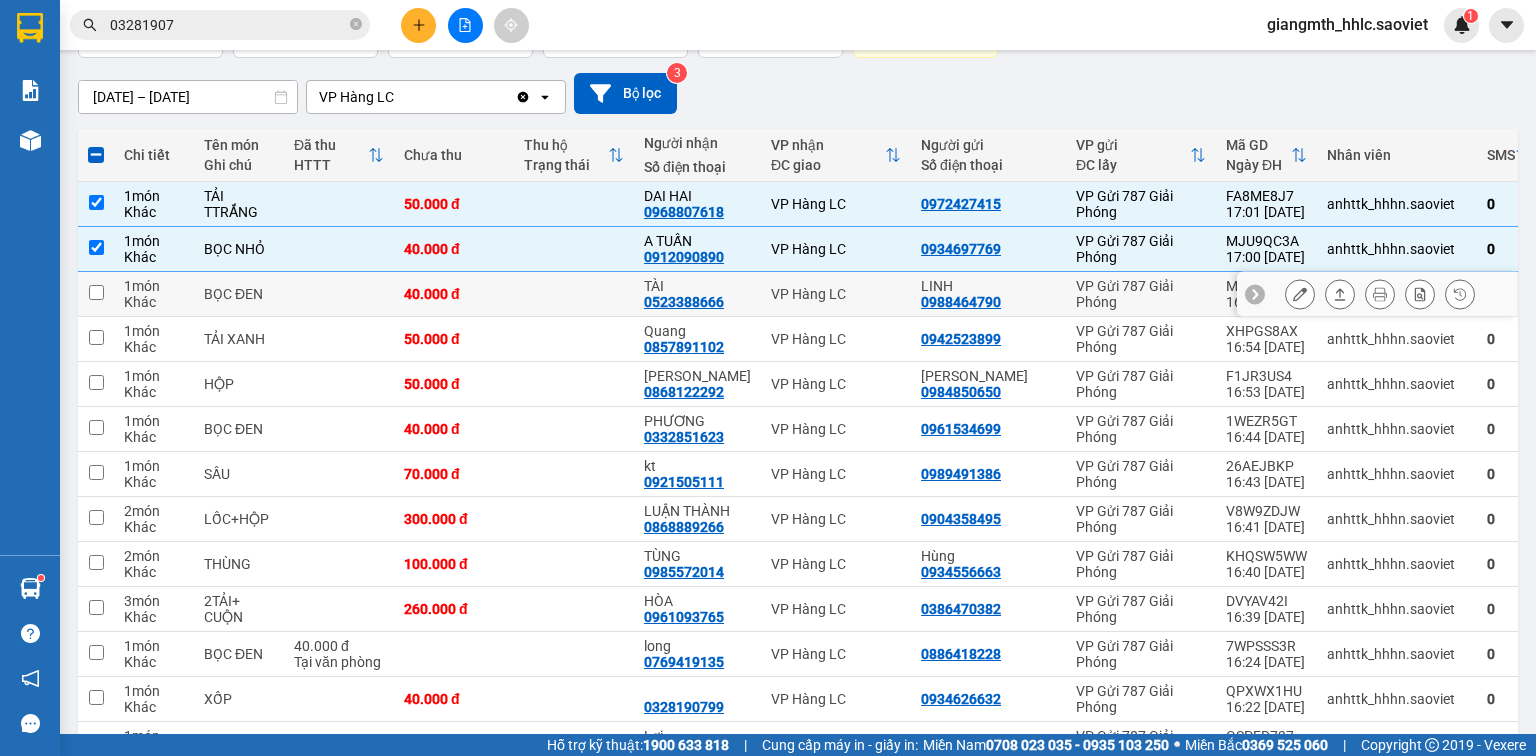 click on "VP Hàng LC" at bounding box center [836, 294] 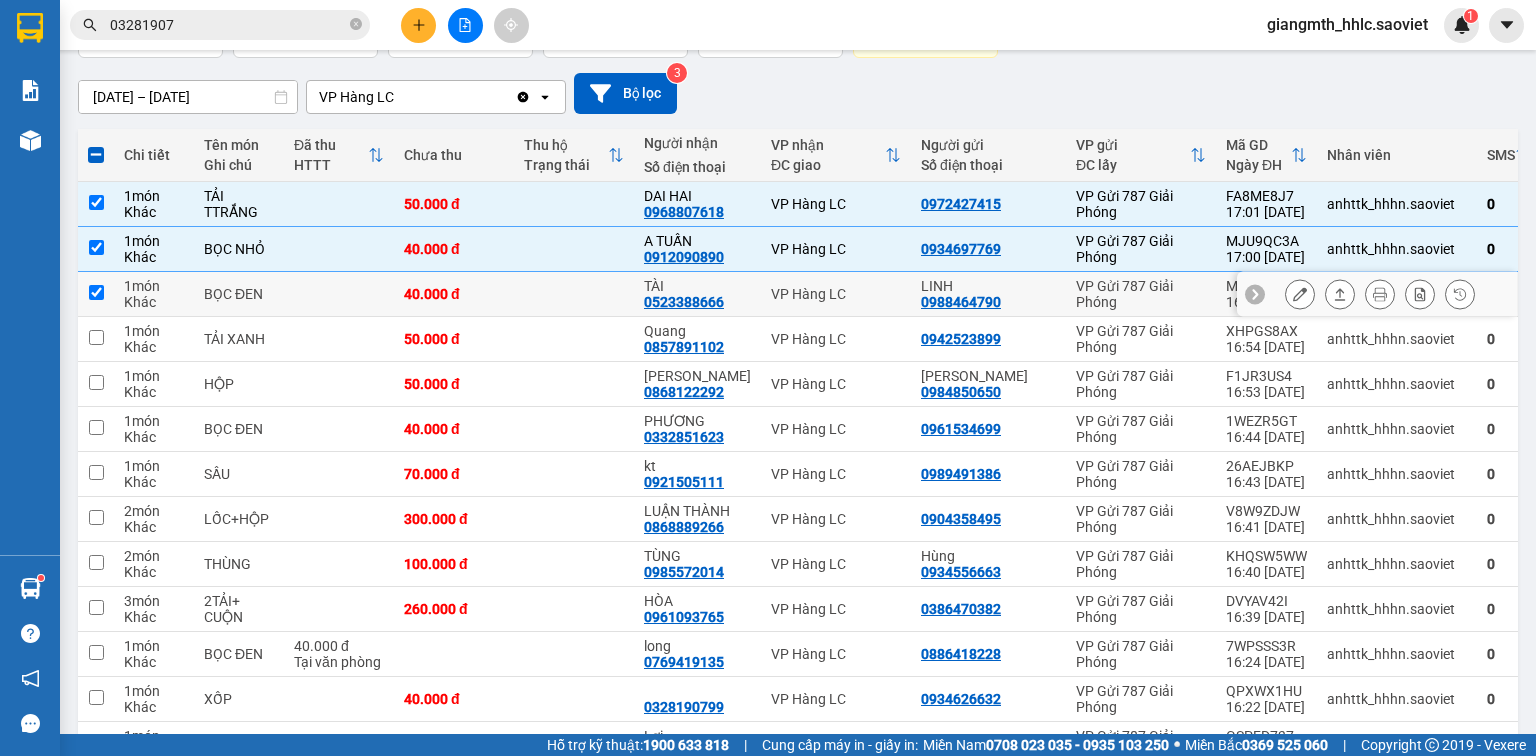 checkbox on "true" 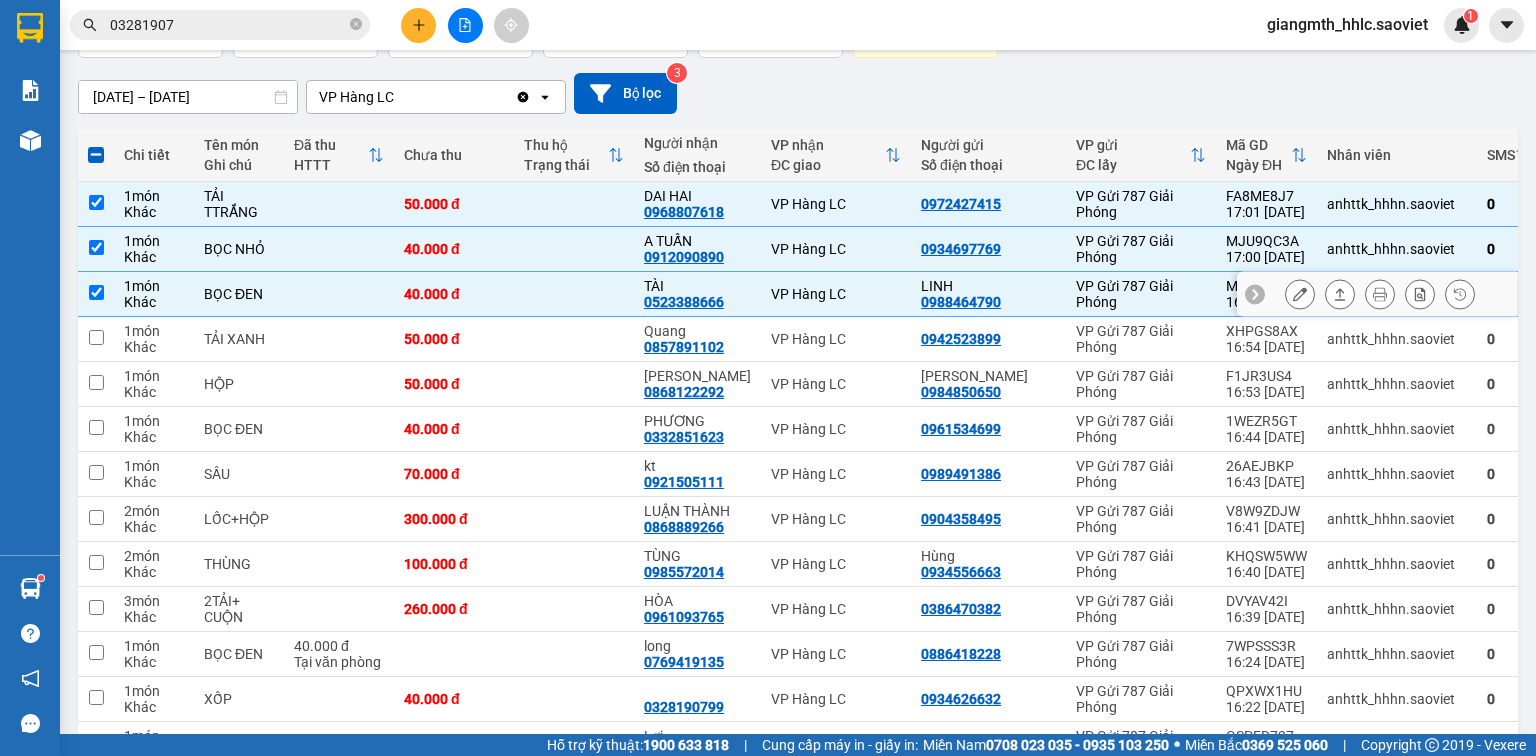 click on "VP Hàng LC" at bounding box center (836, 339) 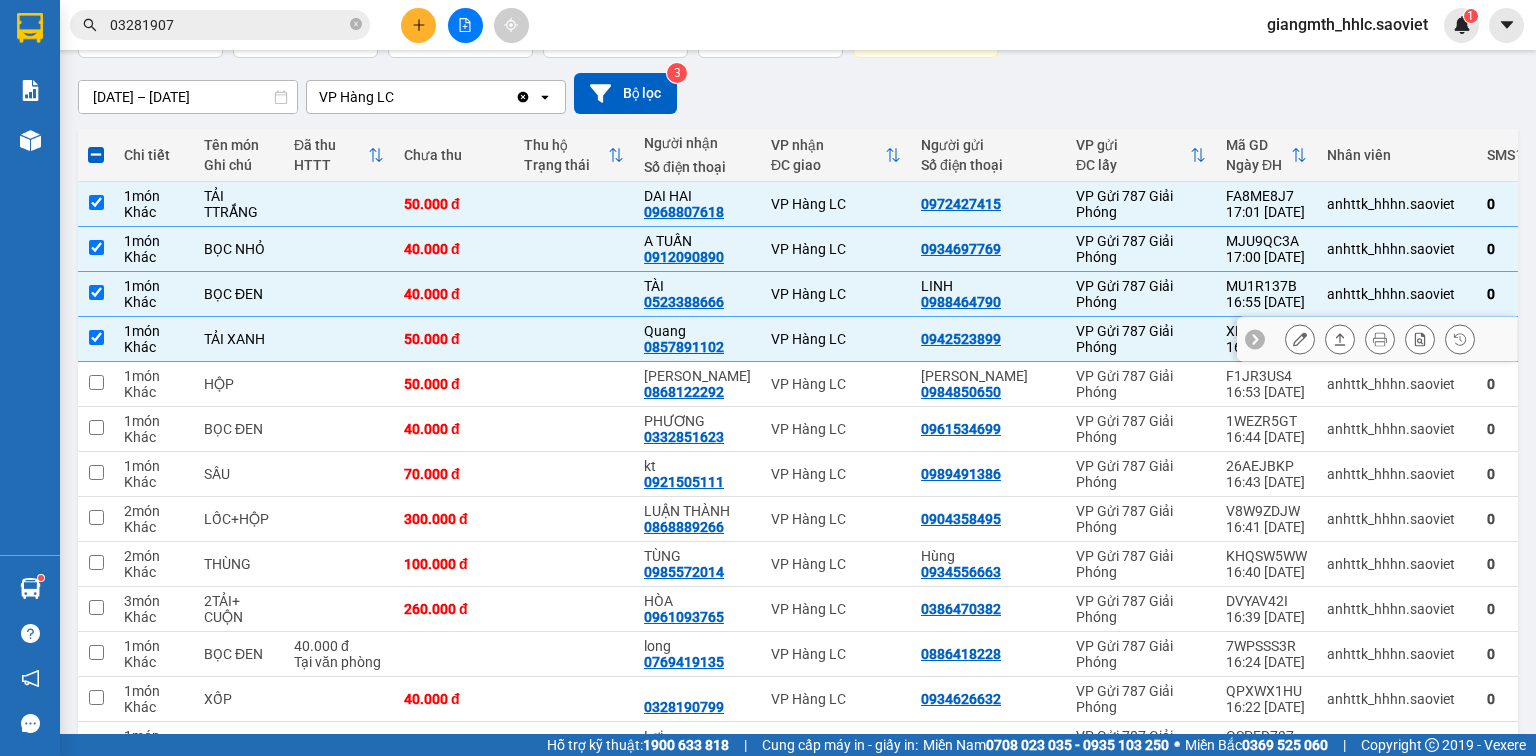 checkbox on "true" 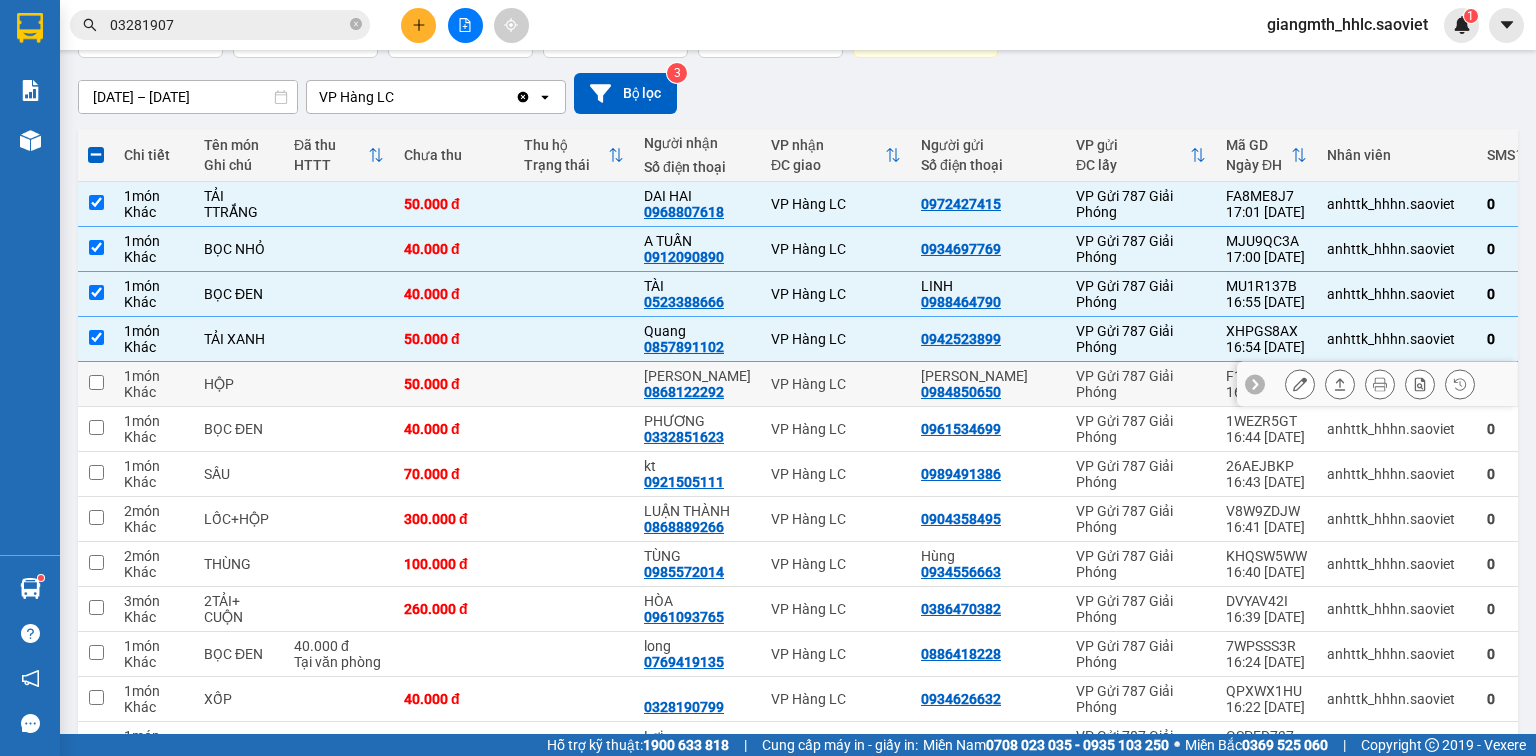 click on "VP Hàng LC" at bounding box center (836, 384) 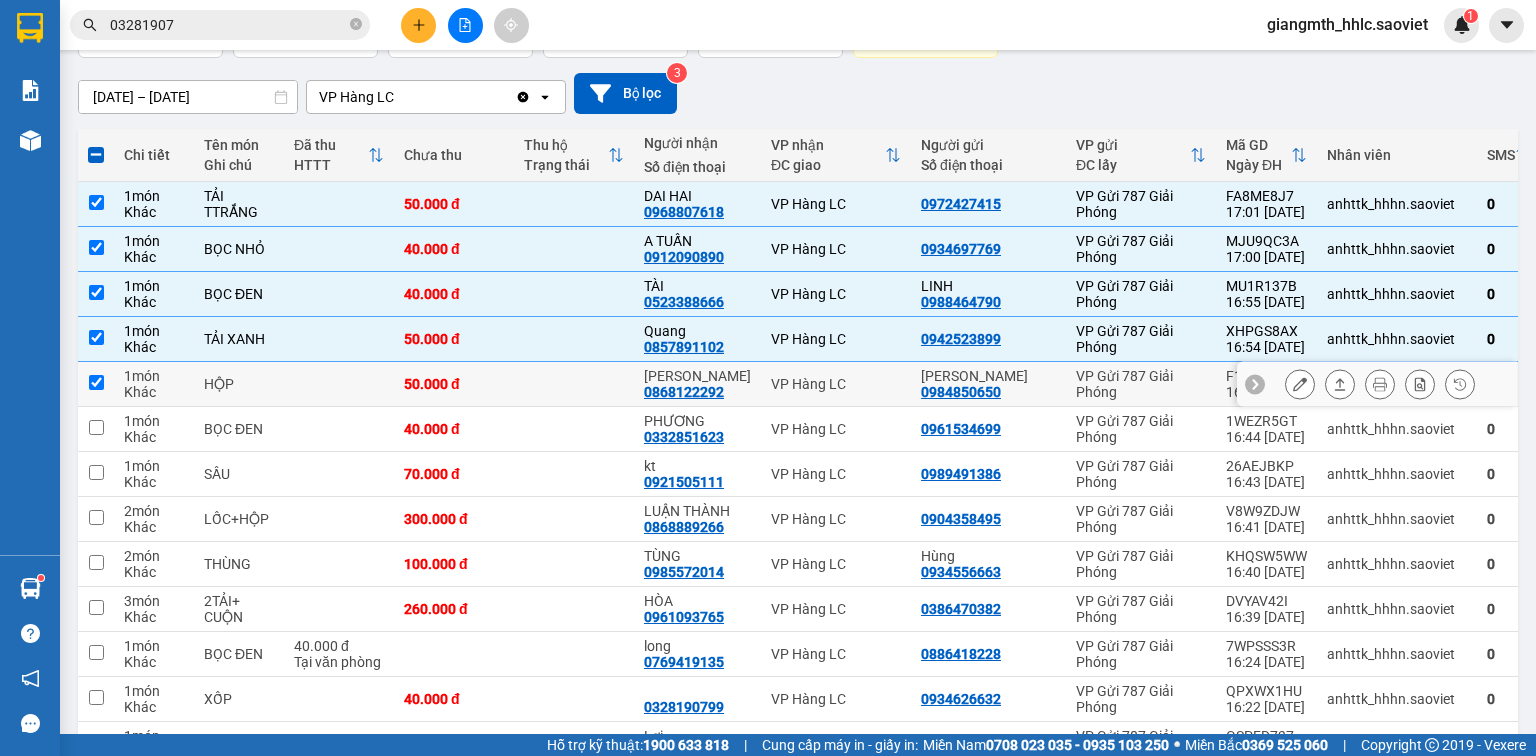 checkbox on "true" 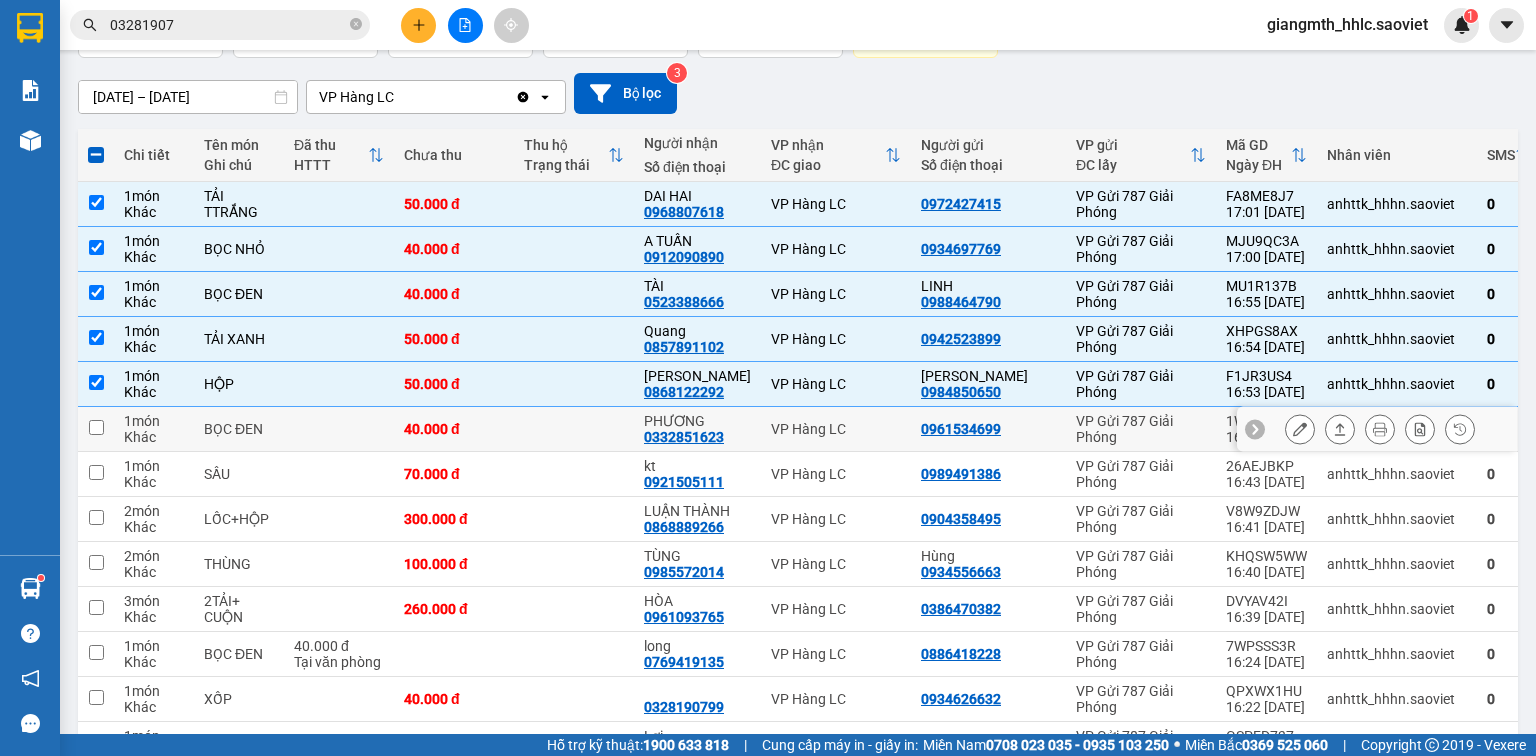 click on "VP Hàng LC" at bounding box center (836, 429) 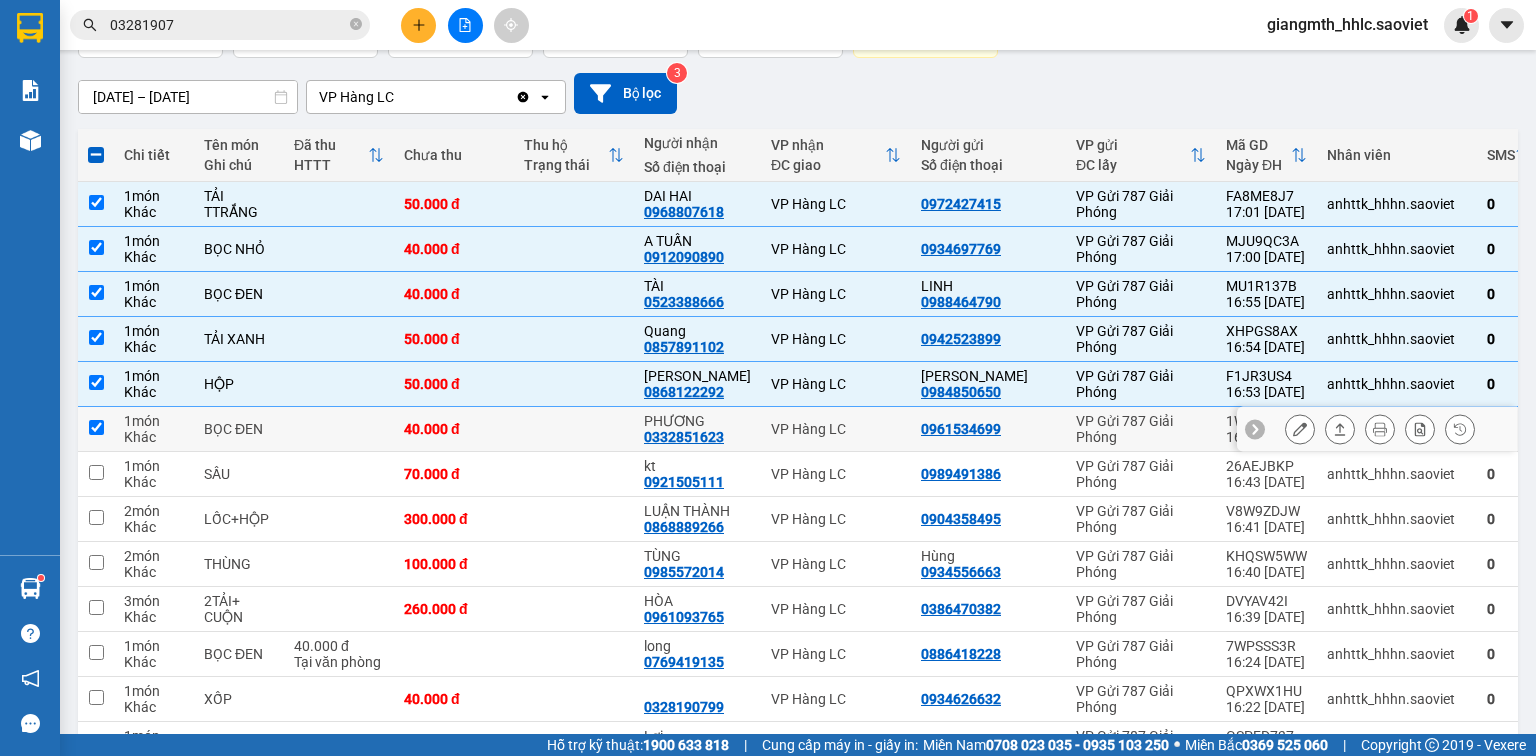 checkbox on "true" 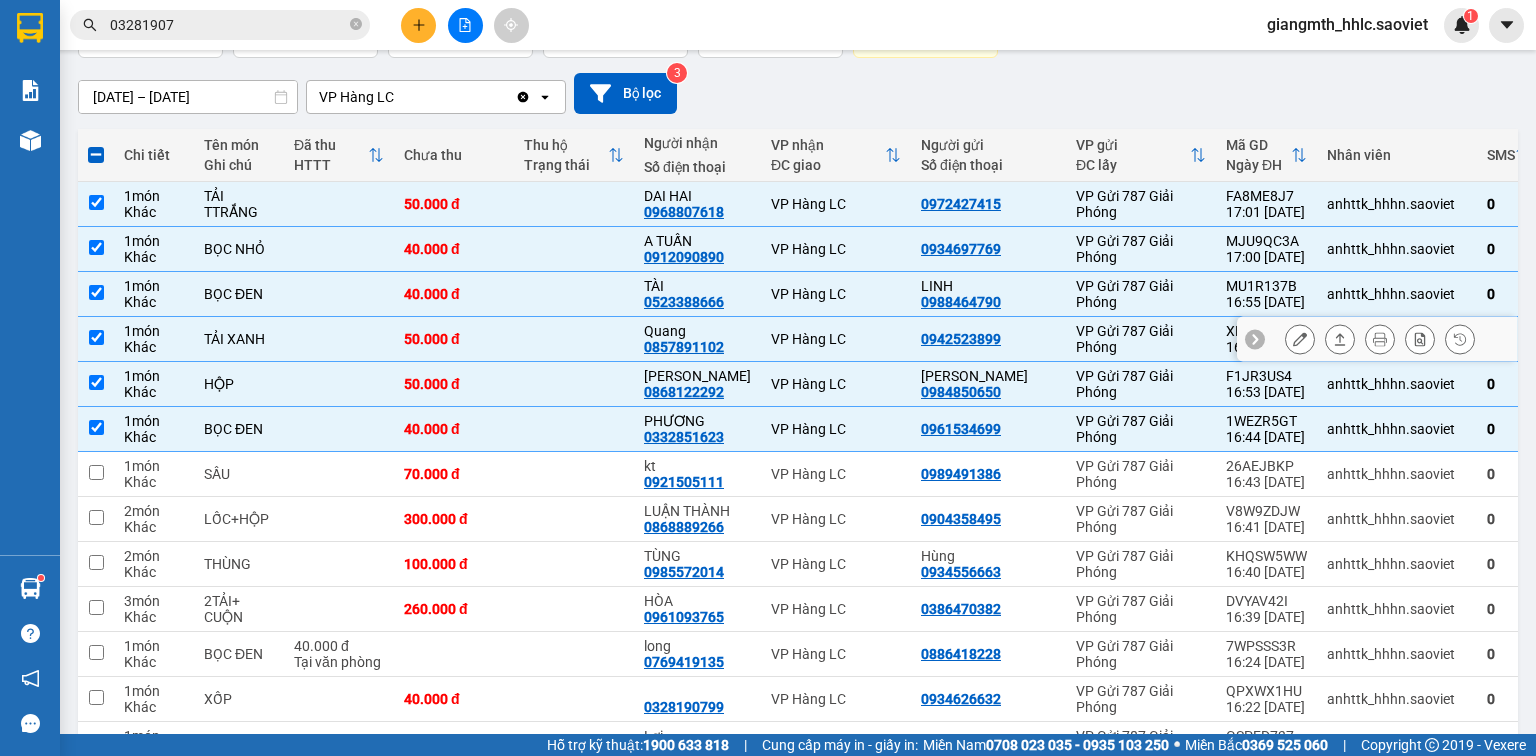 scroll, scrollTop: 313, scrollLeft: 0, axis: vertical 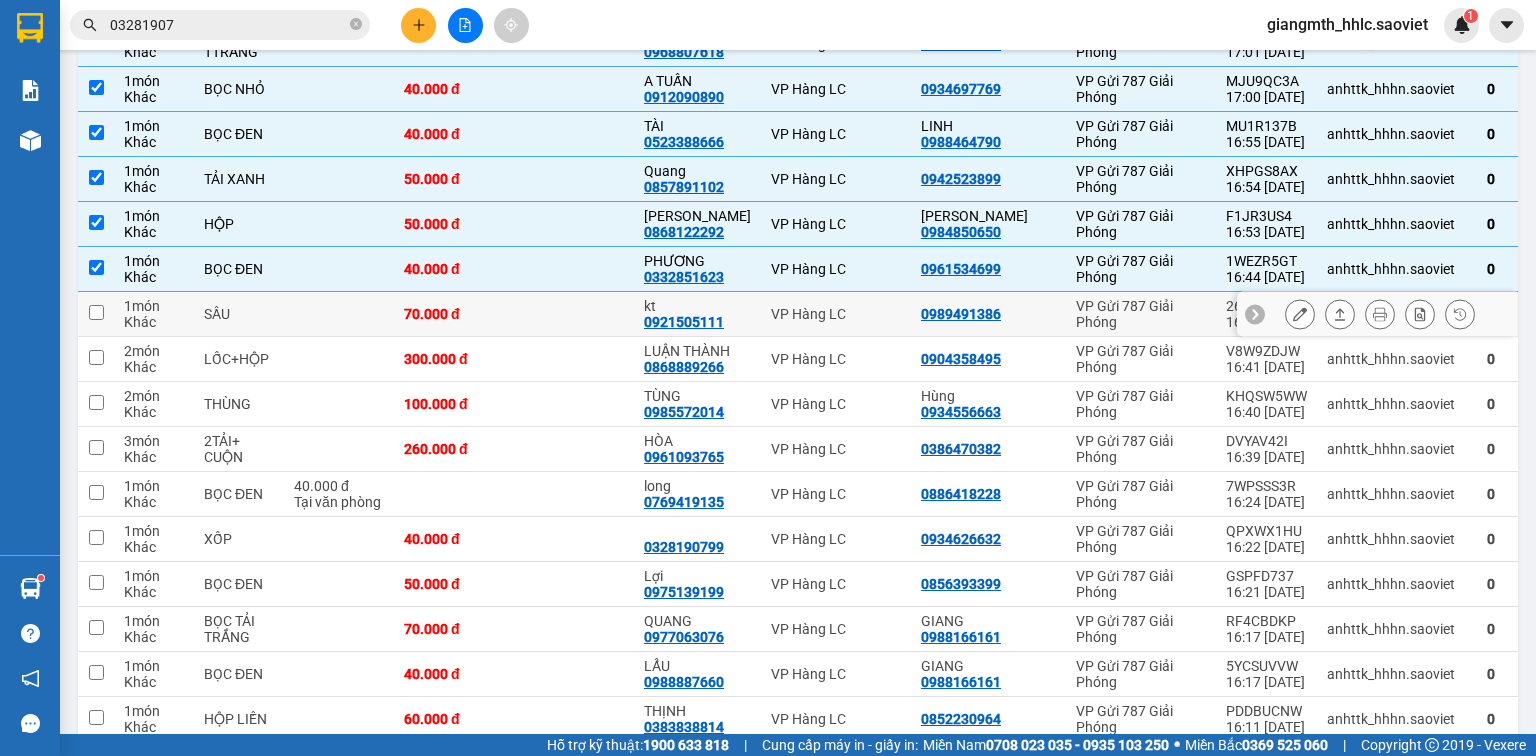 click on "VP Hàng LC" at bounding box center [836, 314] 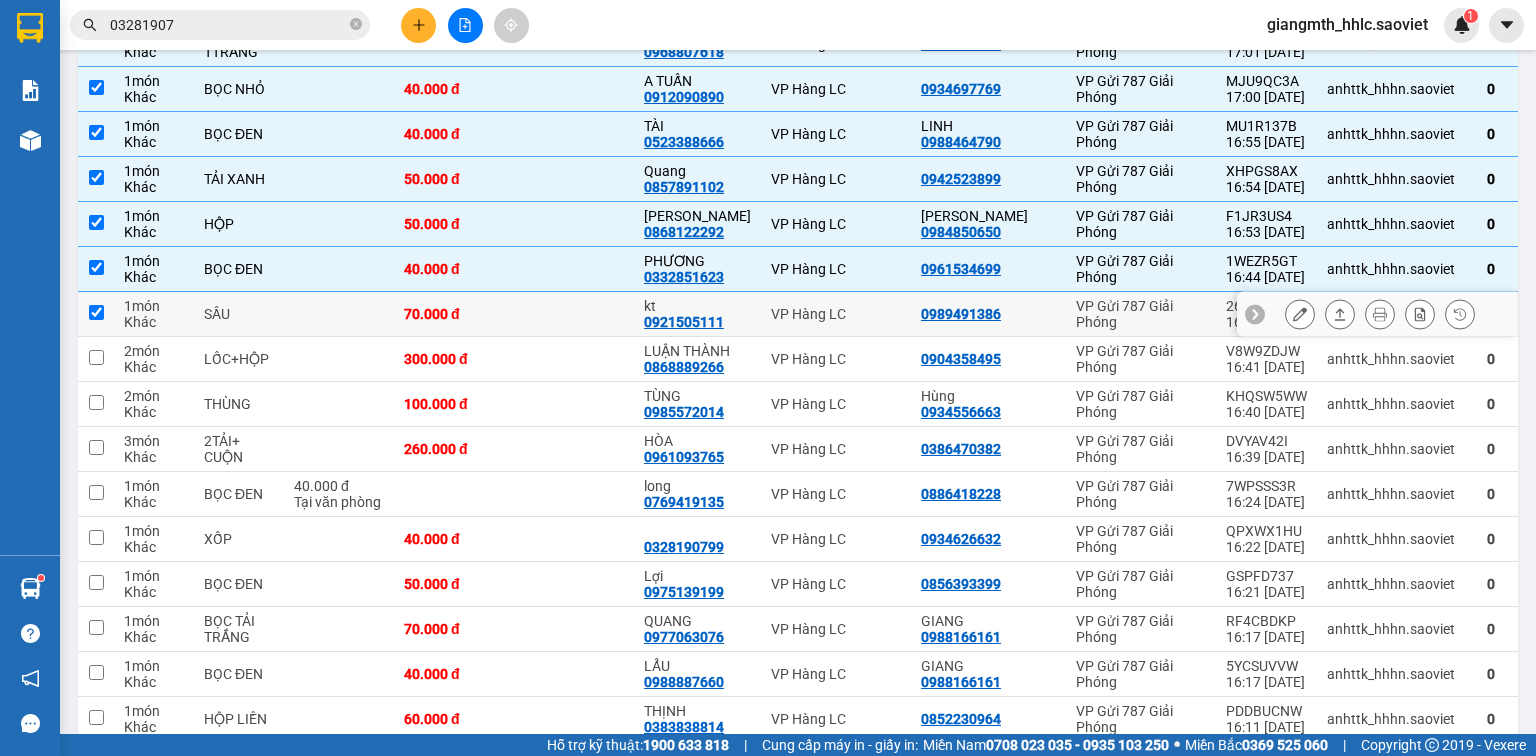 checkbox on "true" 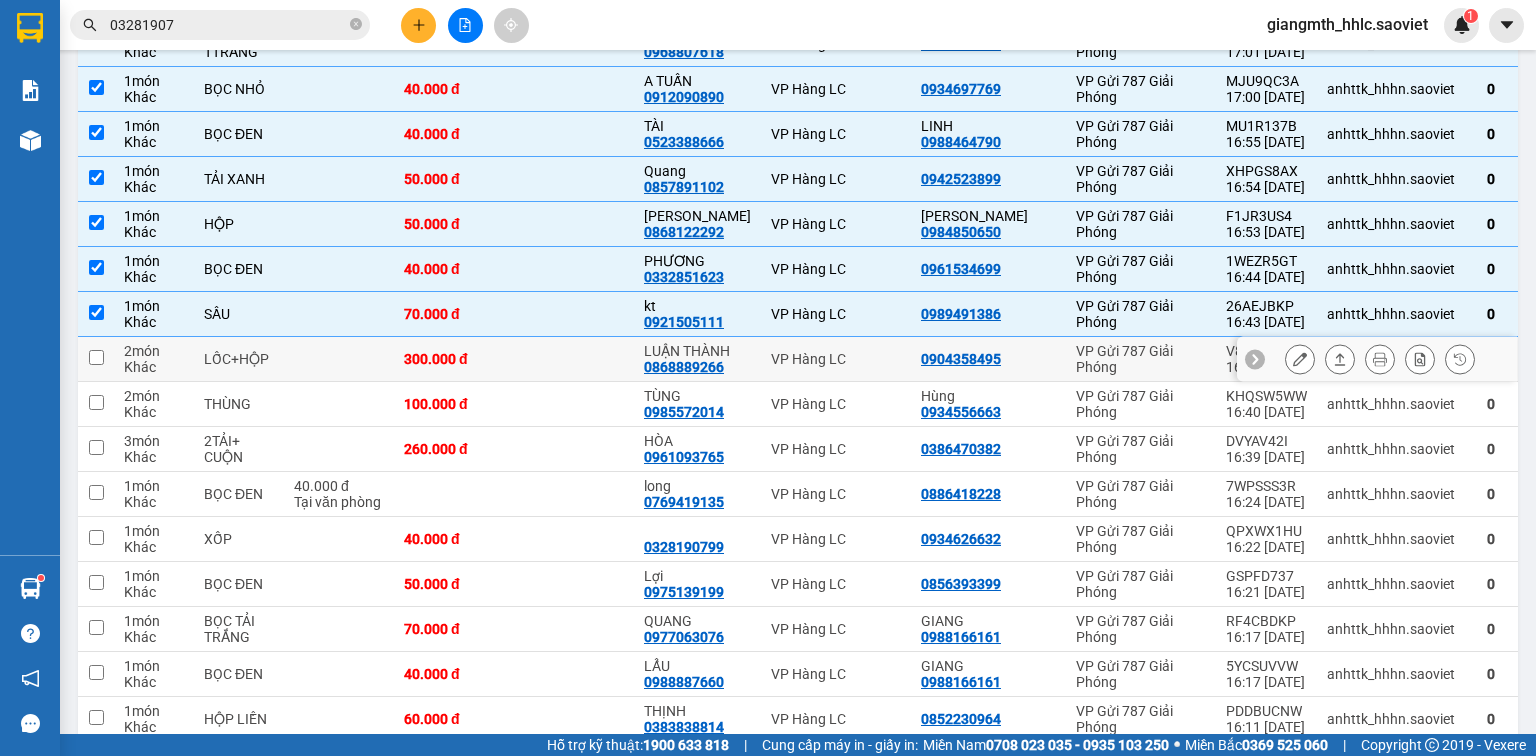 click on "VP Hàng LC" at bounding box center [836, 359] 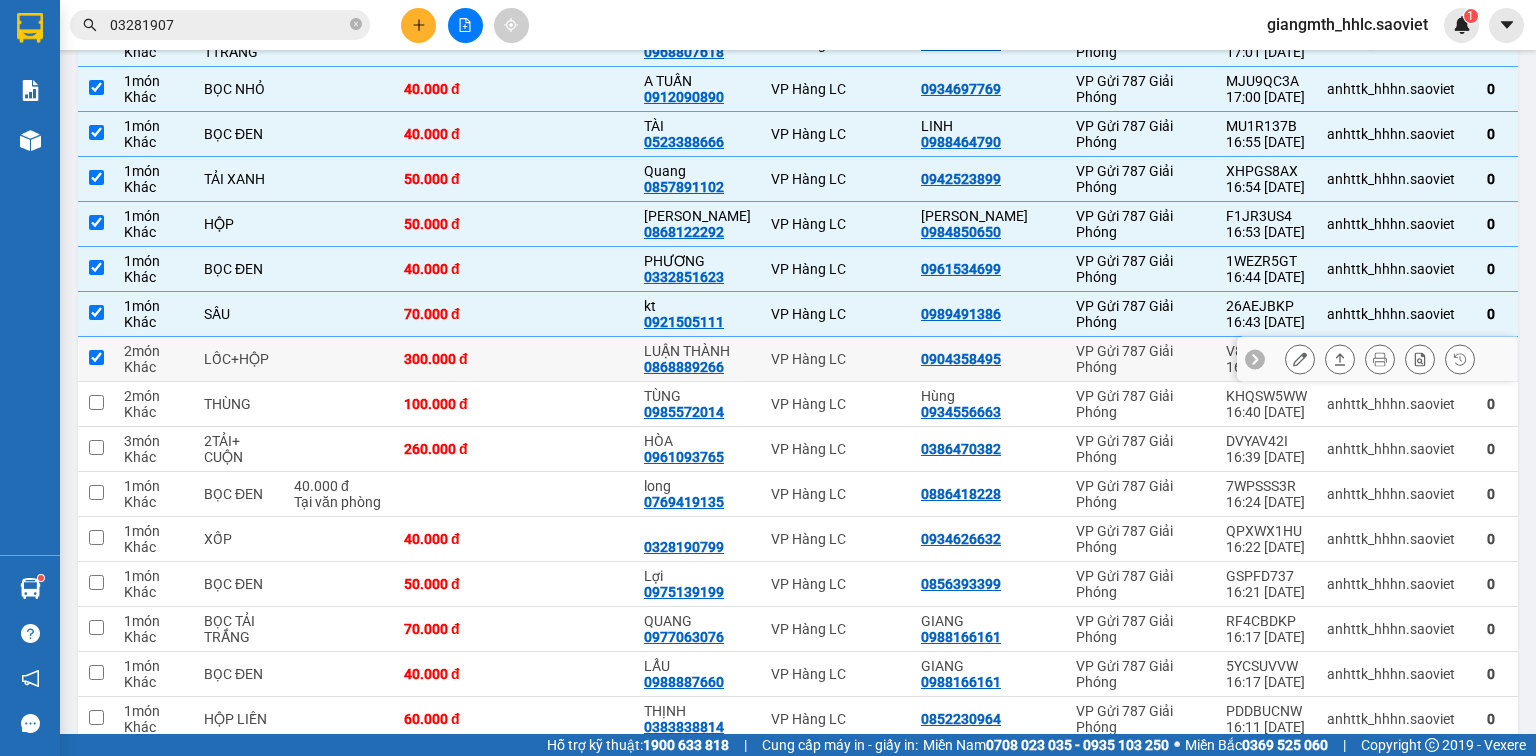 checkbox on "true" 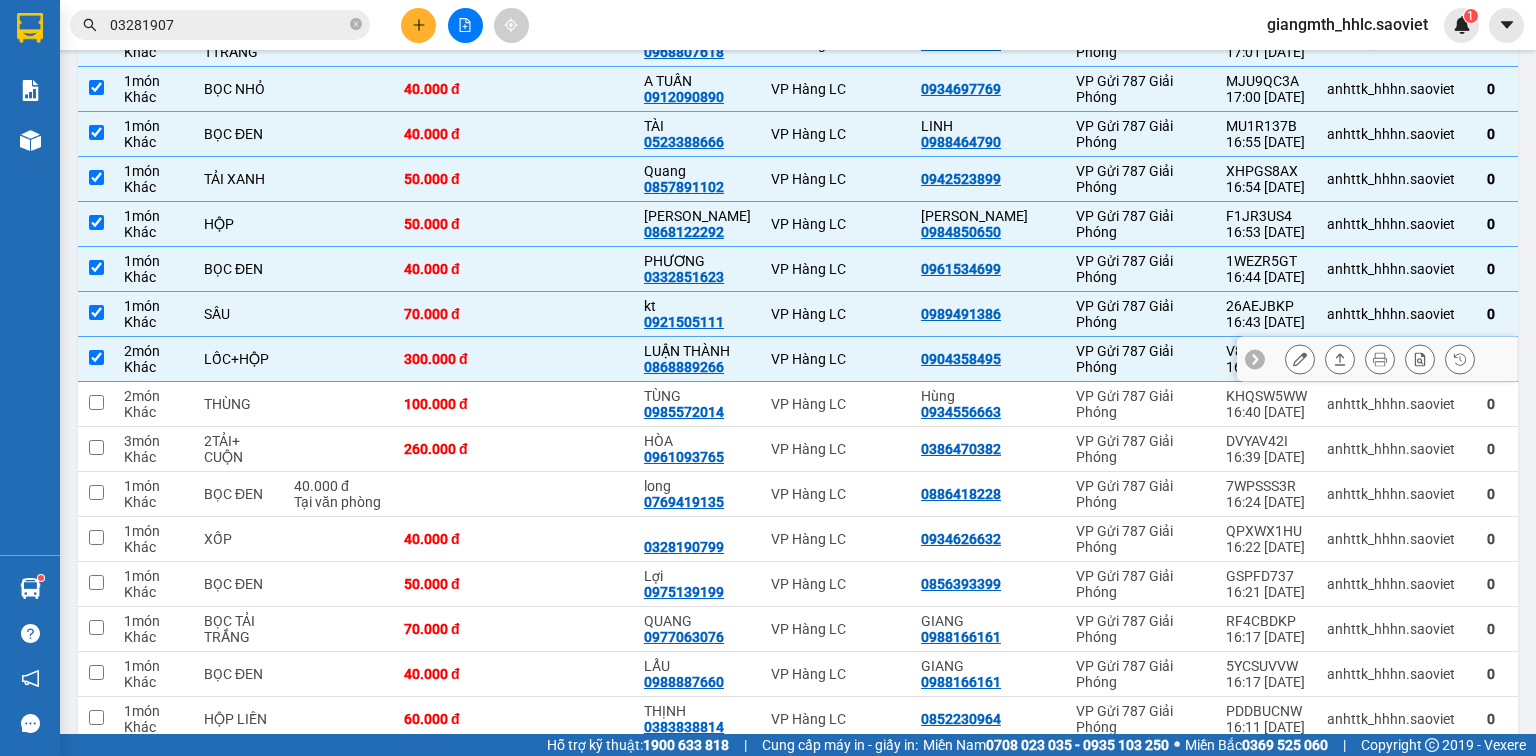 click on "VP Hàng LC" at bounding box center [836, 404] 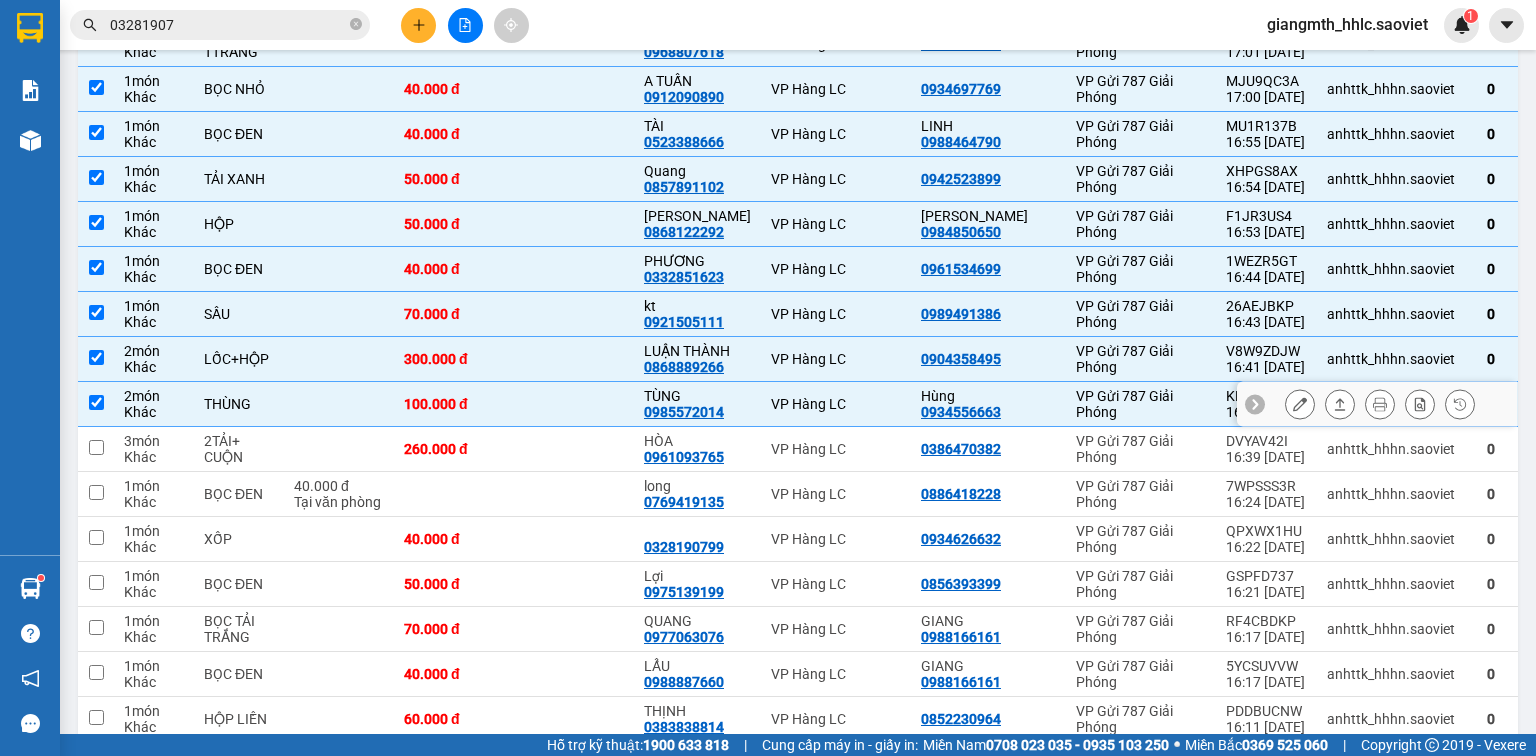checkbox on "true" 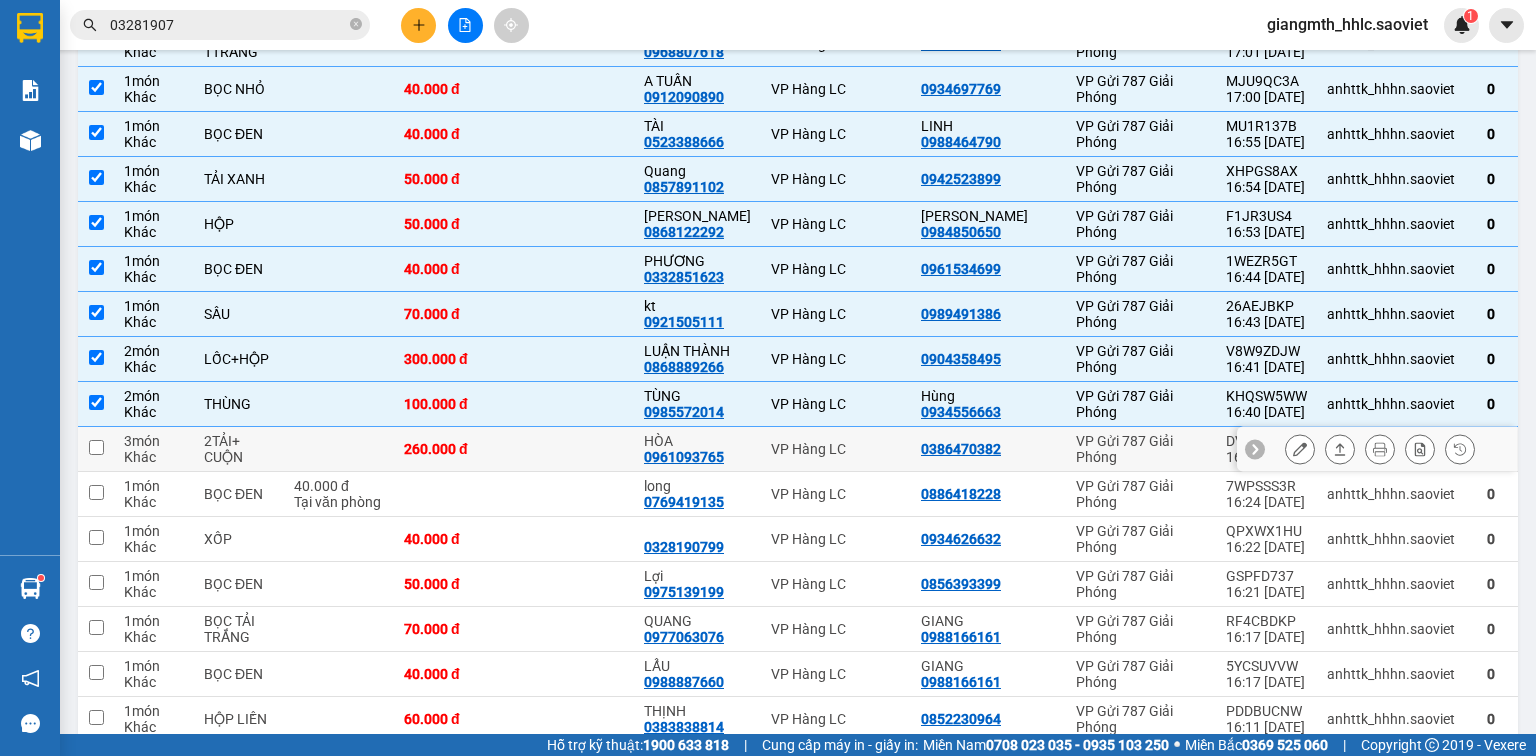 click on "VP Hàng LC" at bounding box center (836, 449) 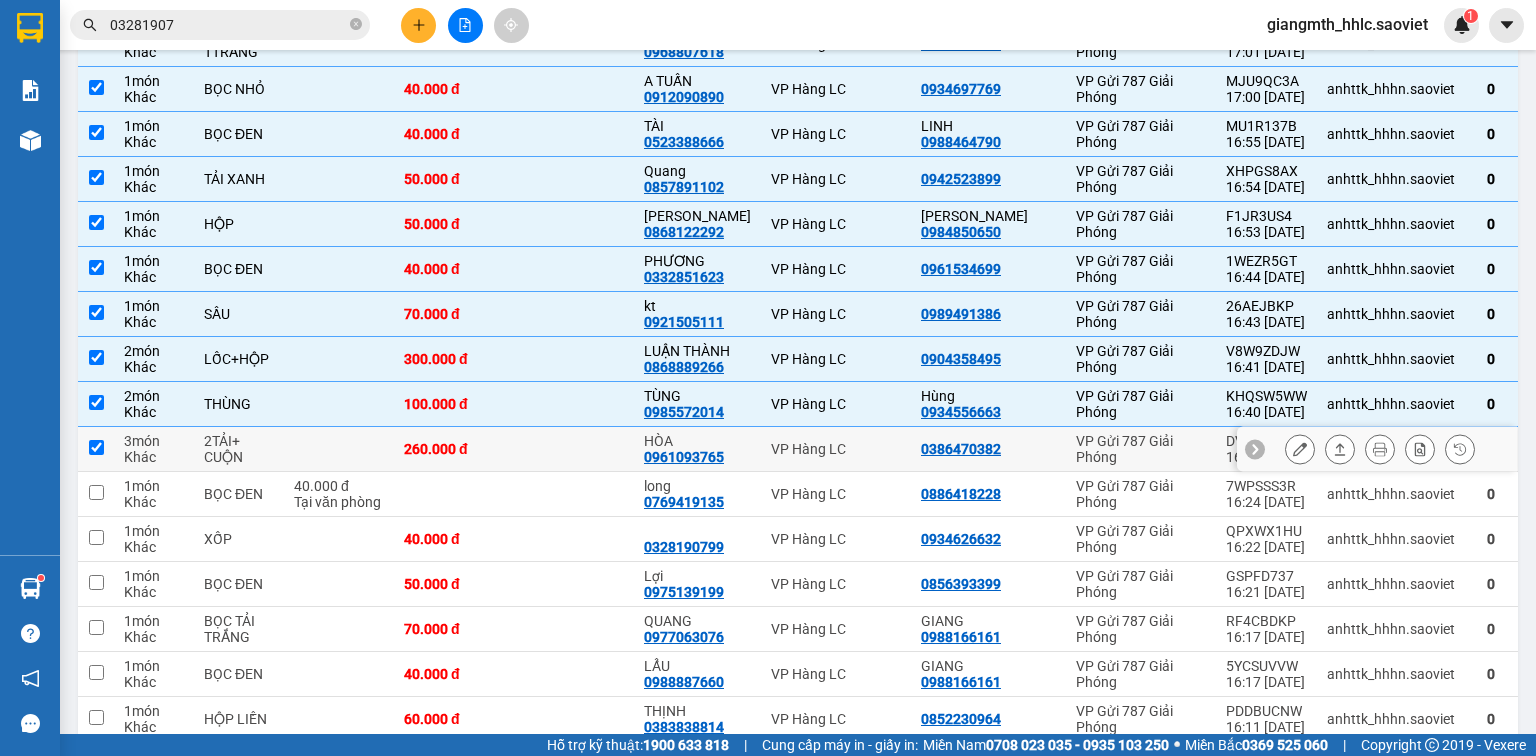 checkbox on "true" 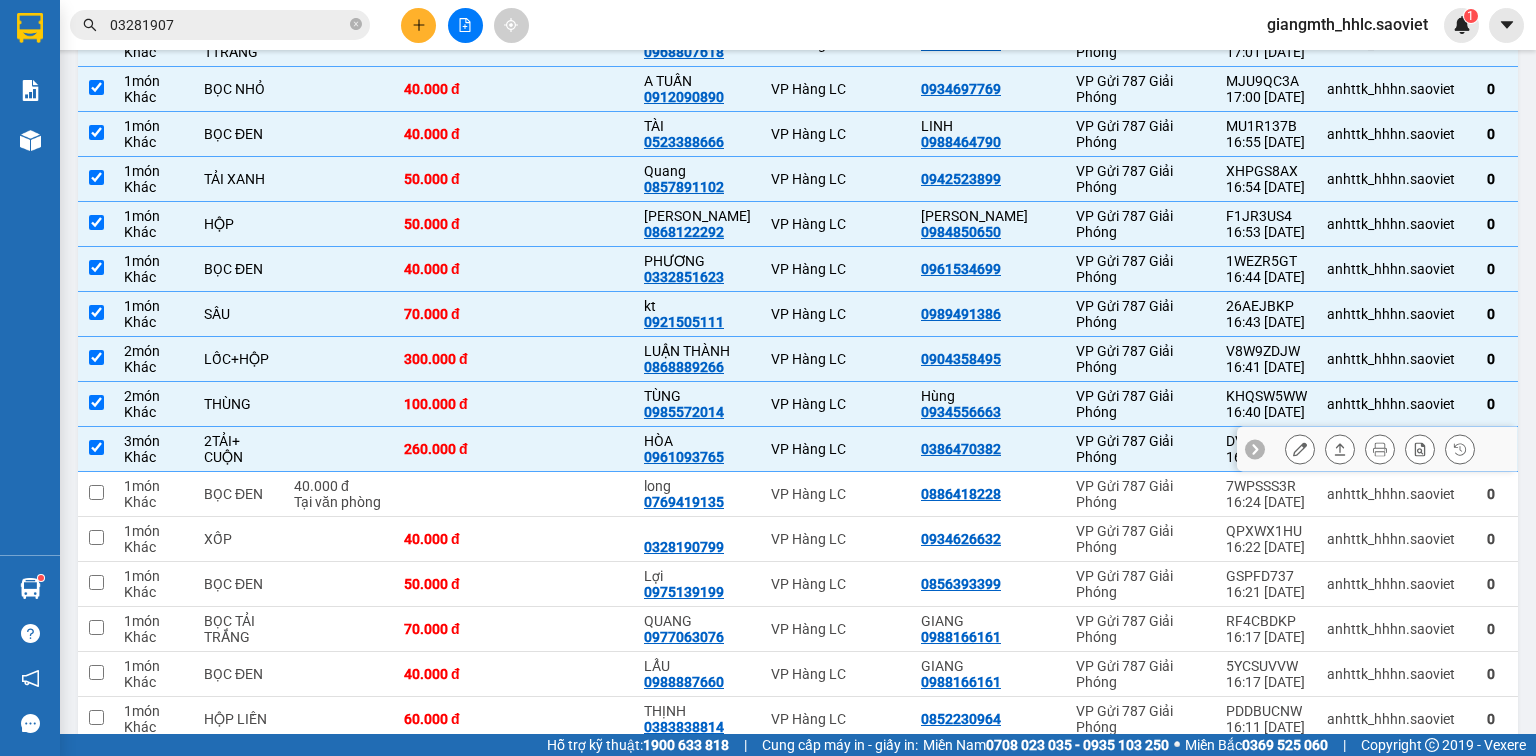 drag, startPoint x: 838, startPoint y: 511, endPoint x: 840, endPoint y: 451, distance: 60.033325 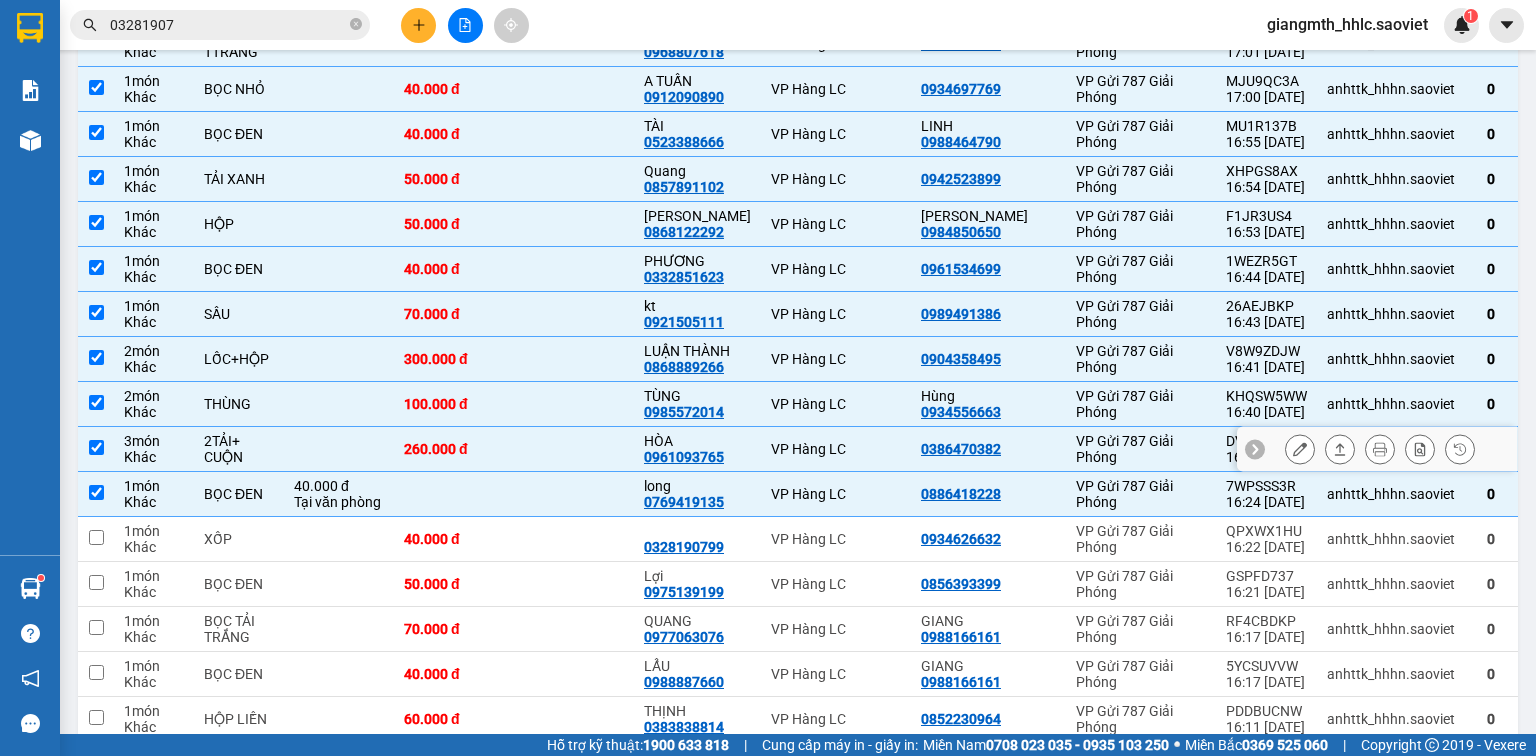 checkbox on "true" 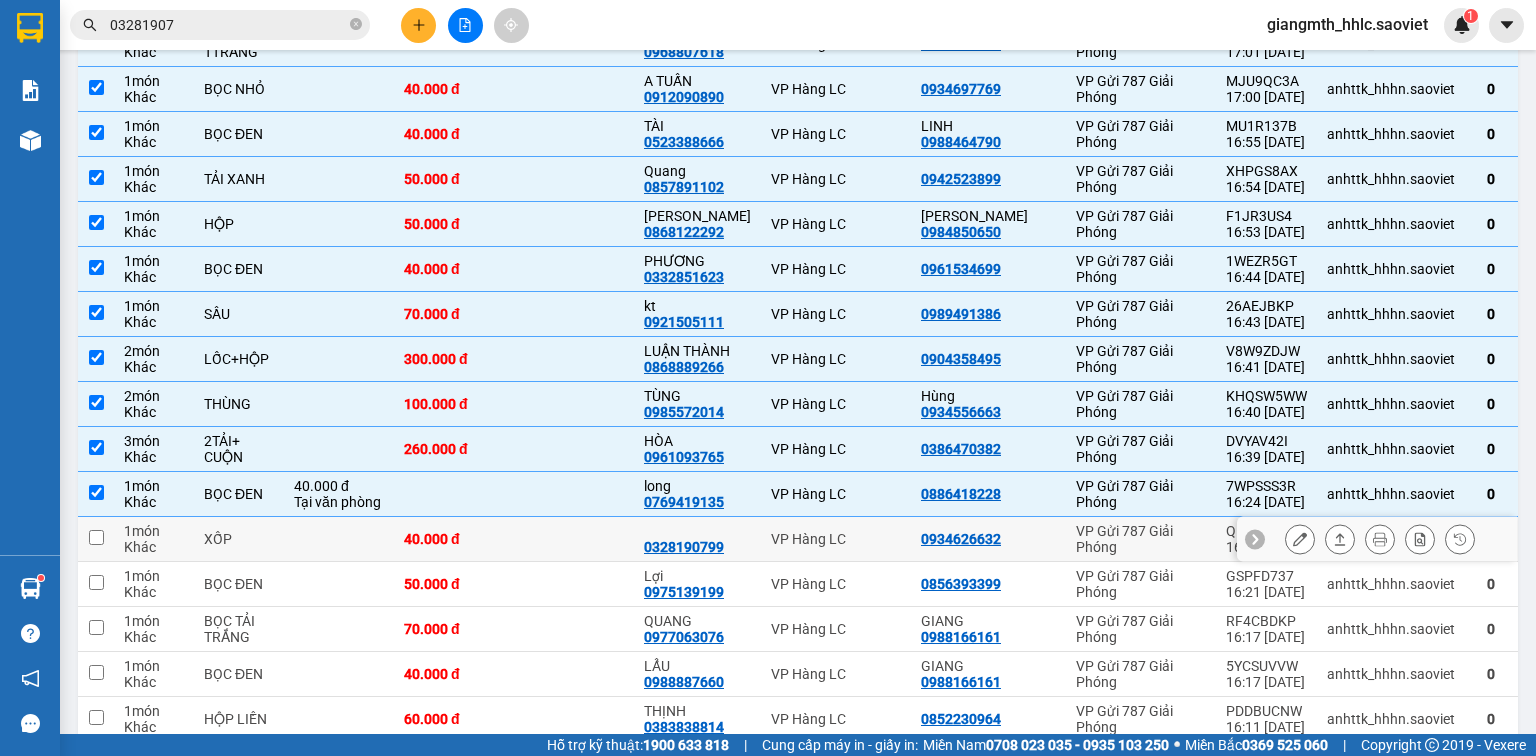 scroll, scrollTop: 553, scrollLeft: 0, axis: vertical 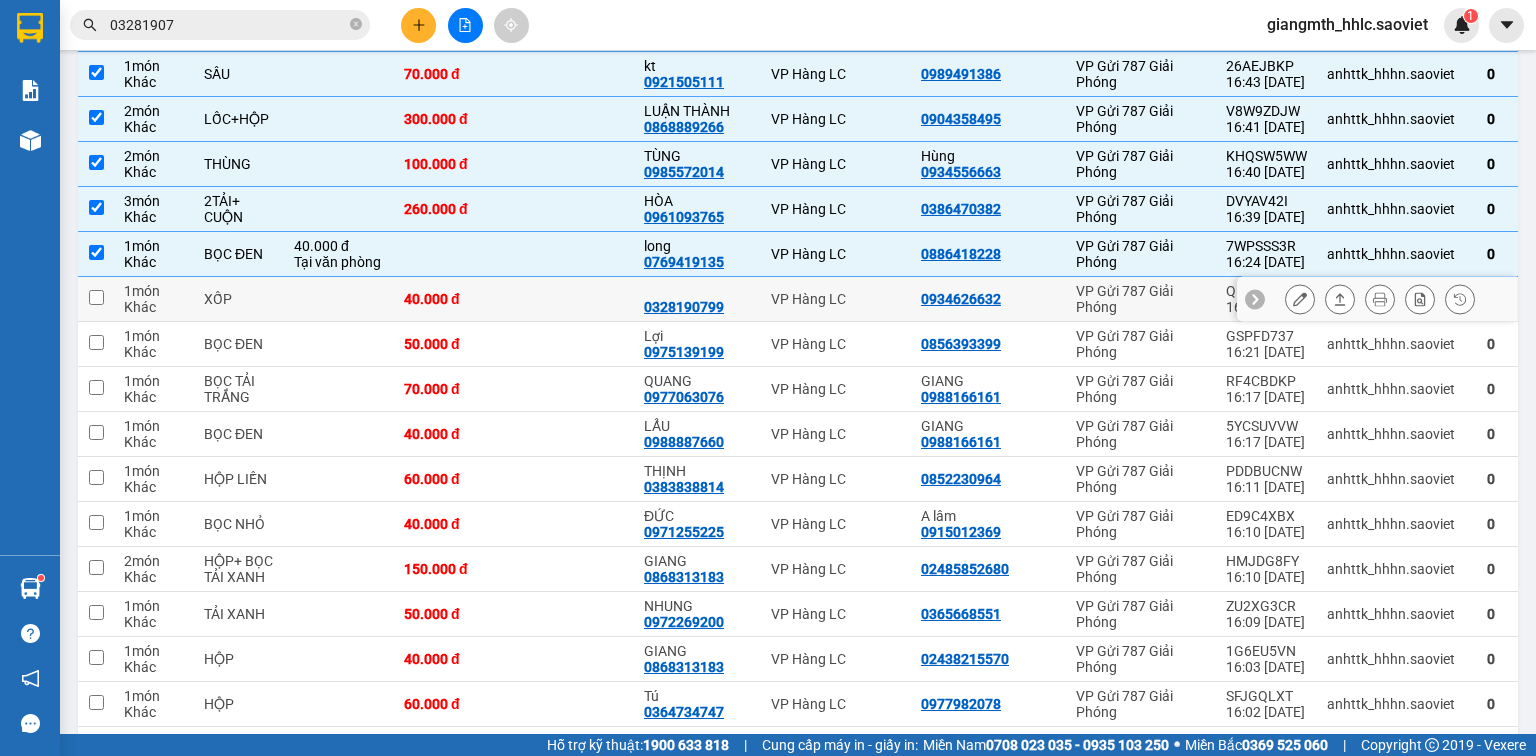 click on "VP Hàng LC" at bounding box center [836, 299] 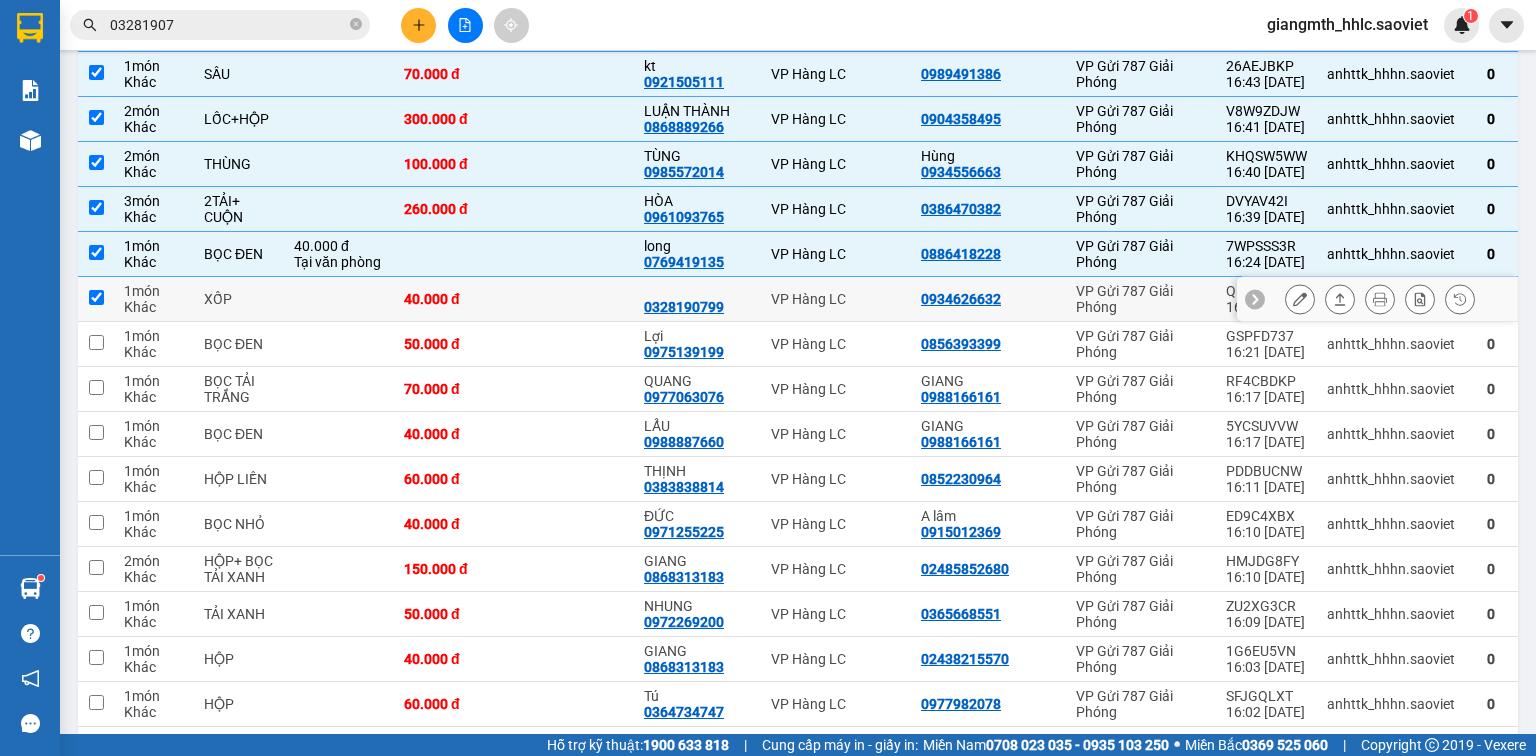 checkbox on "true" 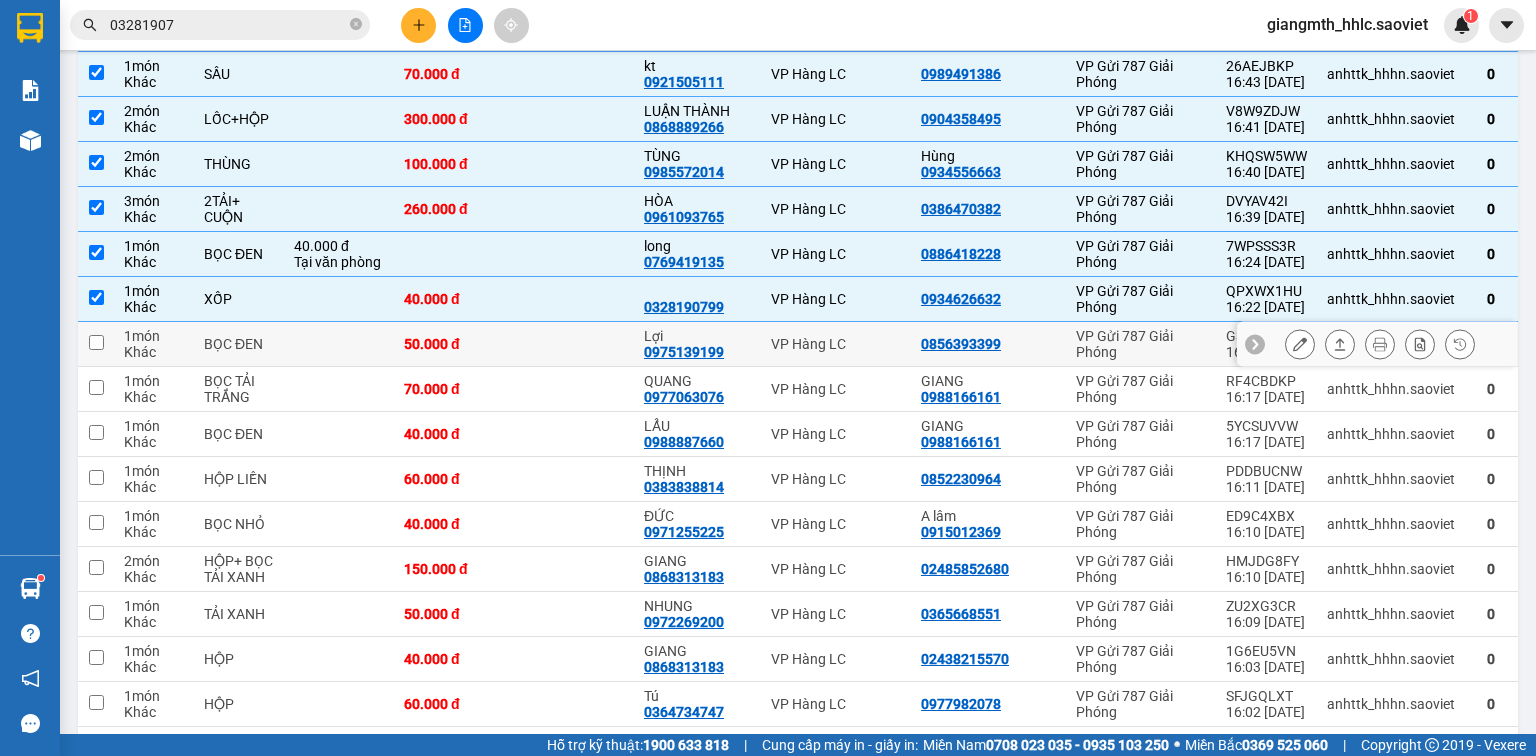 click on "VP Hàng LC" at bounding box center (836, 344) 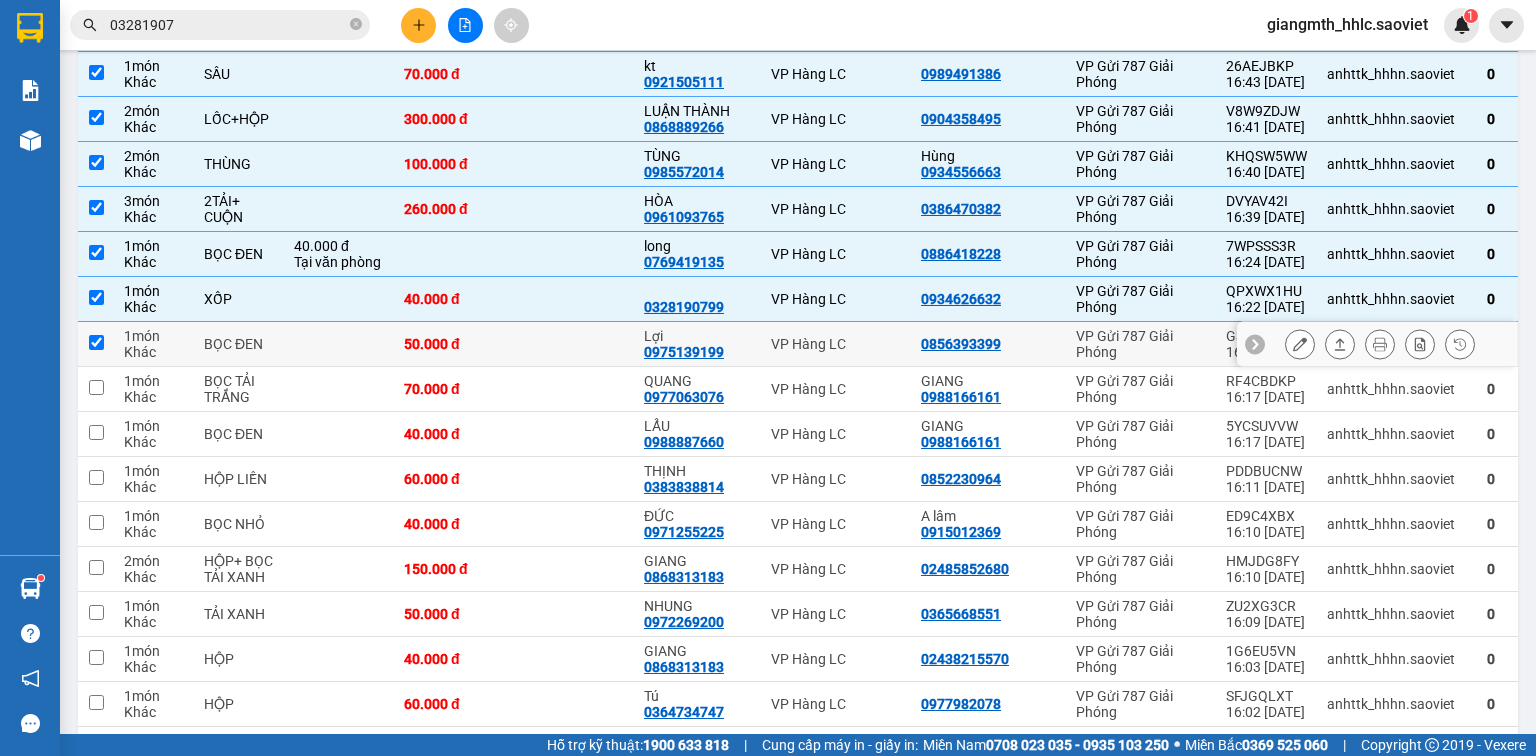 checkbox on "true" 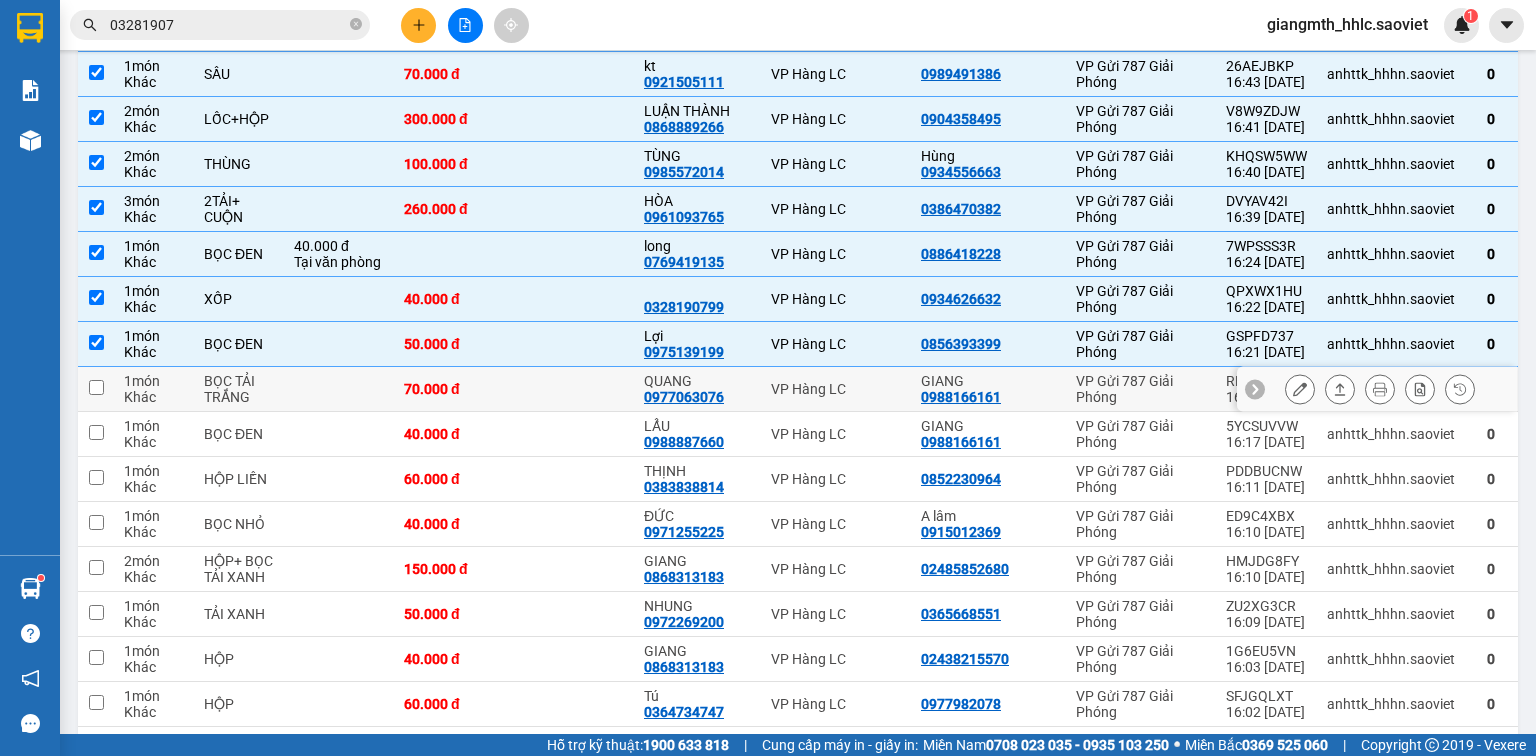click on "VP Hàng LC" at bounding box center (836, 389) 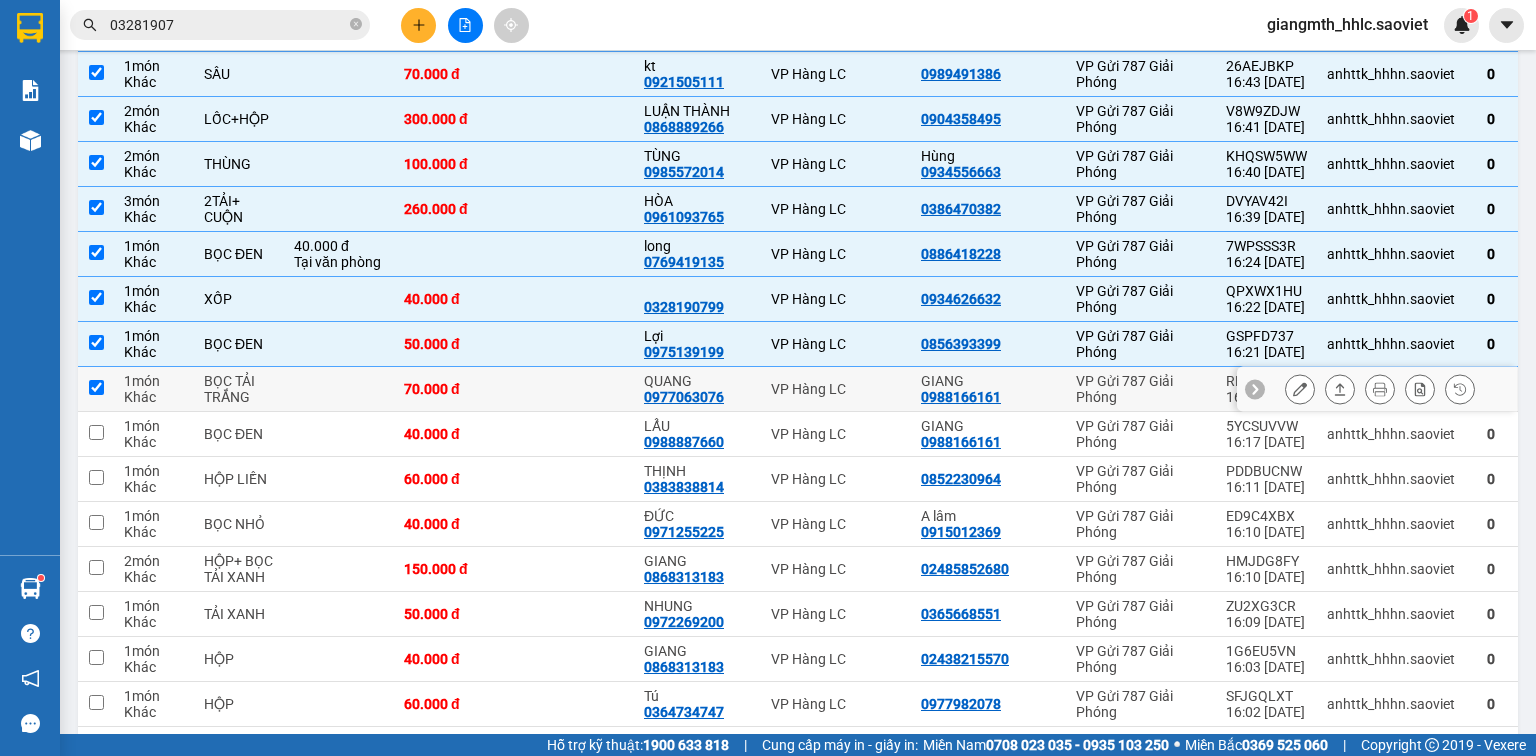 checkbox on "true" 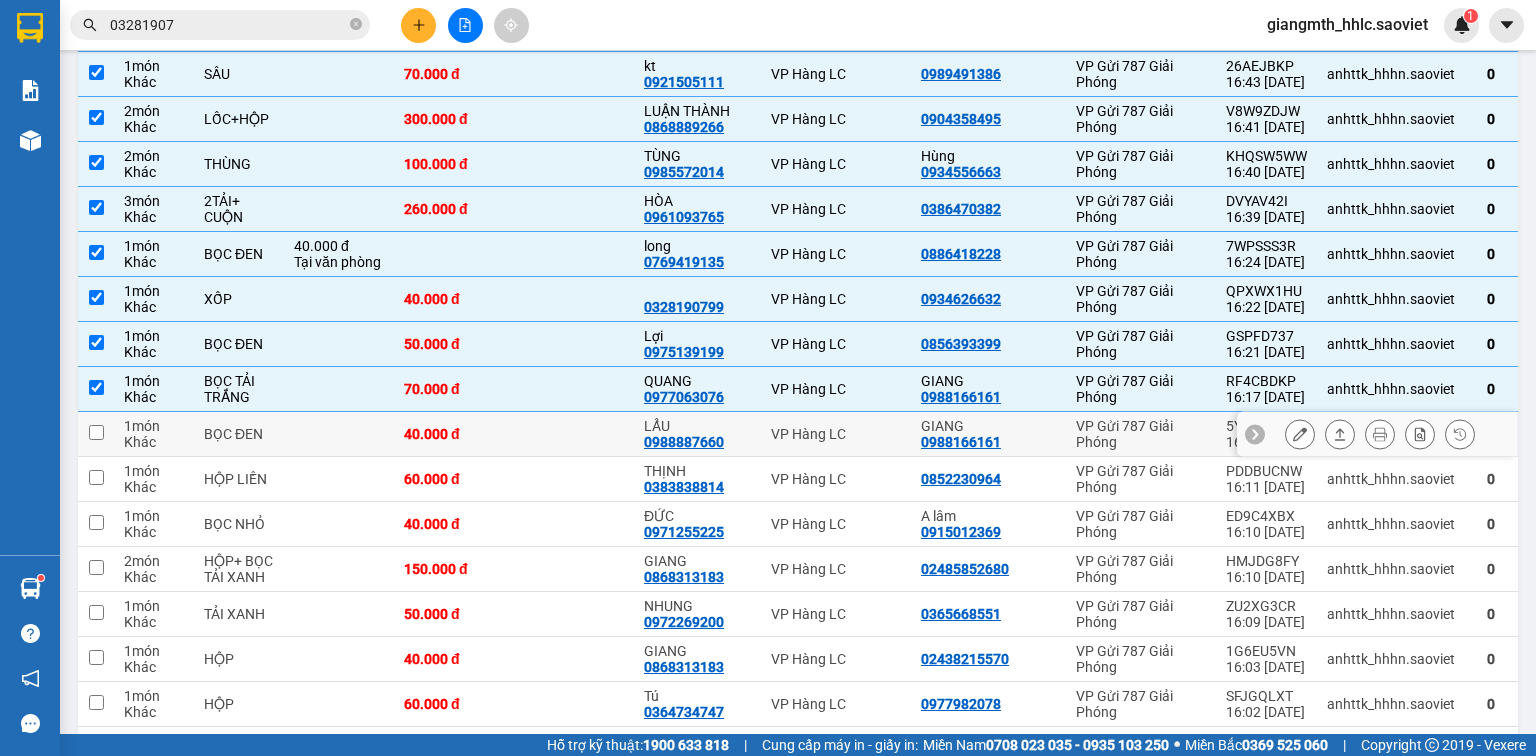 click on "VP Hàng LC" at bounding box center (836, 434) 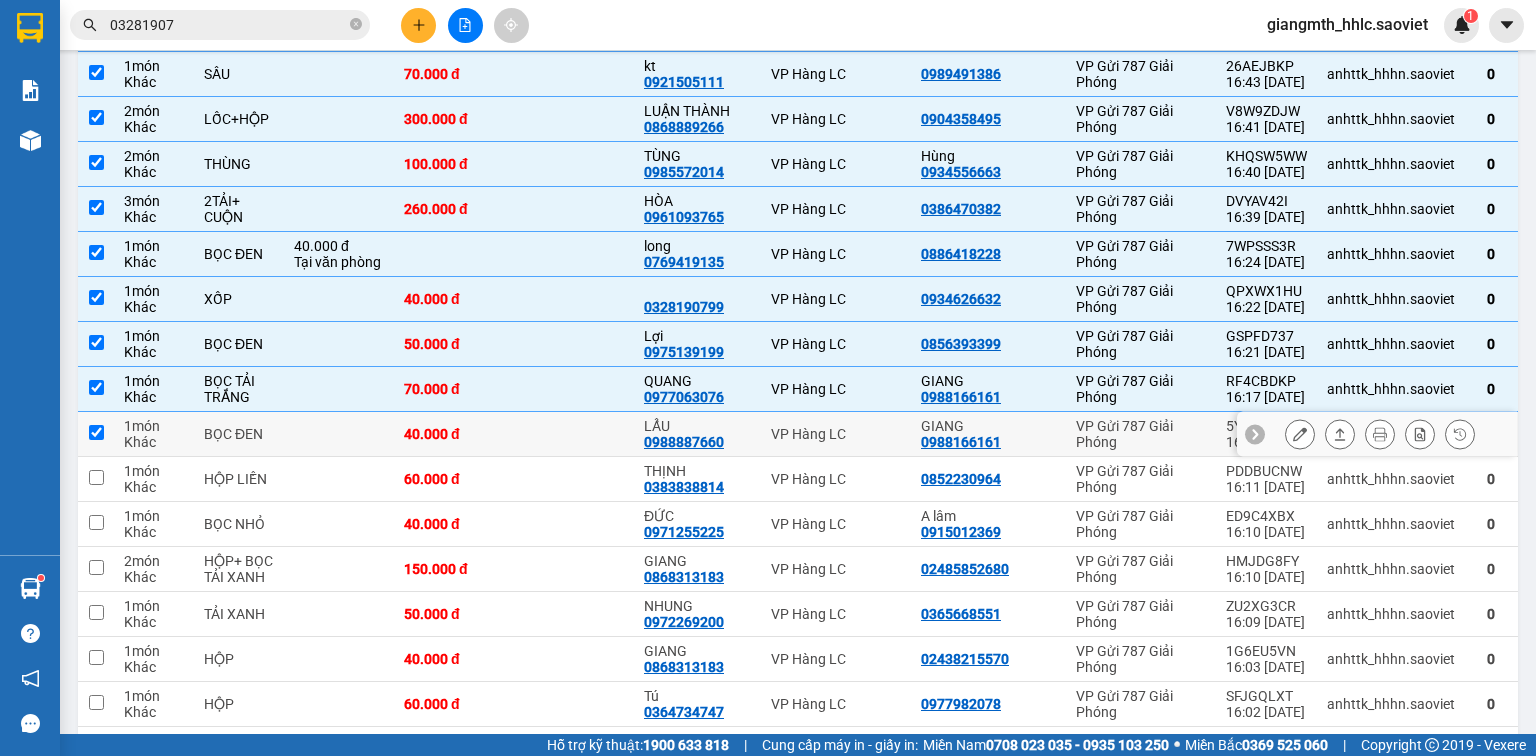 checkbox on "true" 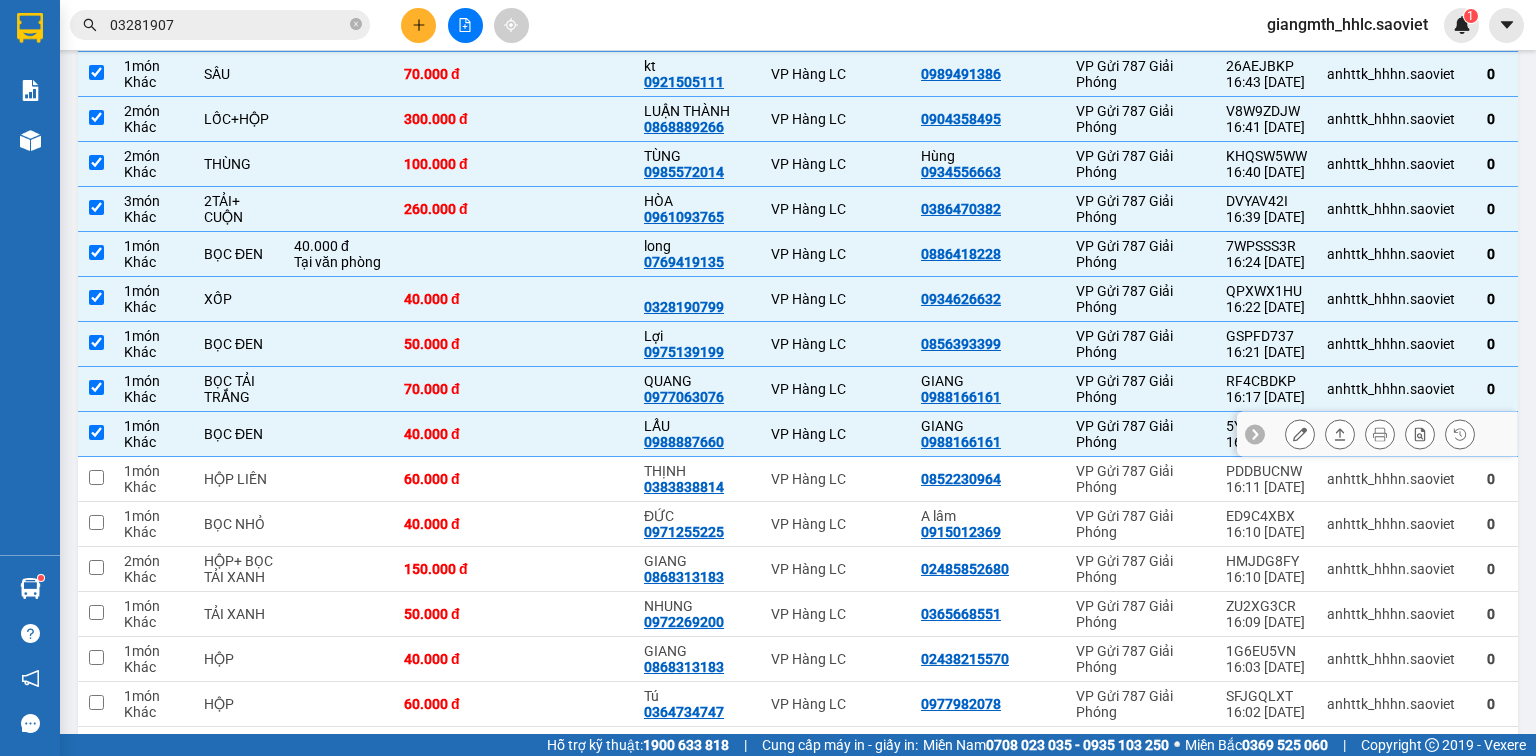 scroll, scrollTop: 713, scrollLeft: 0, axis: vertical 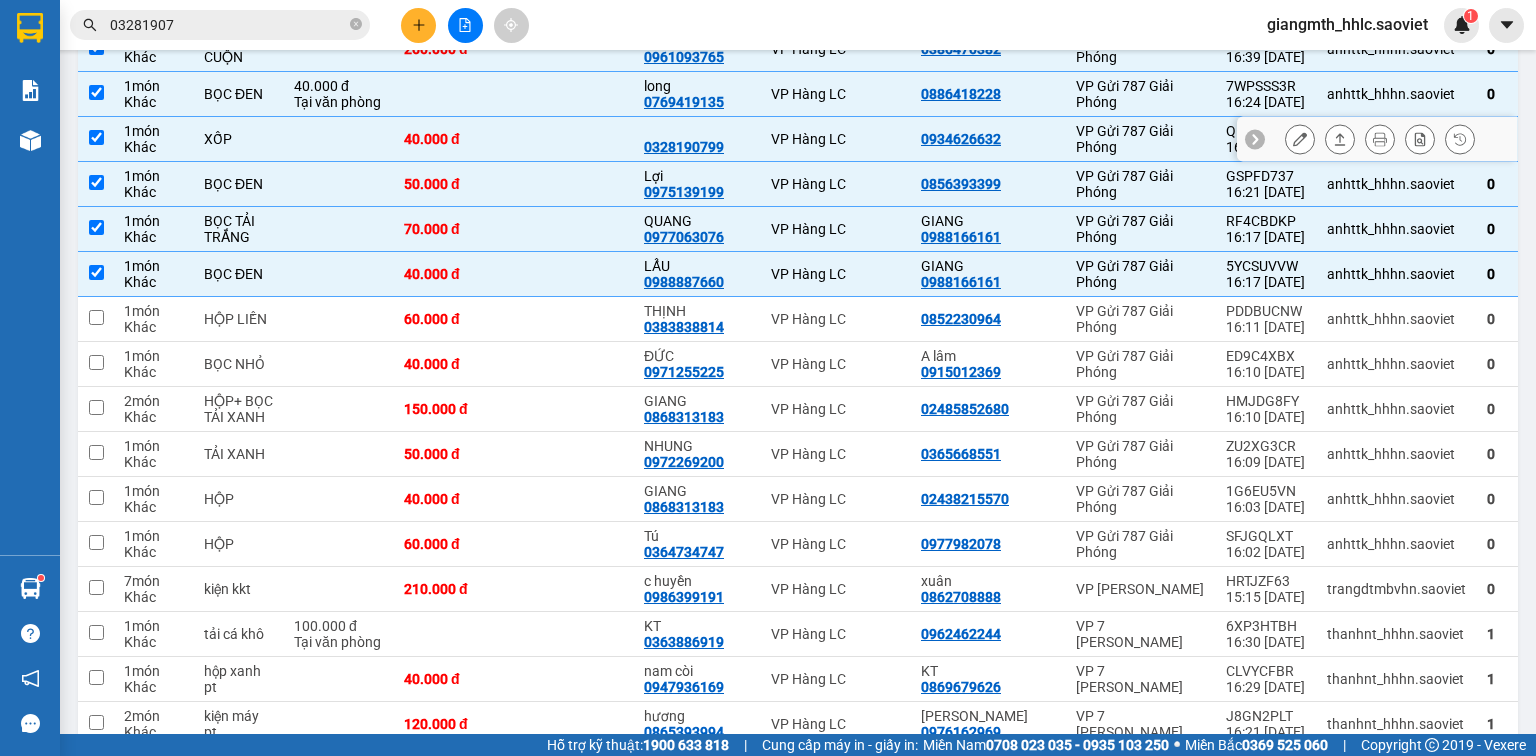 click on "VP Hàng LC" at bounding box center (836, 139) 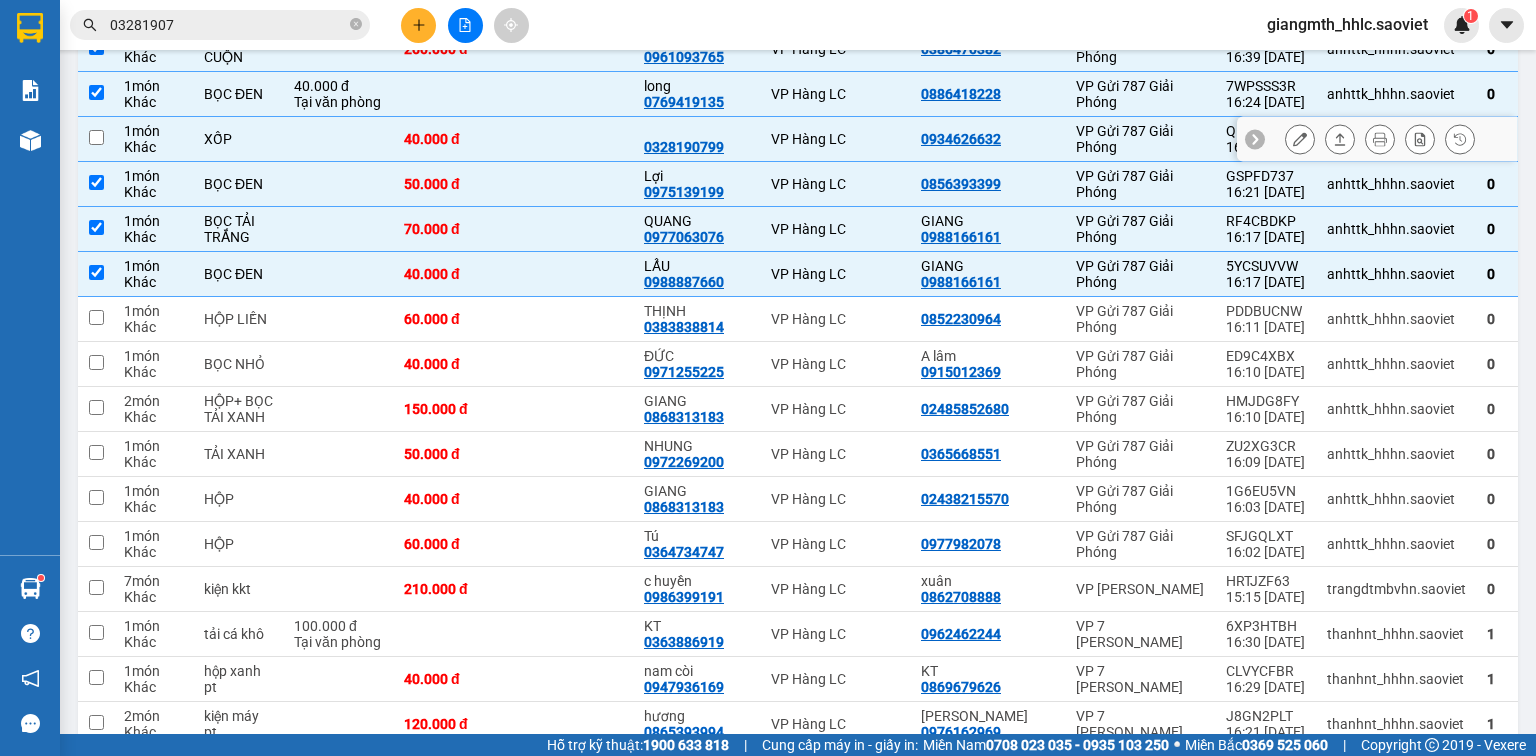 checkbox on "false" 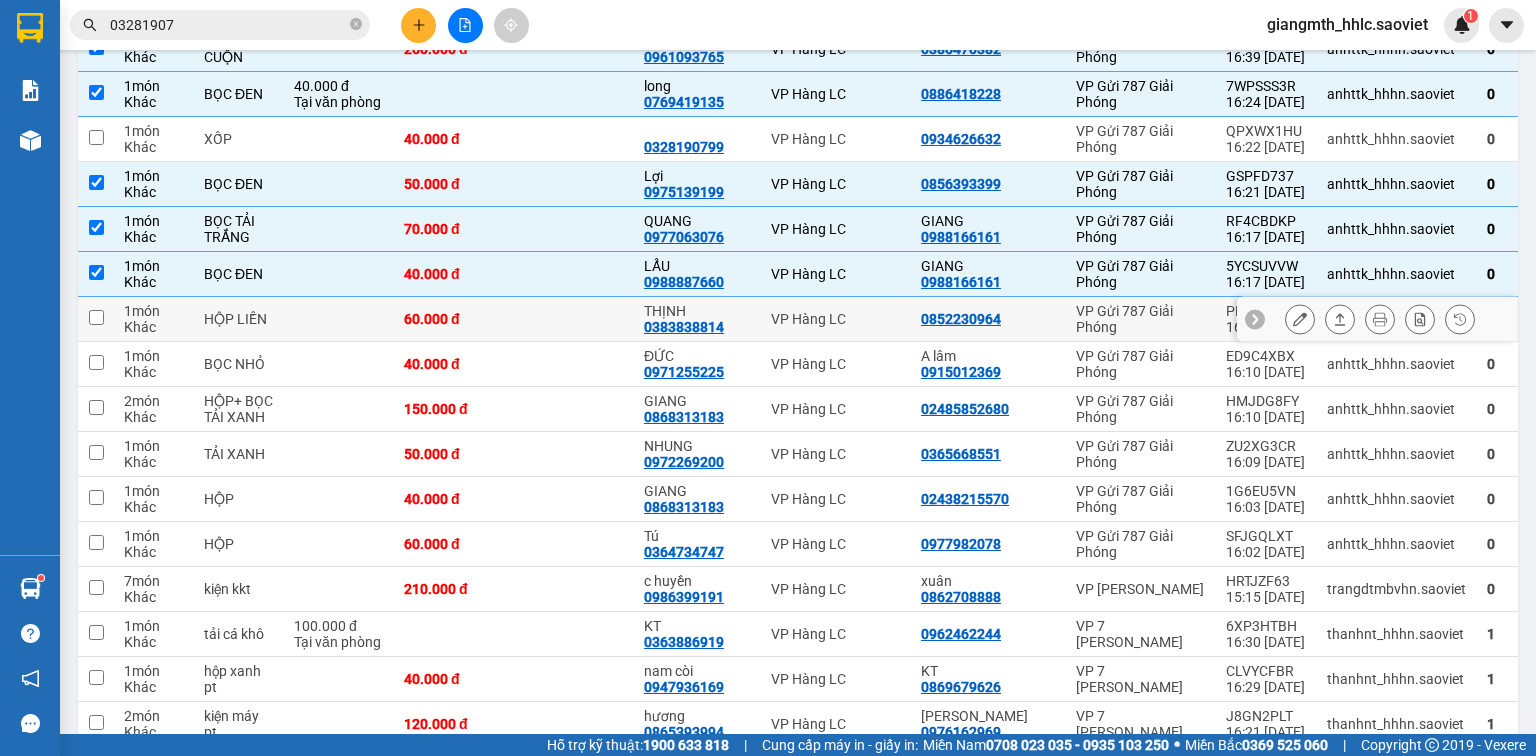 drag, startPoint x: 822, startPoint y: 338, endPoint x: 828, endPoint y: 368, distance: 30.594116 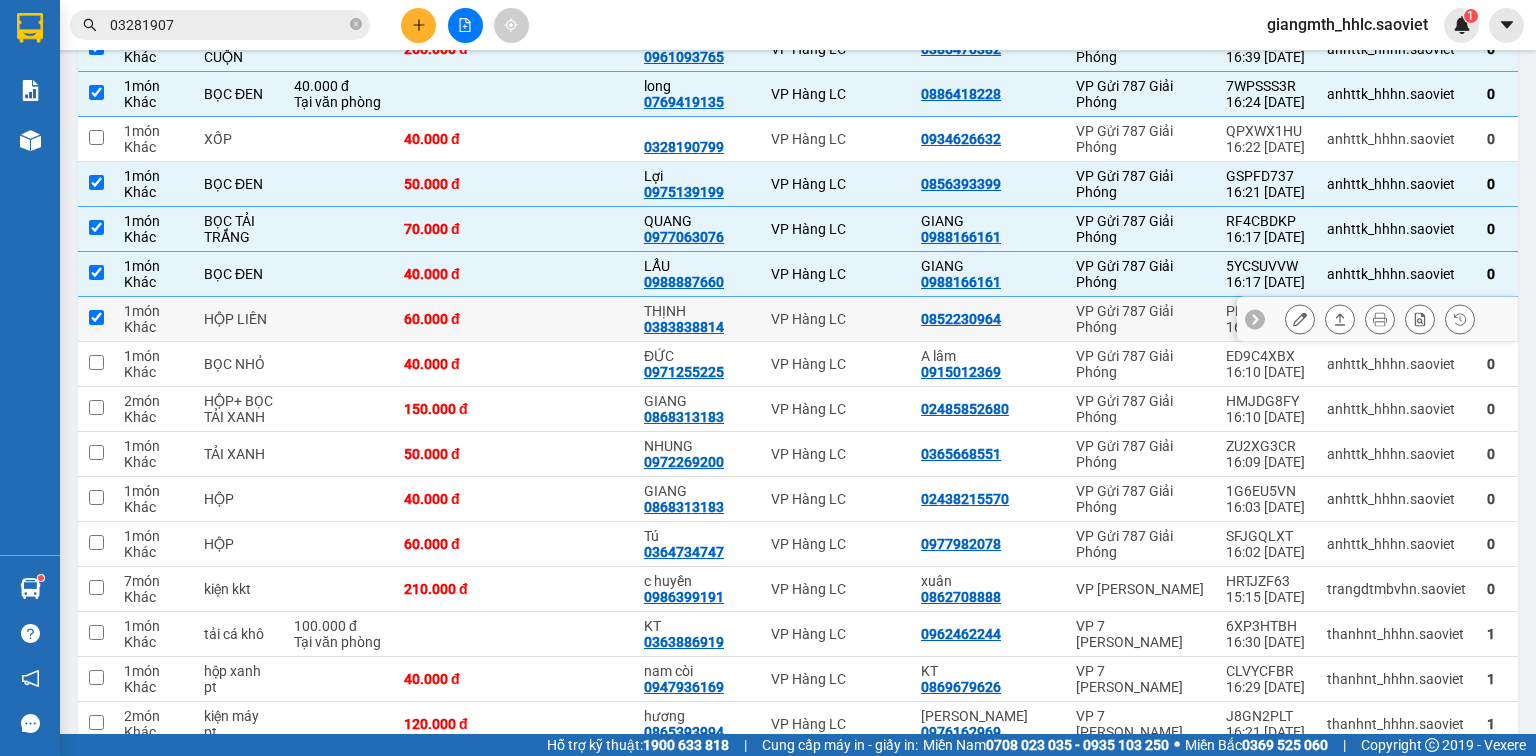 type 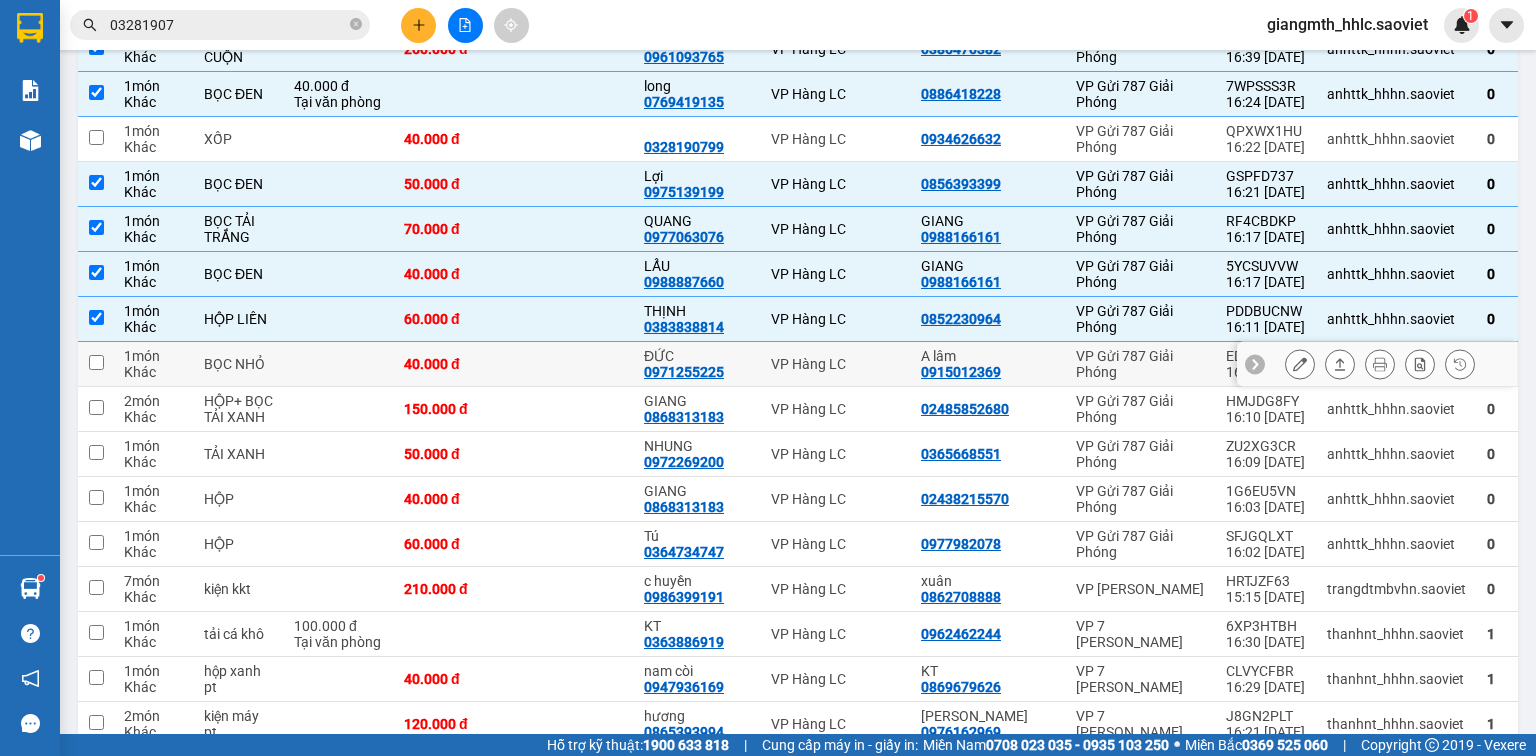 click on "VP Hàng LC" at bounding box center (836, 364) 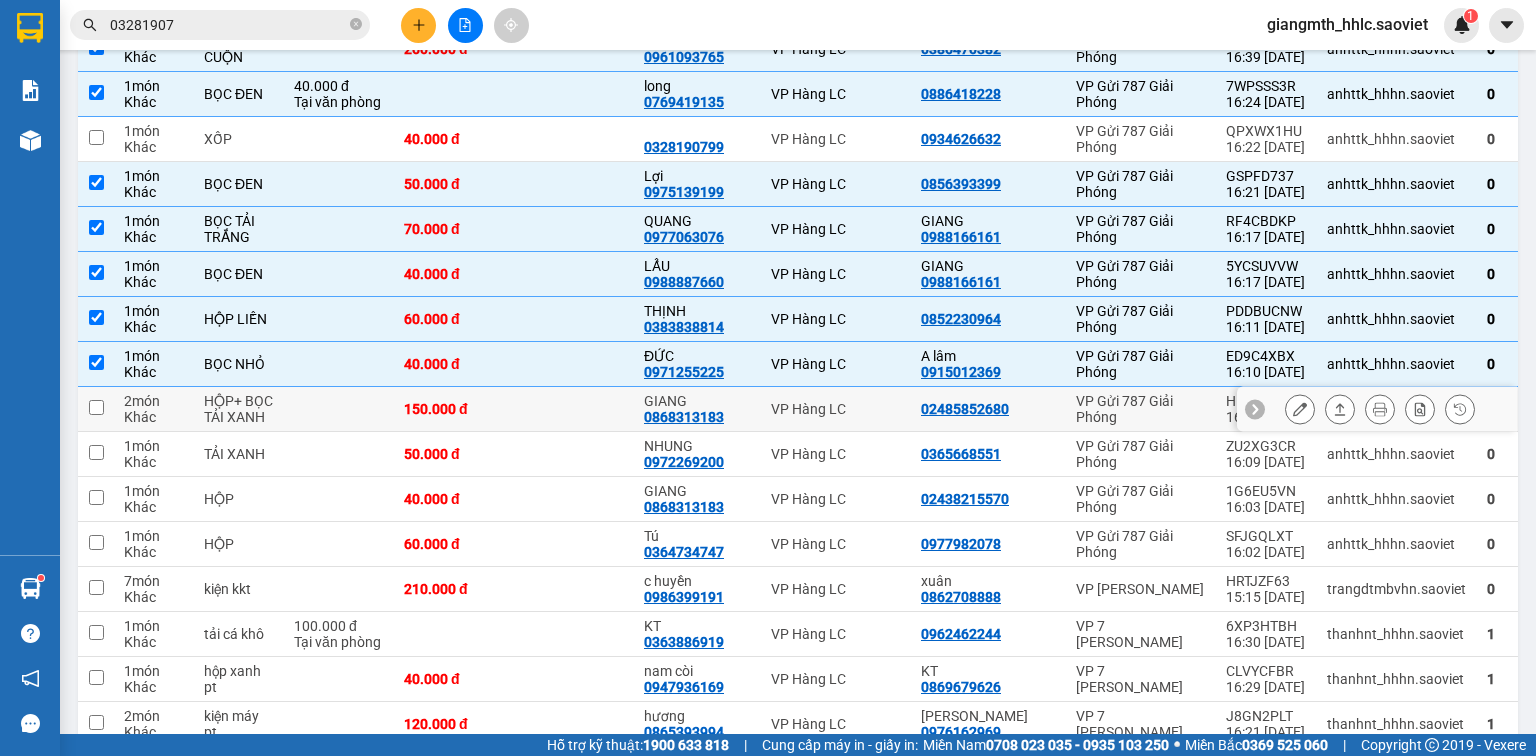 click on "VP Hàng LC" at bounding box center [836, 409] 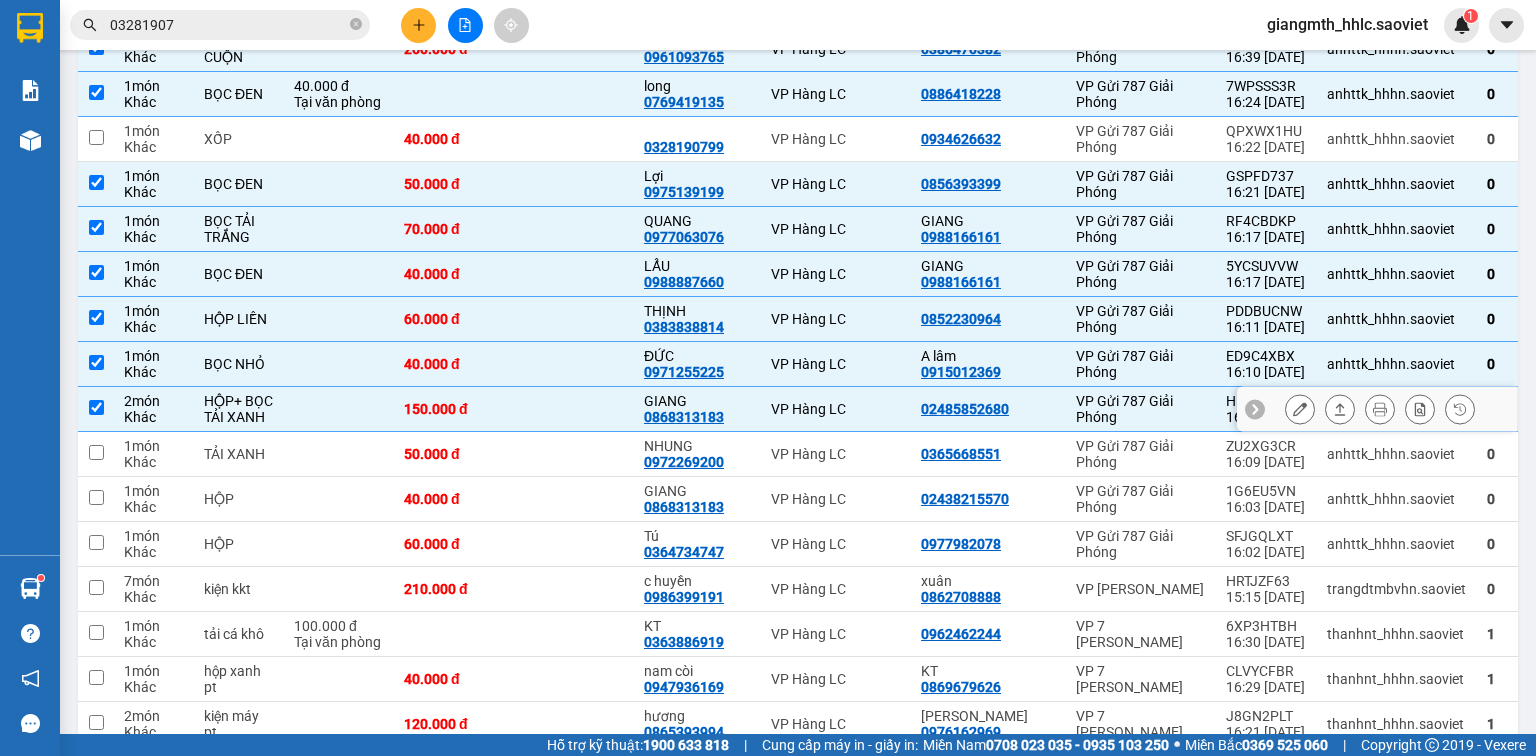 click on "VP Hàng LC" at bounding box center (836, 409) 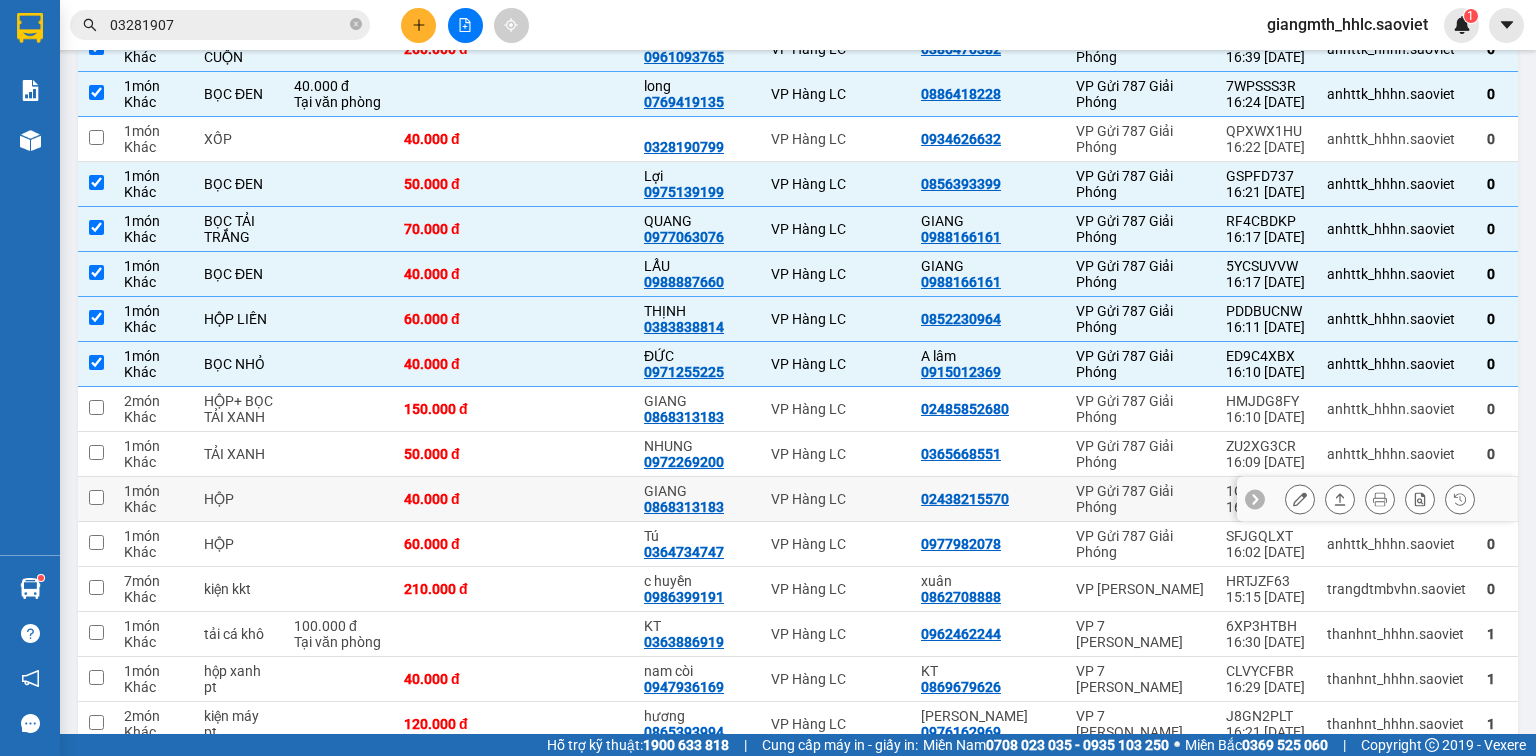 click on "VP Hàng LC" at bounding box center [836, 499] 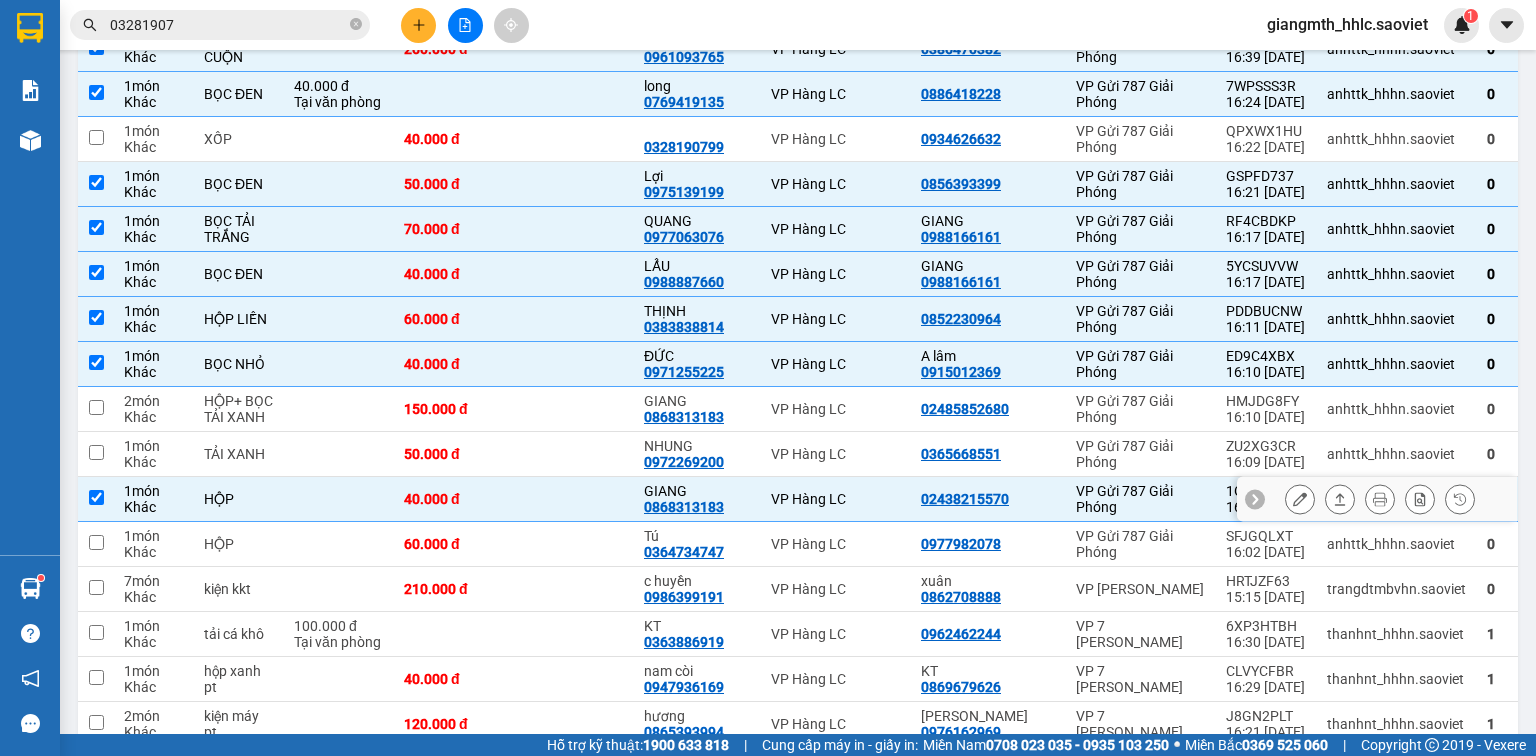 click on "VP Hàng LC" at bounding box center [836, 409] 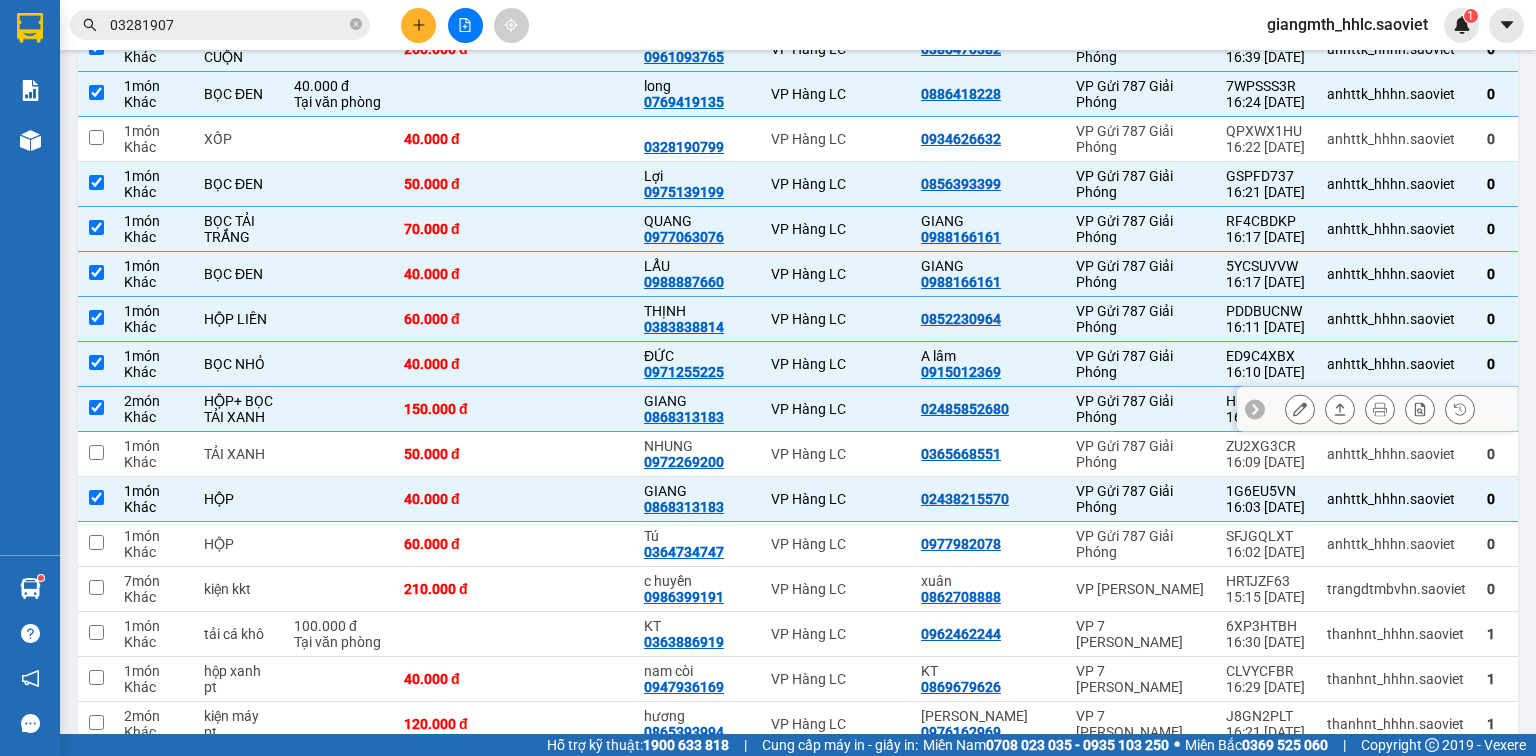 click on "VP Hàng LC" at bounding box center [836, 409] 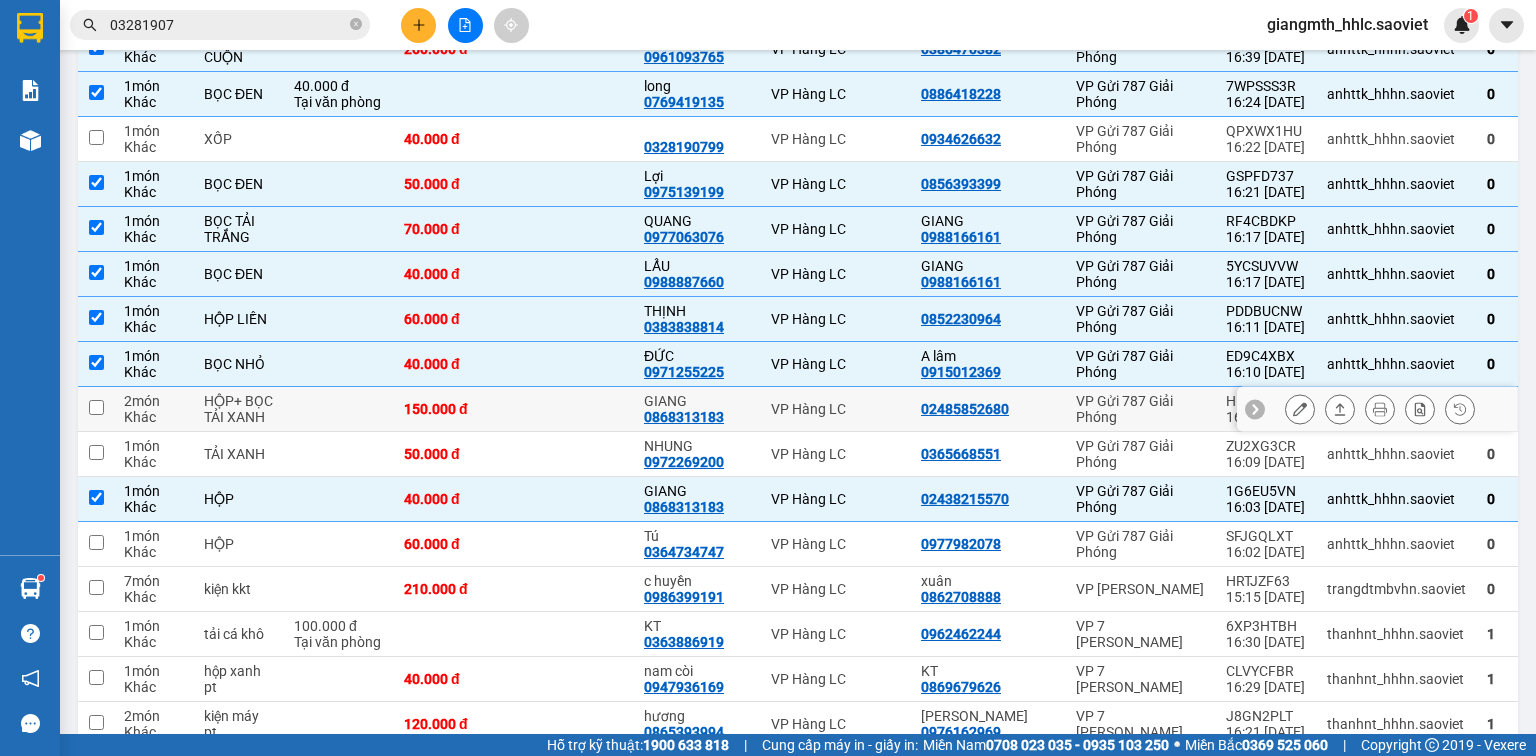 click on "VP Hàng LC" at bounding box center [836, 409] 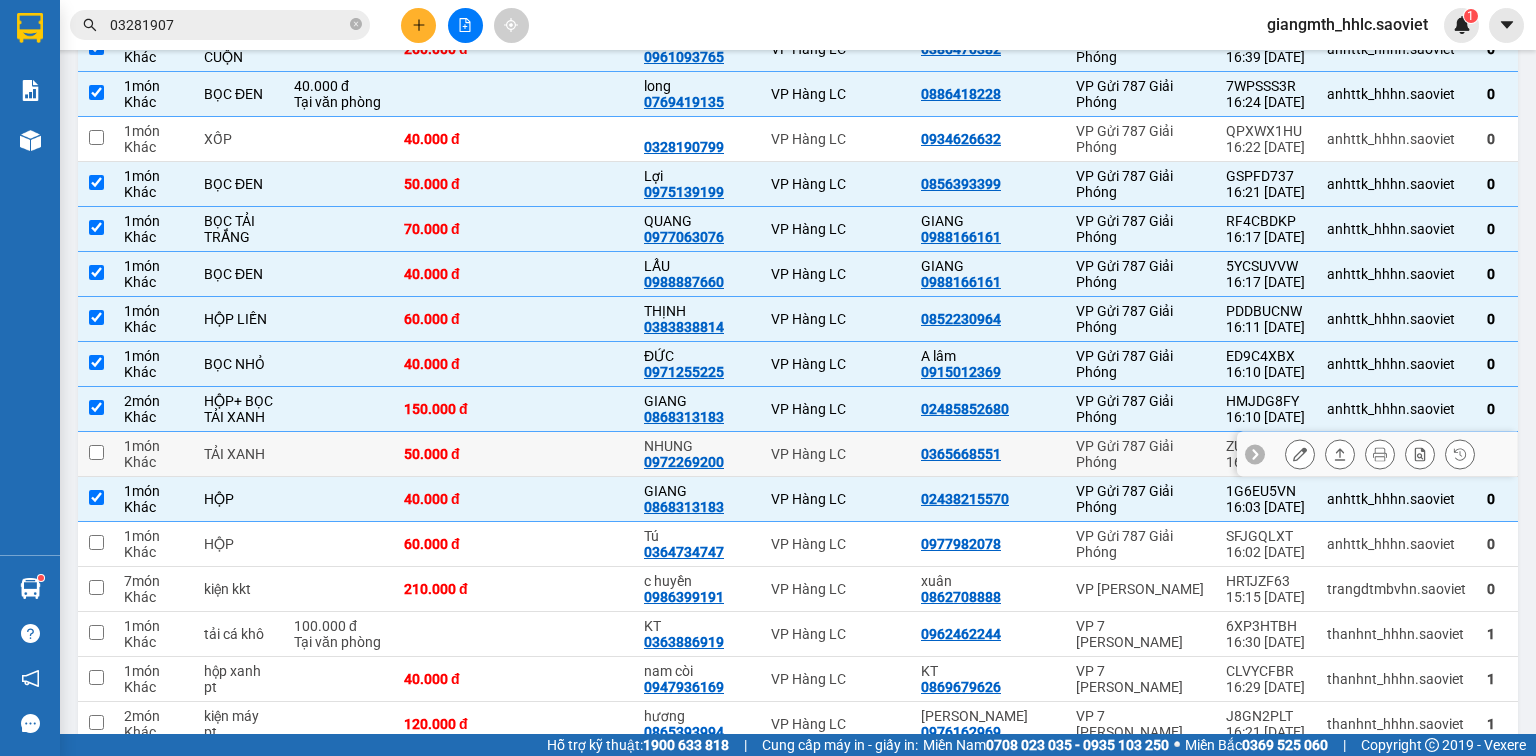 click on "VP Hàng LC" at bounding box center (836, 454) 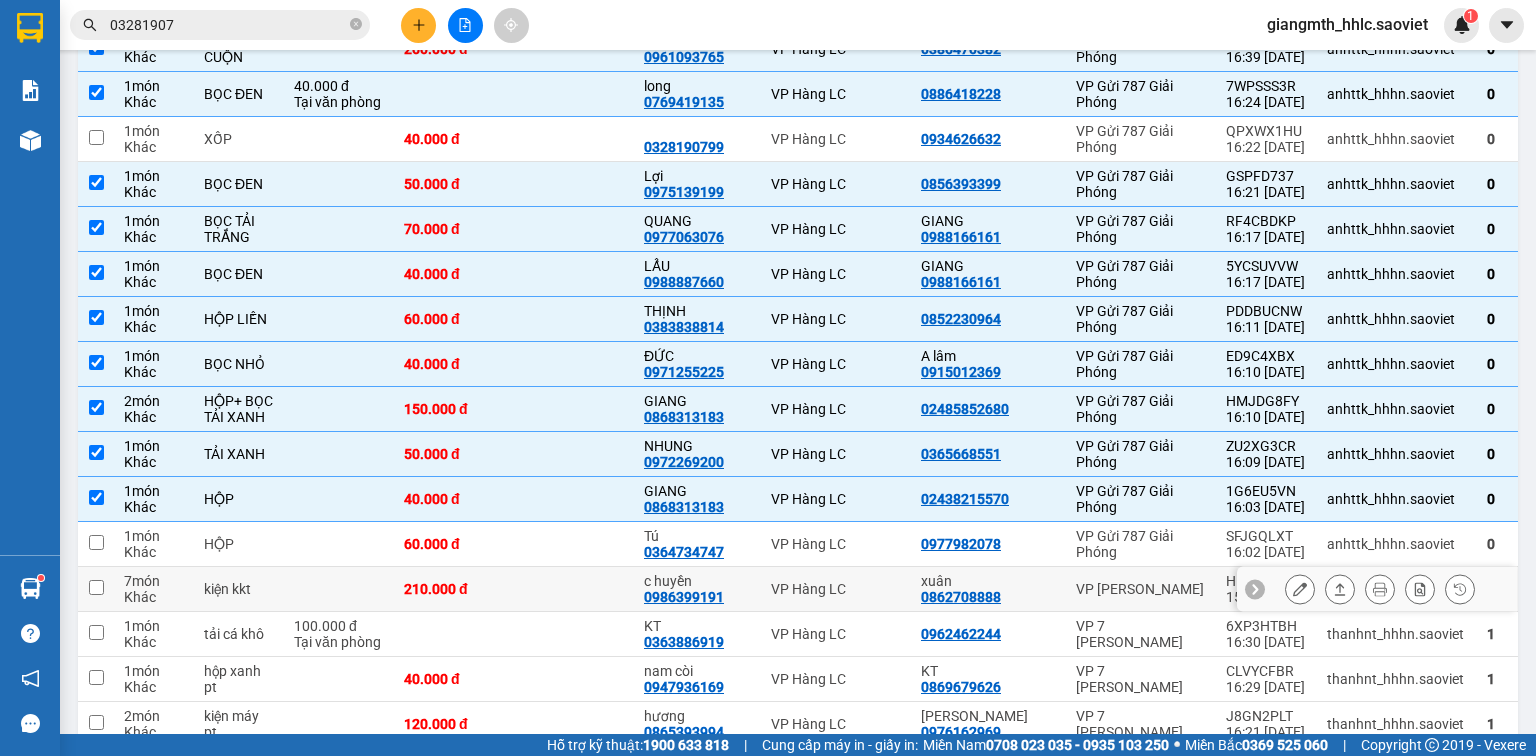 scroll, scrollTop: 873, scrollLeft: 0, axis: vertical 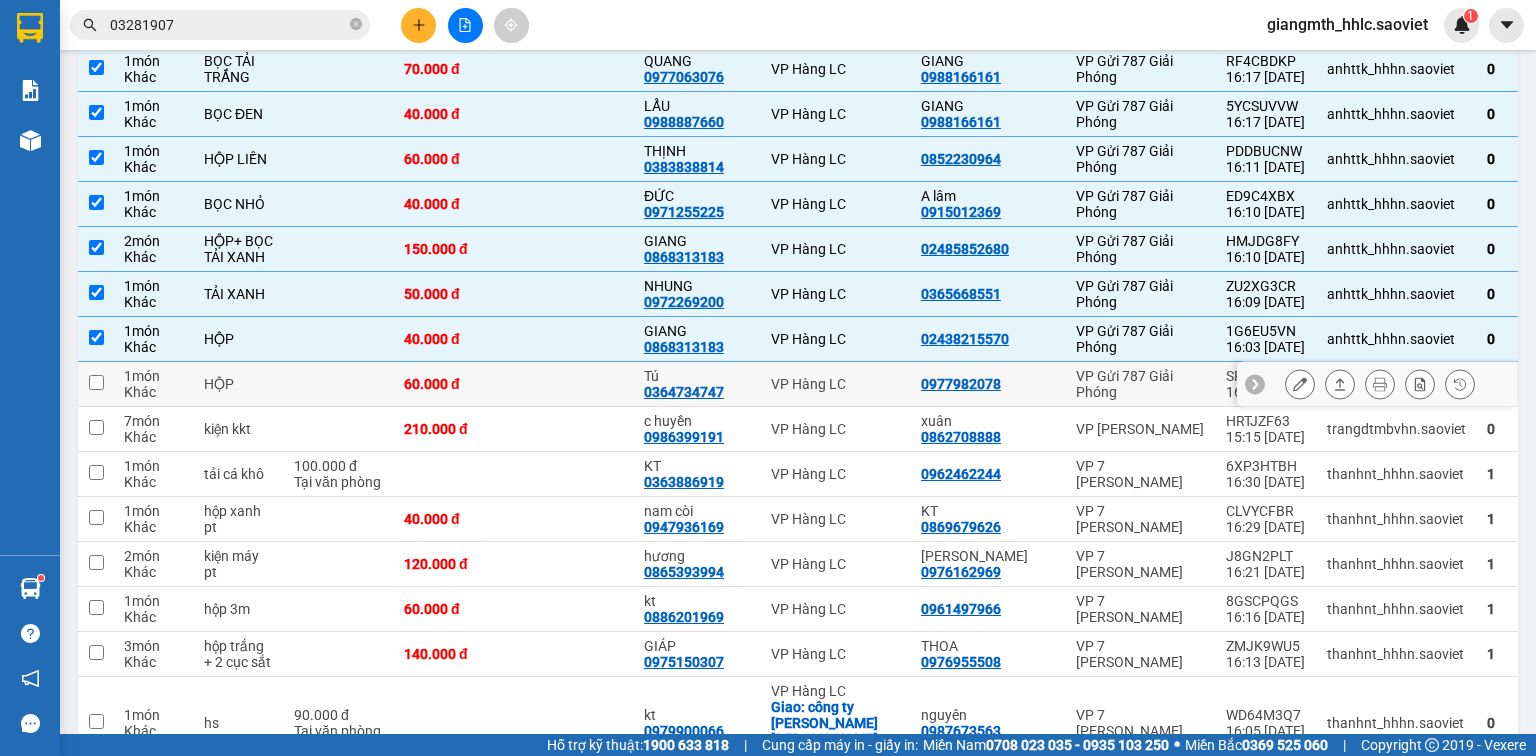 click on "VP Hàng LC" at bounding box center [836, 339] 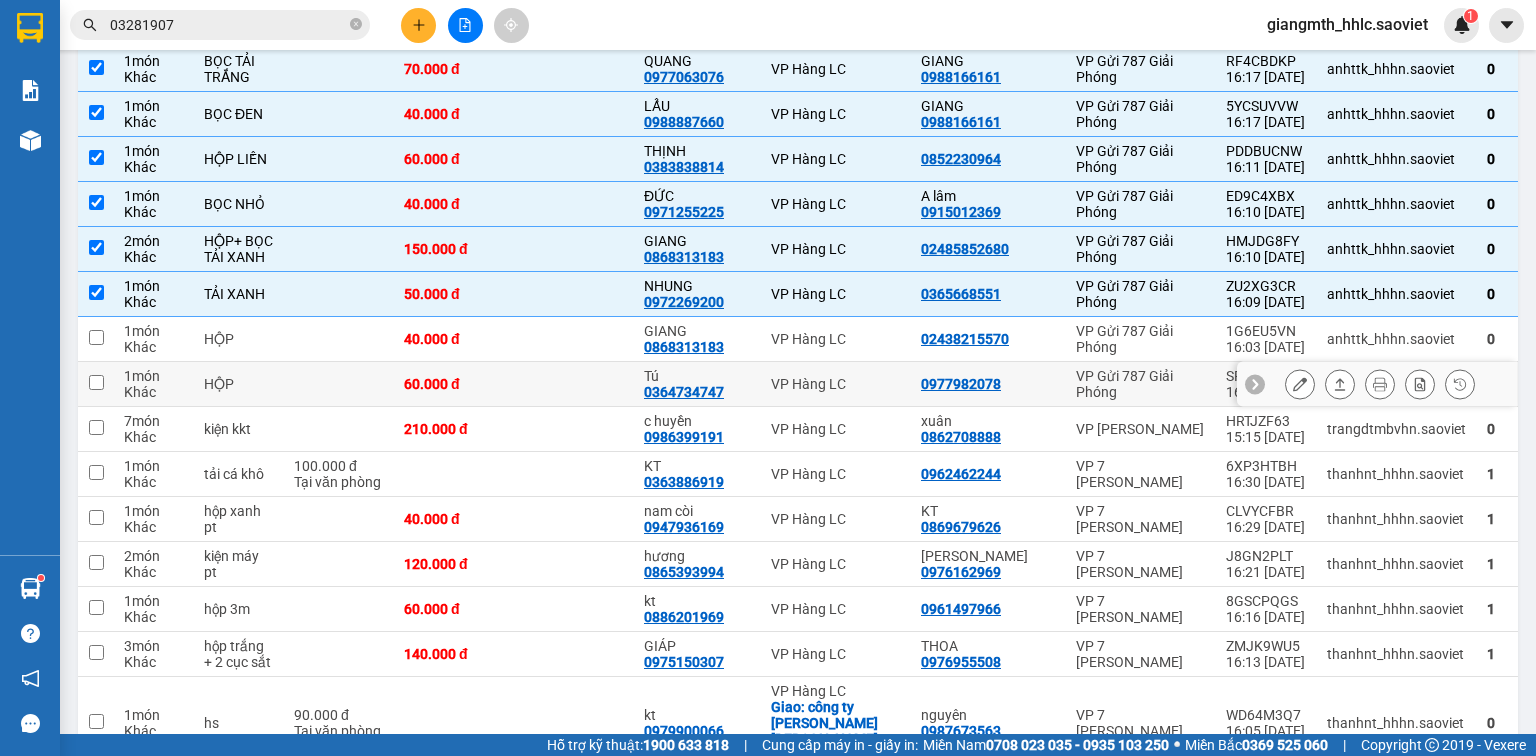 click on "VP Hàng LC" at bounding box center [836, 384] 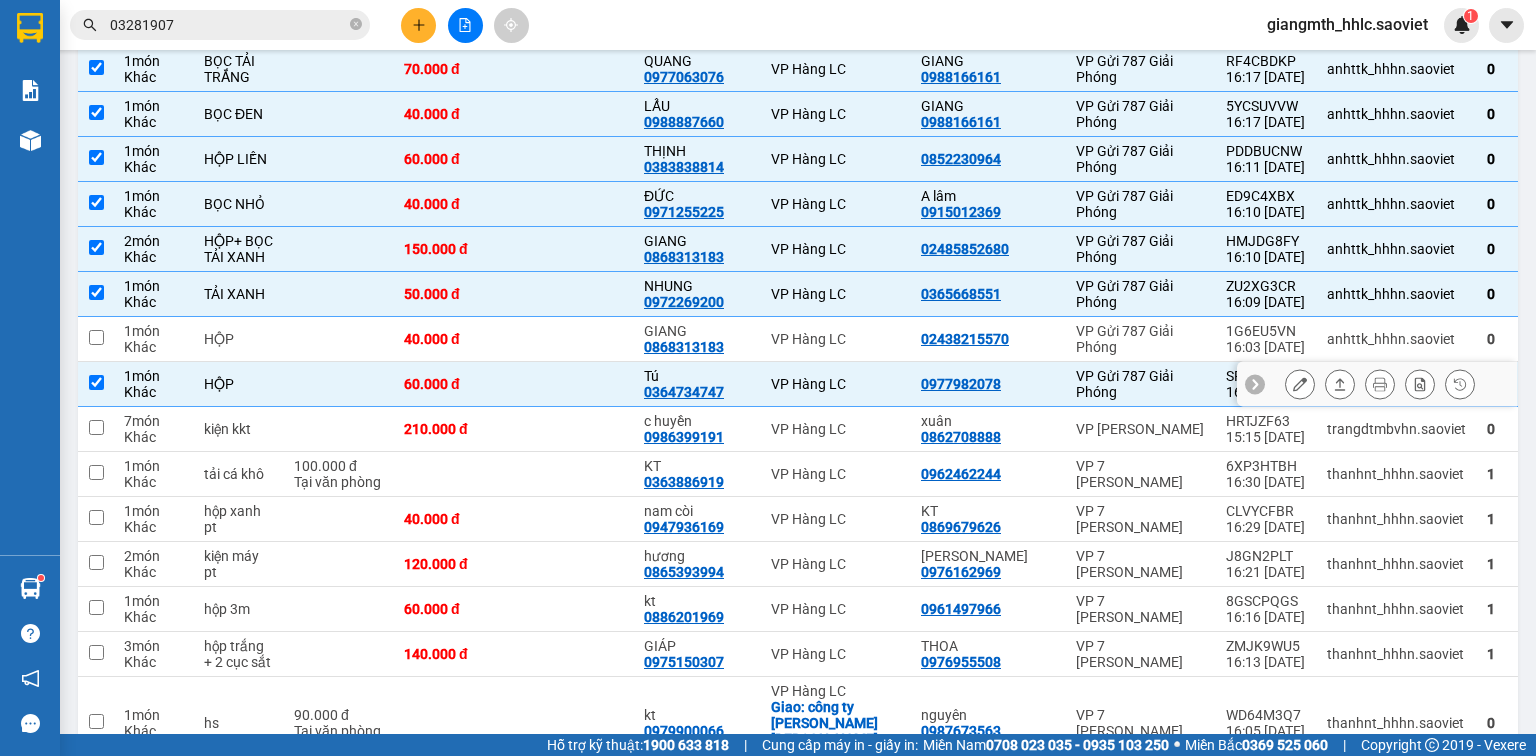 click on "VP Hàng LC" at bounding box center [836, 339] 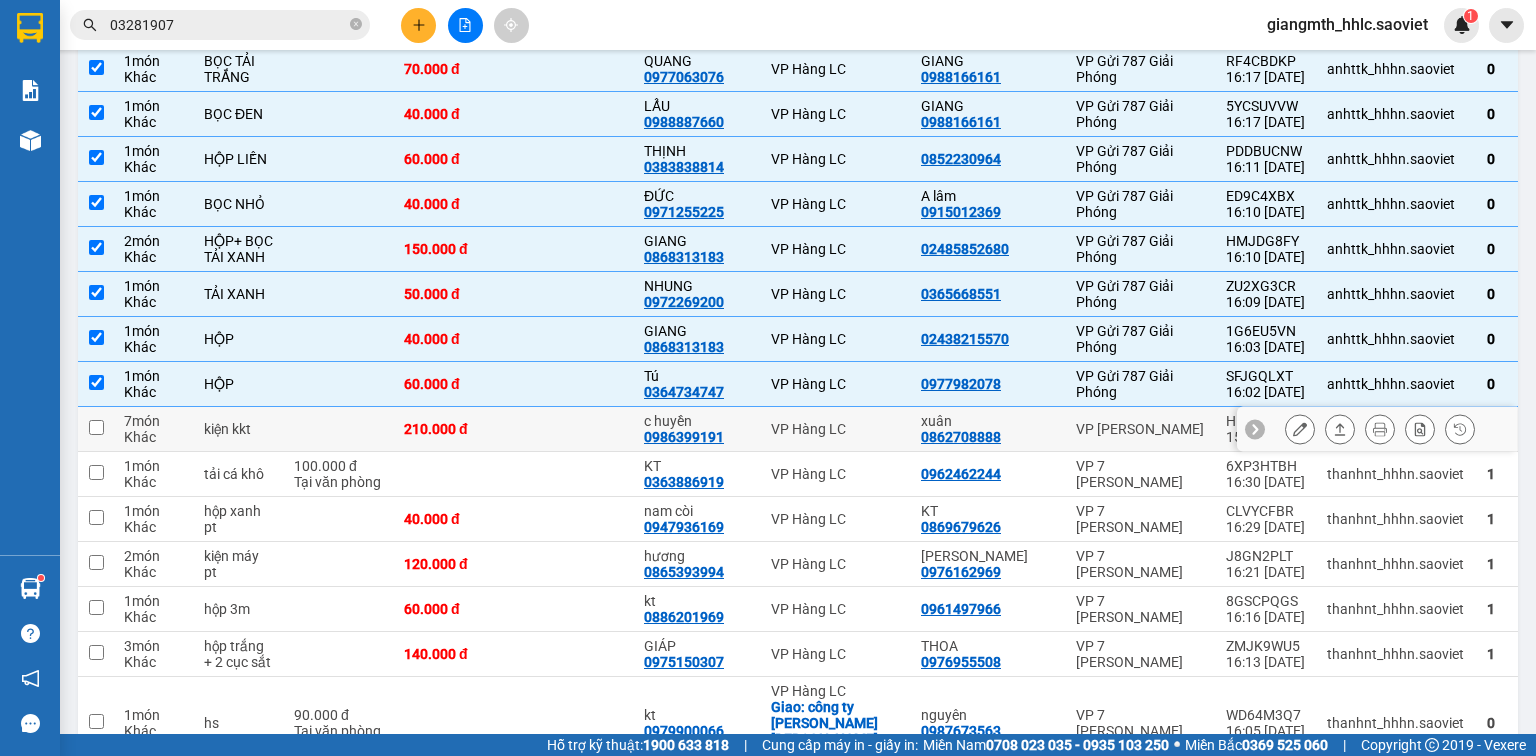 click on "VP Hàng LC" at bounding box center (836, 429) 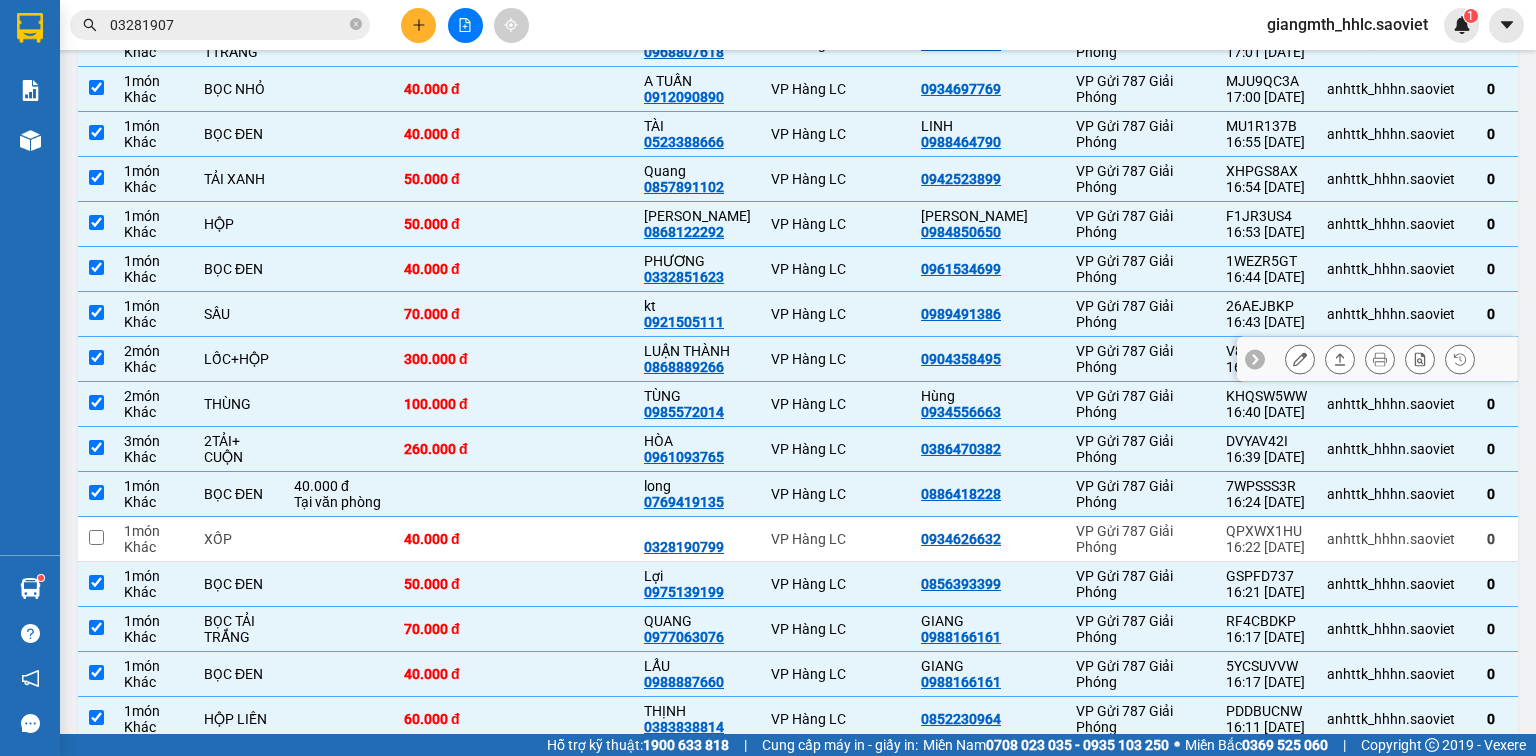 scroll, scrollTop: 73, scrollLeft: 0, axis: vertical 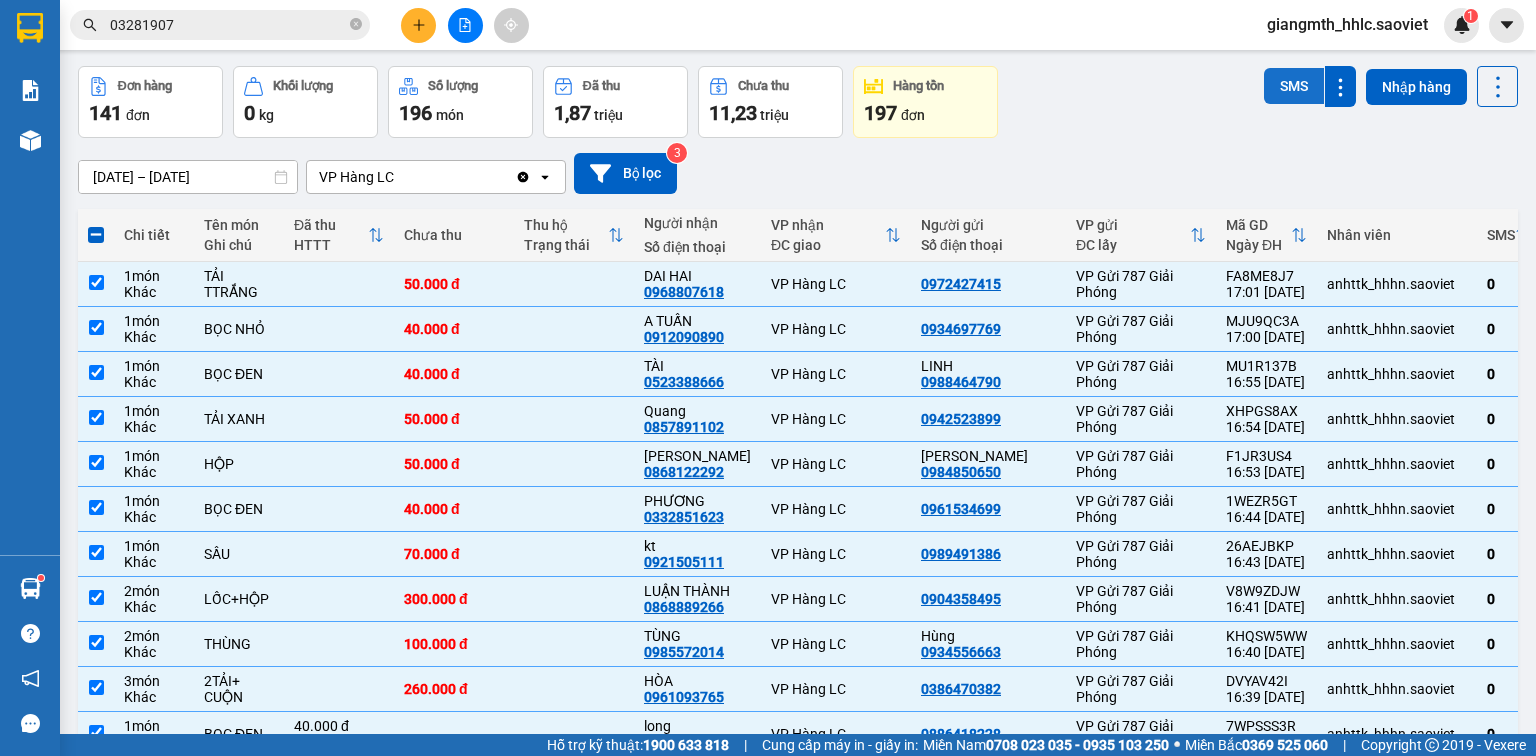 click on "SMS" at bounding box center [1294, 86] 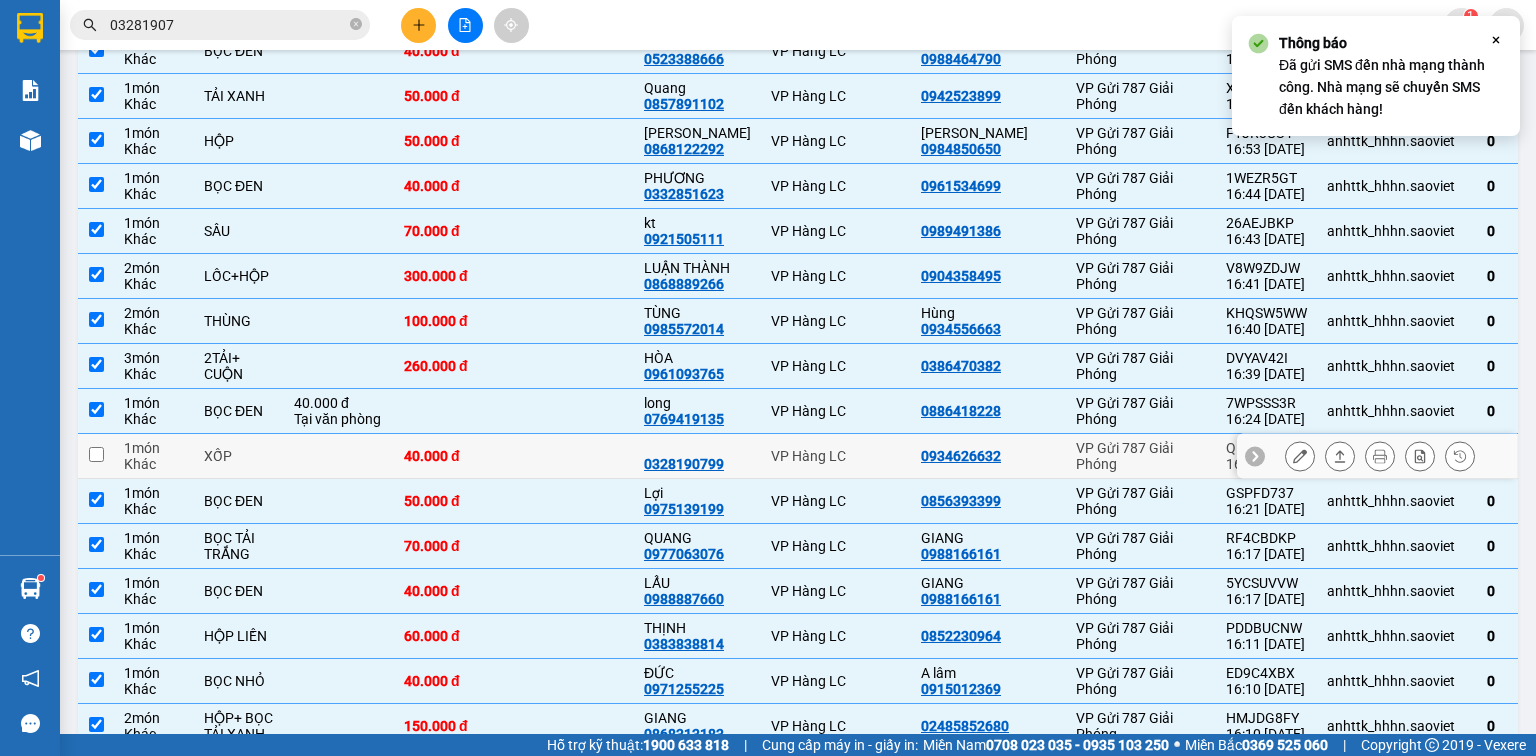 scroll, scrollTop: 476, scrollLeft: 0, axis: vertical 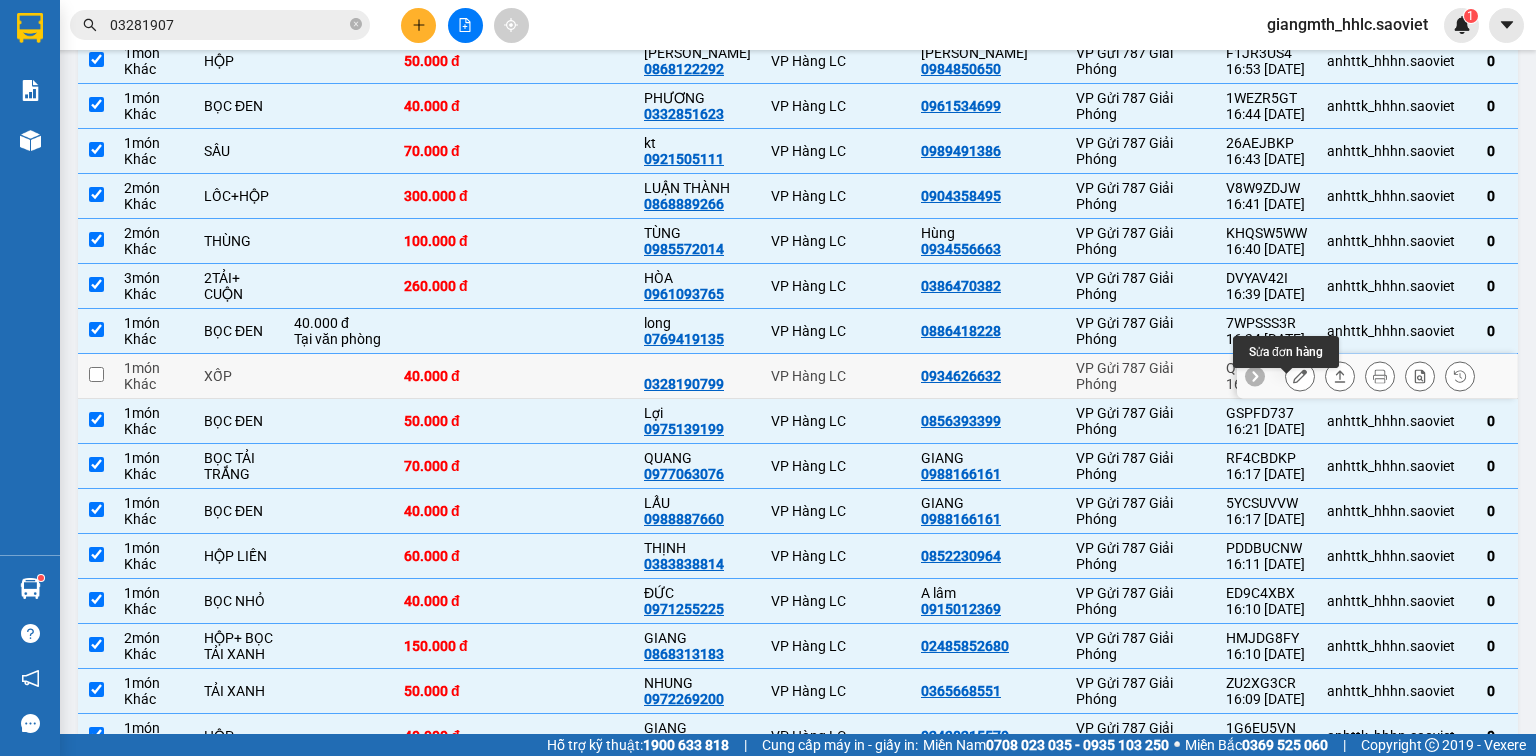 click 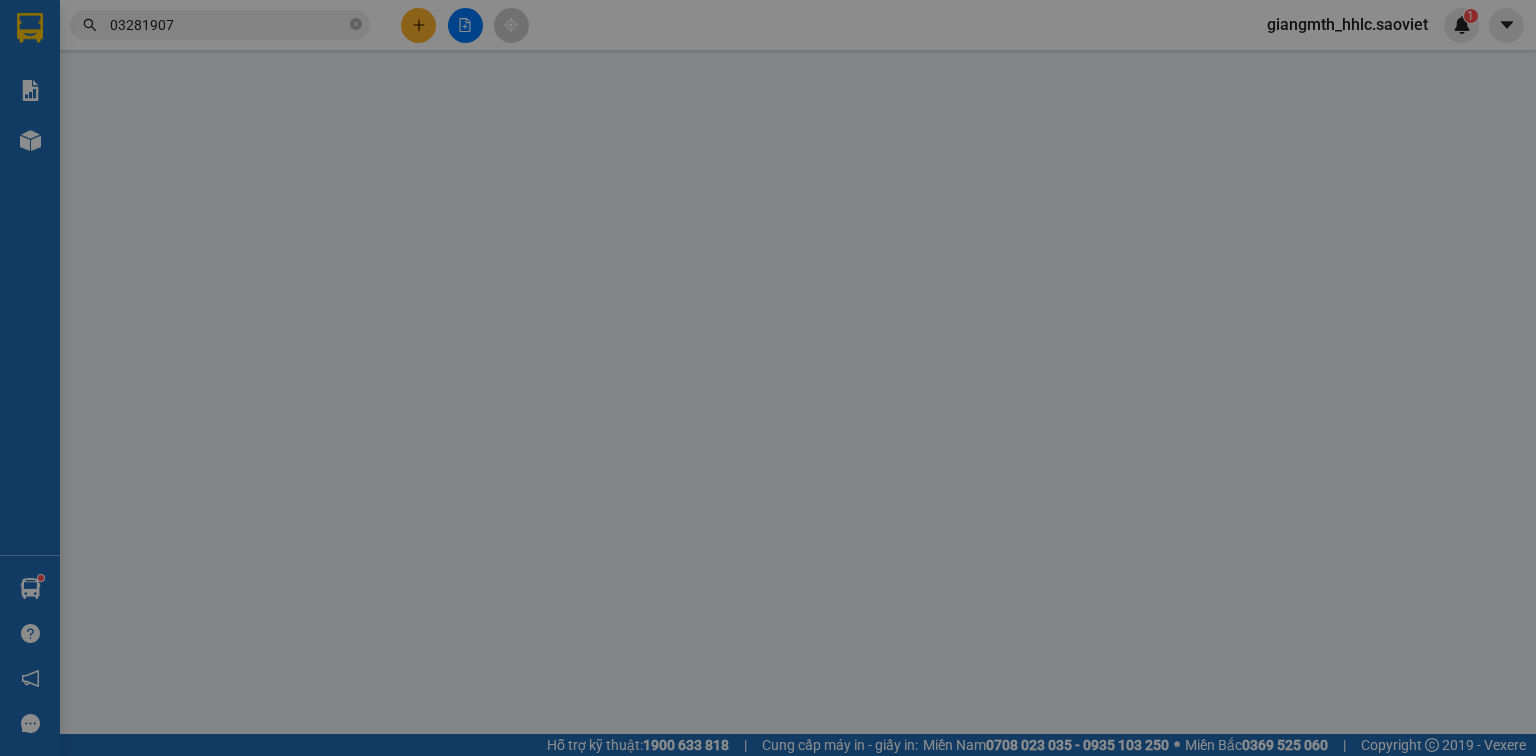 scroll, scrollTop: 0, scrollLeft: 0, axis: both 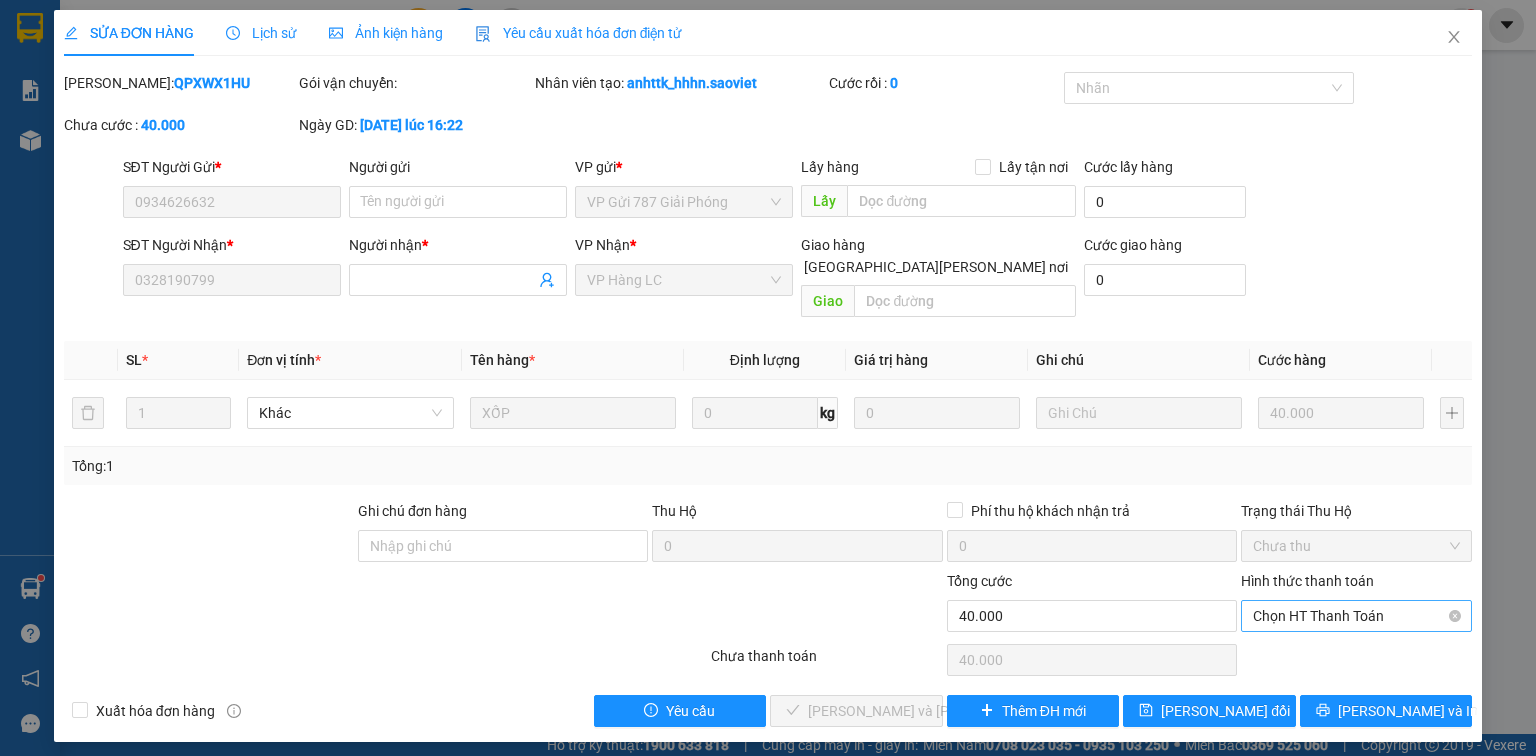 click on "Chọn HT Thanh Toán" at bounding box center (1356, 616) 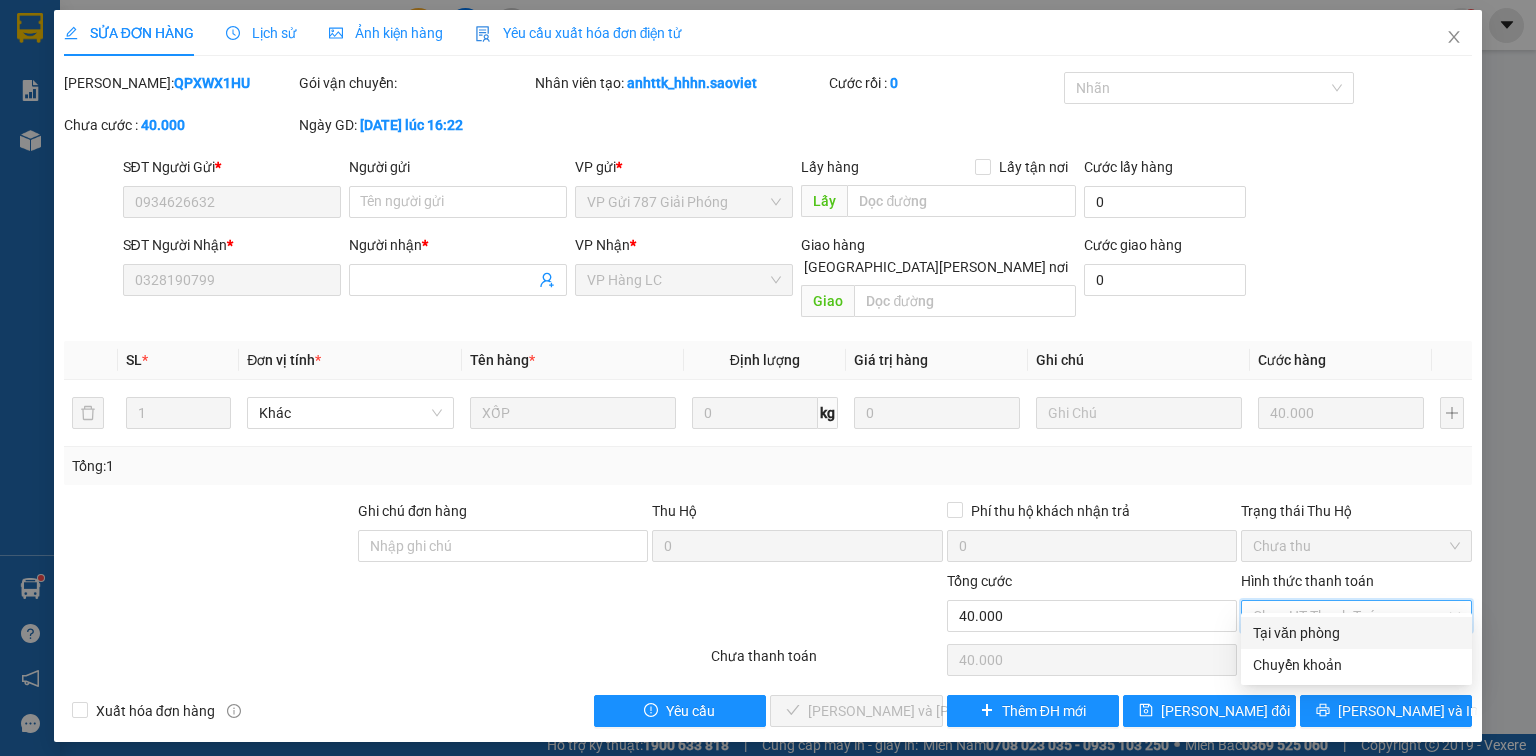 click on "Tại văn phòng" at bounding box center (1356, 633) 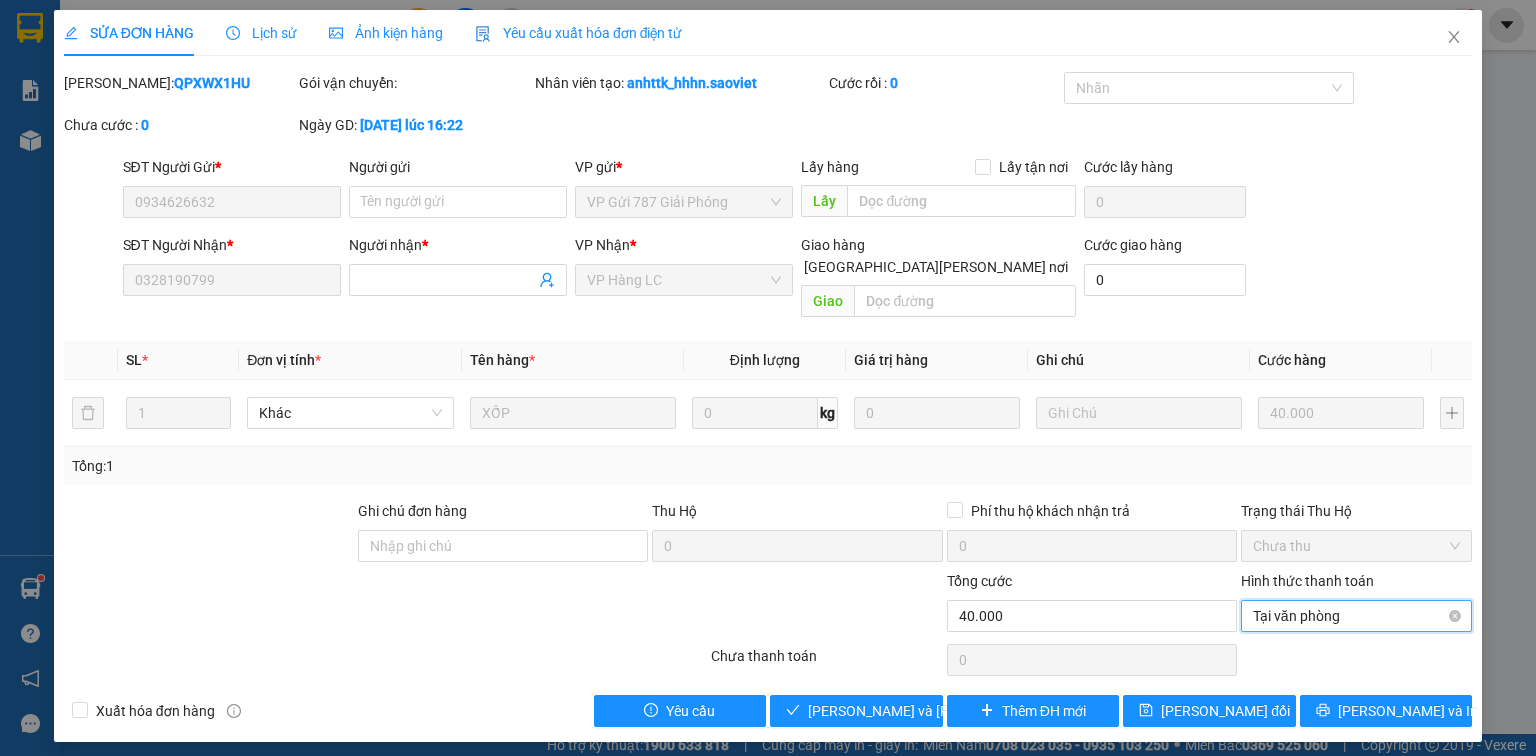 click on "Tại văn phòng" at bounding box center (1356, 616) 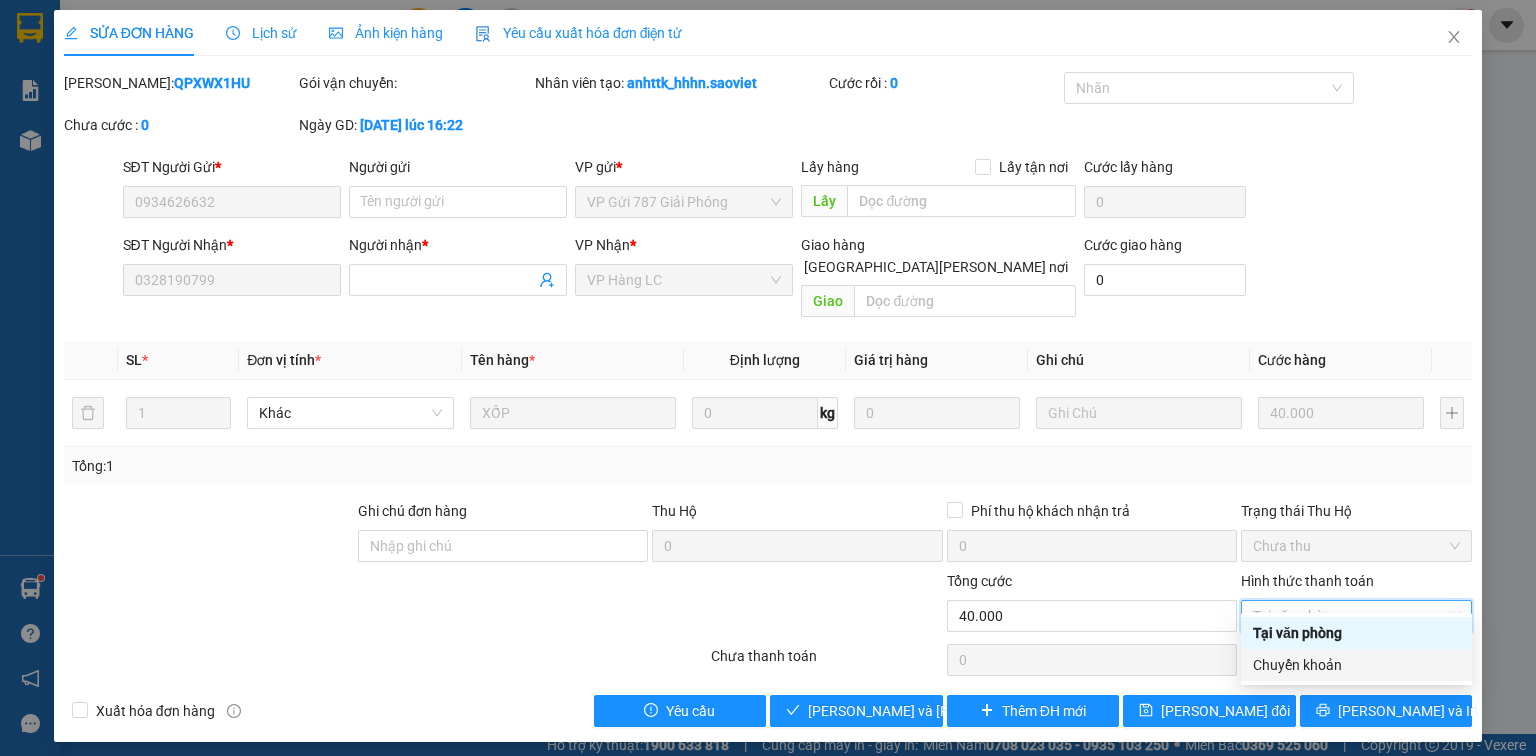 click on "Chuyển khoản" at bounding box center (1356, 665) 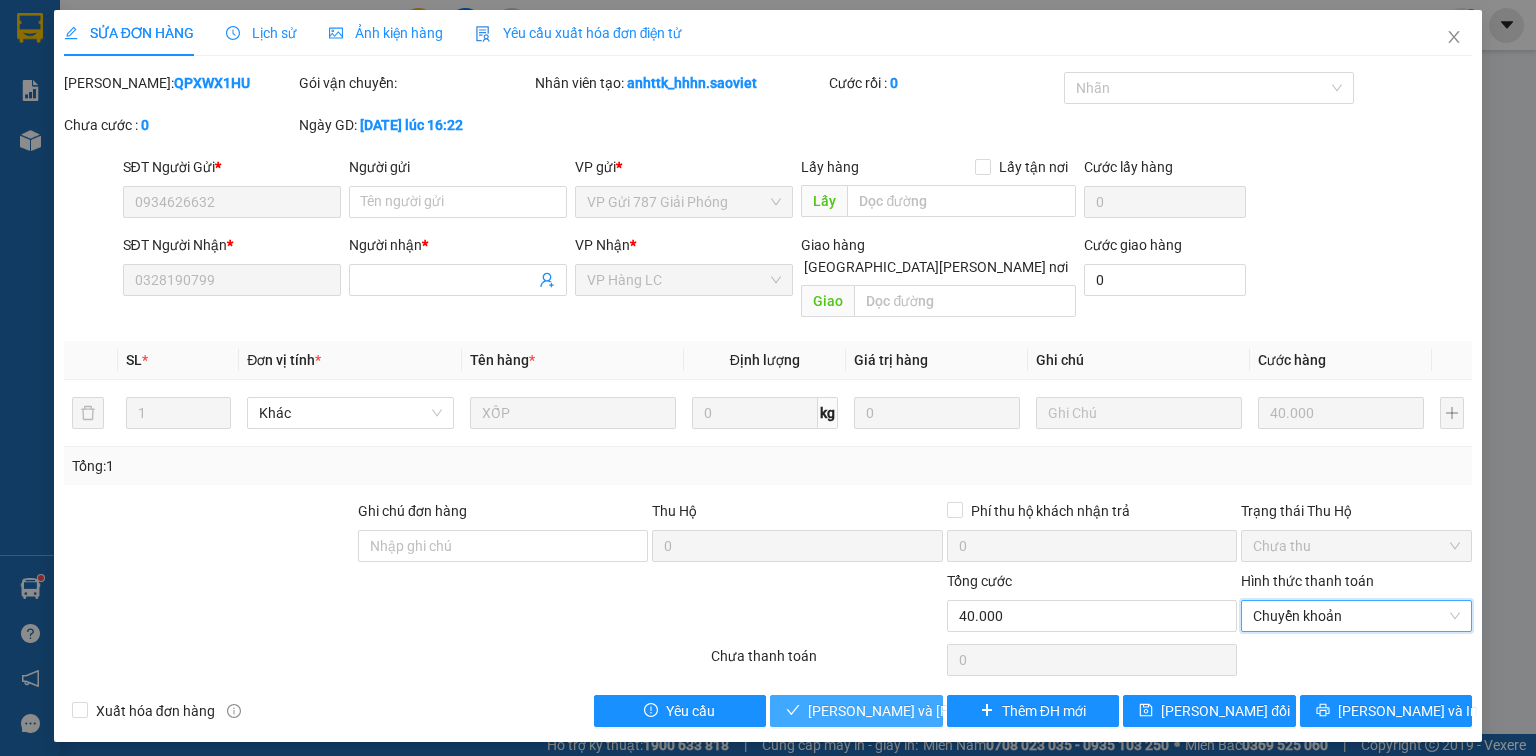 click on "[PERSON_NAME] và [PERSON_NAME] hàng" at bounding box center (943, 711) 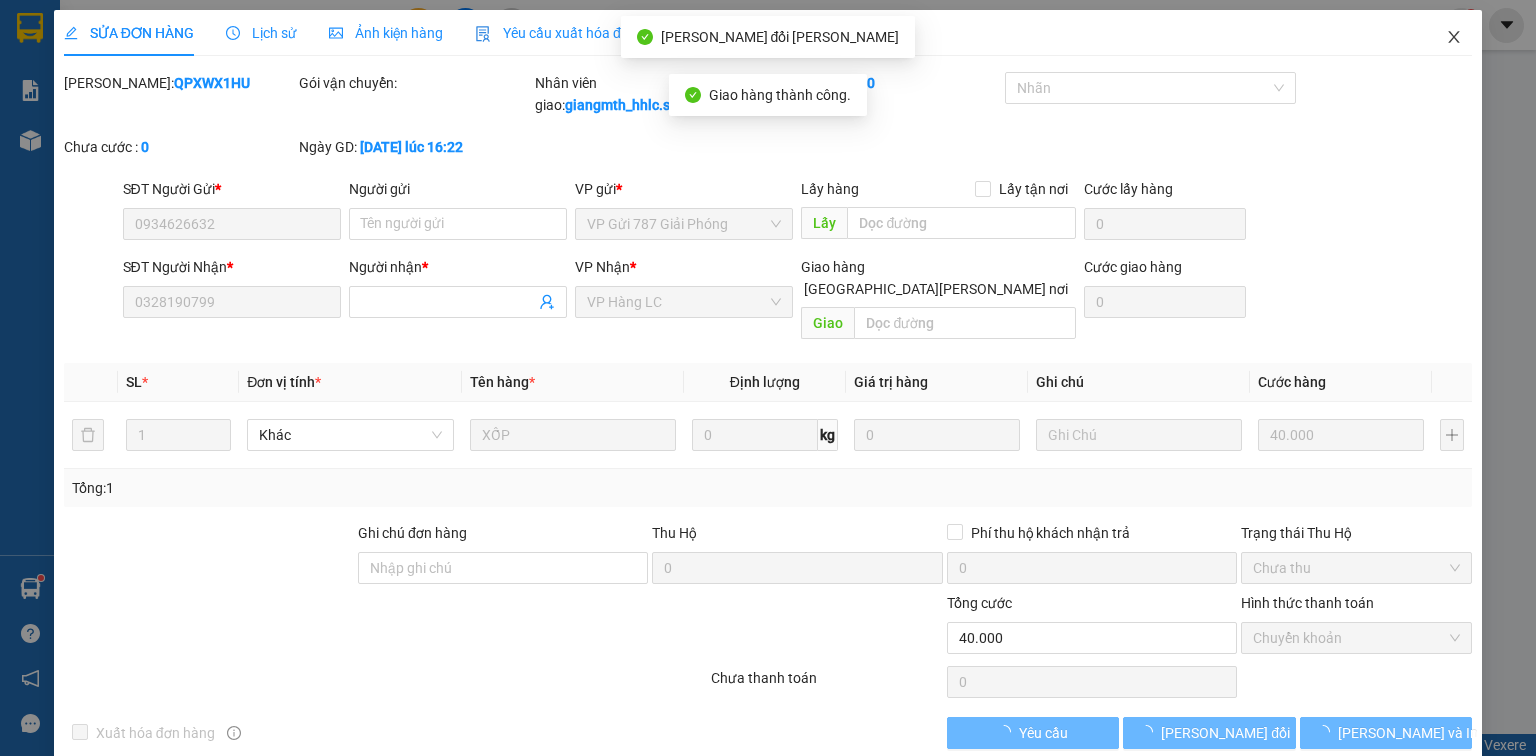 click at bounding box center (1454, 38) 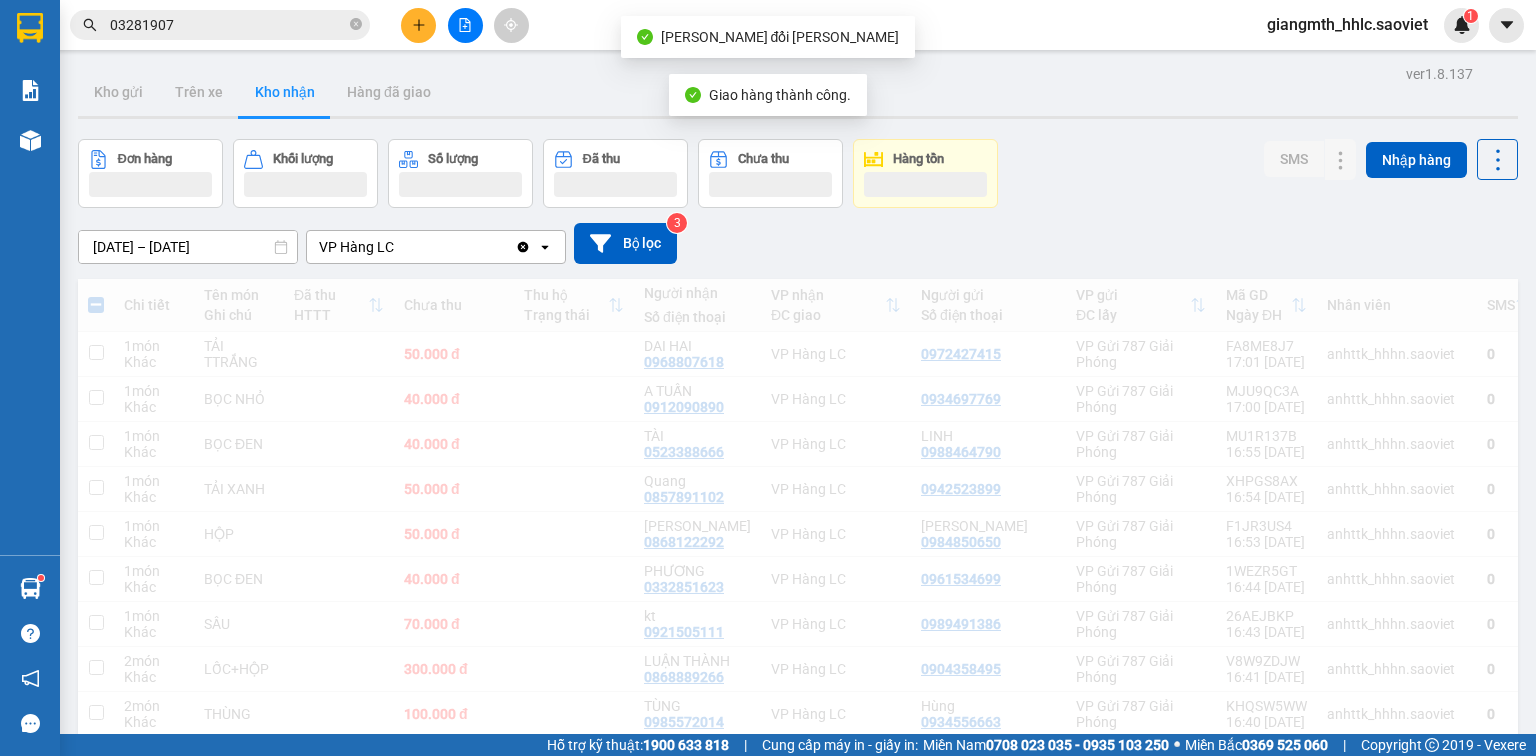 click on "03281907" at bounding box center [228, 25] 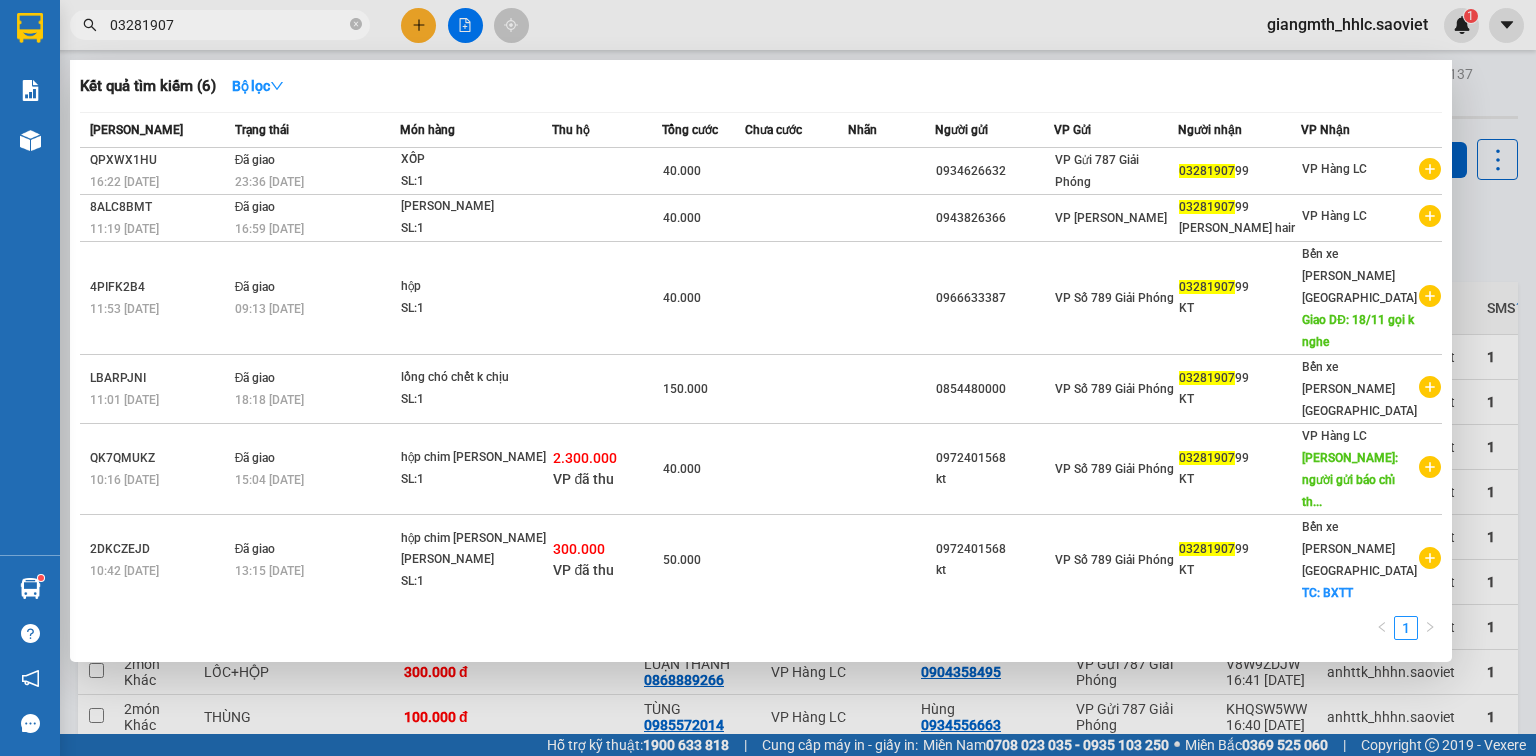click at bounding box center (768, 378) 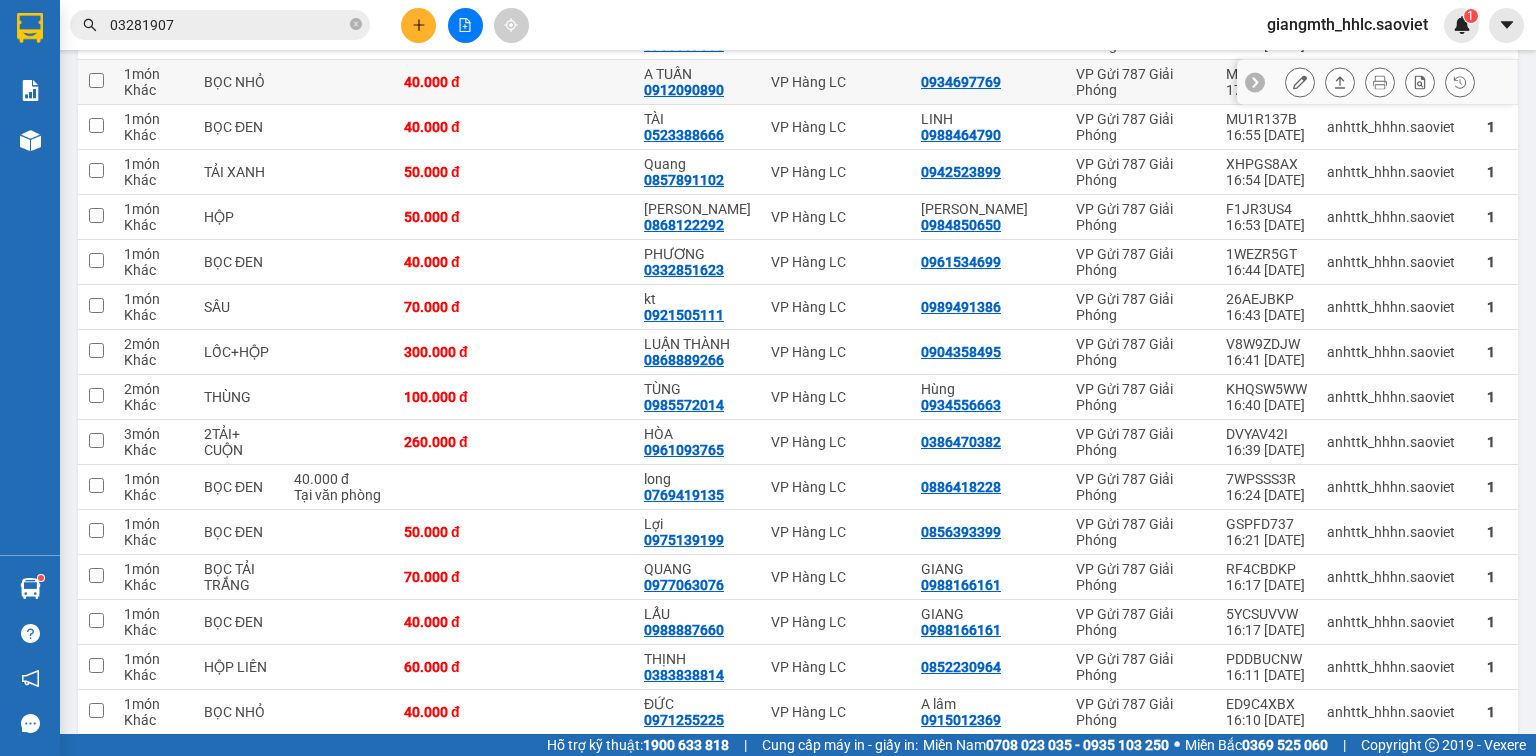 scroll, scrollTop: 0, scrollLeft: 0, axis: both 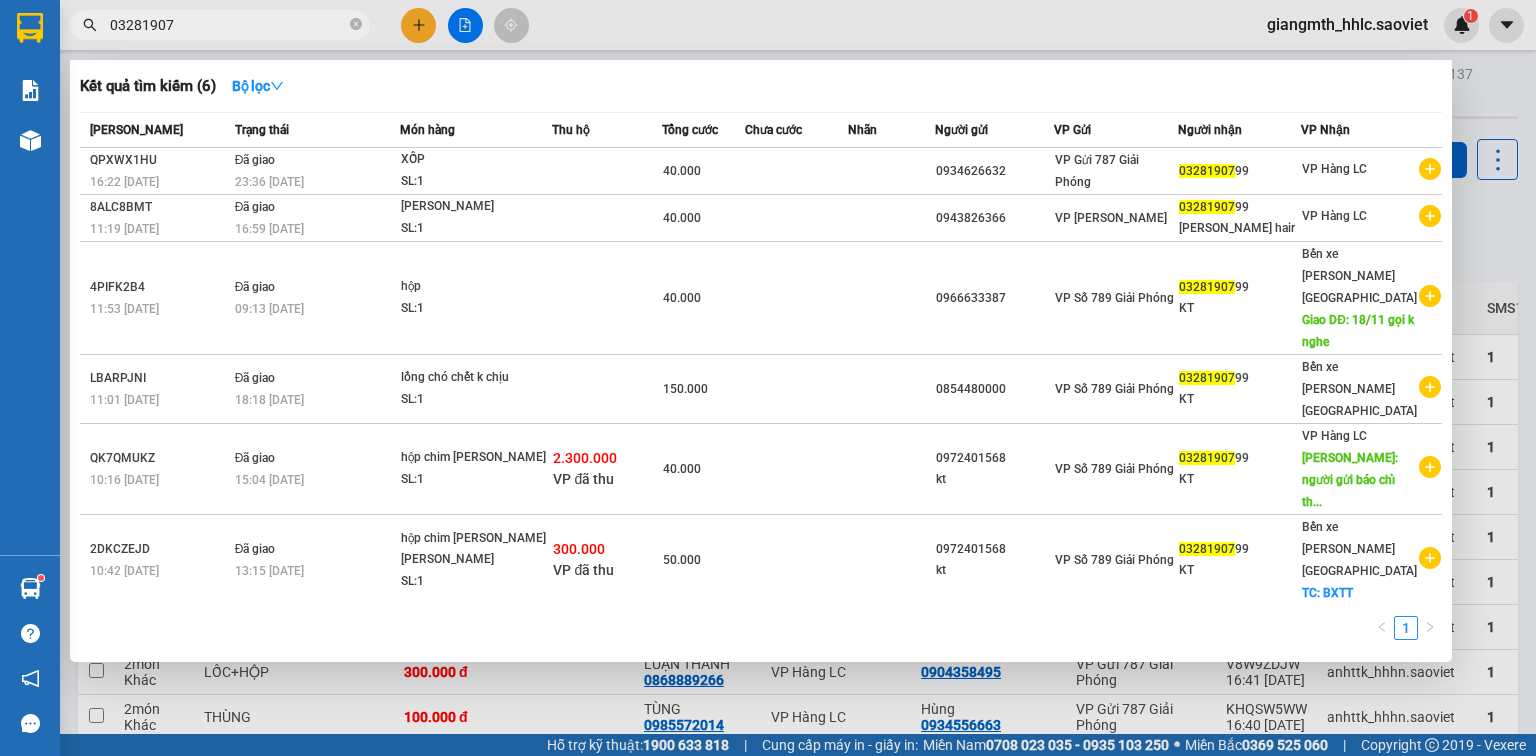 click on "03281907" at bounding box center (228, 25) 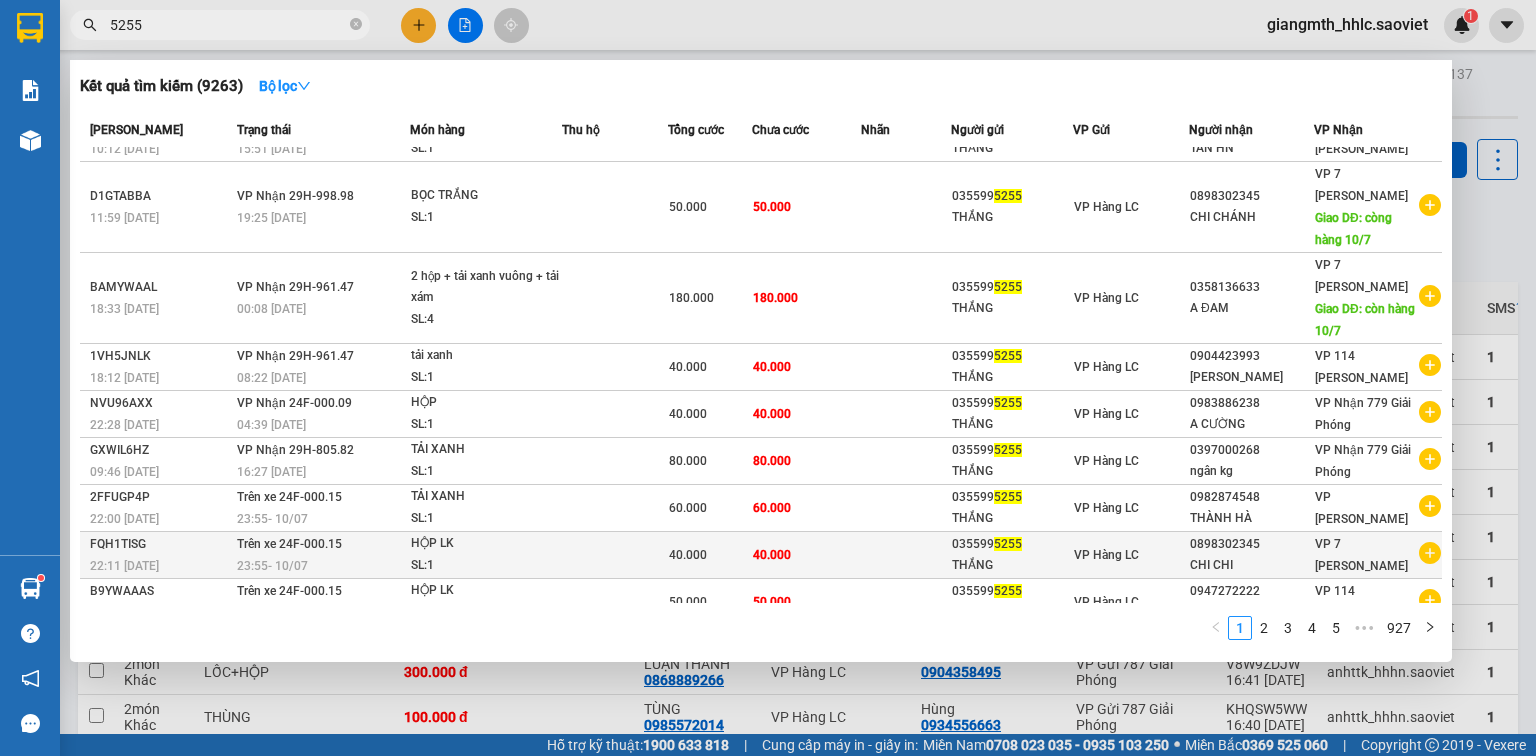 scroll, scrollTop: 96, scrollLeft: 0, axis: vertical 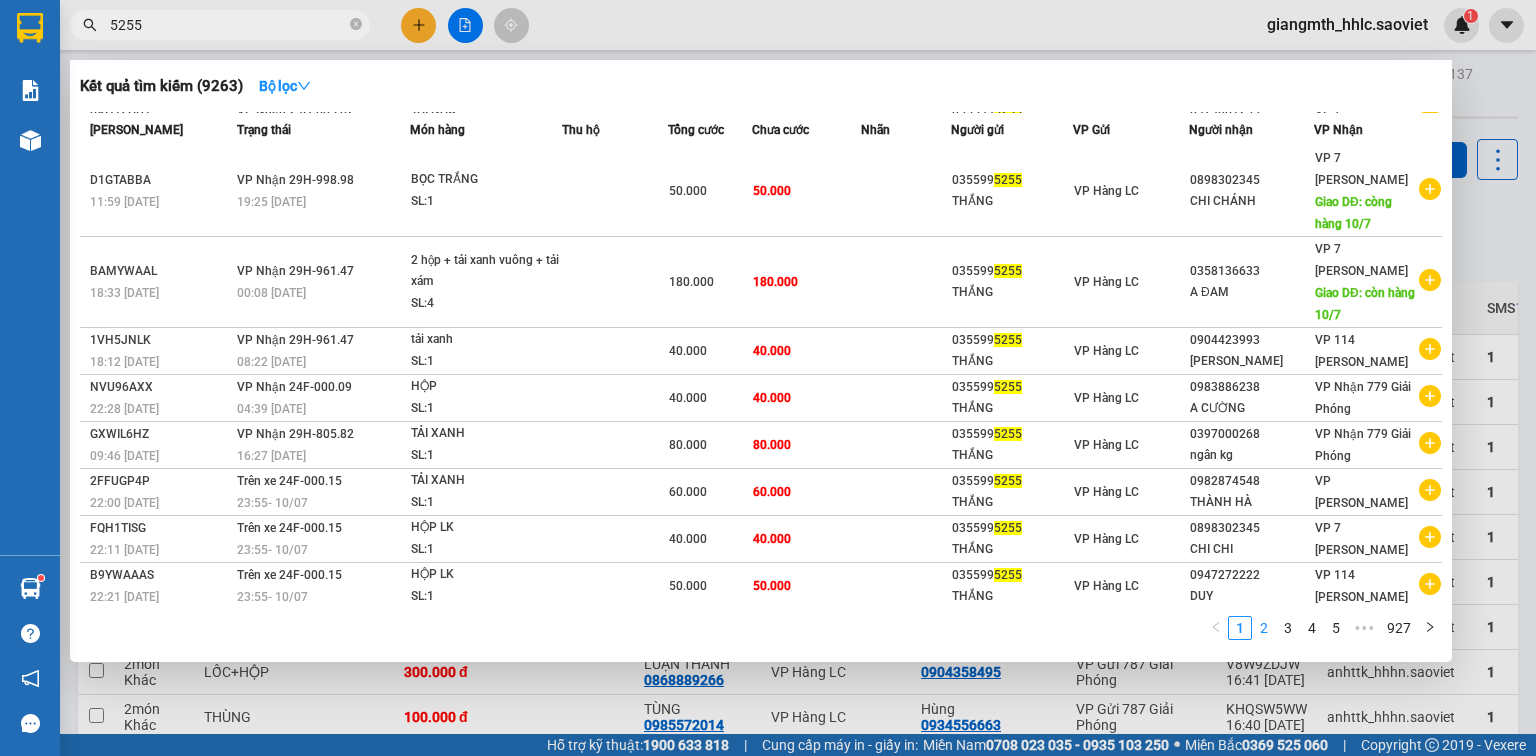 click on "2" at bounding box center (1264, 628) 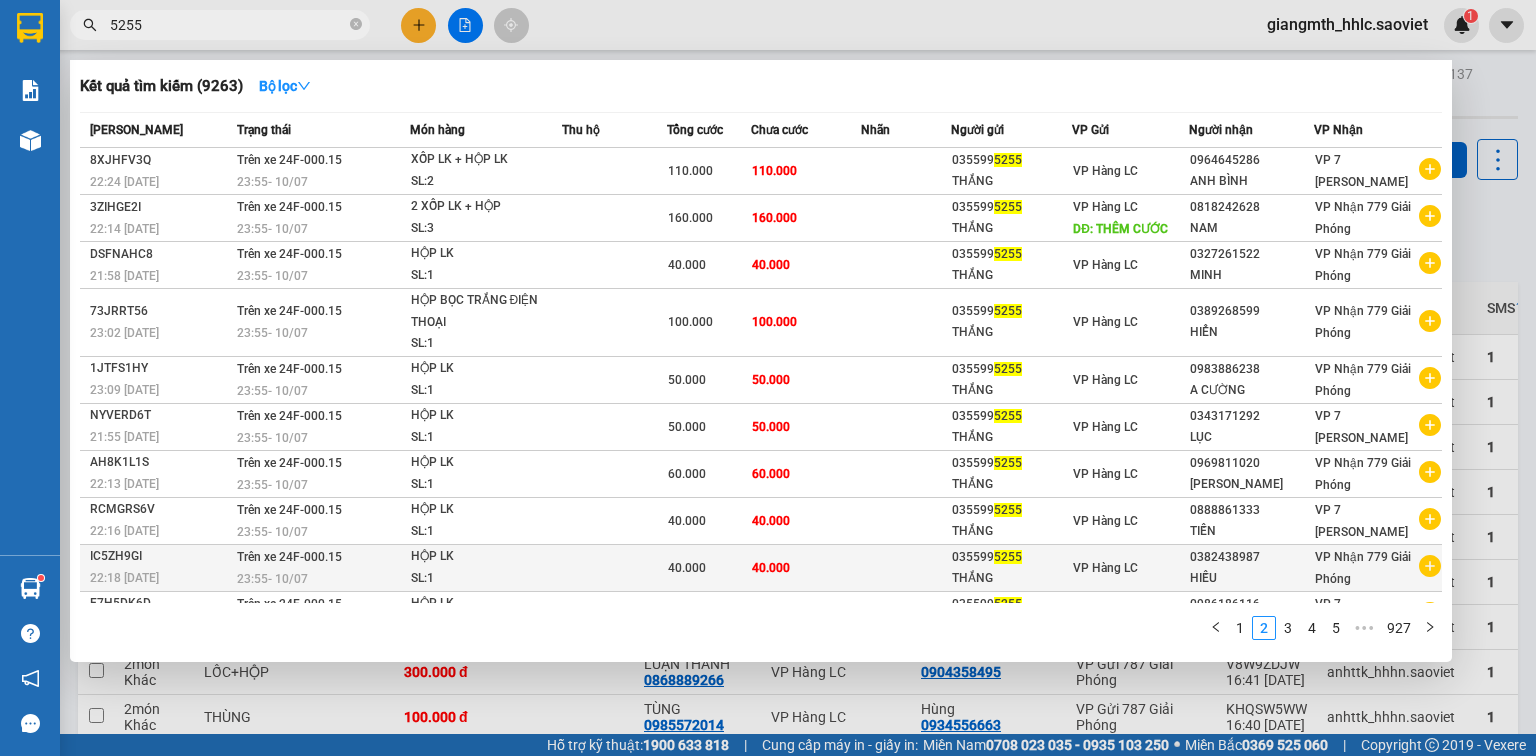 scroll, scrollTop: 29, scrollLeft: 0, axis: vertical 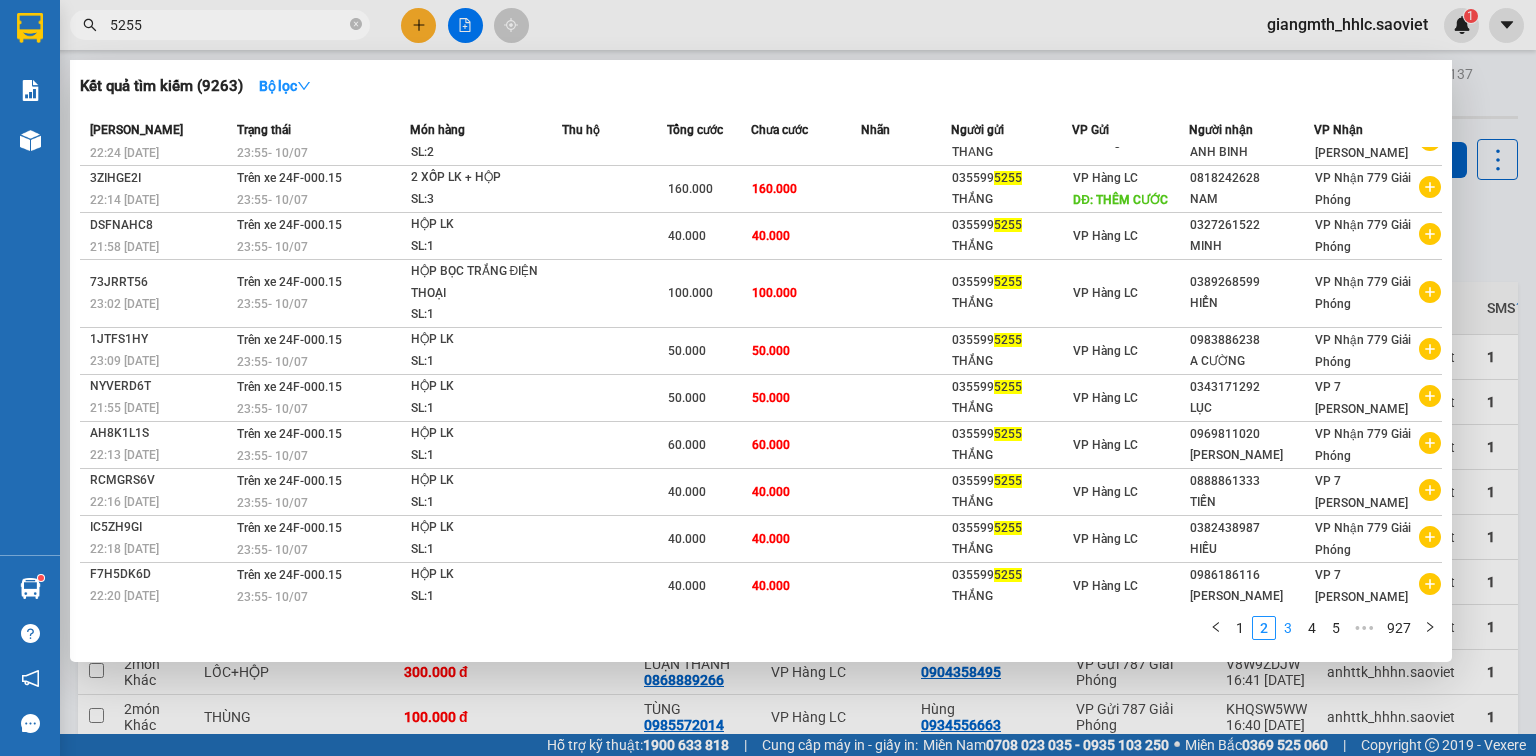 click on "3" at bounding box center (1288, 628) 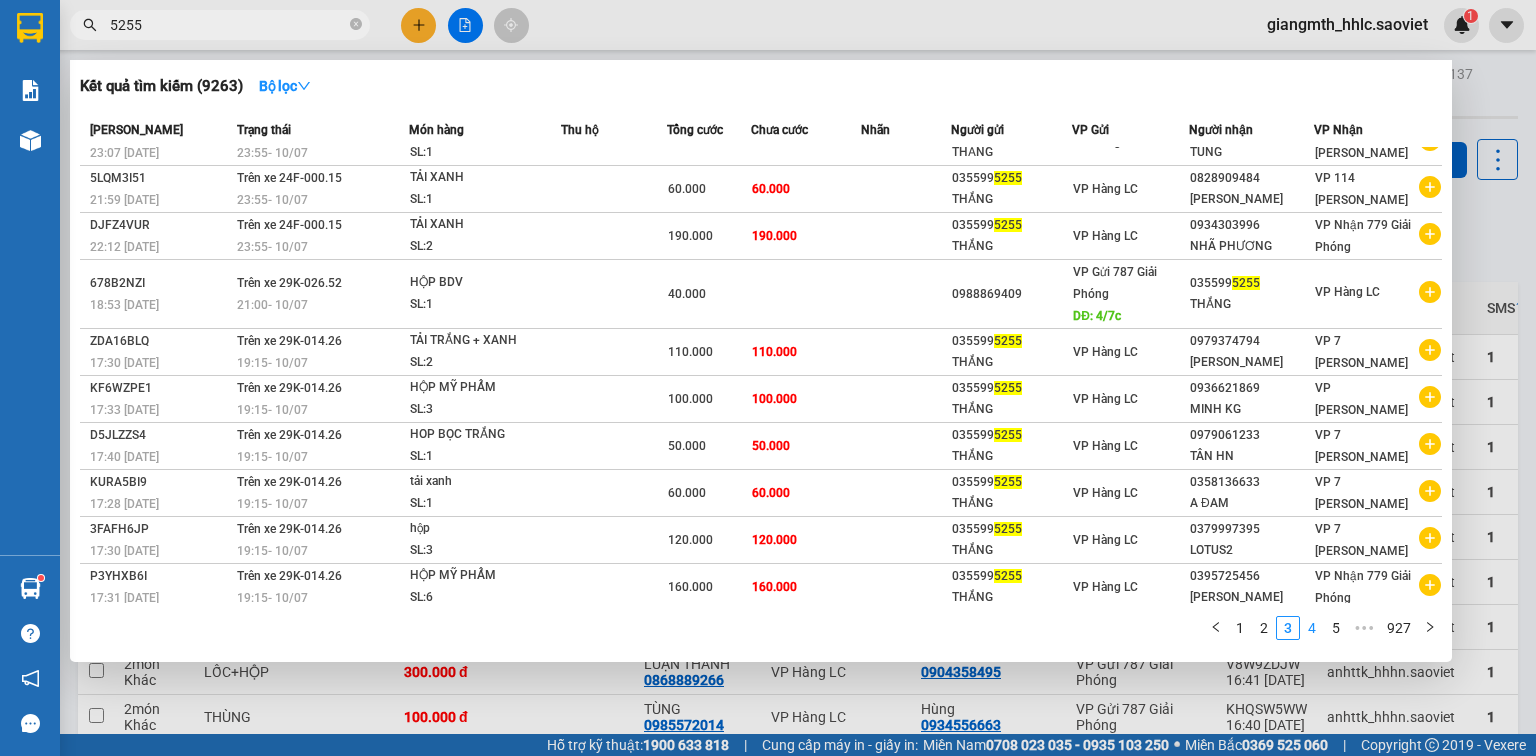 click on "4" at bounding box center [1312, 628] 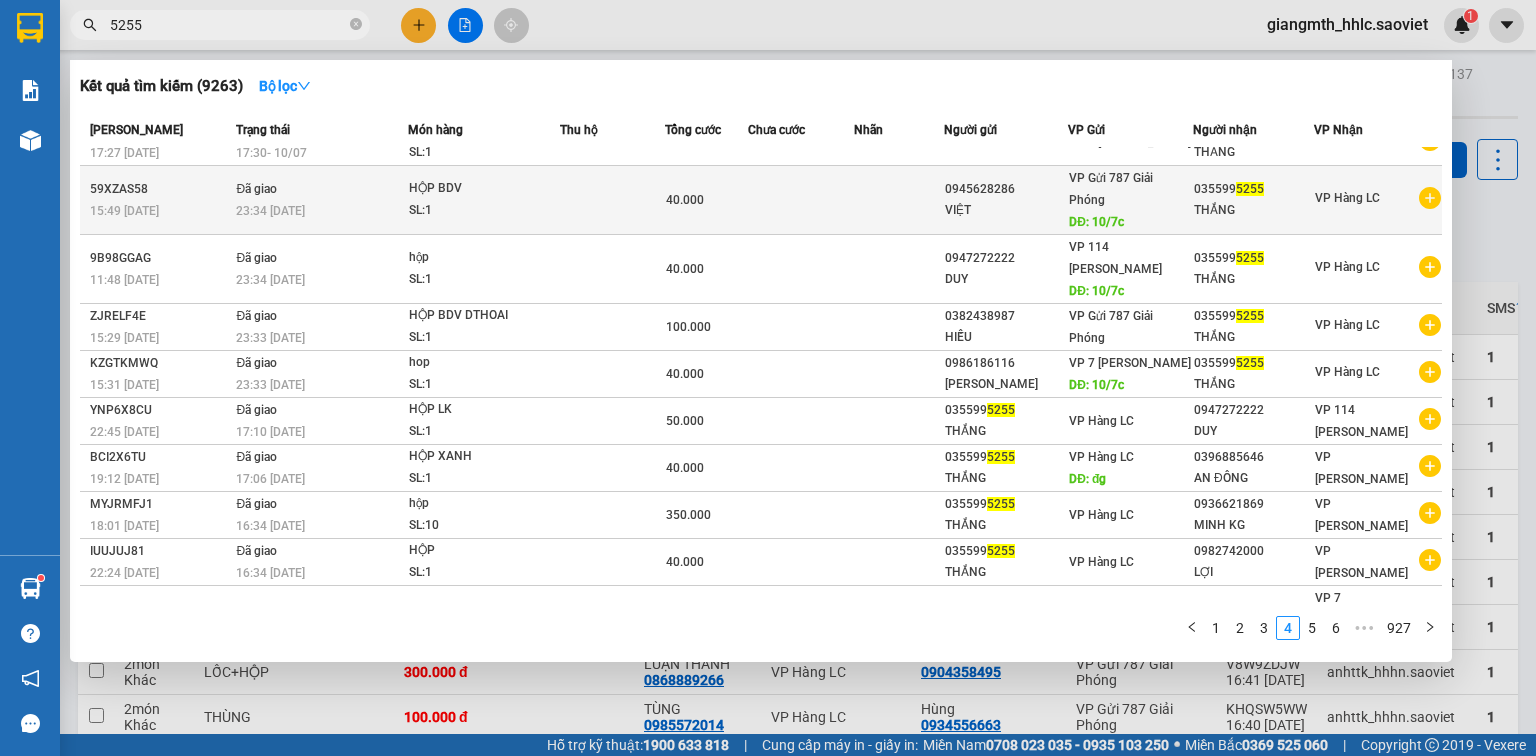 scroll, scrollTop: 0, scrollLeft: 0, axis: both 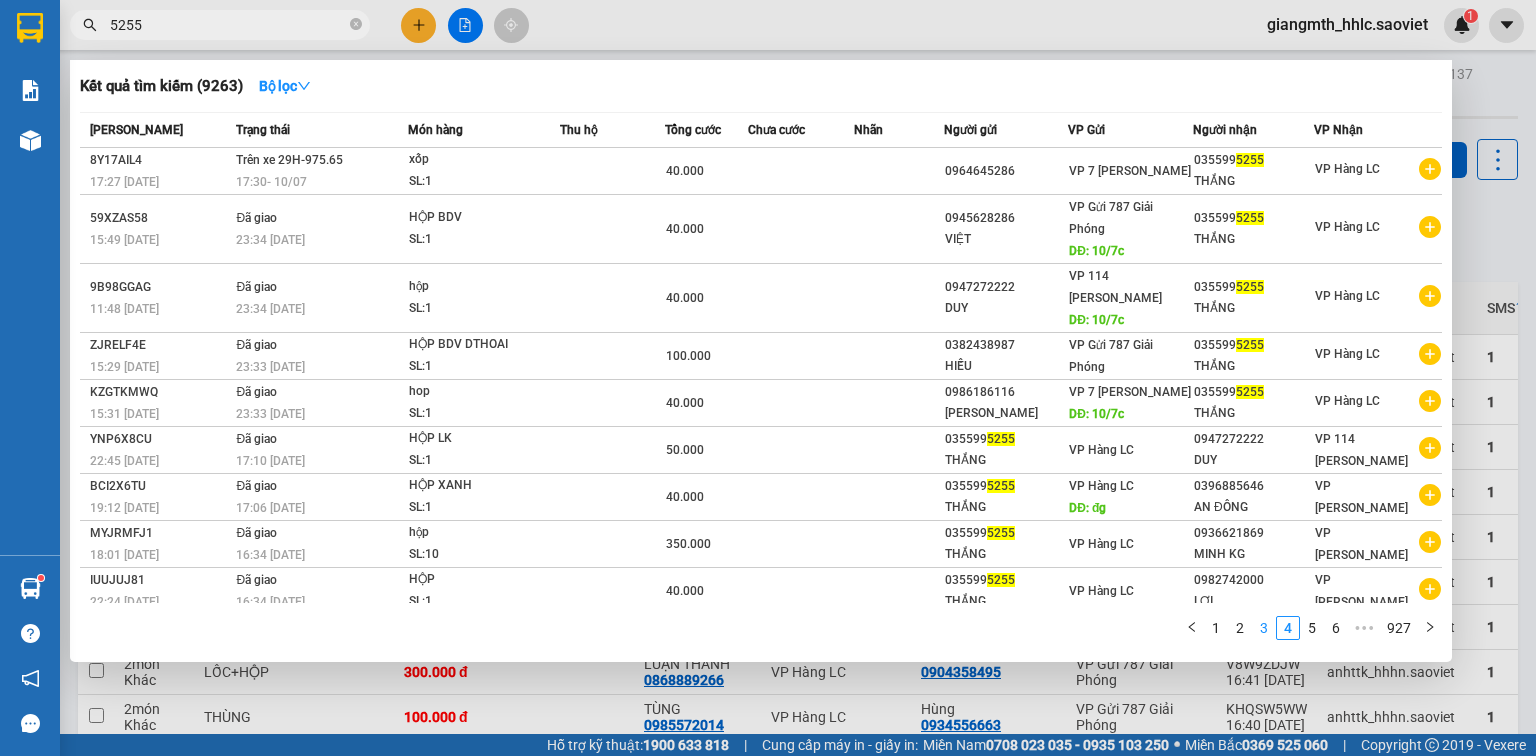 click on "3" at bounding box center (1264, 628) 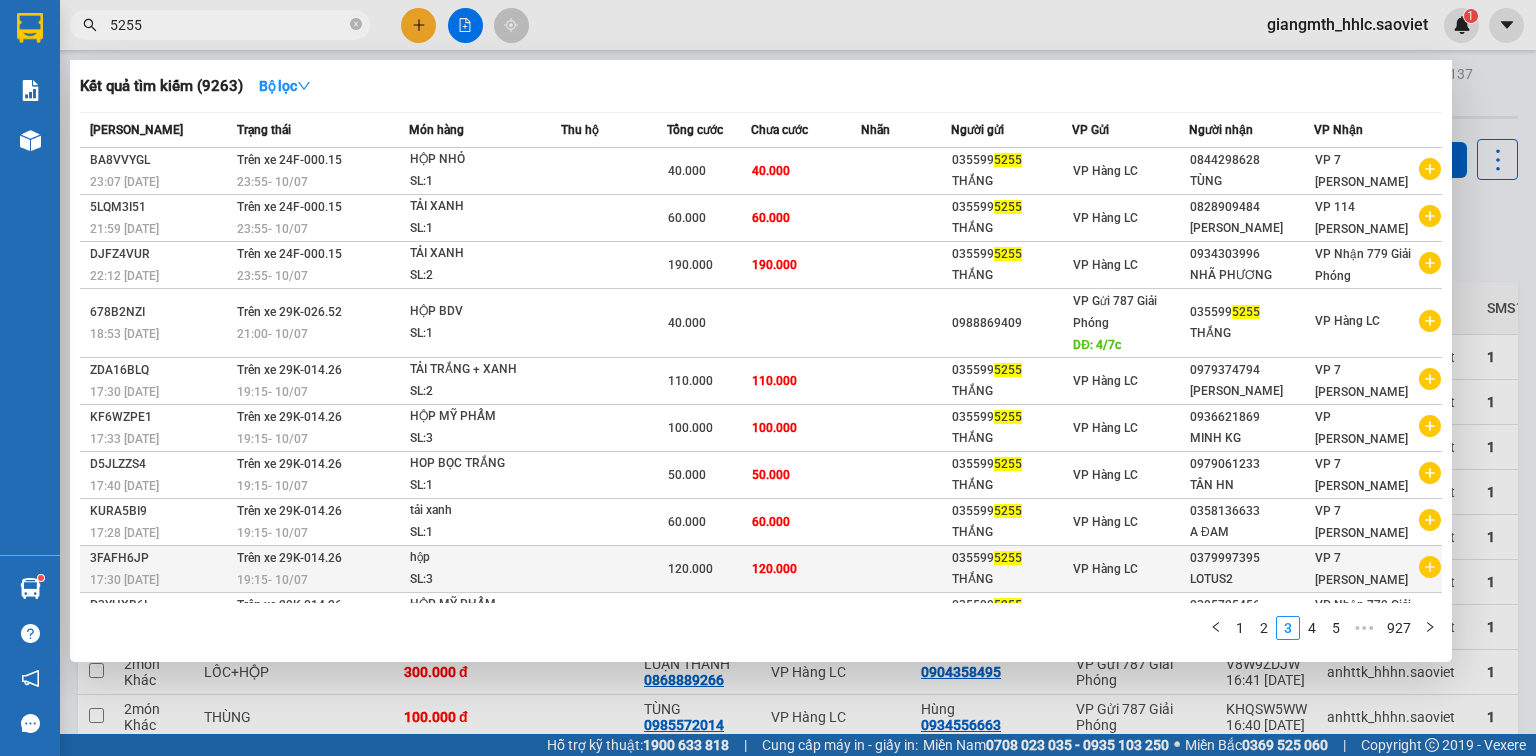 scroll, scrollTop: 30, scrollLeft: 0, axis: vertical 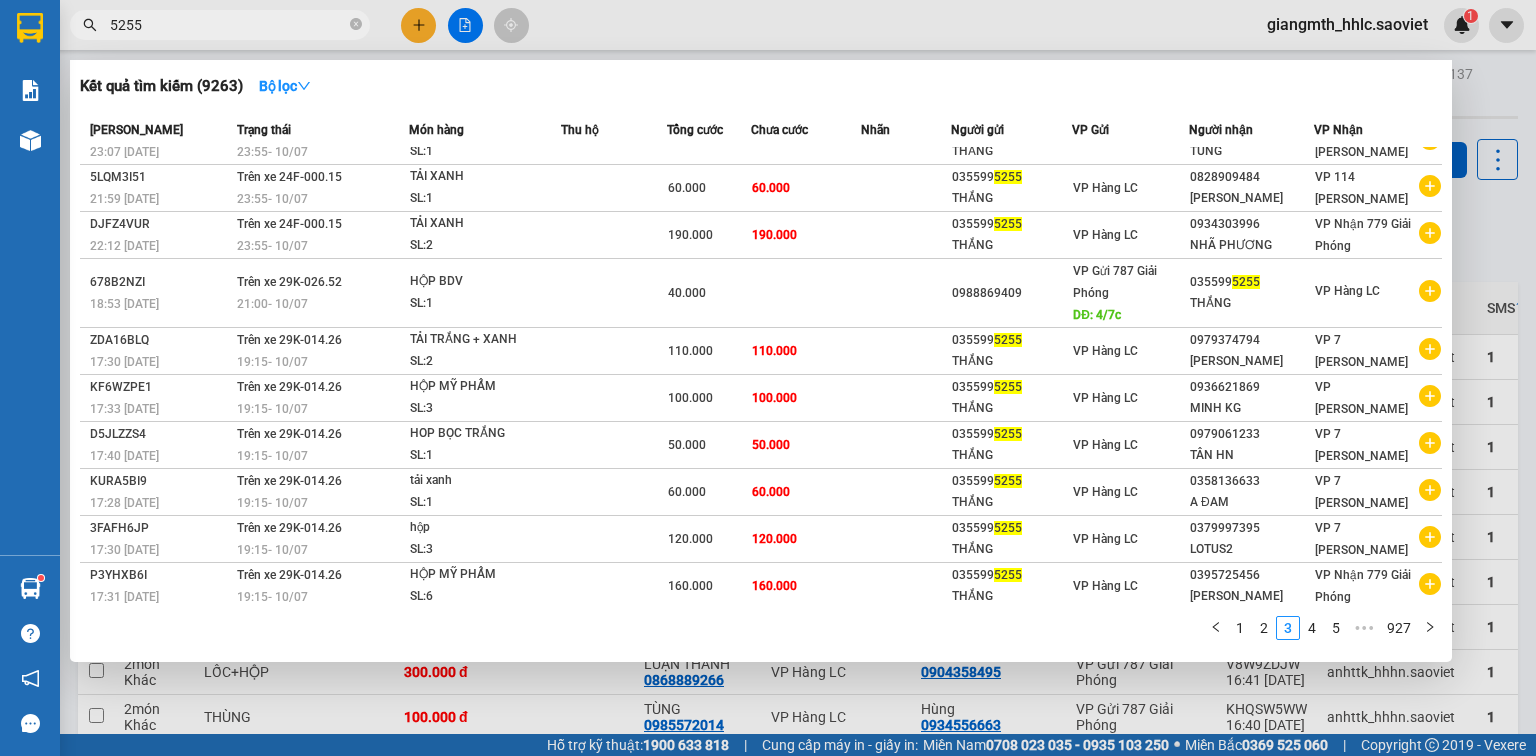 click at bounding box center [768, 378] 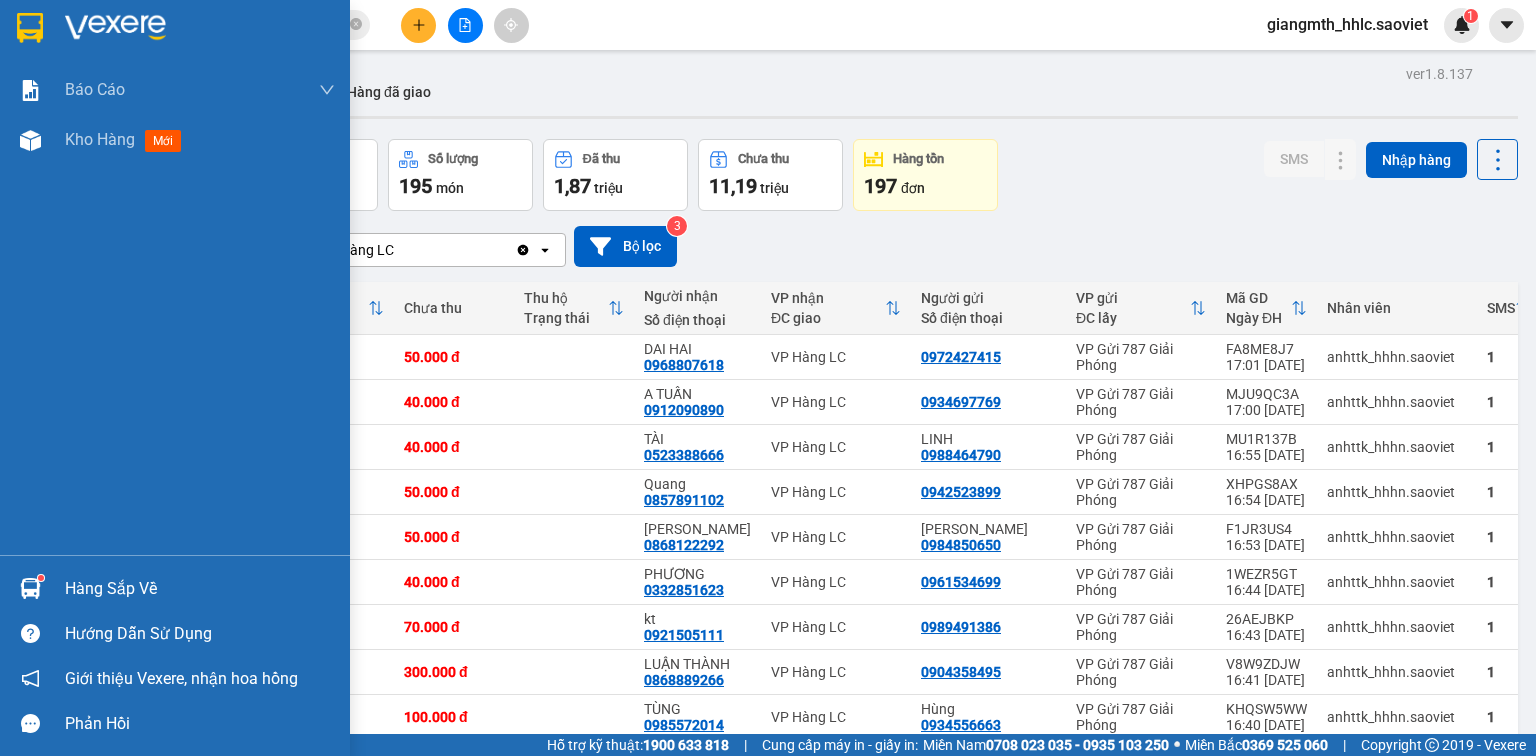 click on "Hàng sắp về" at bounding box center (200, 589) 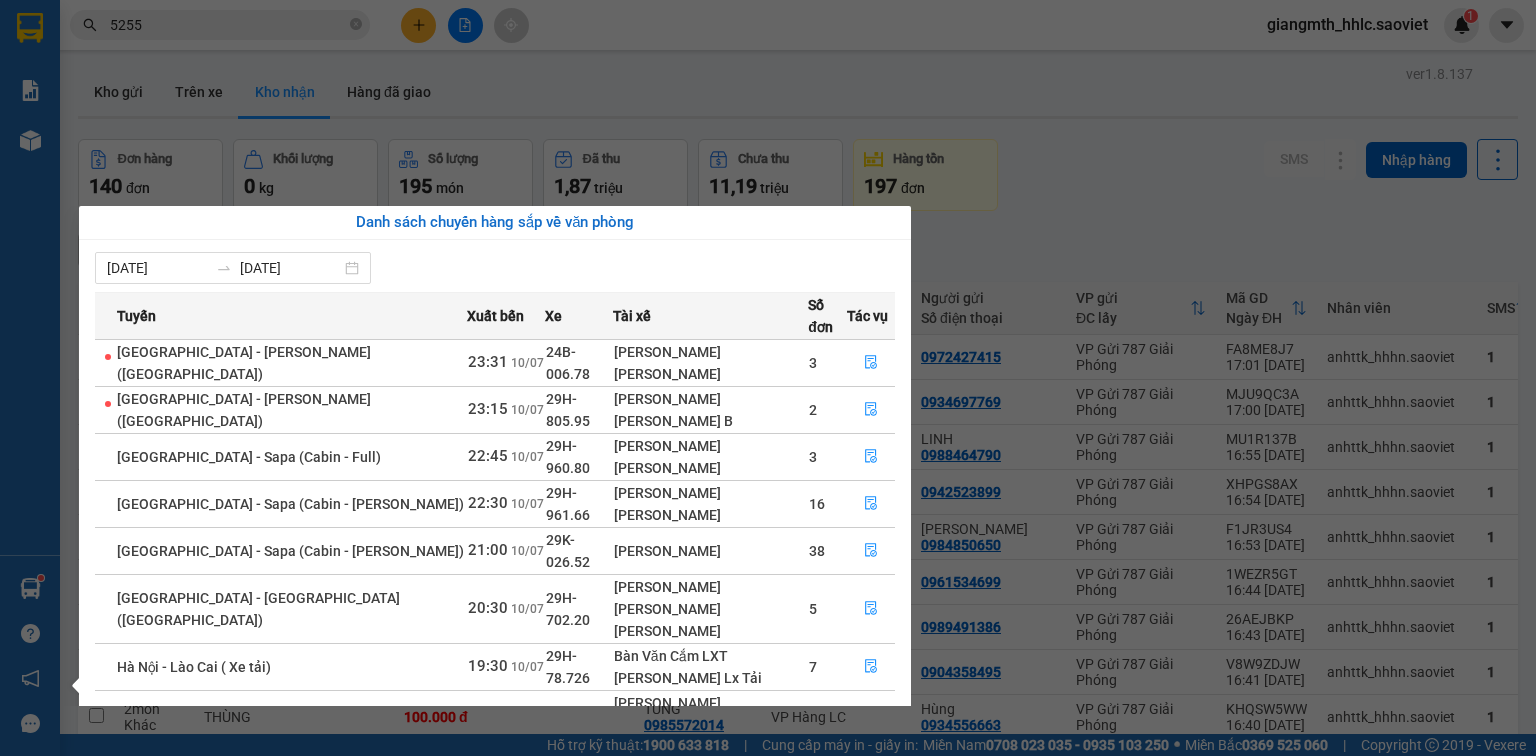 scroll, scrollTop: 90, scrollLeft: 0, axis: vertical 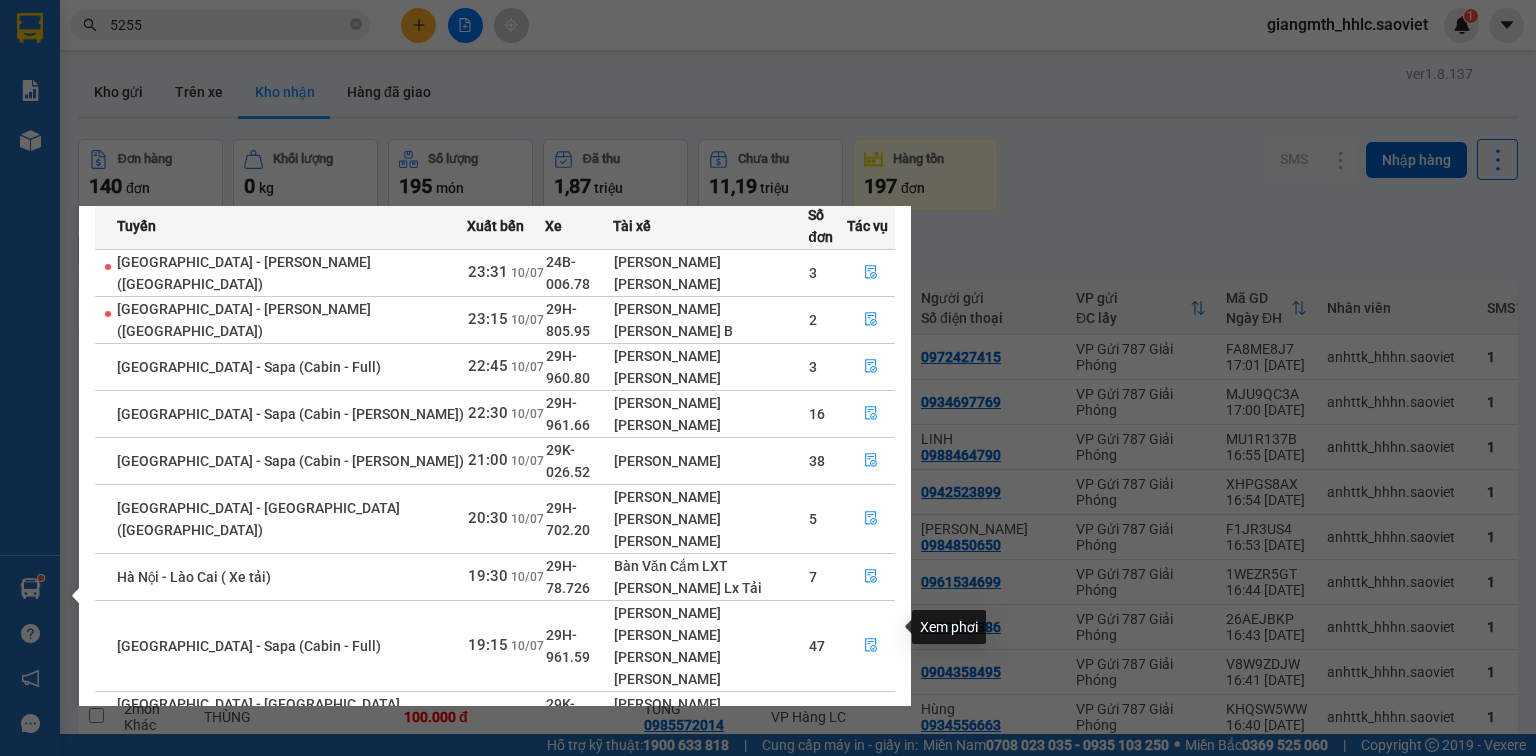 click 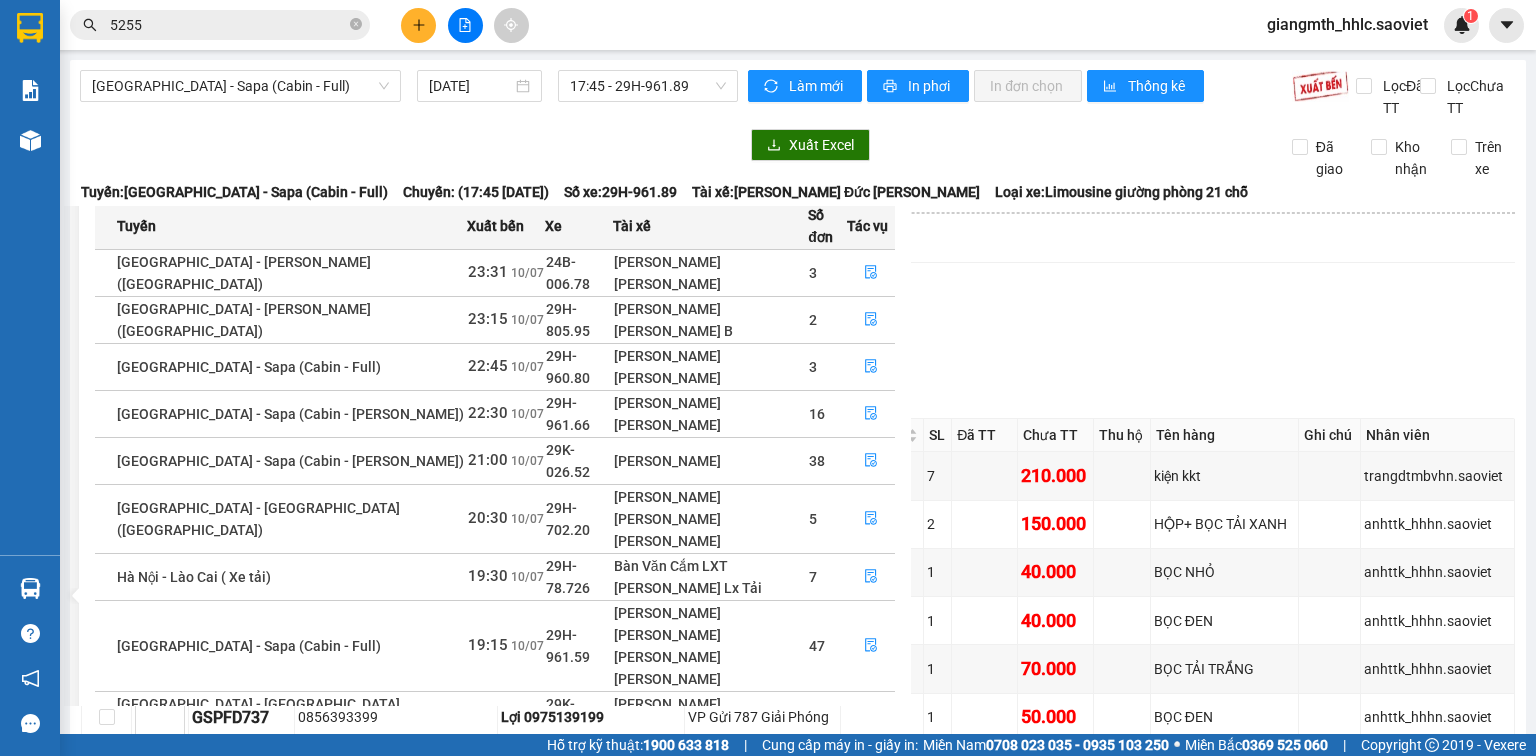 scroll, scrollTop: 32, scrollLeft: 0, axis: vertical 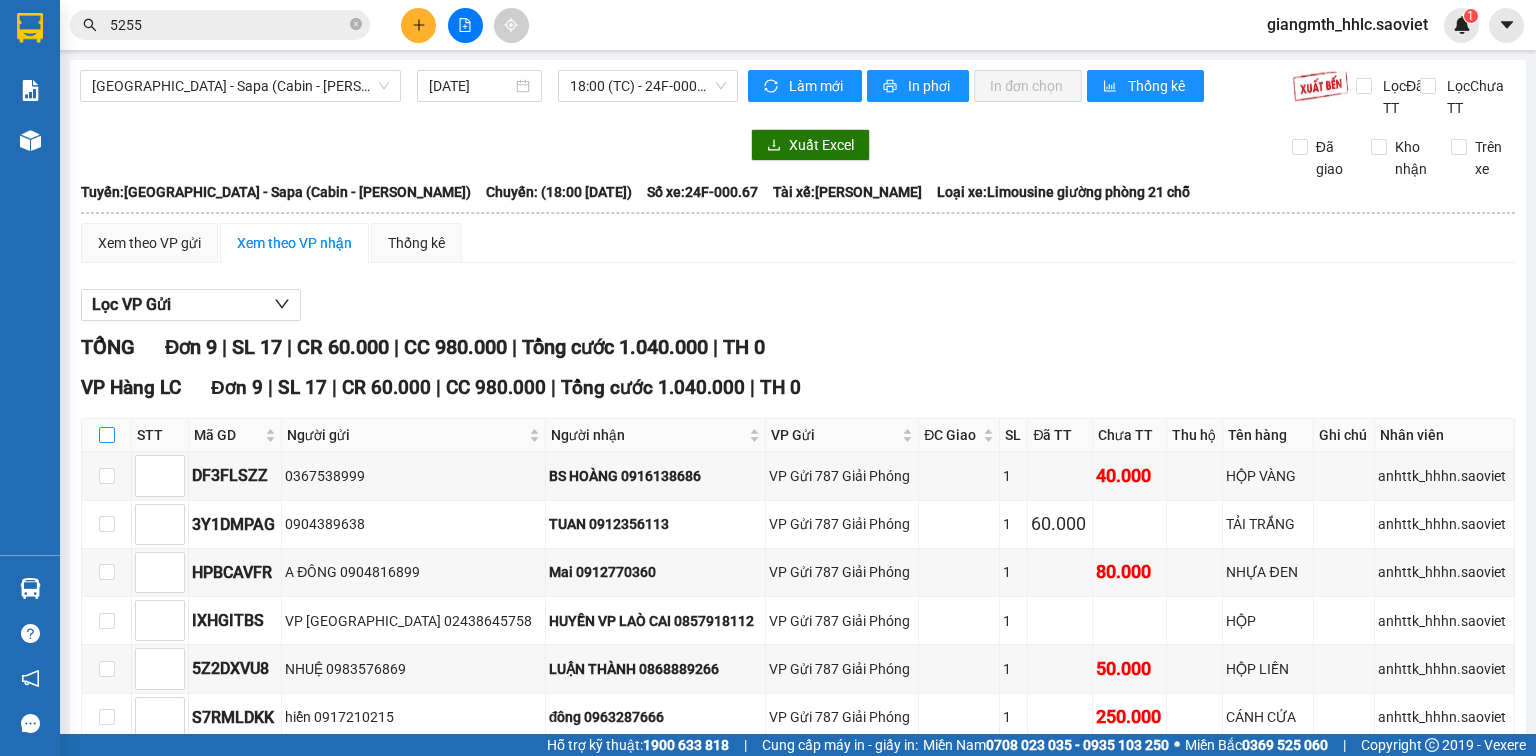 click at bounding box center [107, 435] 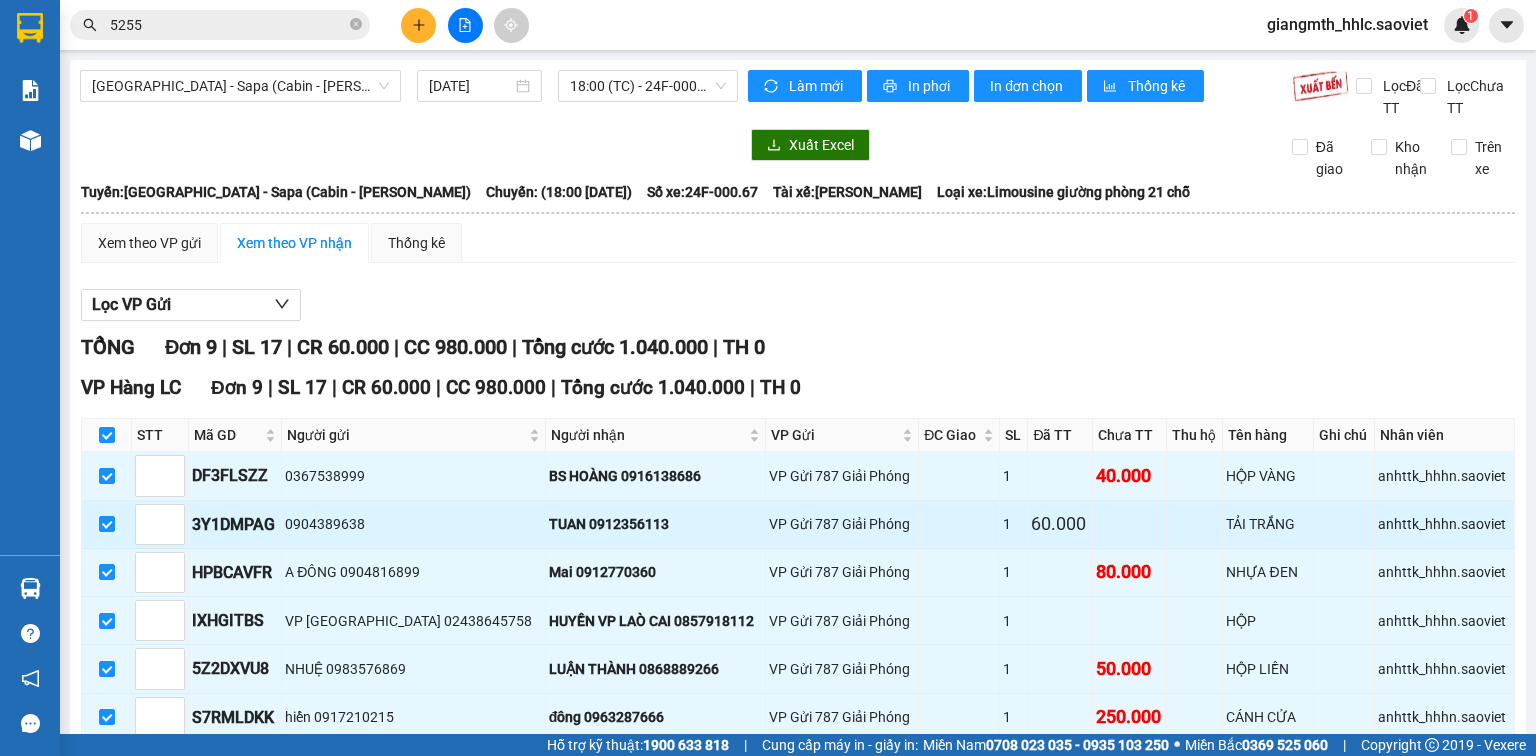 scroll, scrollTop: 271, scrollLeft: 0, axis: vertical 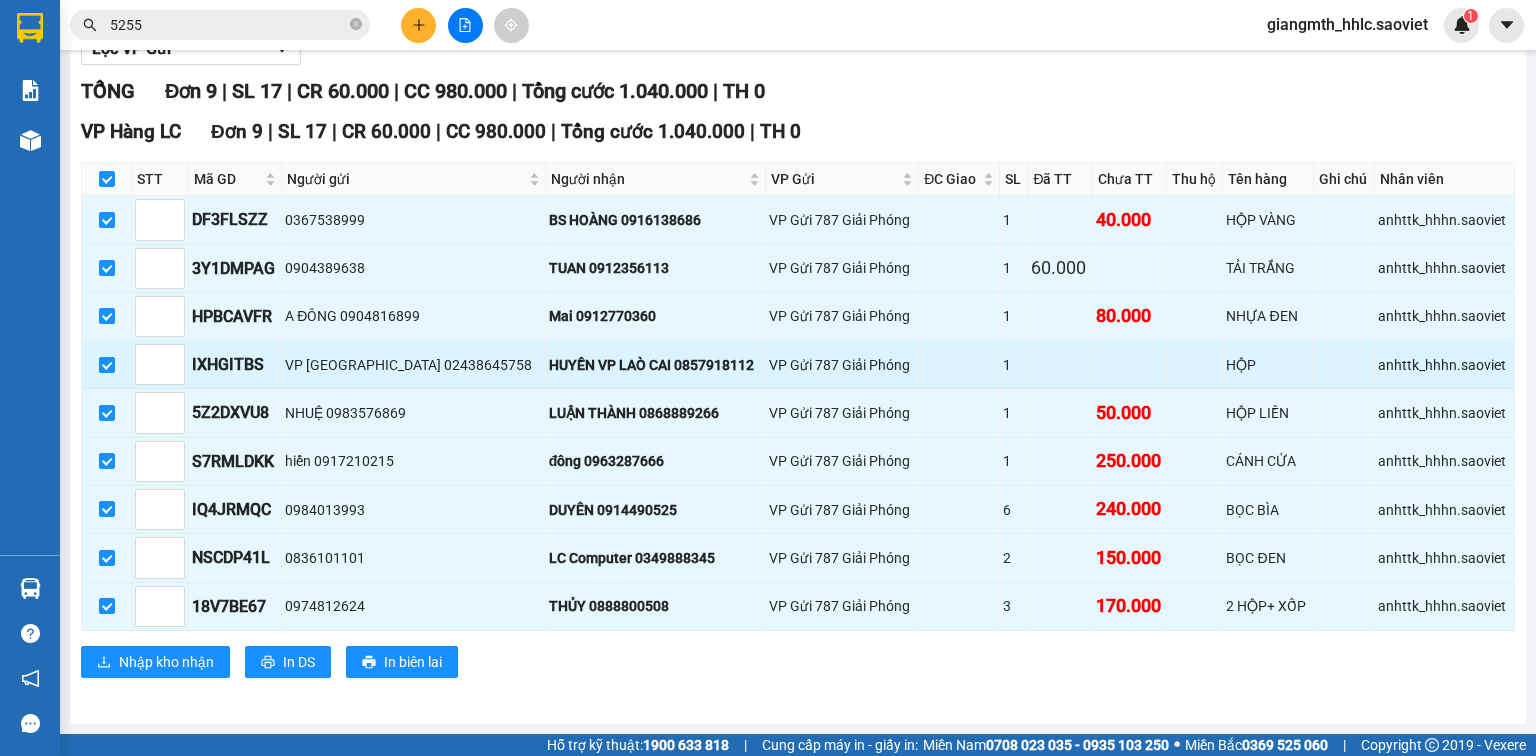 click at bounding box center (107, 365) 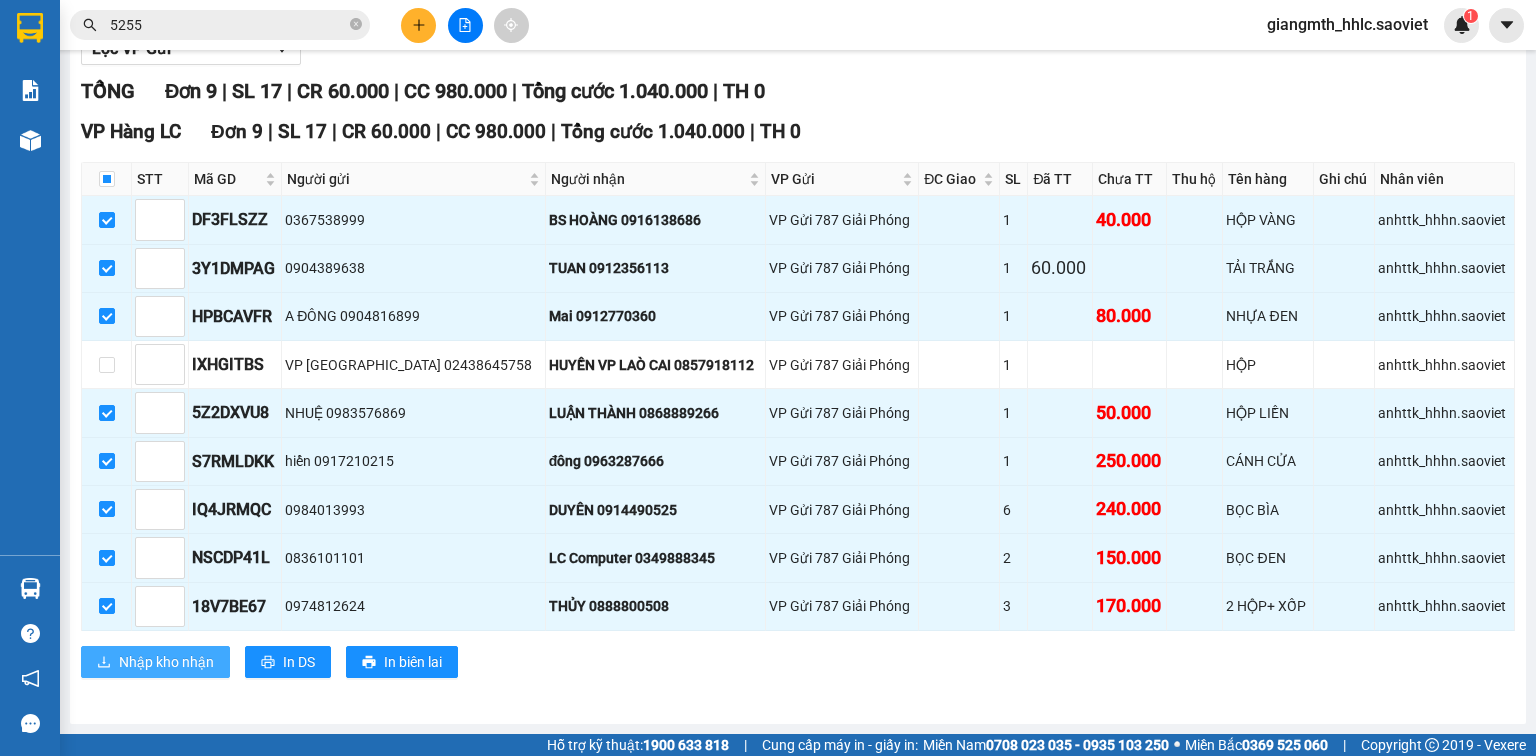 click on "Nhập kho nhận" at bounding box center [166, 662] 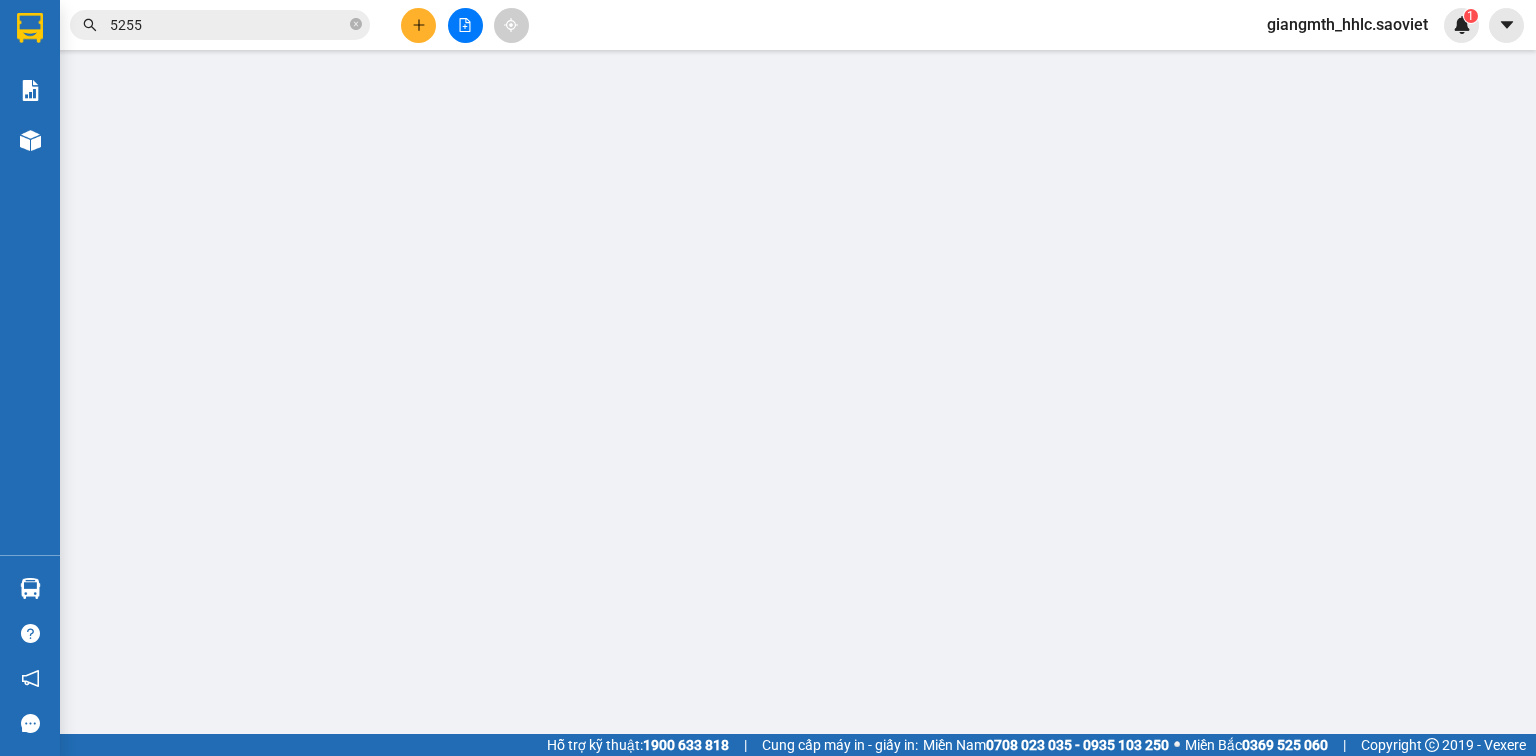 scroll, scrollTop: 0, scrollLeft: 0, axis: both 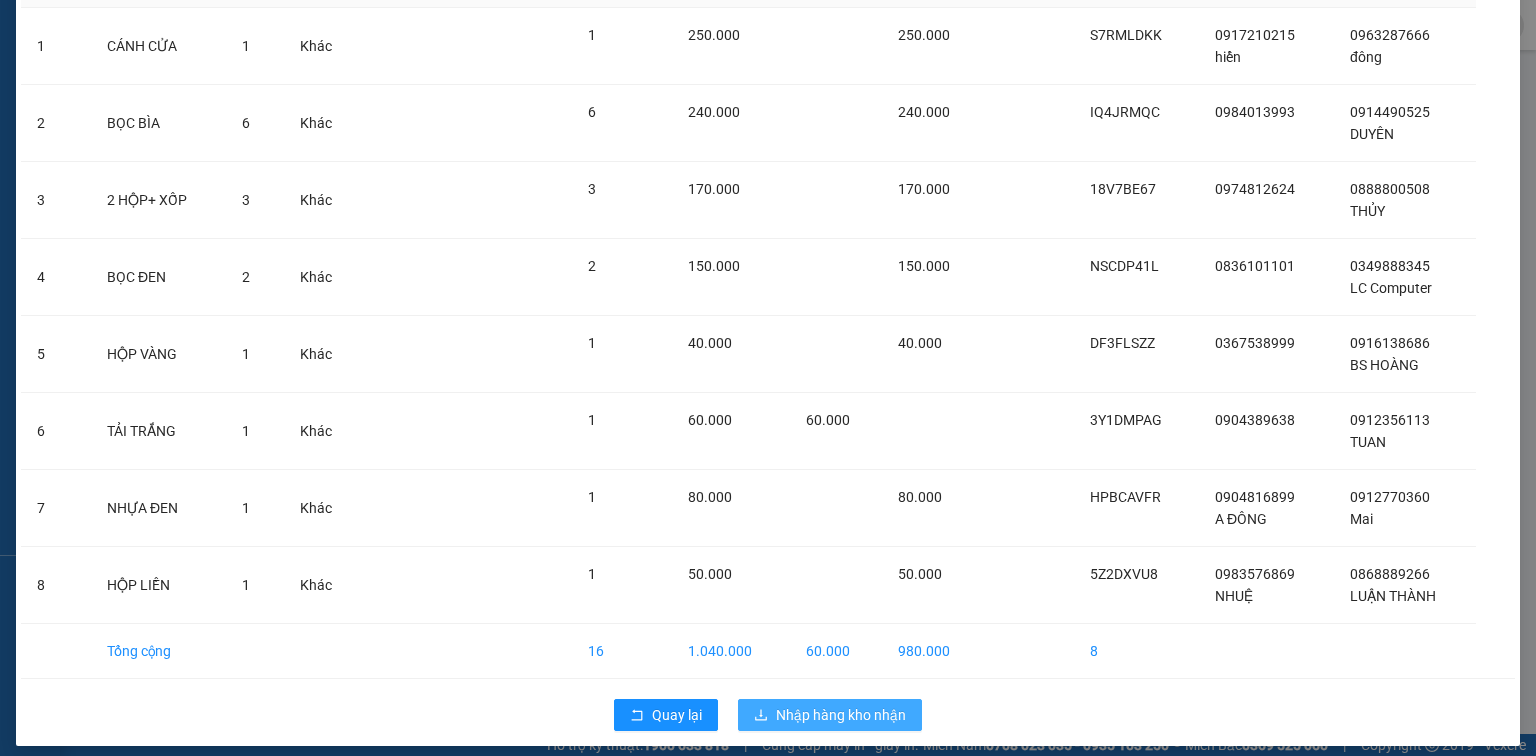 click on "Nhập hàng kho nhận" at bounding box center [841, 715] 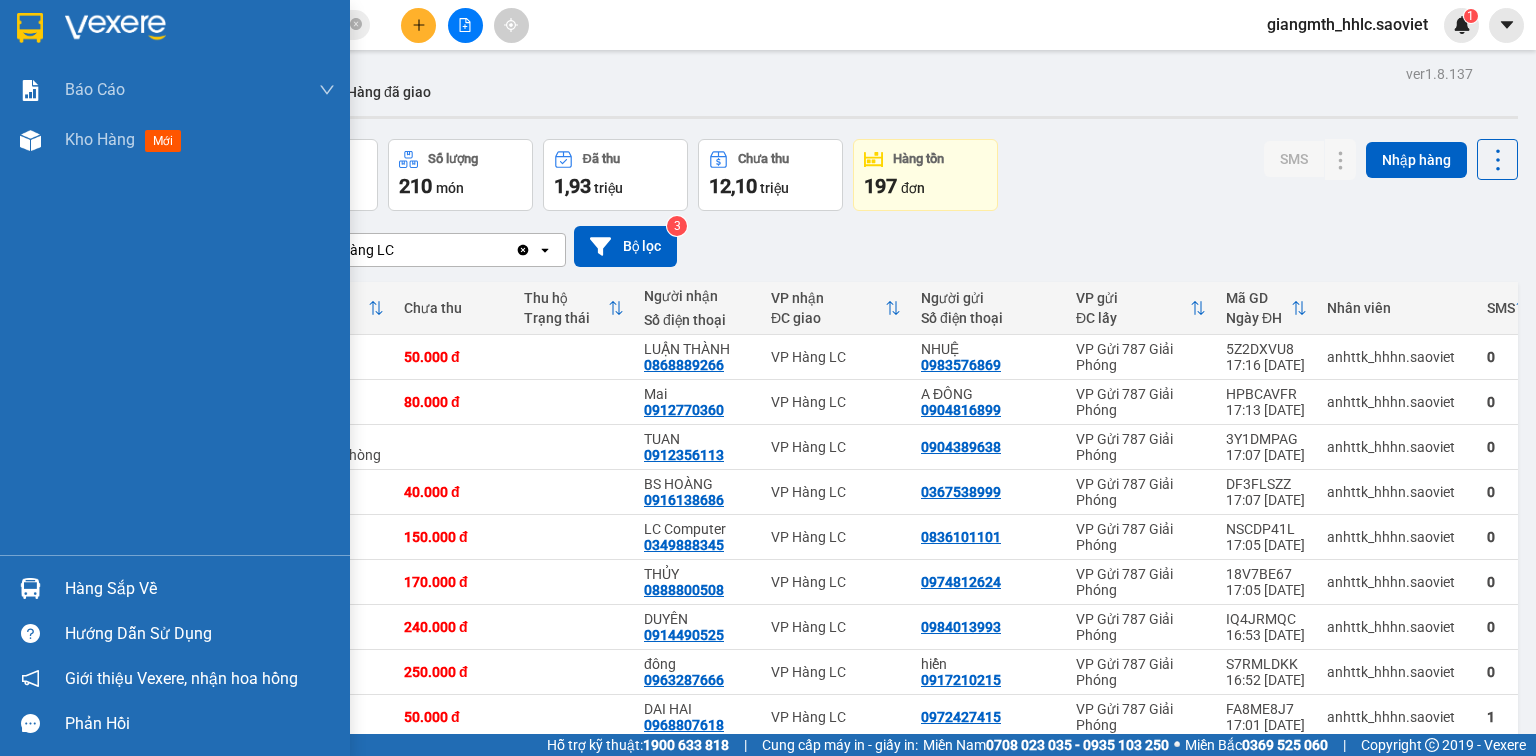 click at bounding box center (30, 588) 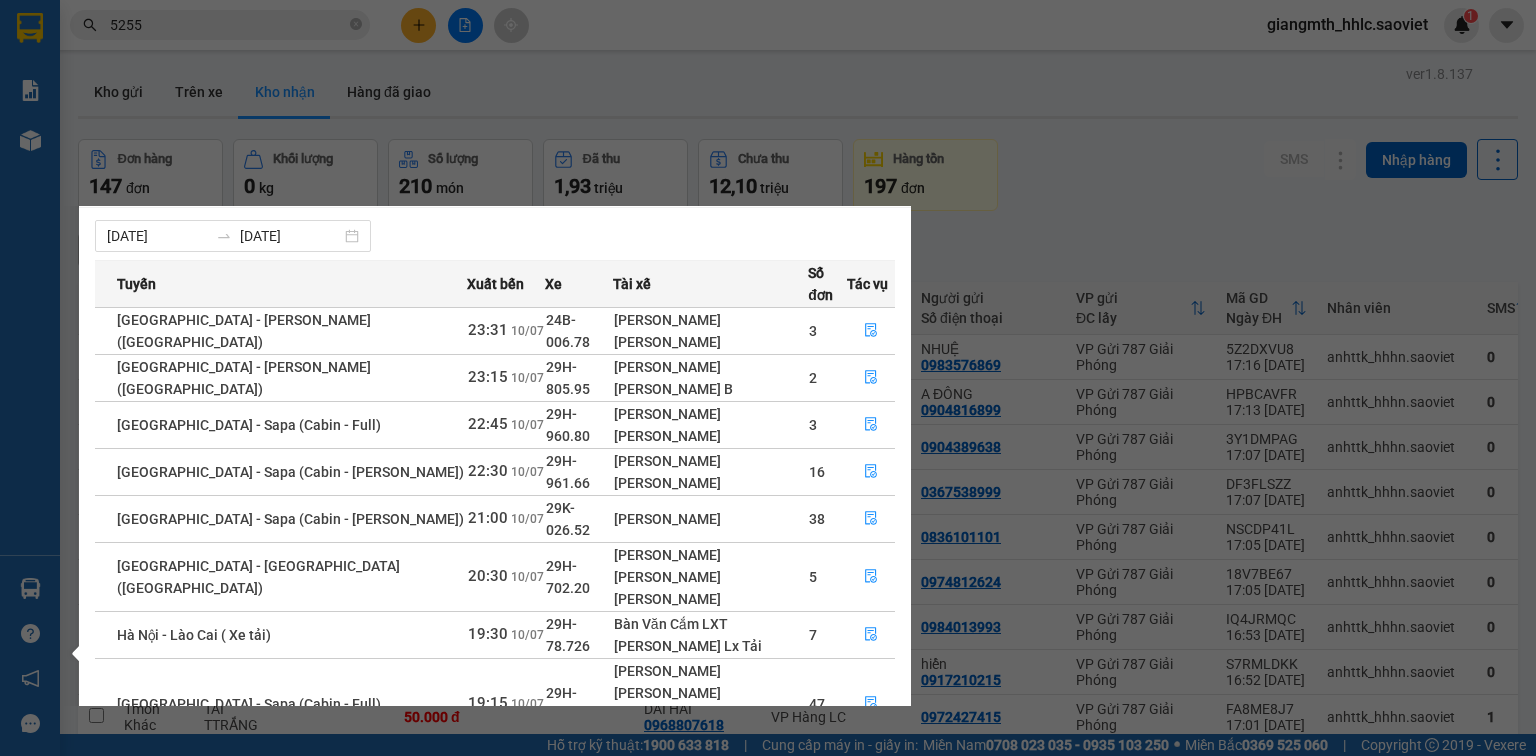 scroll, scrollTop: 90, scrollLeft: 0, axis: vertical 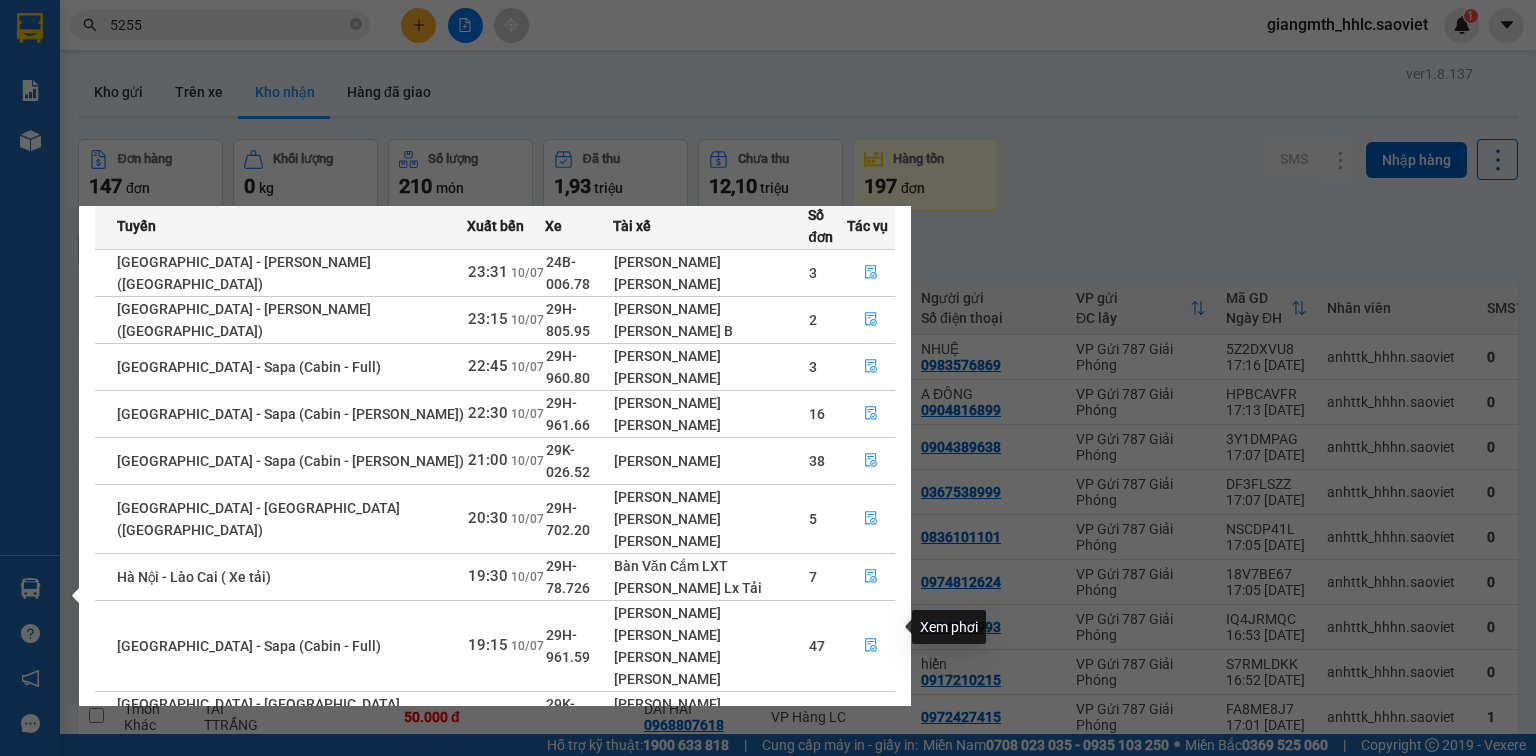 click 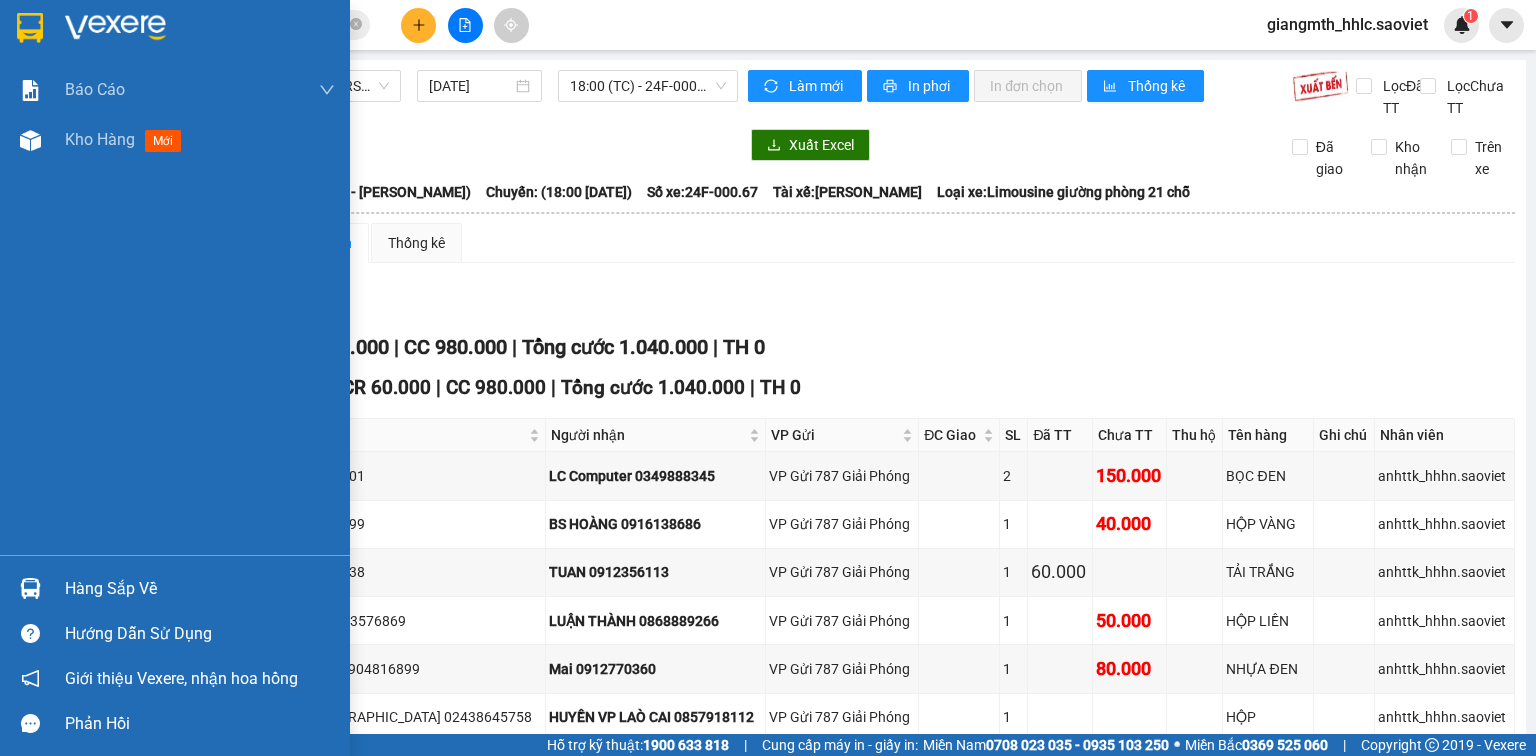 click on "Hàng sắp về" at bounding box center (200, 589) 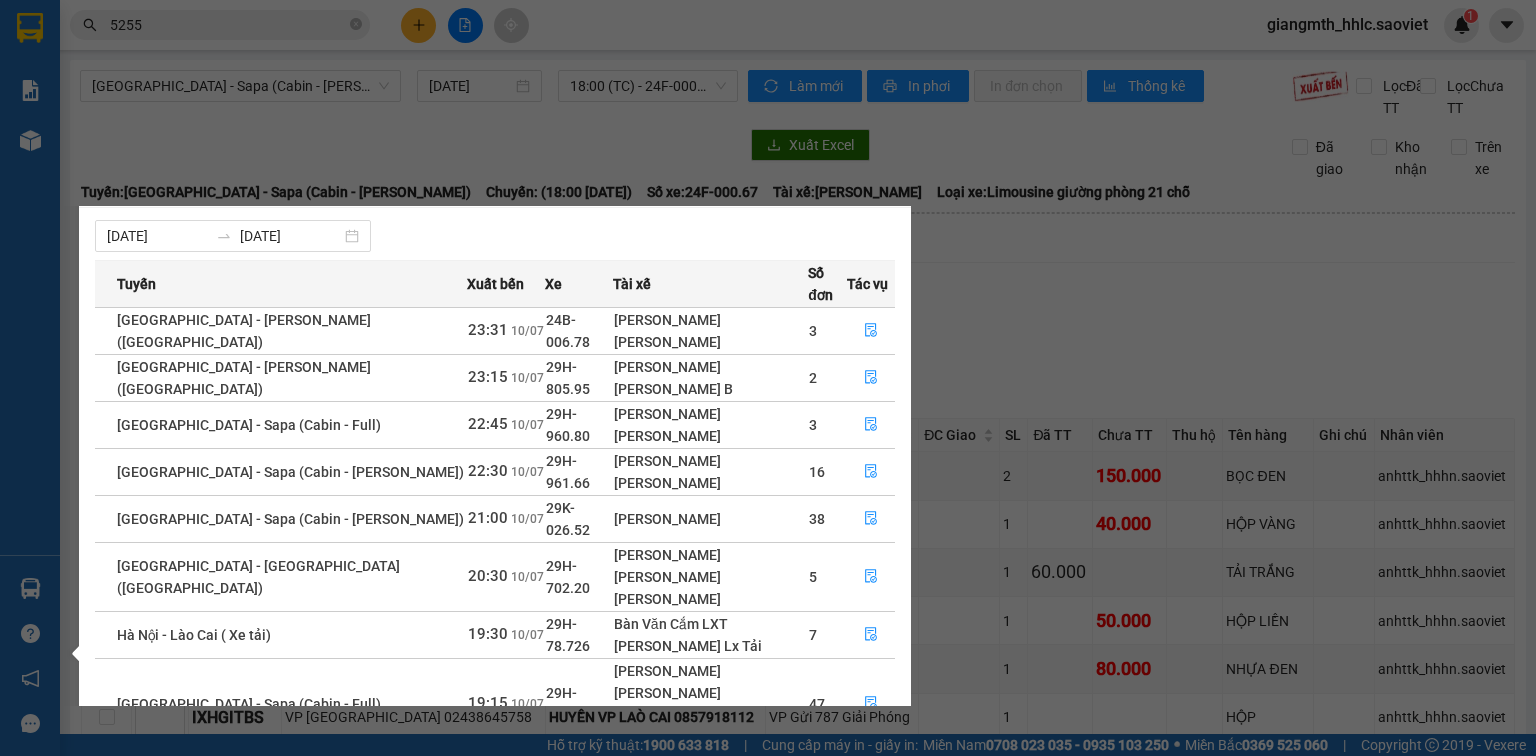 scroll, scrollTop: 90, scrollLeft: 0, axis: vertical 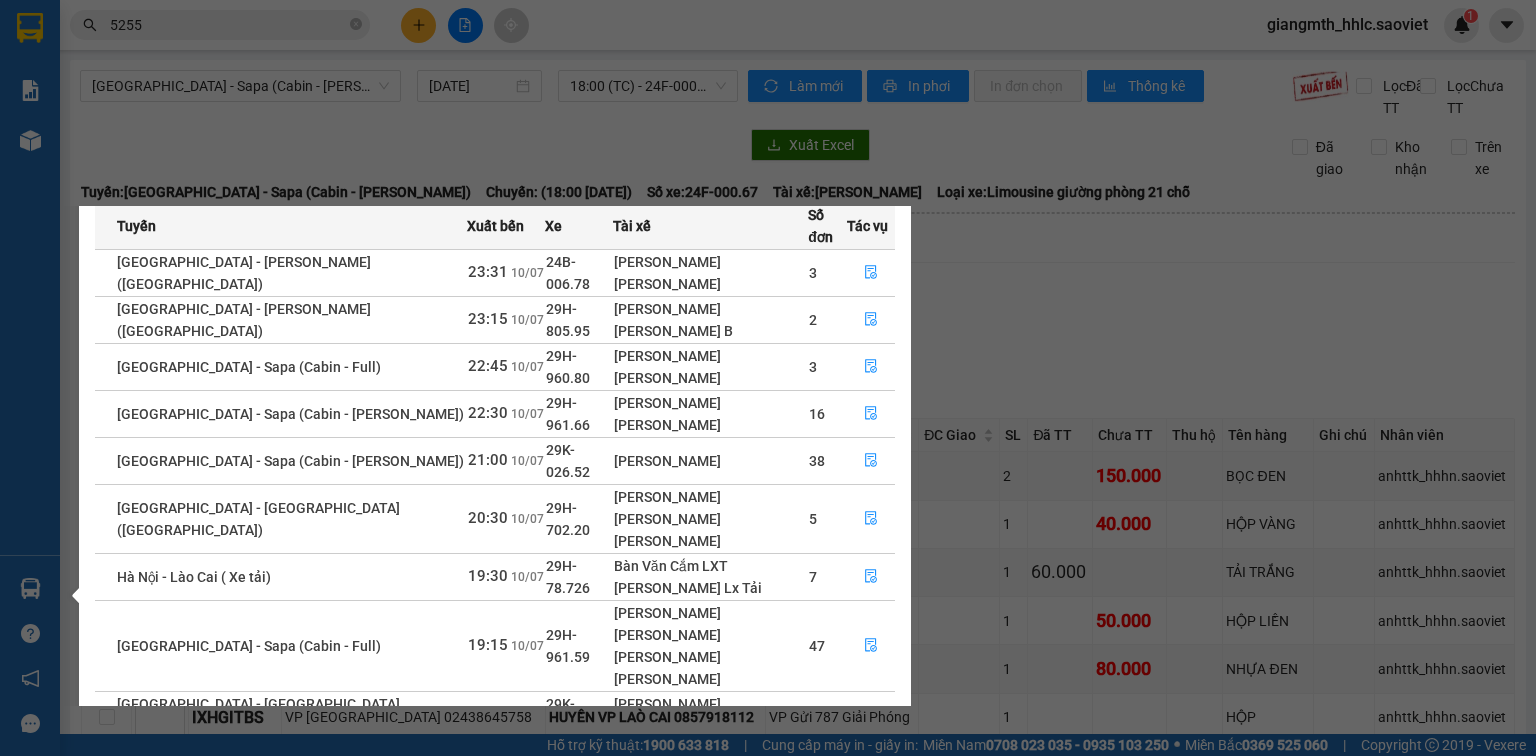 click on "2" at bounding box center [859, 810] 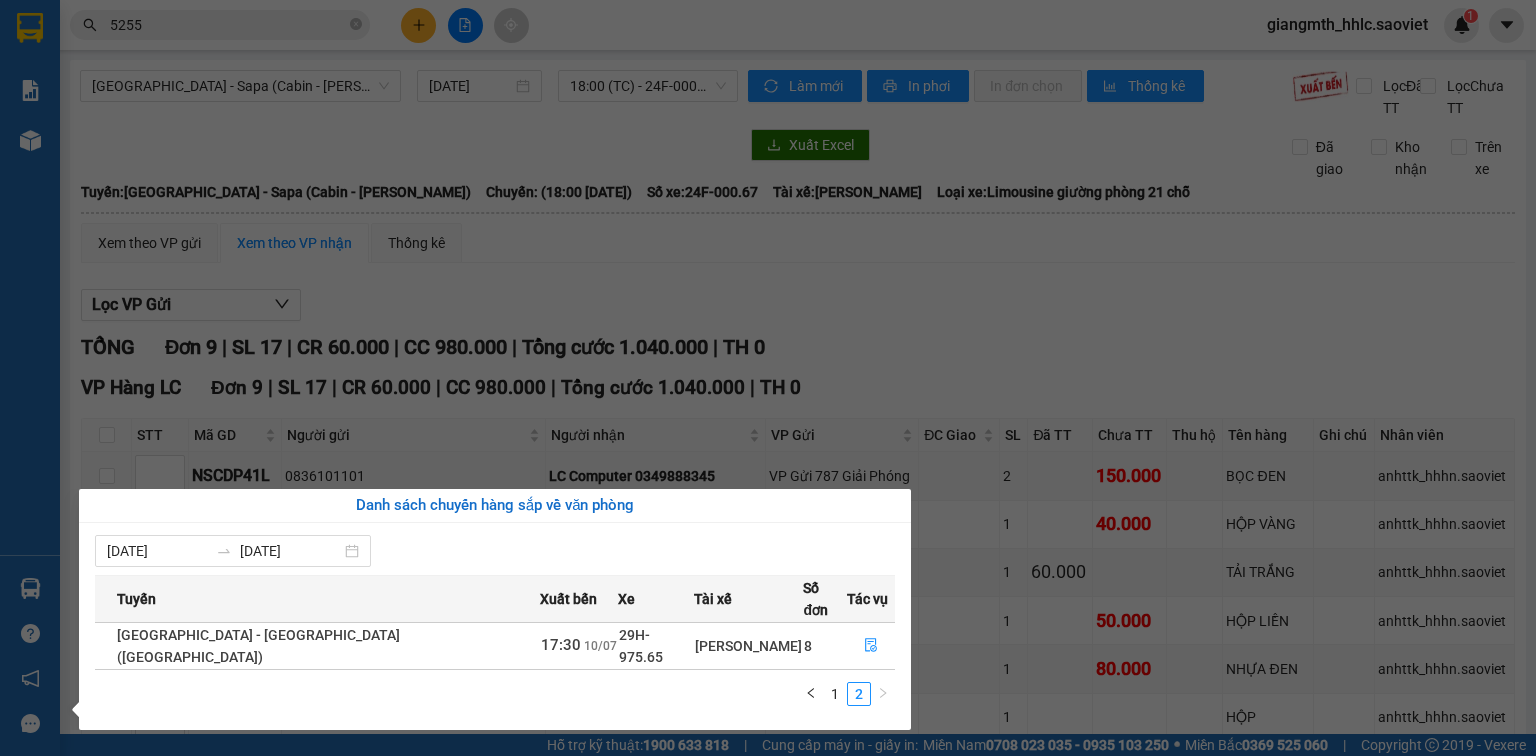 scroll, scrollTop: 0, scrollLeft: 0, axis: both 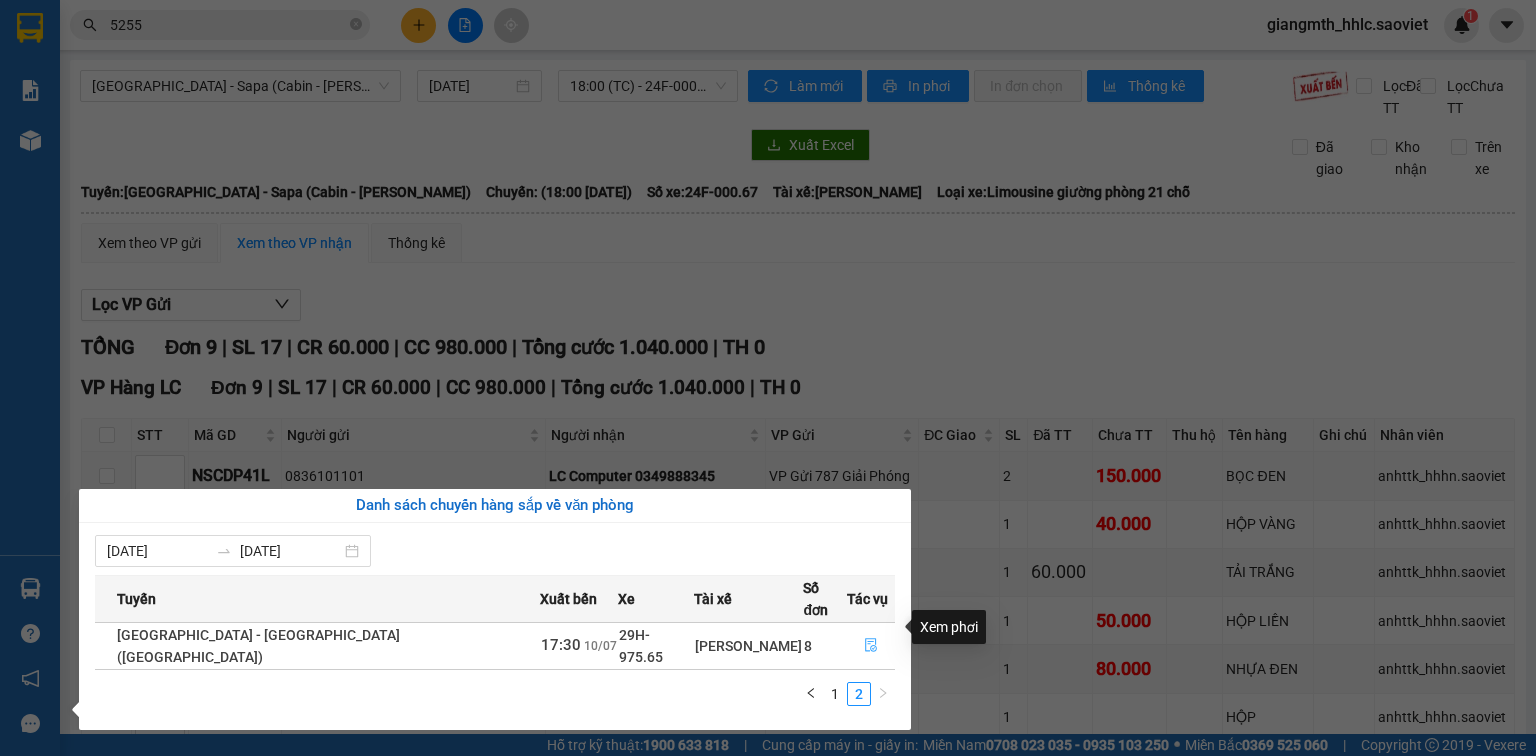 click 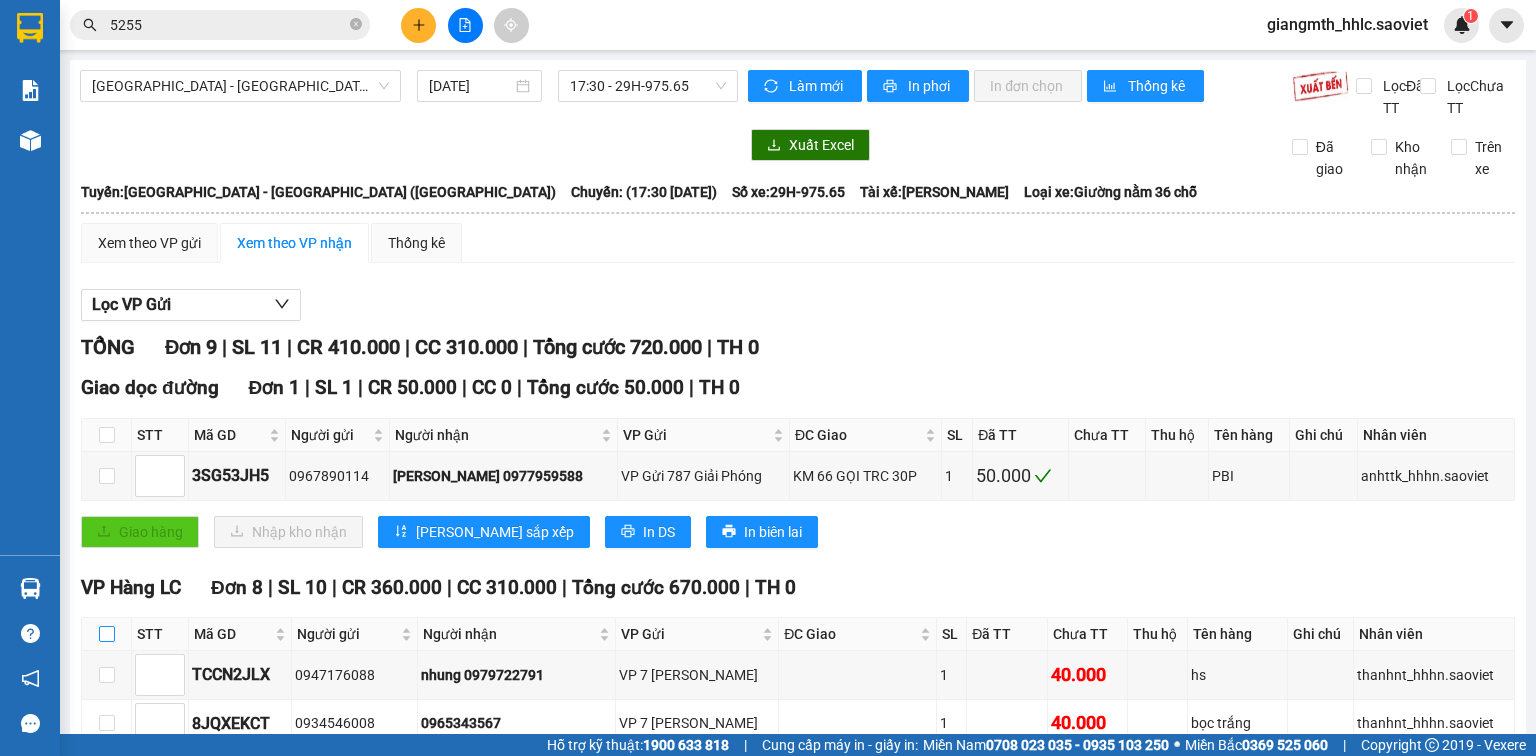 click at bounding box center (107, 634) 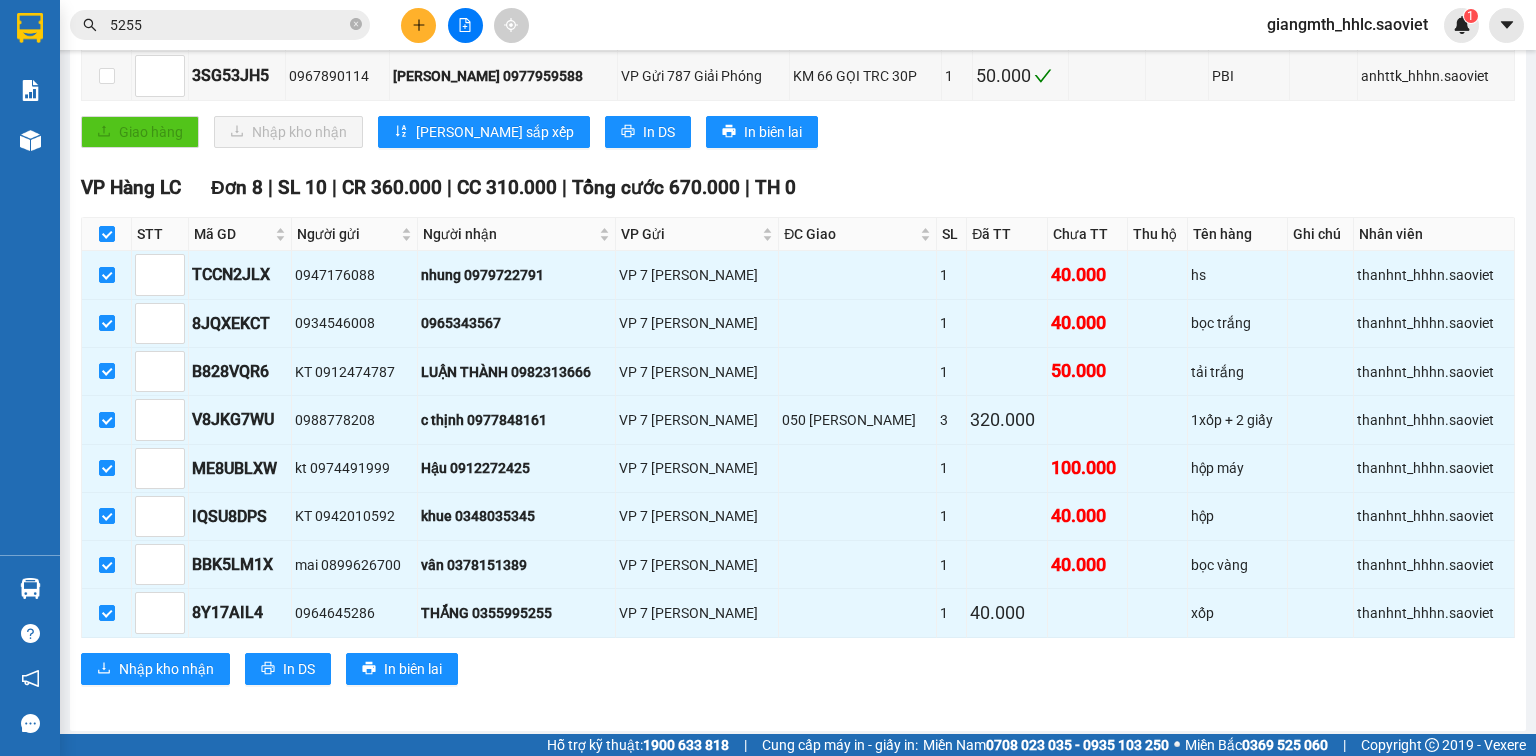 scroll, scrollTop: 421, scrollLeft: 0, axis: vertical 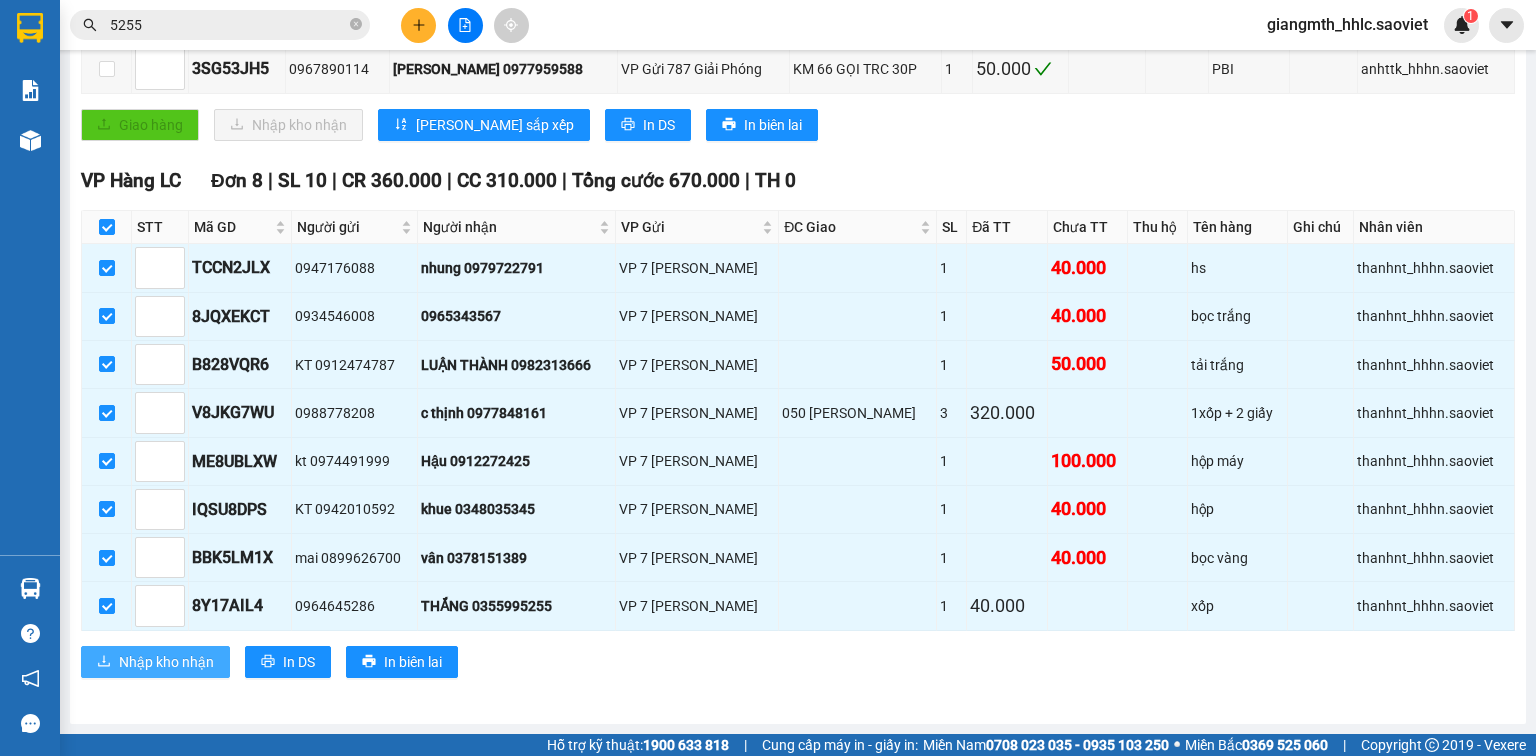 click on "Nhập kho nhận" at bounding box center (166, 662) 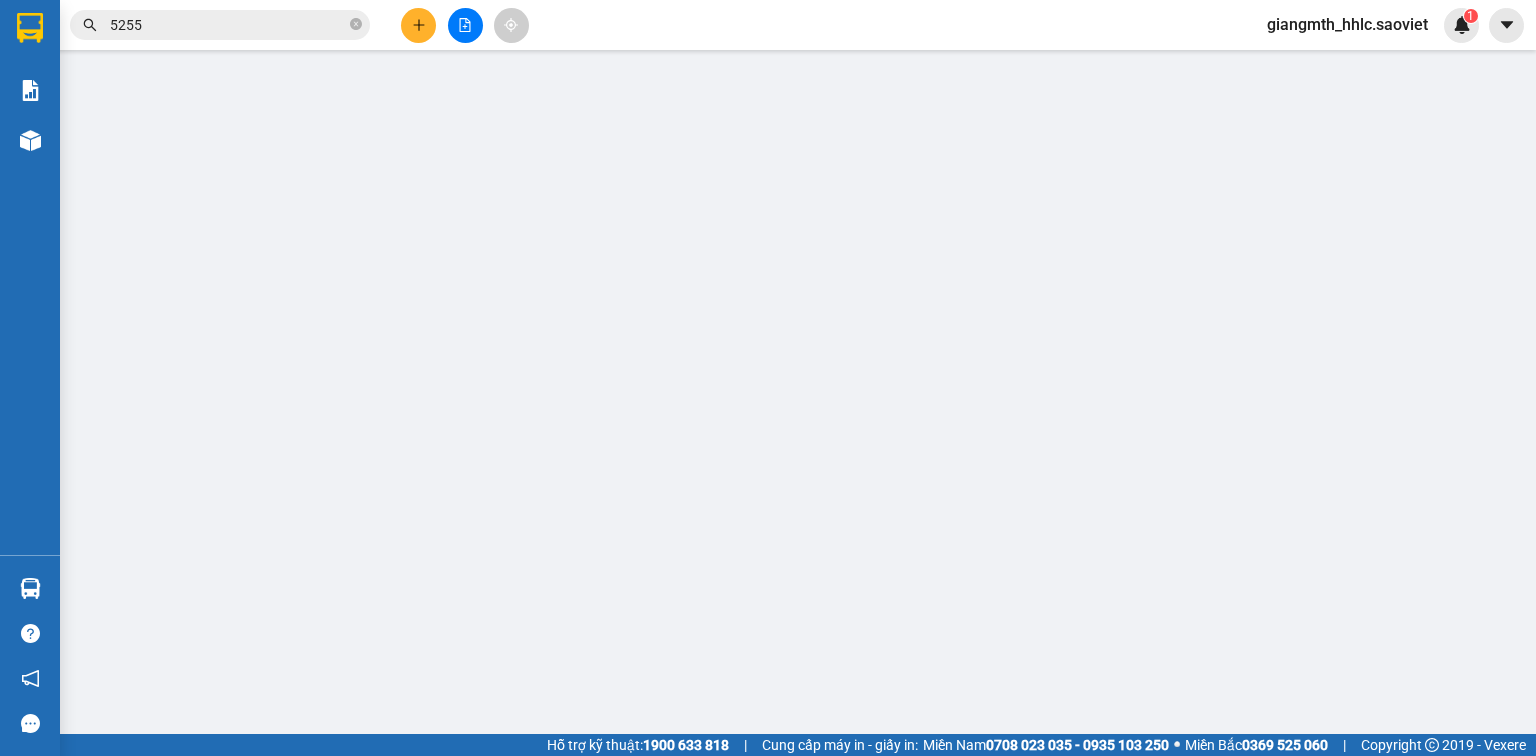 scroll, scrollTop: 0, scrollLeft: 0, axis: both 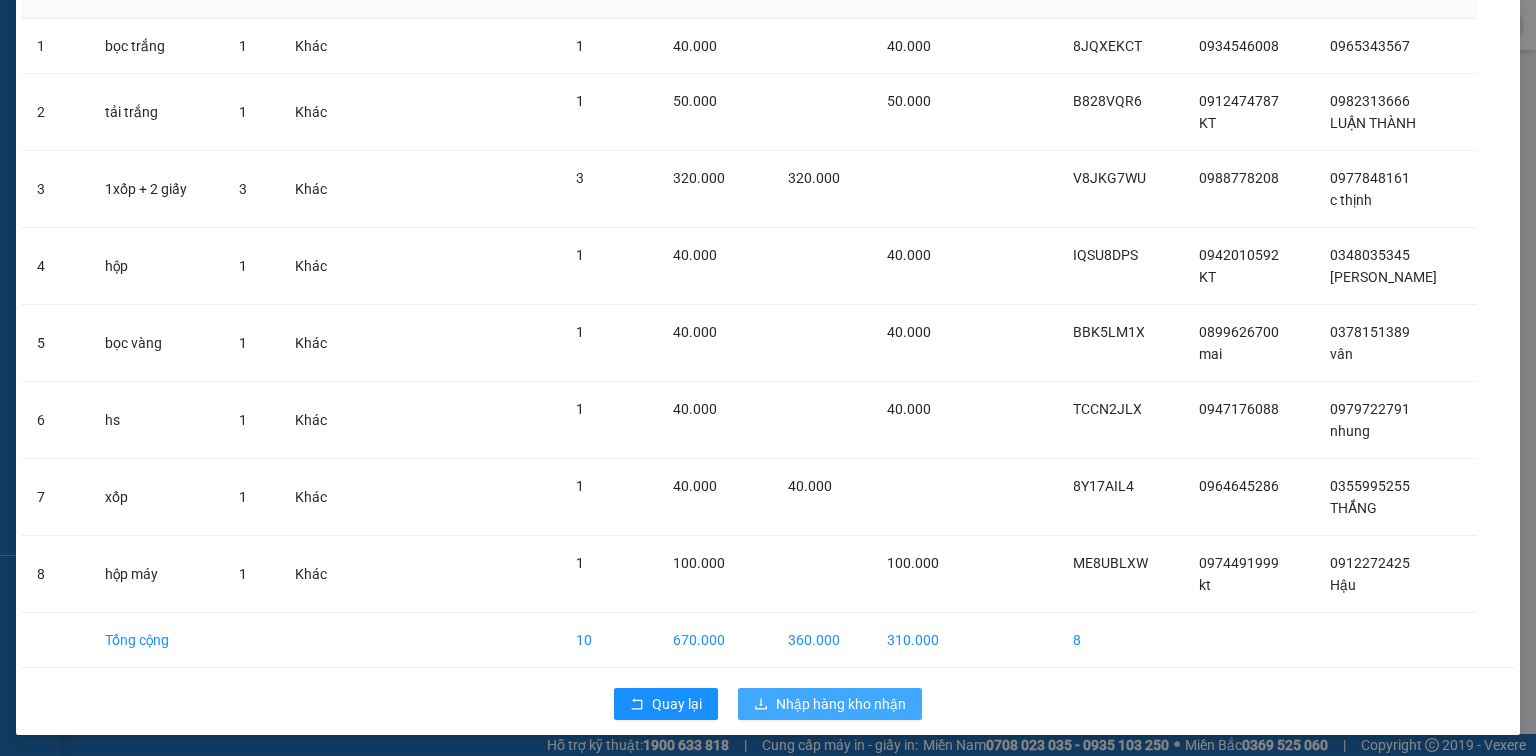 click on "Nhập hàng kho nhận" at bounding box center [841, 704] 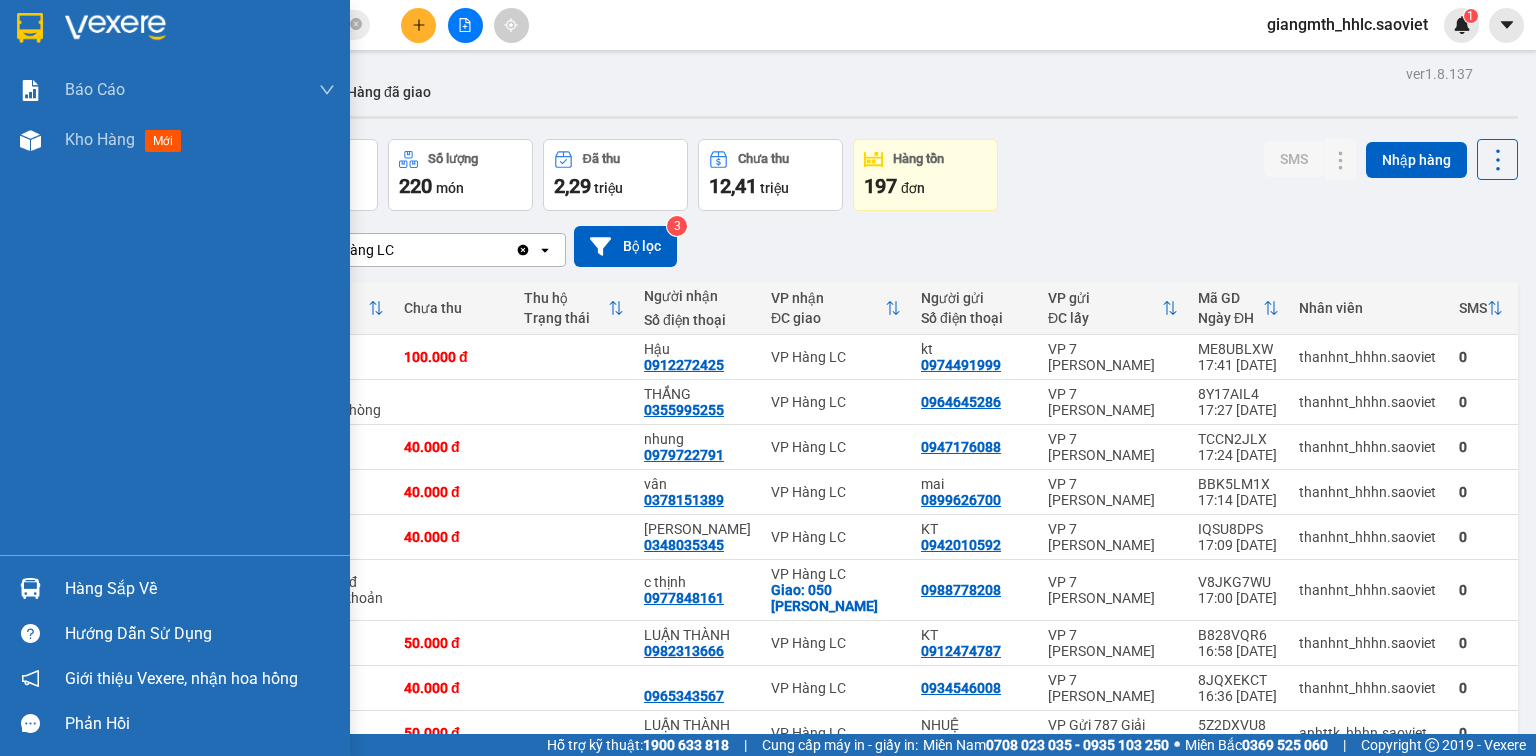 click on "Hàng sắp về" at bounding box center [200, 589] 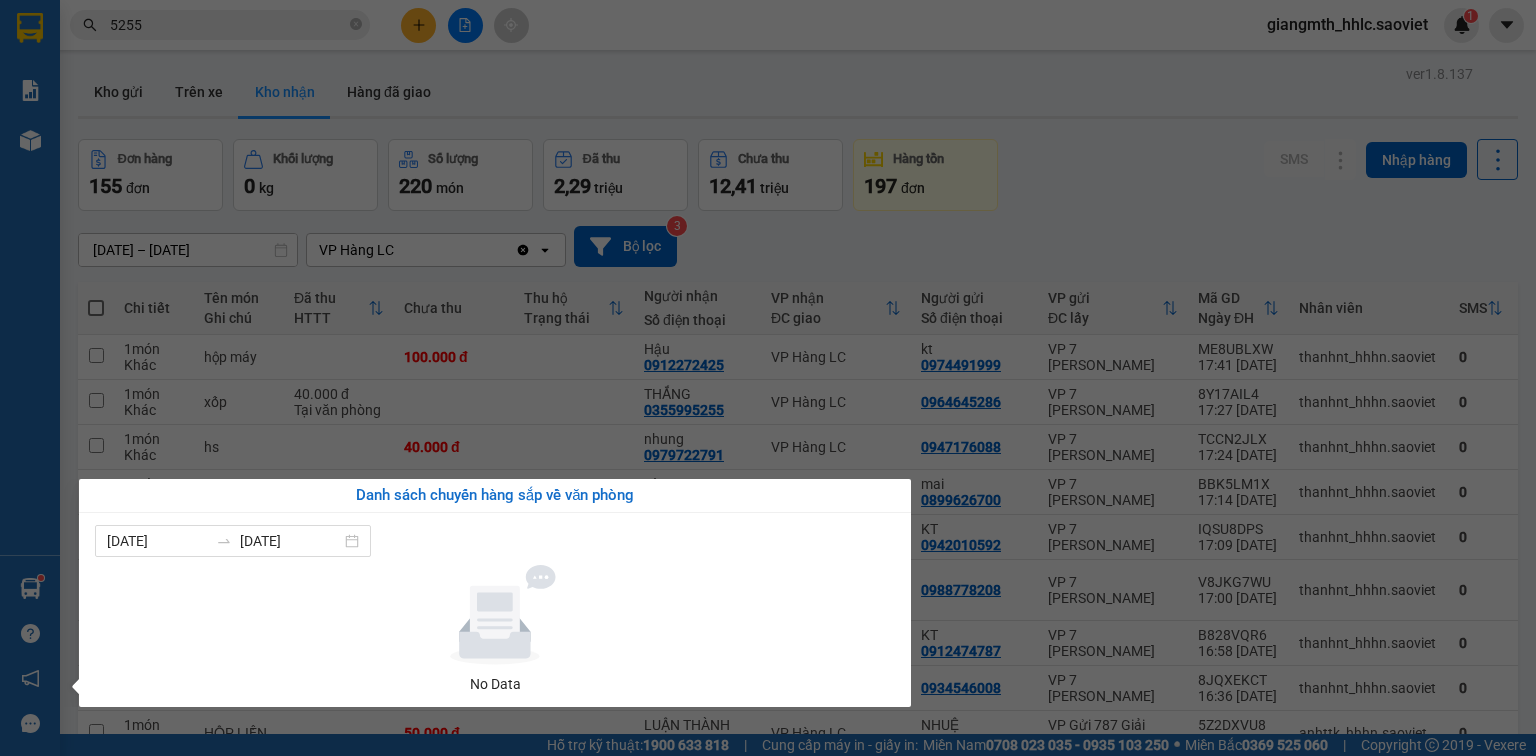 click on "Kết quả [PERSON_NAME] ( 9263 )  Bộ lọc  Mã ĐH Trạng thái Món hàng Thu hộ Tổng [PERSON_NAME] [PERSON_NAME] Người gửi VP Gửi Người [PERSON_NAME] [PERSON_NAME] BA8VVYGL 23:07 [DATE] Trên xe   24F-000.15 23:55  [DATE] HỘP NHỎ SL:  1 40.000 40.000 035599 5255 THẮNG VP Hàng LC 0844298628 TÙNG VP 7 [PERSON_NAME] 5LQM3I51 21:59 [DATE] Trên xe   24F-000.15 23:55  [DATE] TẢI XANH SL:  1 60.000 60.000 035599 5255 THẮNG VP Hàng LC 0828909484 [PERSON_NAME] VP 114 [PERSON_NAME] DJFZ4VUR 22:12 [DATE] Trên xe   24F-000.15 23:55  [DATE] TẢI XANH SL:  2 190.000 190.000 035599 5255 THẮNG VP Hàng LC 0934303996 [PERSON_NAME] [PERSON_NAME] 779 [PERSON_NAME] 678B2NZI 18:53 [DATE] Trên xe   29K-026.52 21:00  [DATE] HỘP BDV SL:  1 40.000 0988869409 VP Gửi 787 [PERSON_NAME] DĐ: 4/7c 035599 5255 THẮNG VP Hàng LC ZDA16BLQ 17:30 [DATE] Trên xe   29K-014.26 19:15  [DATE] [PERSON_NAME] + XANH SL:  2 110.000 110.000 035599 5255 THẮNG VP Hàng LC 0979374794   19:15" at bounding box center (768, 378) 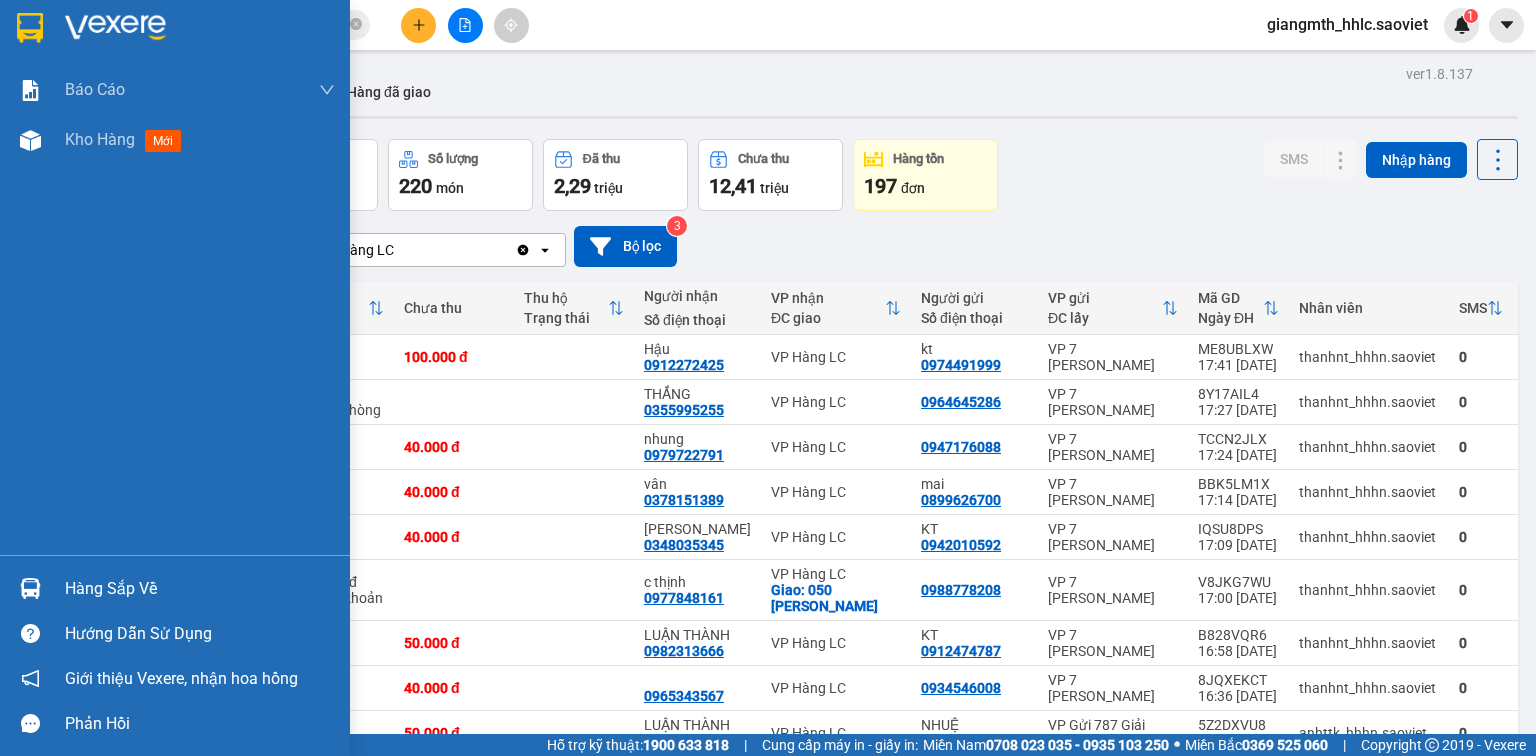 click on "Hàng sắp về" at bounding box center (175, 588) 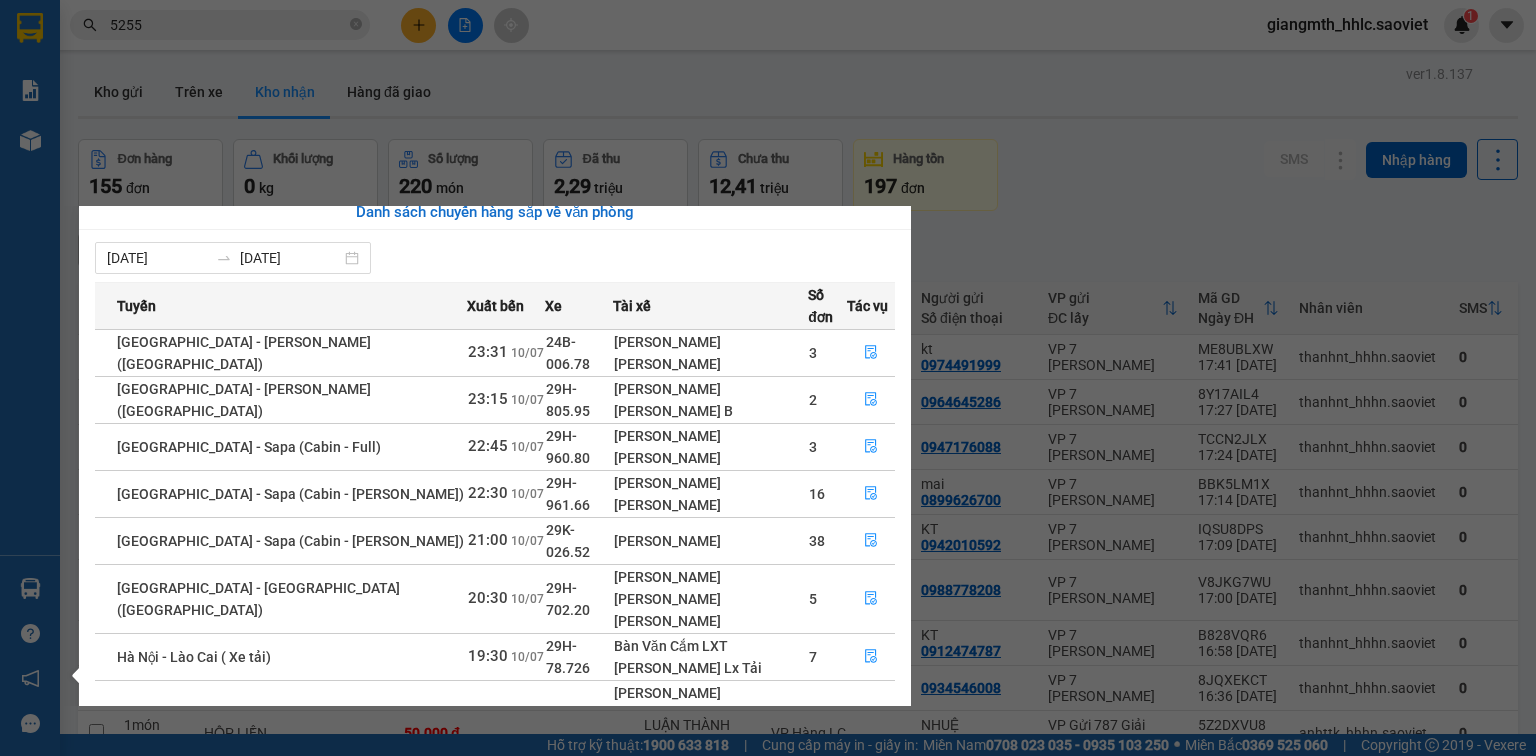 scroll, scrollTop: 90, scrollLeft: 0, axis: vertical 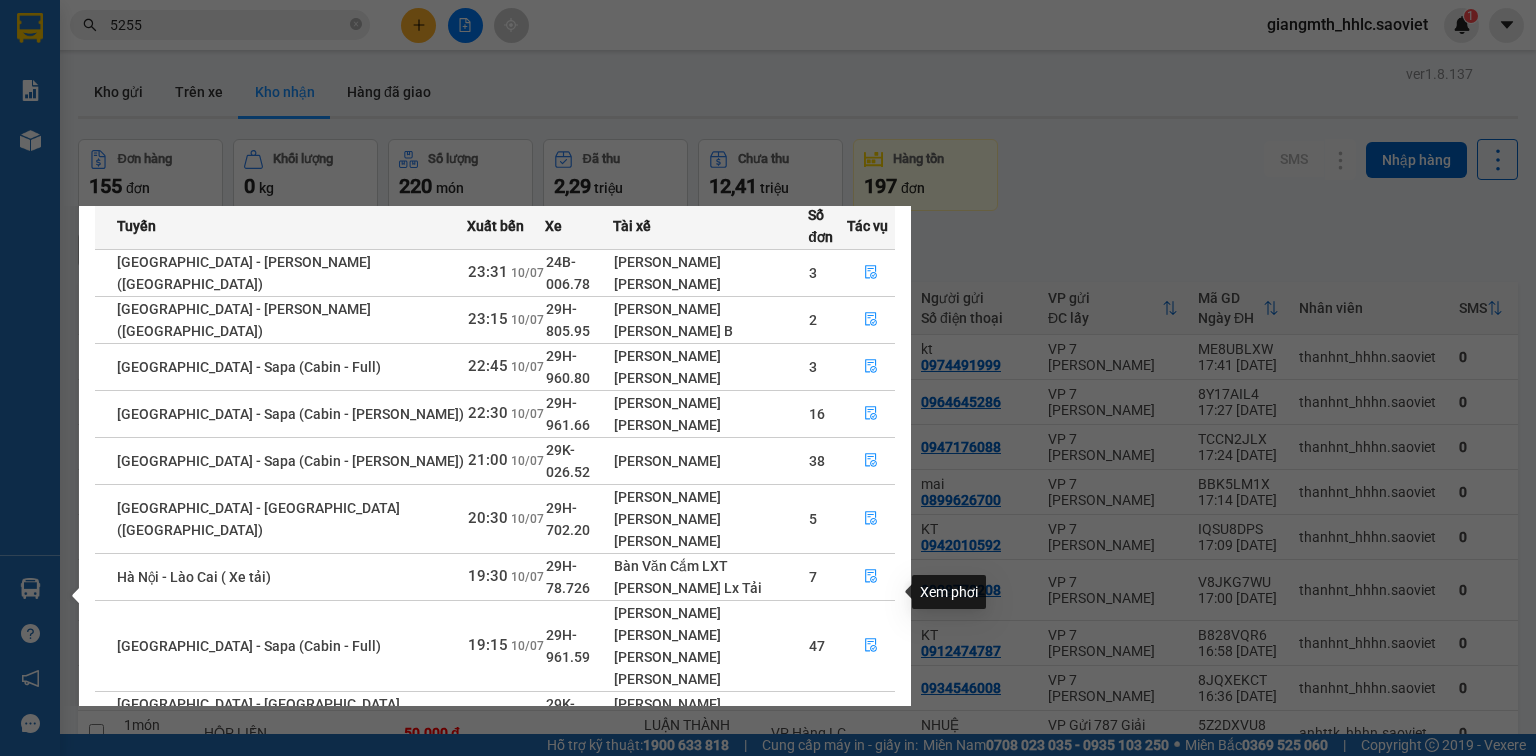 click 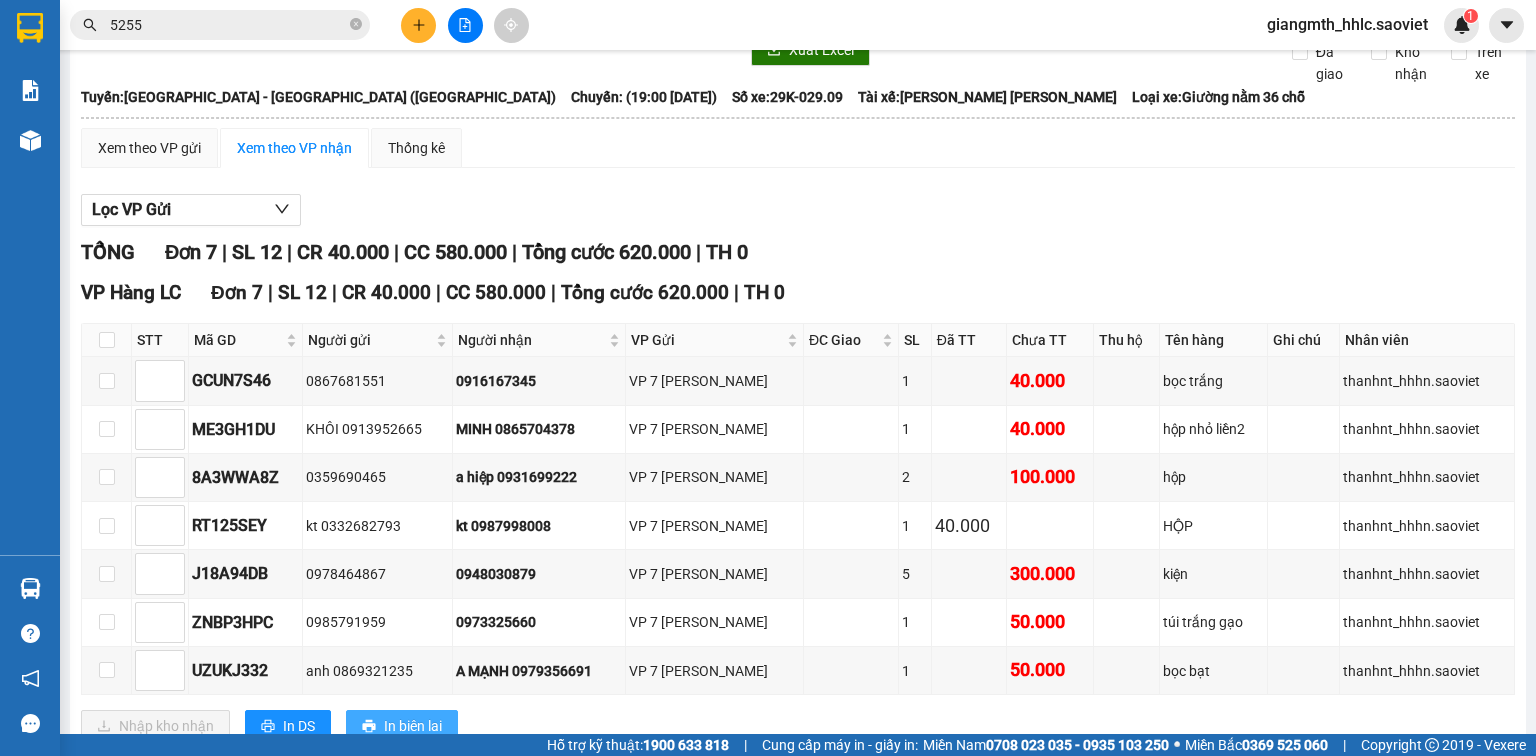 scroll, scrollTop: 175, scrollLeft: 0, axis: vertical 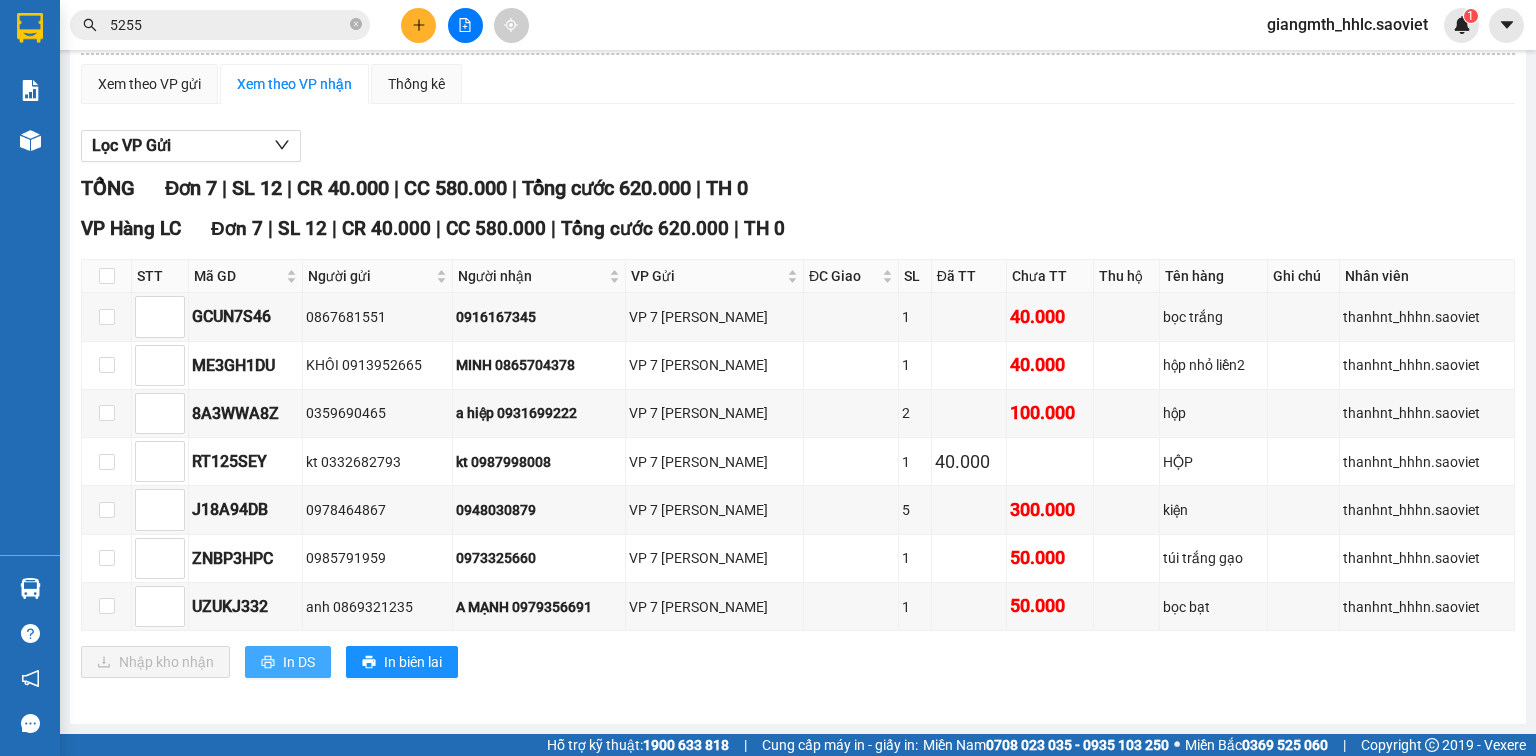 click on "In DS" at bounding box center (299, 662) 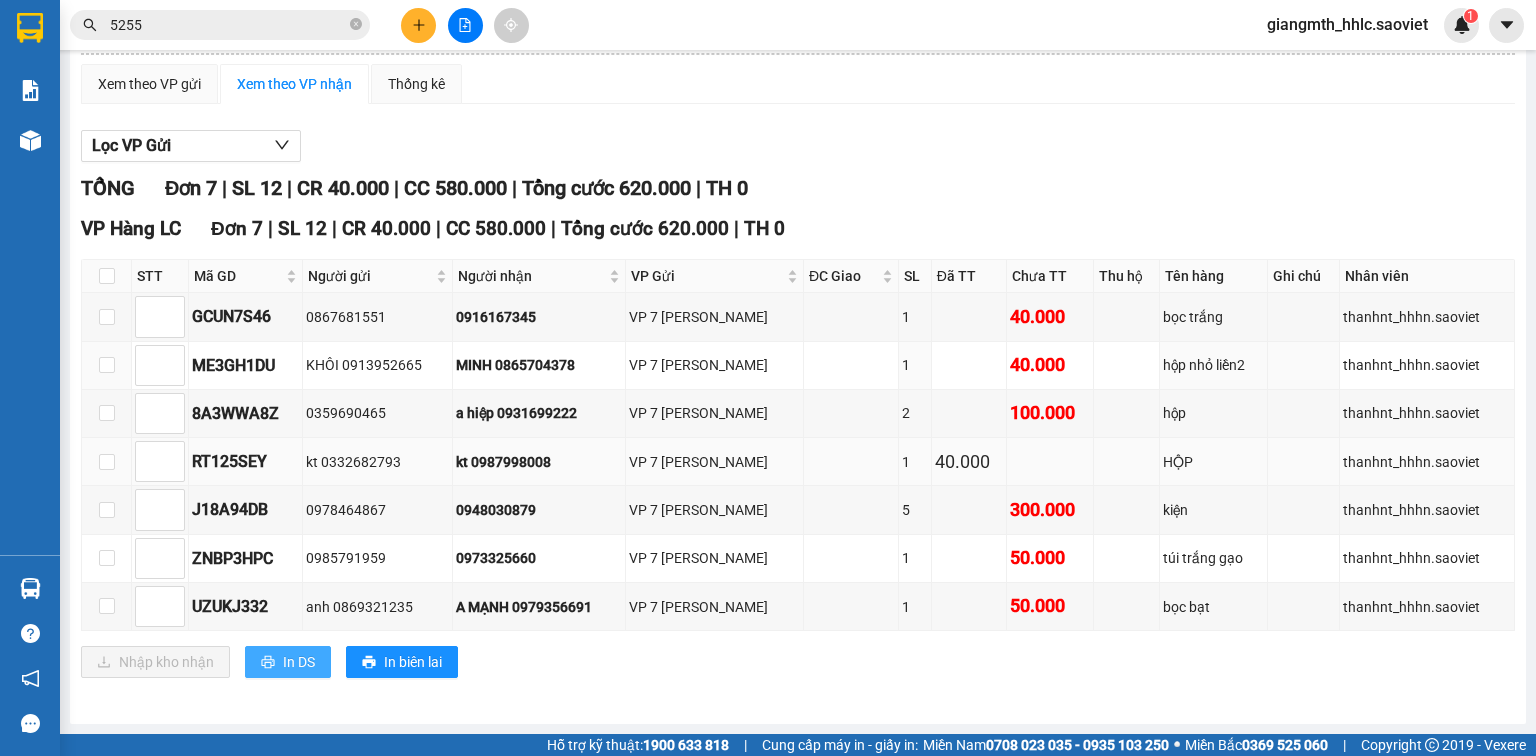 scroll, scrollTop: 0, scrollLeft: 0, axis: both 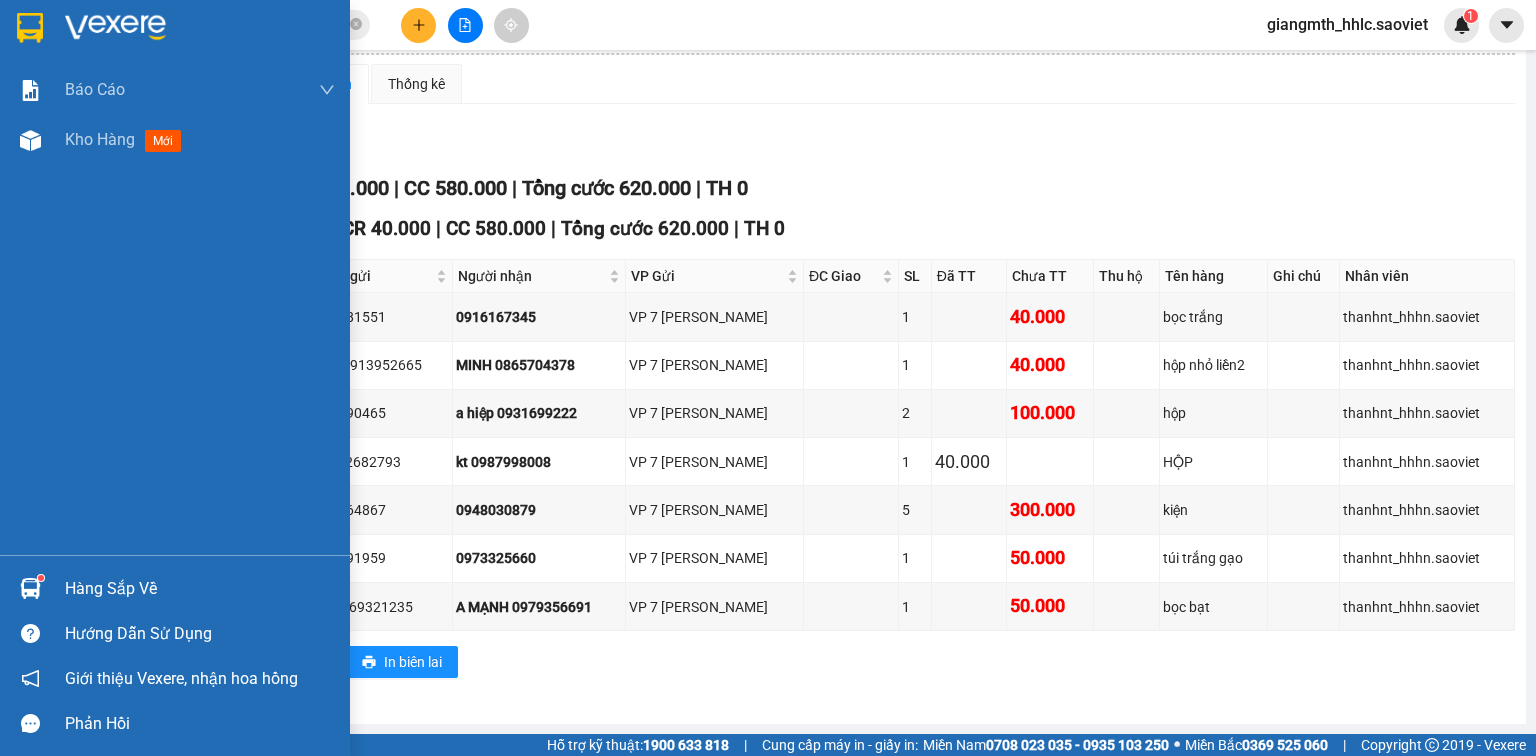 click on "Hàng sắp về" at bounding box center [200, 589] 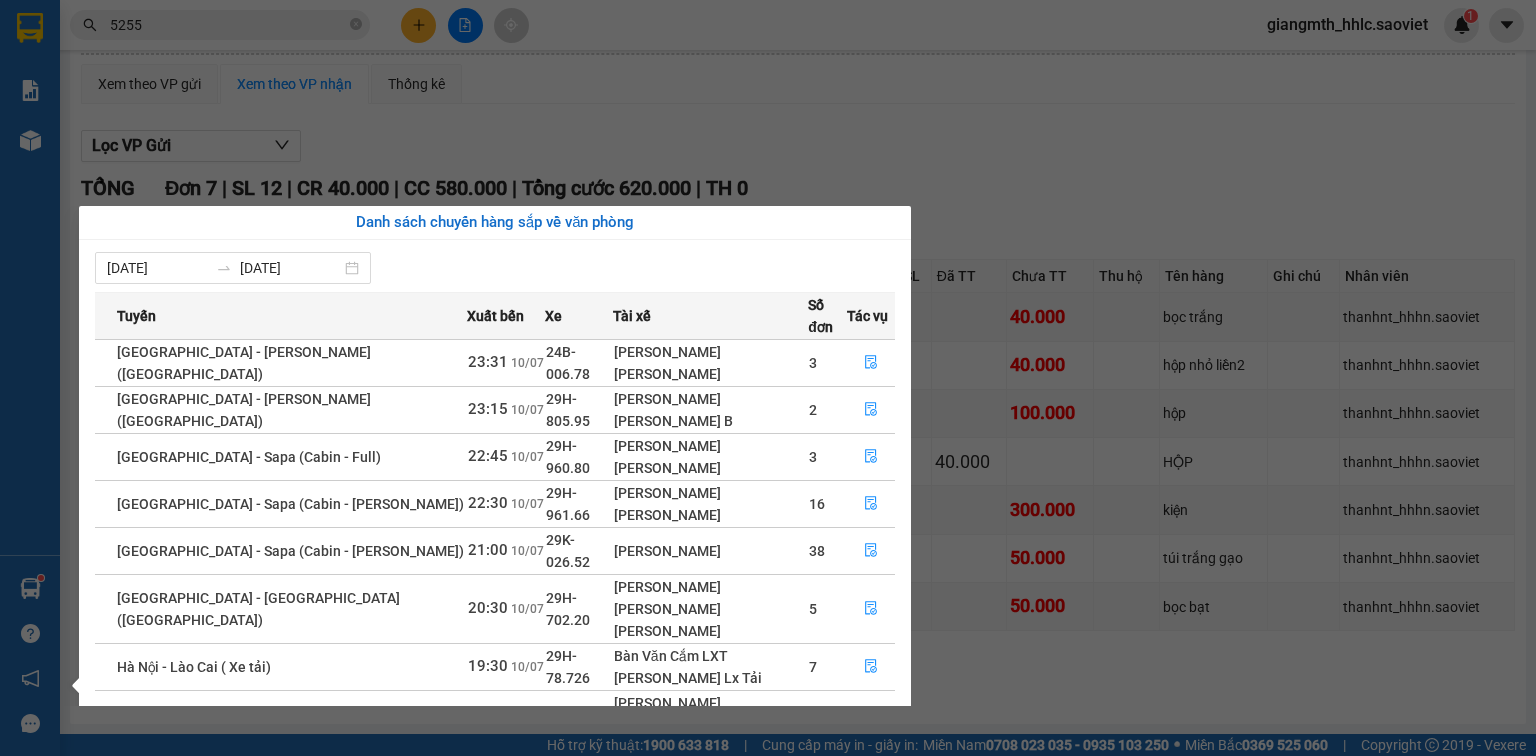 scroll, scrollTop: 56, scrollLeft: 0, axis: vertical 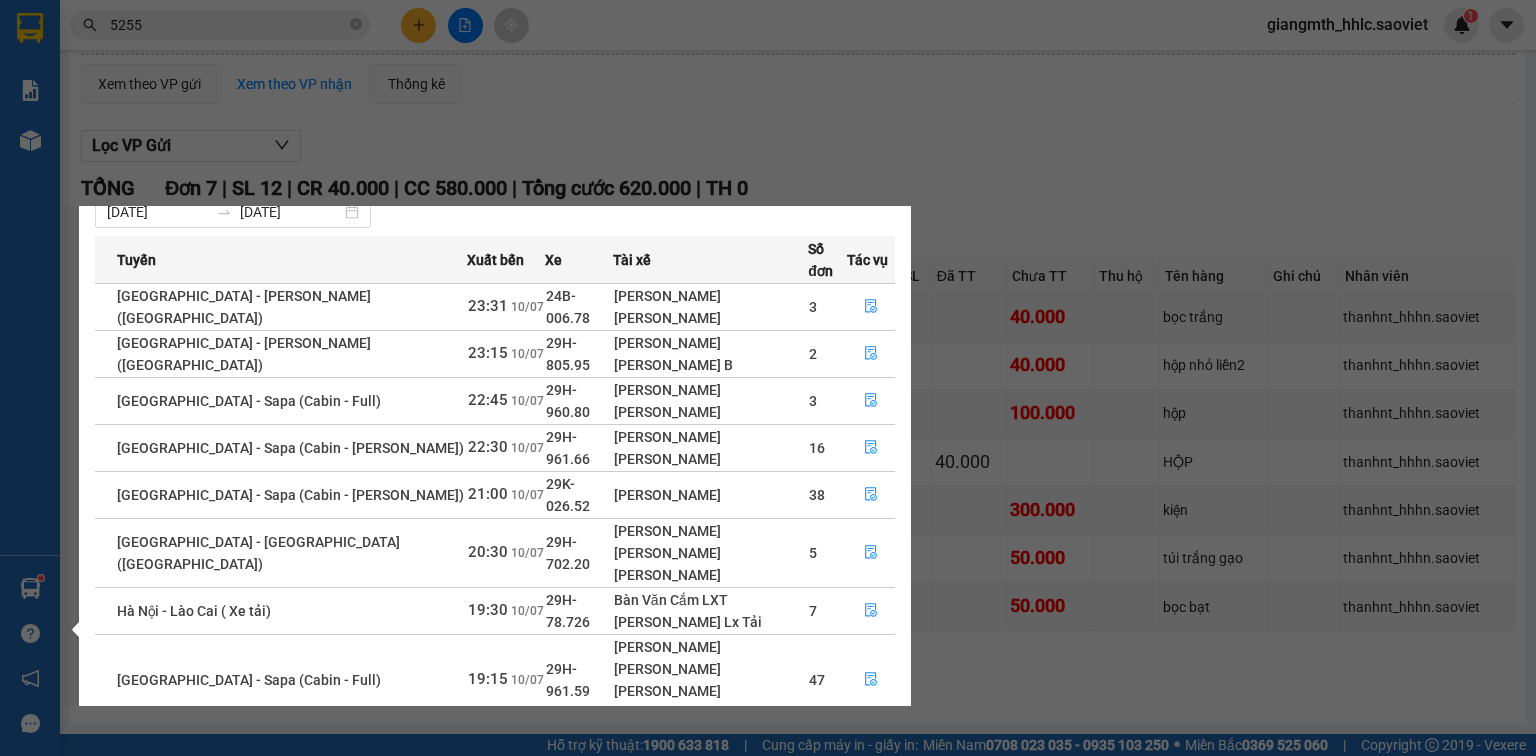 click on "Kết quả [PERSON_NAME] ( 9263 )  Bộ lọc  Mã ĐH Trạng thái Món hàng Thu hộ Tổng [PERSON_NAME] [PERSON_NAME] Người gửi VP Gửi Người [PERSON_NAME] [PERSON_NAME] BA8VVYGL 23:07 [DATE] Trên xe   24F-000.15 23:55  [DATE] HỘP NHỎ SL:  1 40.000 40.000 035599 5255 THẮNG VP Hàng LC 0844298628 TÙNG VP 7 [PERSON_NAME] 5LQM3I51 21:59 [DATE] Trên xe   24F-000.15 23:55  [DATE] TẢI XANH SL:  1 60.000 60.000 035599 5255 THẮNG VP Hàng LC 0828909484 [PERSON_NAME] VP 114 [PERSON_NAME] DJFZ4VUR 22:12 [DATE] Trên xe   24F-000.15 23:55  [DATE] TẢI XANH SL:  2 190.000 190.000 035599 5255 THẮNG VP Hàng LC 0934303996 [PERSON_NAME] [PERSON_NAME] 779 [PERSON_NAME] 678B2NZI 18:53 [DATE] Trên xe   29K-026.52 21:00  [DATE] HỘP BDV SL:  1 40.000 0988869409 VP Gửi 787 [PERSON_NAME] DĐ: 4/7c 035599 5255 THẮNG VP Hàng LC ZDA16BLQ 17:30 [DATE] Trên xe   29K-014.26 19:15  [DATE] [PERSON_NAME] + XANH SL:  2 110.000 110.000 035599 5255 THẮNG VP Hàng LC 0979374794   19:15" at bounding box center (768, 378) 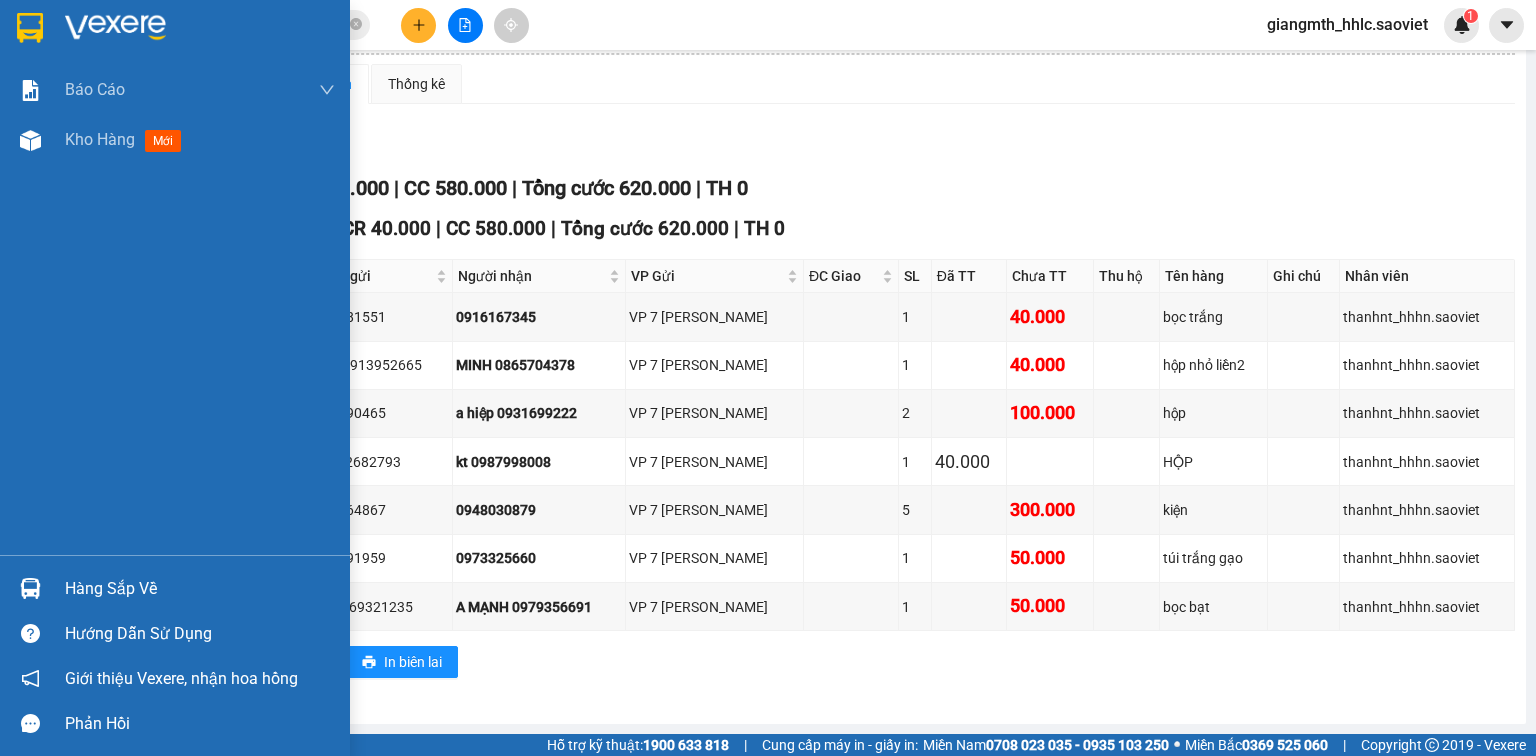 click on "Hàng sắp về" at bounding box center [200, 589] 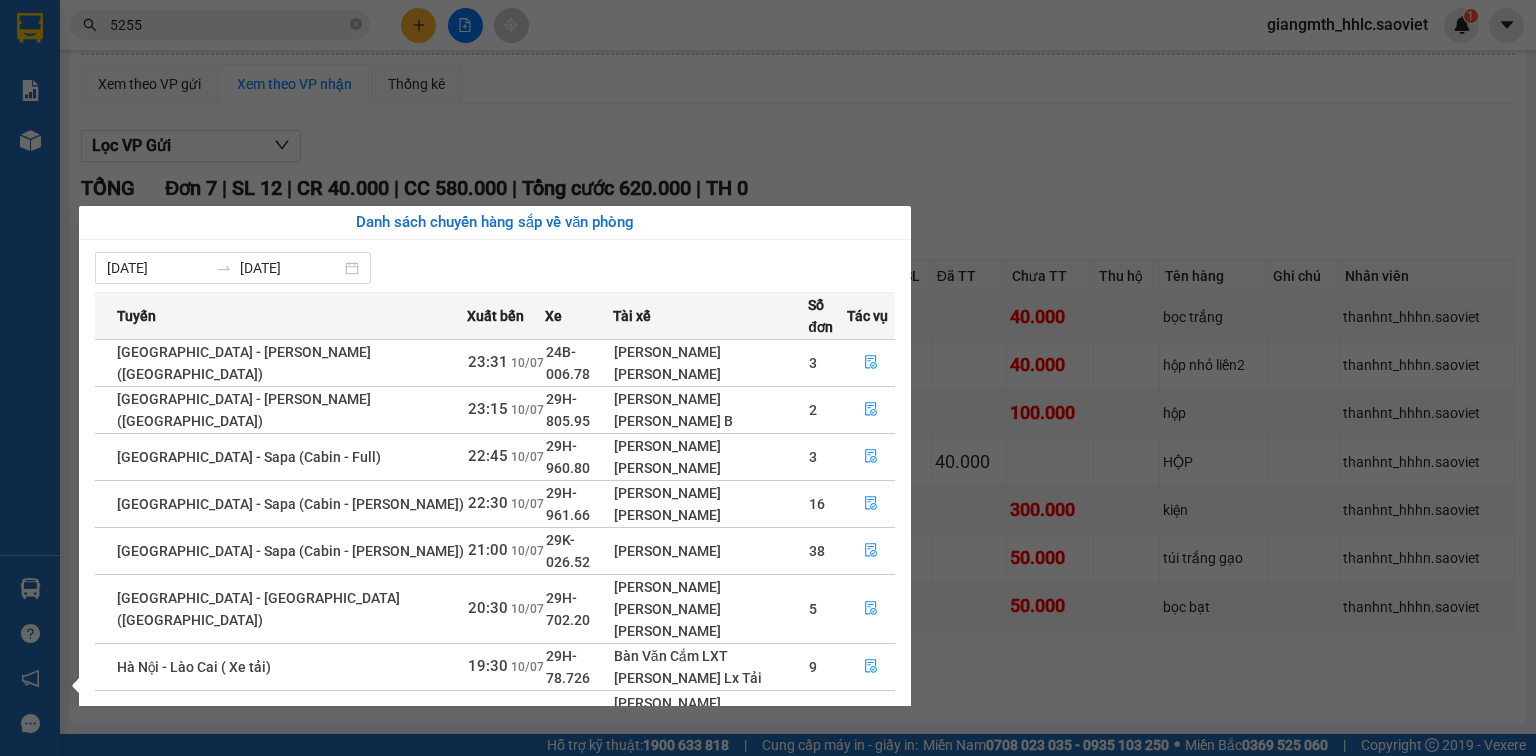 scroll, scrollTop: 56, scrollLeft: 0, axis: vertical 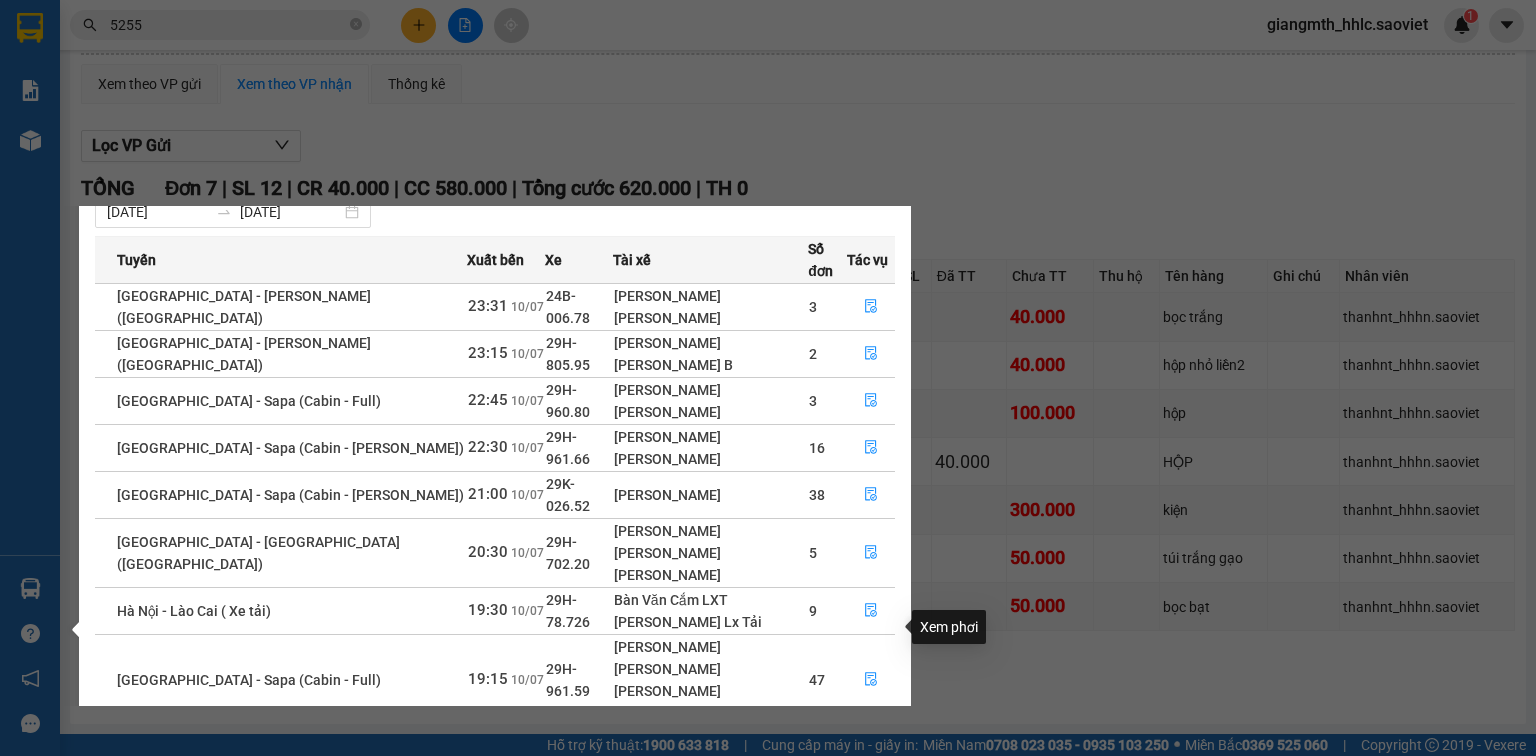 click 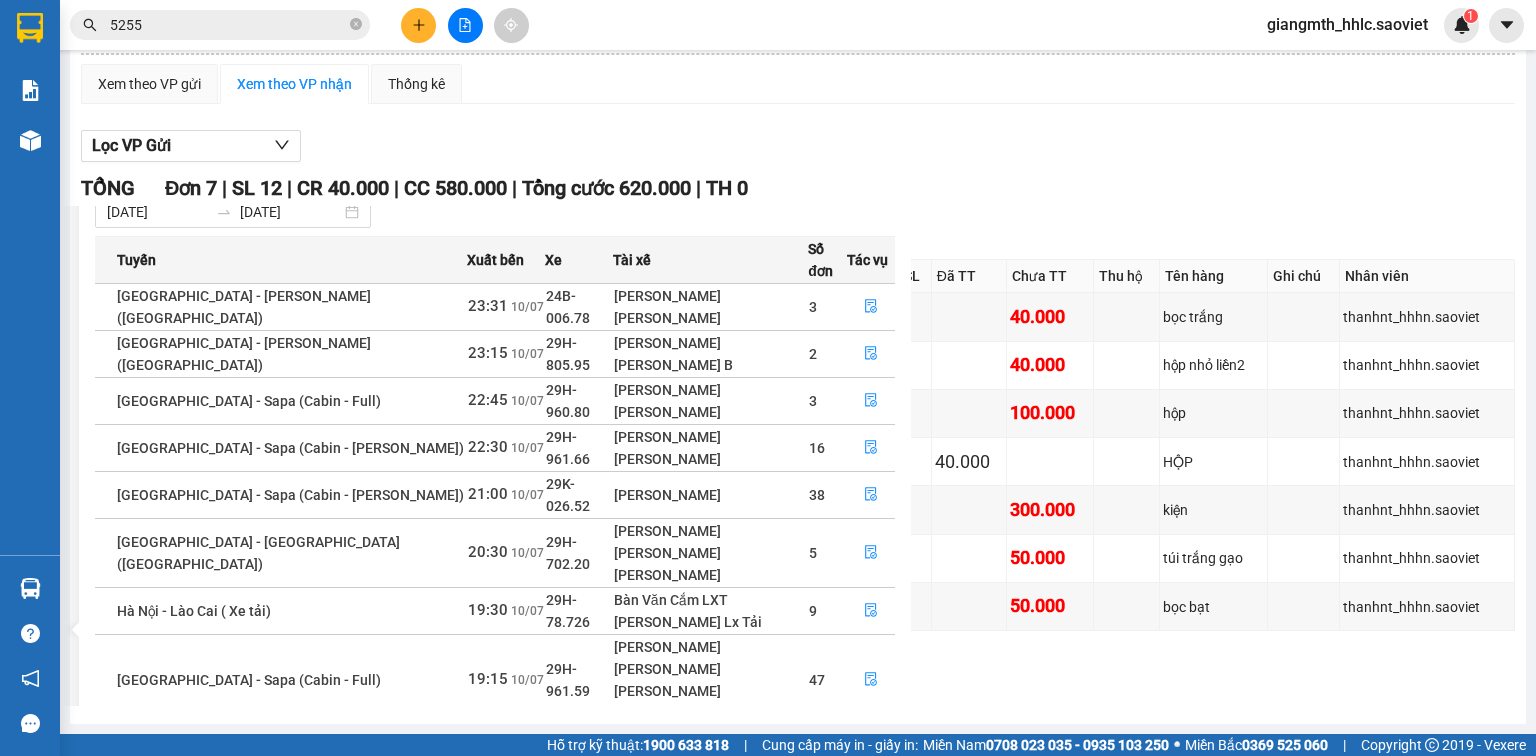 scroll, scrollTop: 0, scrollLeft: 0, axis: both 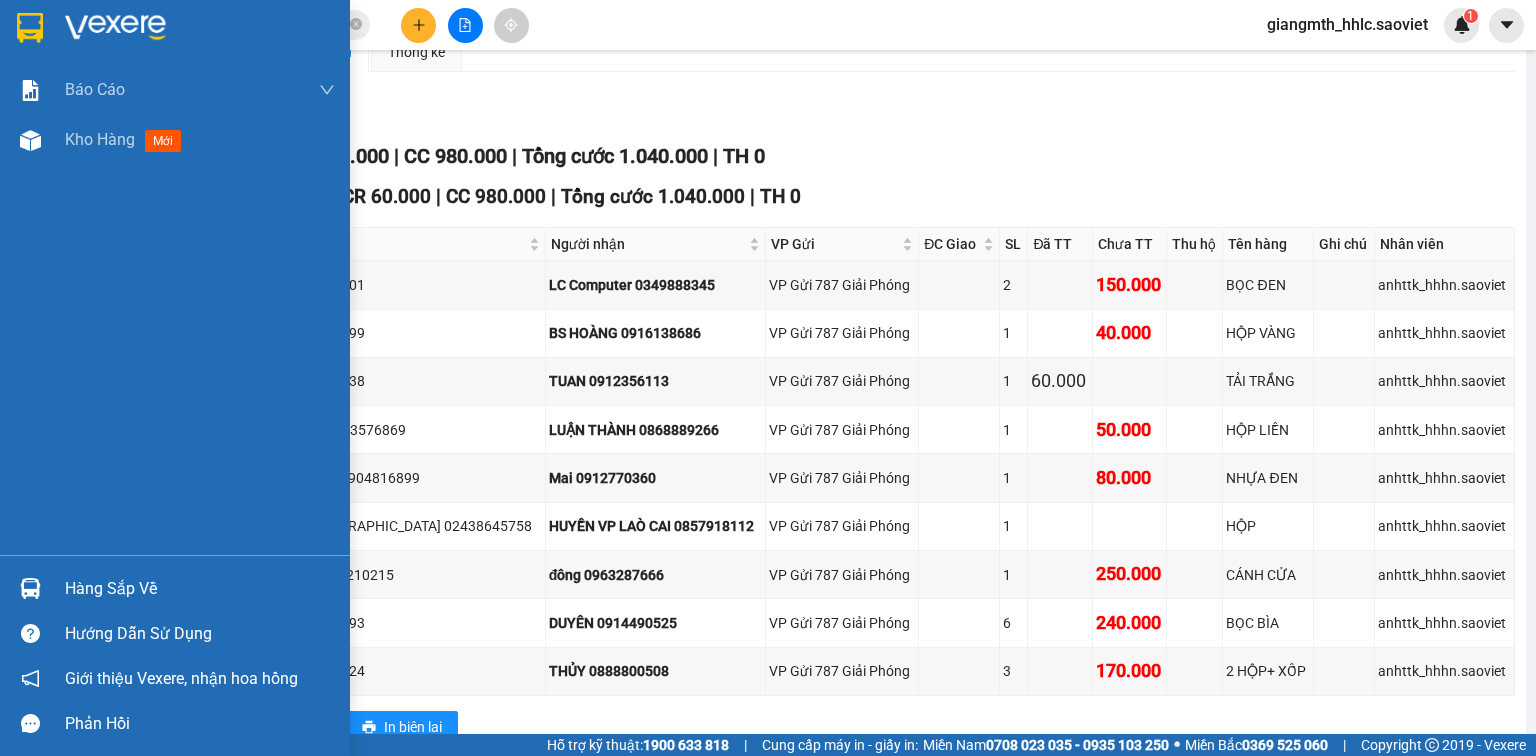 click on "Hàng sắp về" at bounding box center (200, 589) 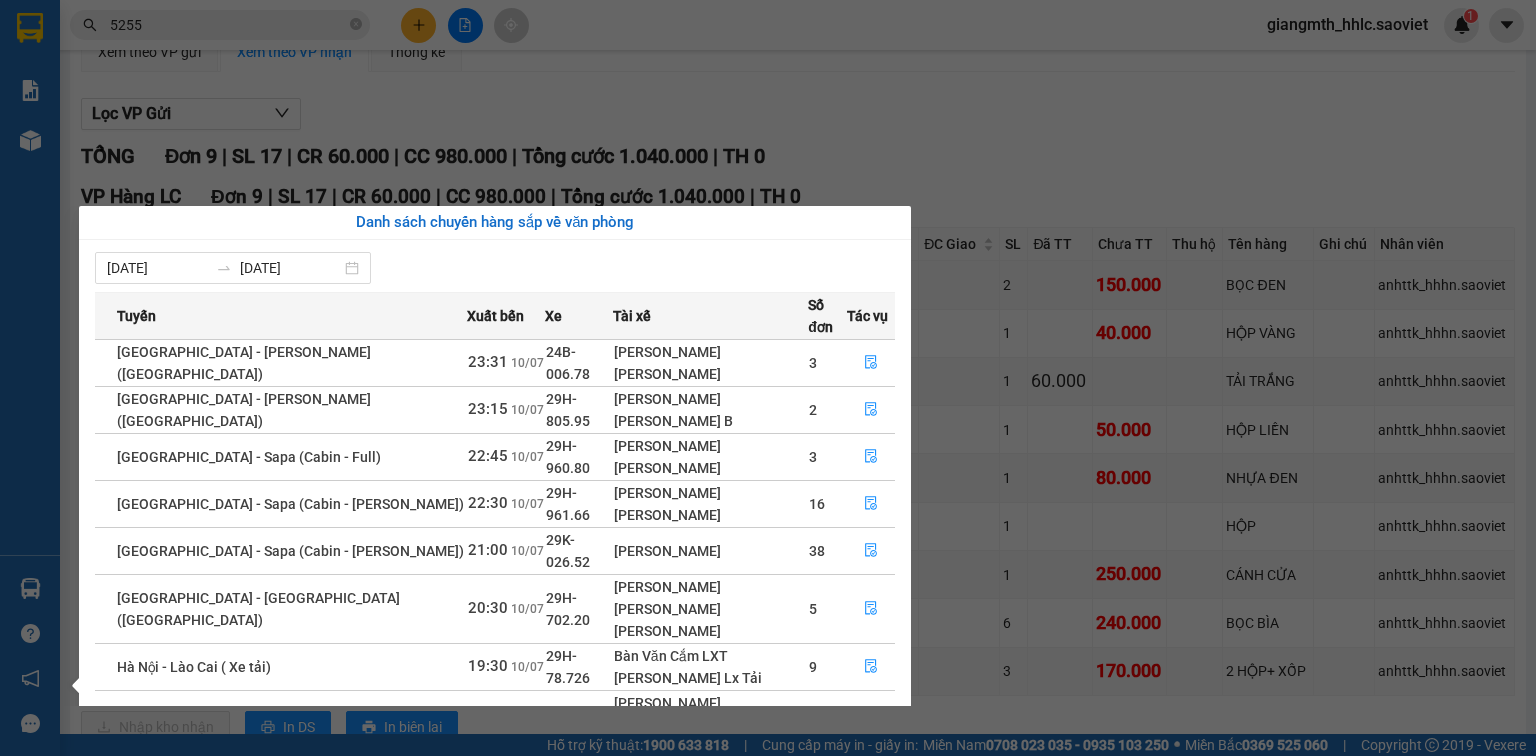 click on "Kết quả [PERSON_NAME] ( 9263 )  Bộ lọc  Mã ĐH Trạng thái Món hàng Thu hộ Tổng [PERSON_NAME] [PERSON_NAME] Người gửi VP Gửi Người [PERSON_NAME] [PERSON_NAME] BA8VVYGL 23:07 [DATE] Trên xe   24F-000.15 23:55  [DATE] HỘP NHỎ SL:  1 40.000 40.000 035599 5255 THẮNG VP Hàng LC 0844298628 TÙNG VP 7 [PERSON_NAME] 5LQM3I51 21:59 [DATE] Trên xe   24F-000.15 23:55  [DATE] TẢI XANH SL:  1 60.000 60.000 035599 5255 THẮNG VP Hàng LC 0828909484 [PERSON_NAME] VP 114 [PERSON_NAME] DJFZ4VUR 22:12 [DATE] Trên xe   24F-000.15 23:55  [DATE] TẢI XANH SL:  2 190.000 190.000 035599 5255 THẮNG VP Hàng LC 0934303996 [PERSON_NAME] [PERSON_NAME] 779 [PERSON_NAME] 678B2NZI 18:53 [DATE] Trên xe   29K-026.52 21:00  [DATE] HỘP BDV SL:  1 40.000 0988869409 VP Gửi 787 [PERSON_NAME] DĐ: 4/7c 035599 5255 THẮNG VP Hàng LC ZDA16BLQ 17:30 [DATE] Trên xe   29K-014.26 19:15  [DATE] [PERSON_NAME] + XANH SL:  2 110.000 110.000 035599 5255 THẮNG VP Hàng LC 0979374794   19:15" at bounding box center (768, 378) 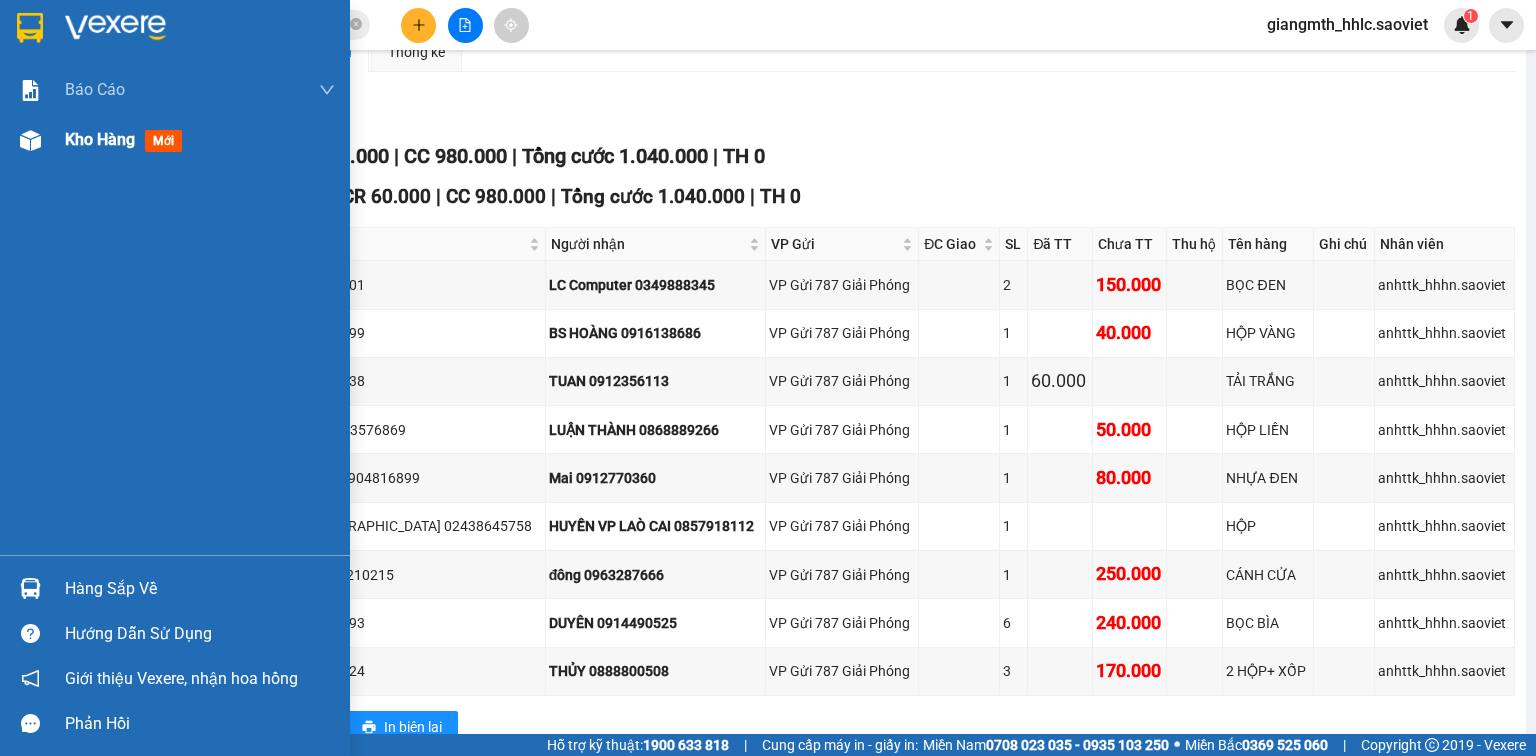 click on "Kho hàng mới" at bounding box center [175, 140] 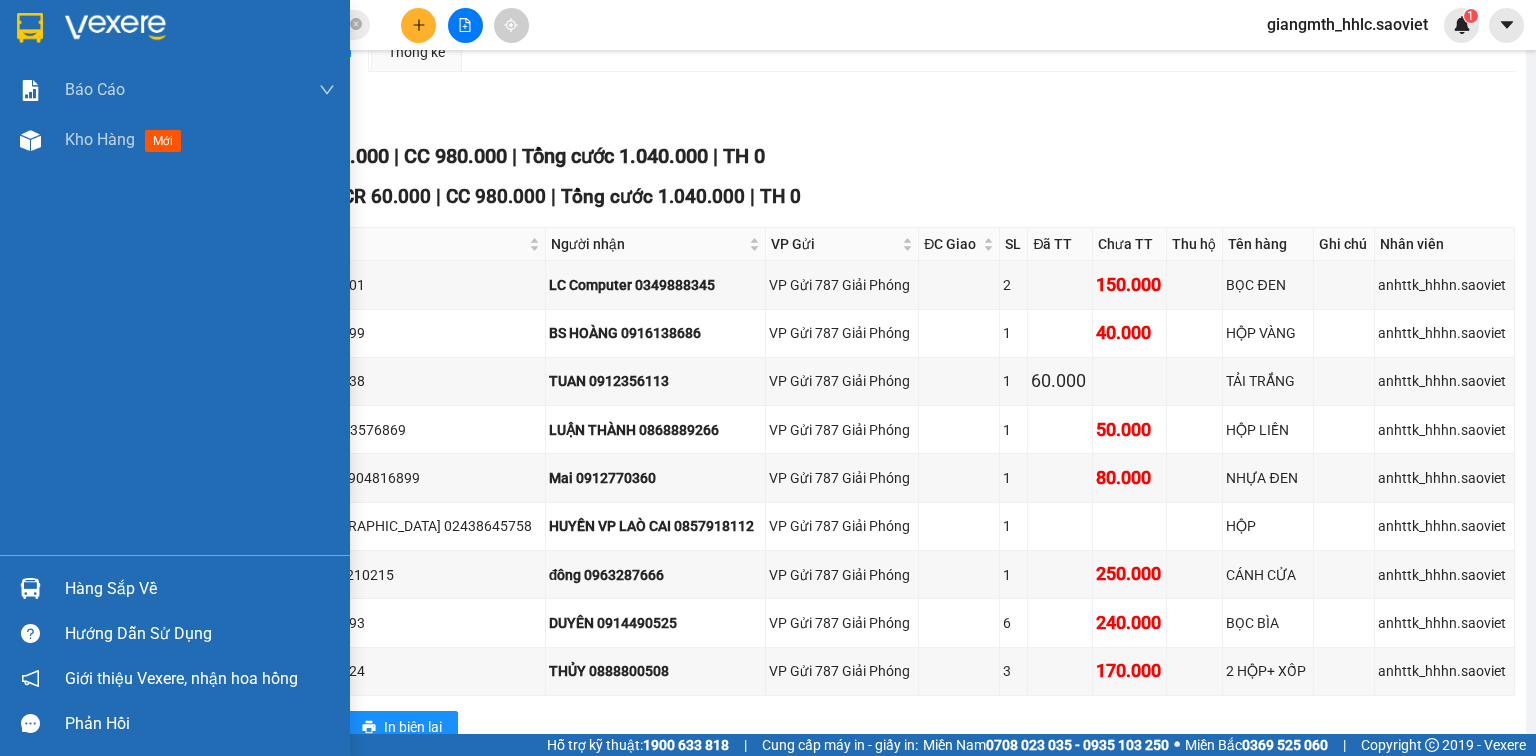 click on "Kho hàng mới" at bounding box center [175, 140] 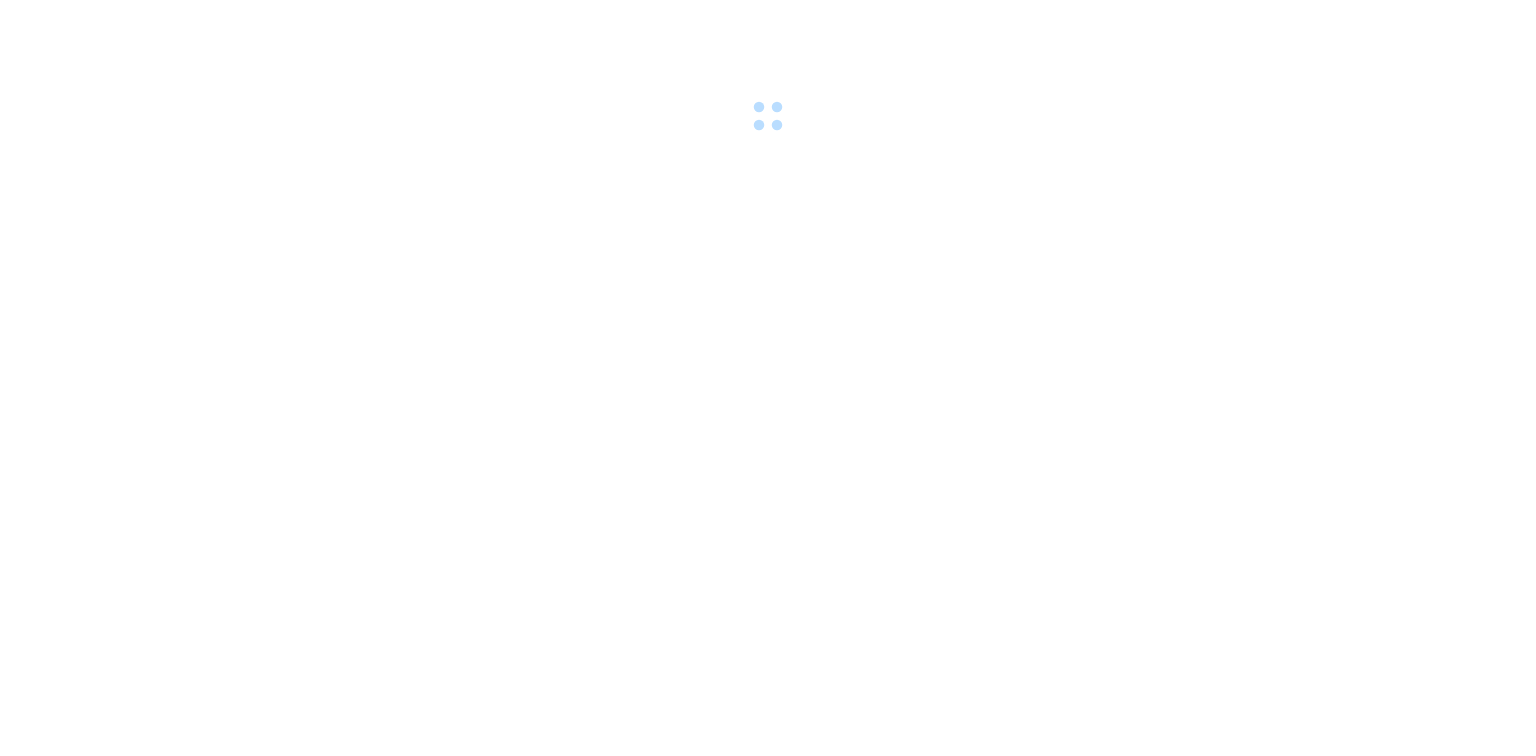 scroll, scrollTop: 0, scrollLeft: 0, axis: both 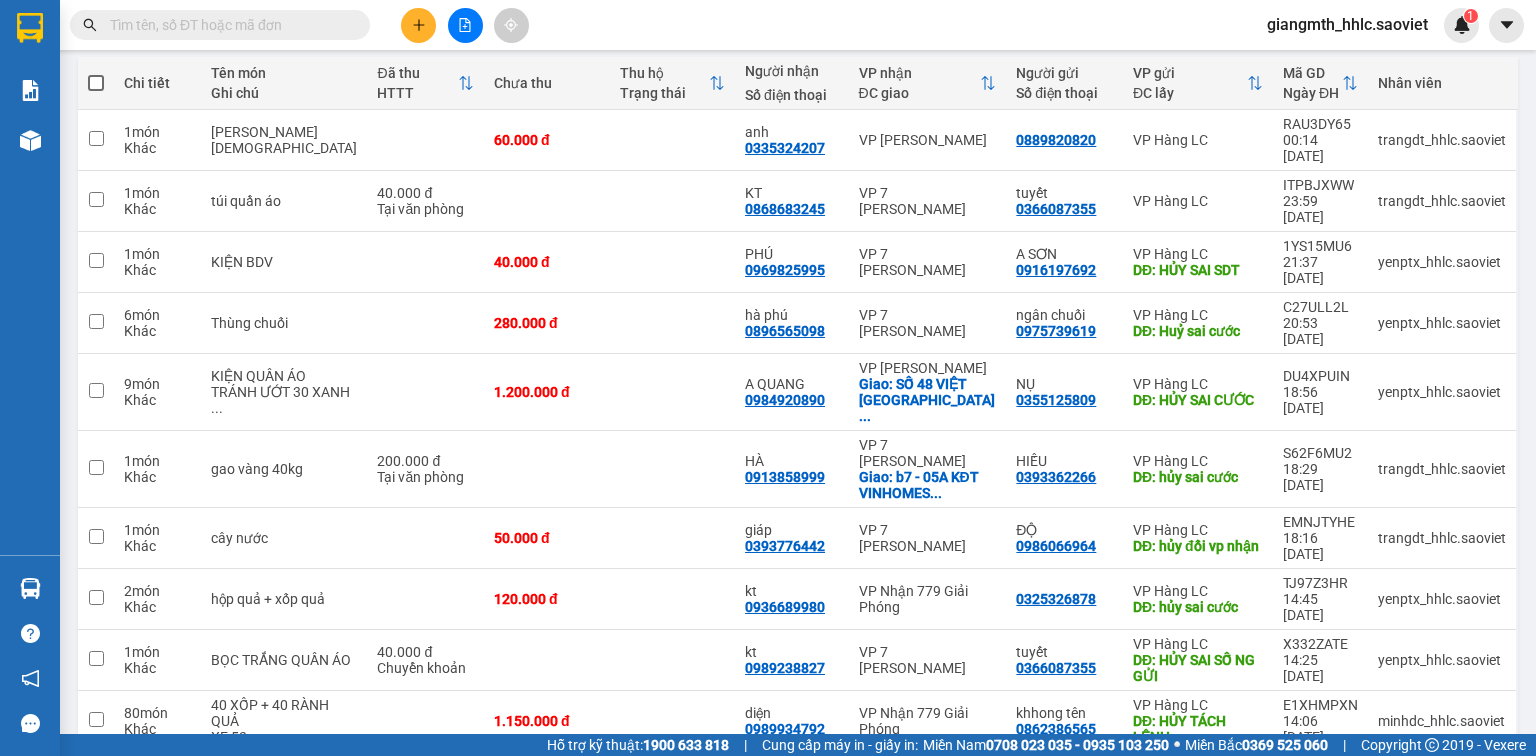 click on "10 / trang" at bounding box center (1436, 784) 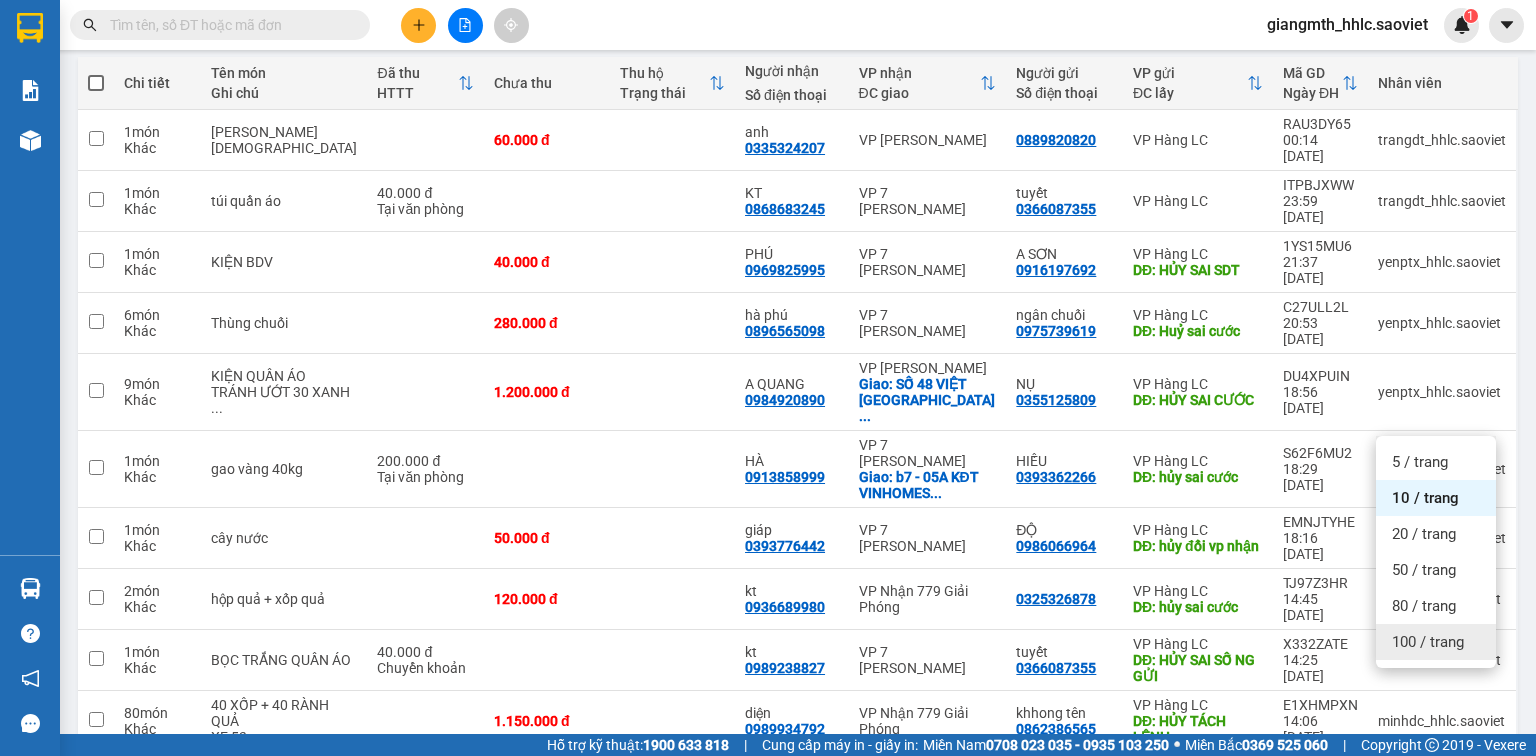 click on "100 / trang" at bounding box center (1428, 642) 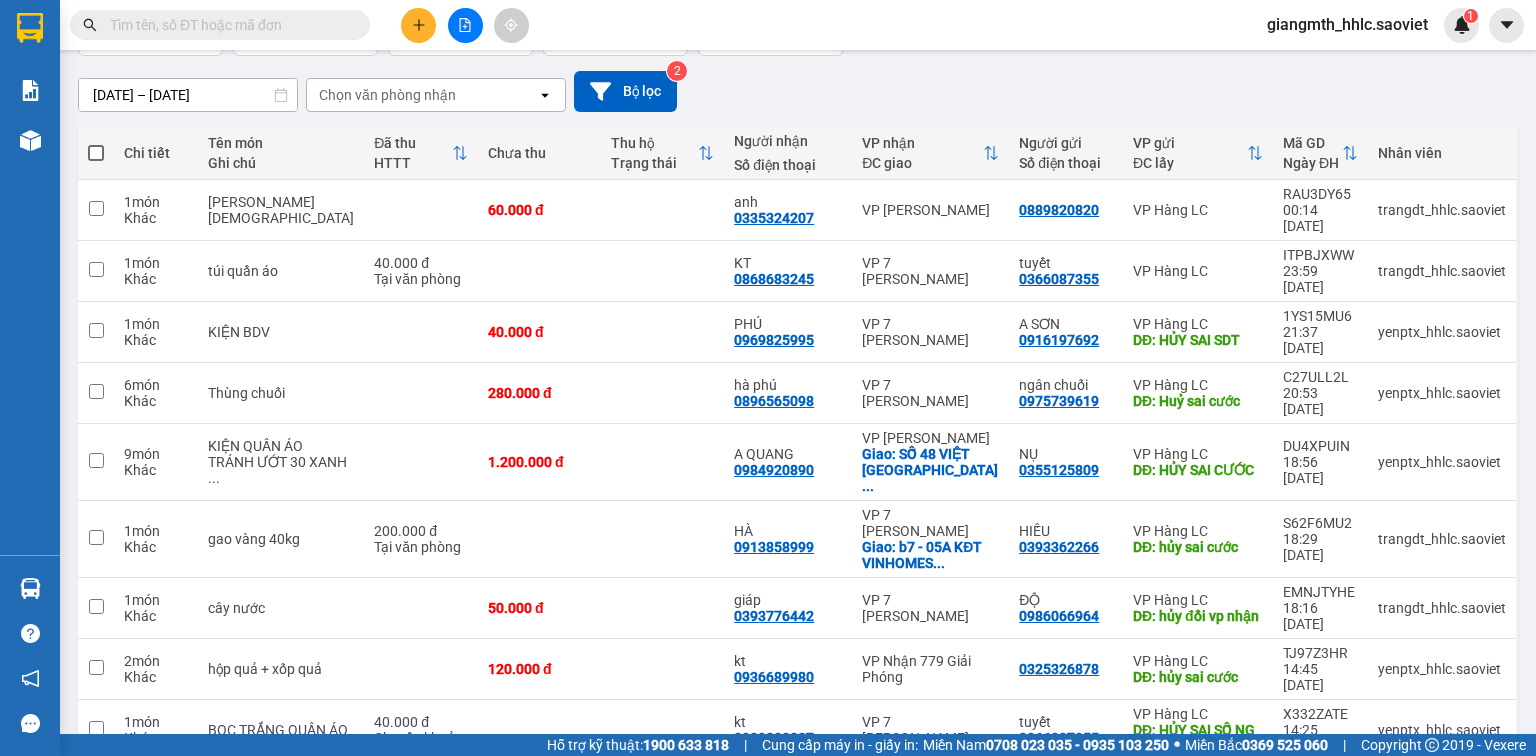 scroll, scrollTop: 75, scrollLeft: 0, axis: vertical 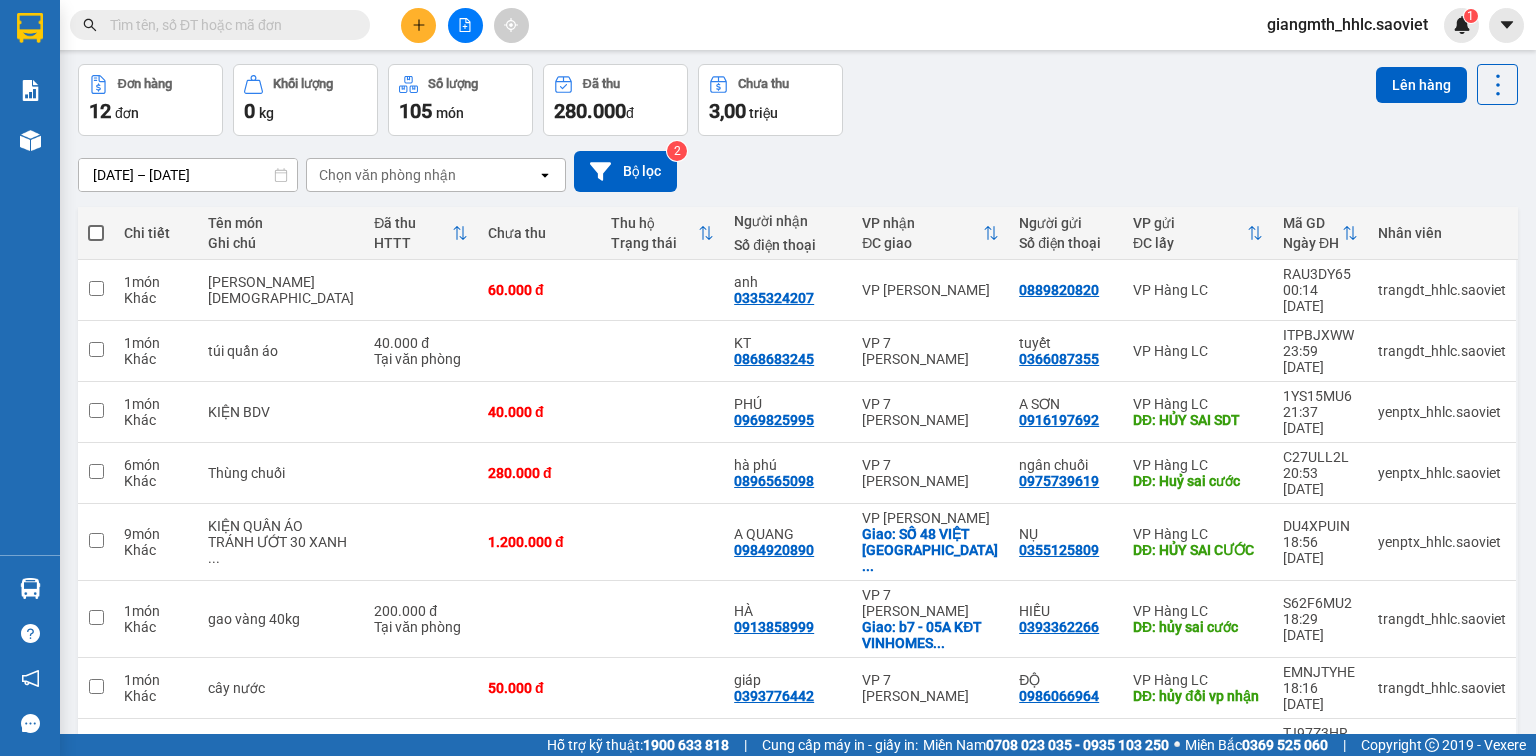 click on "giangmth_hhlc.saoviet" at bounding box center (1347, 24) 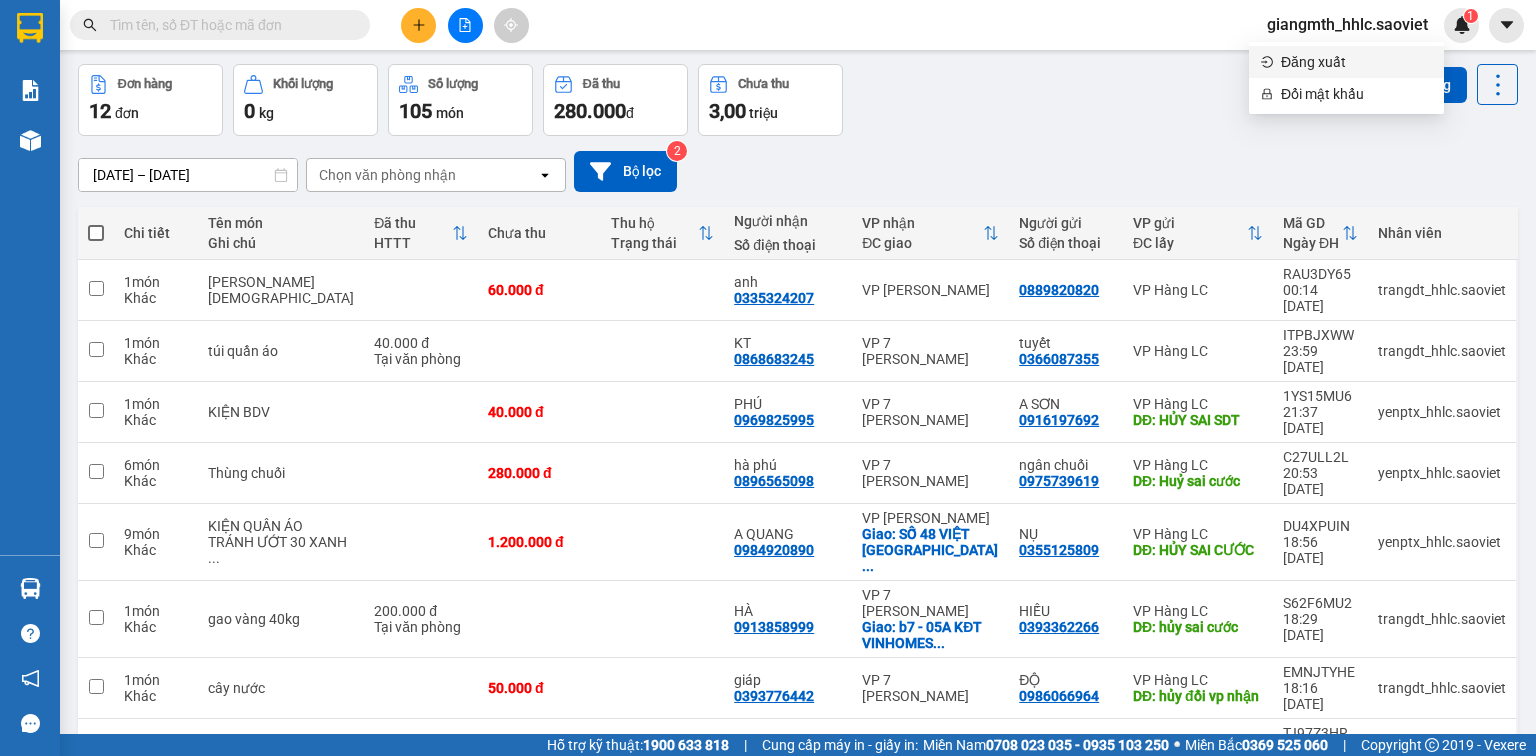 click on "Đăng xuất" at bounding box center [1356, 62] 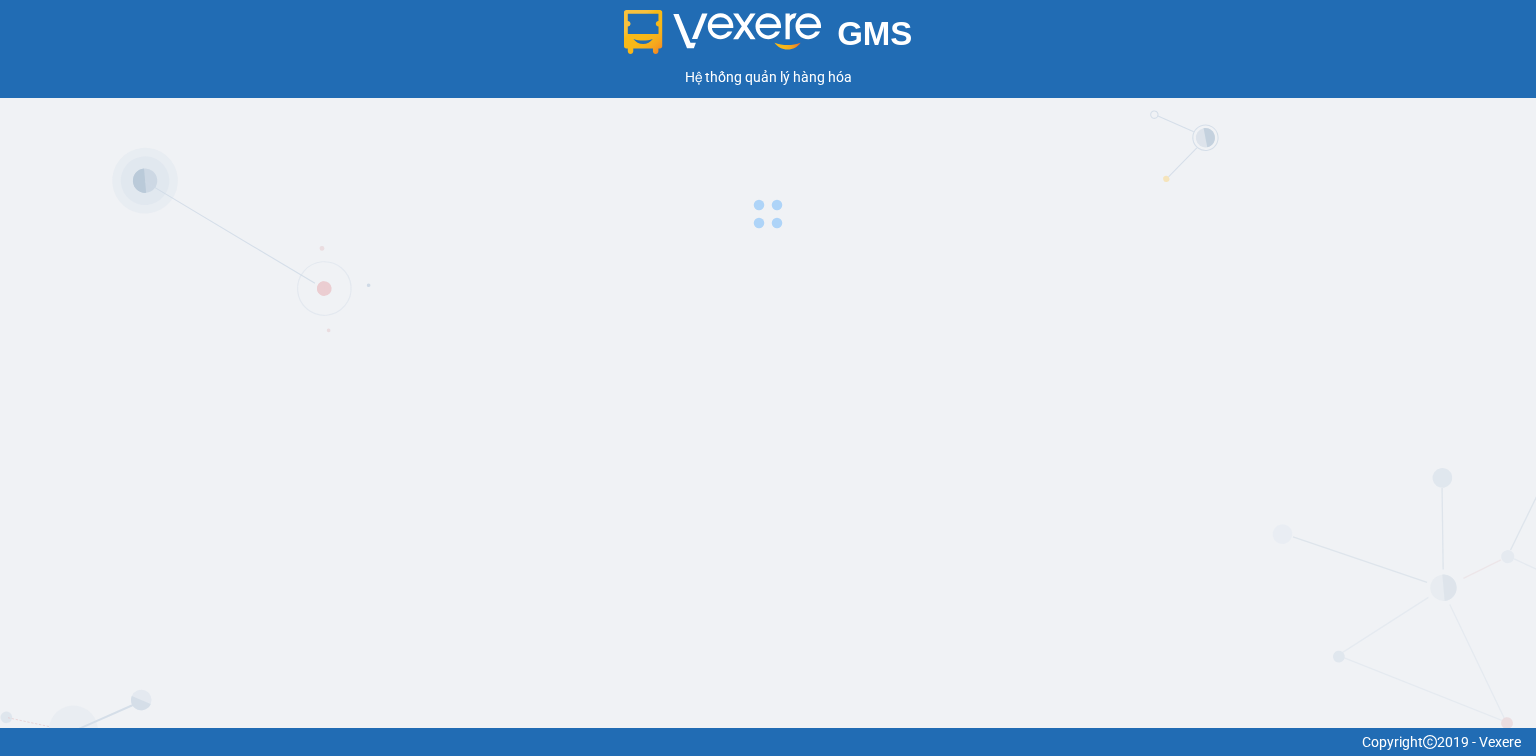 scroll, scrollTop: 0, scrollLeft: 0, axis: both 